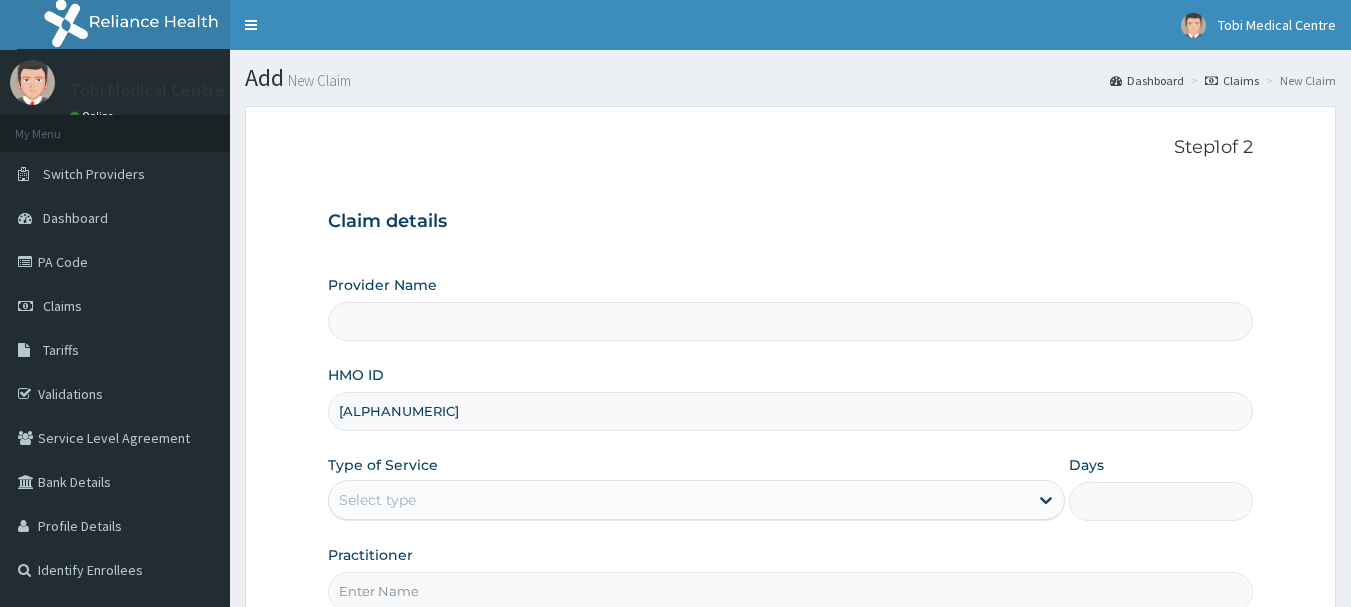 scroll, scrollTop: 0, scrollLeft: 0, axis: both 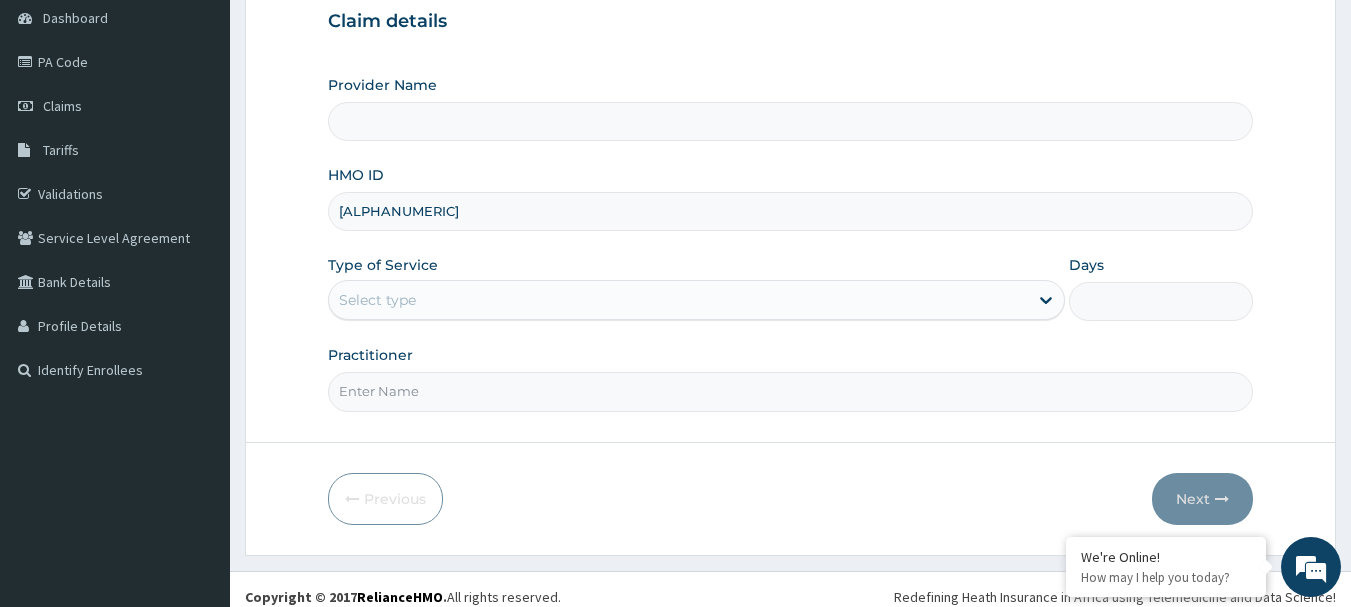 click on "Select type" at bounding box center [678, 300] 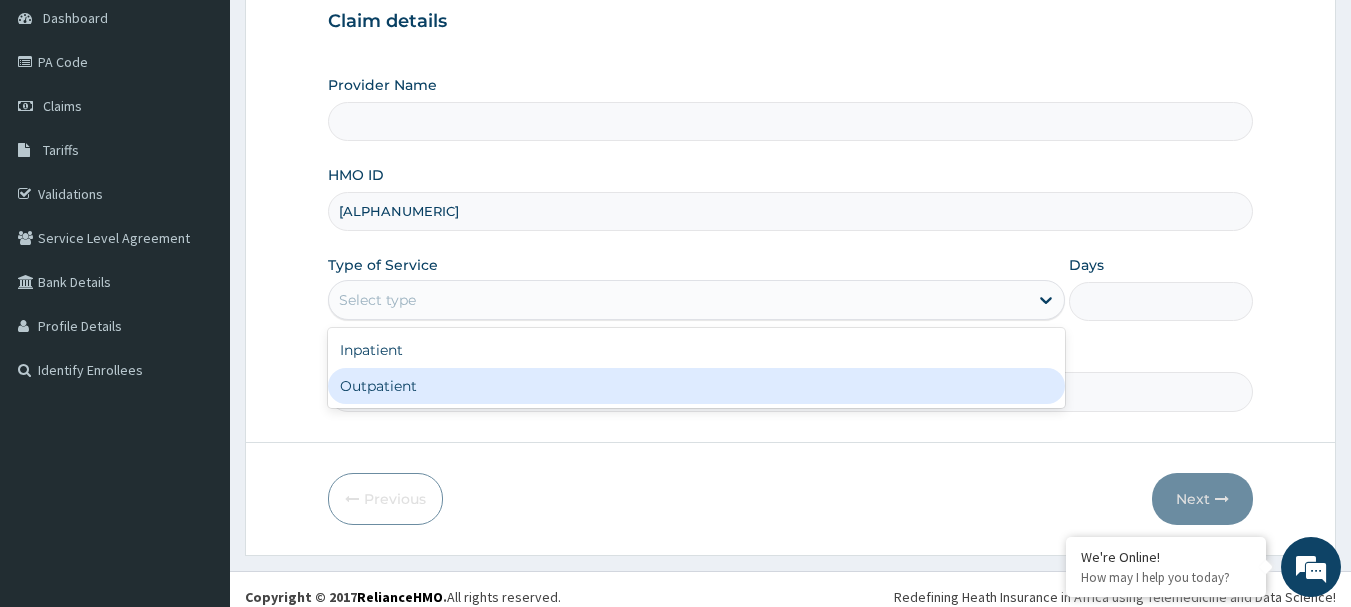 click on "Outpatient" at bounding box center (696, 386) 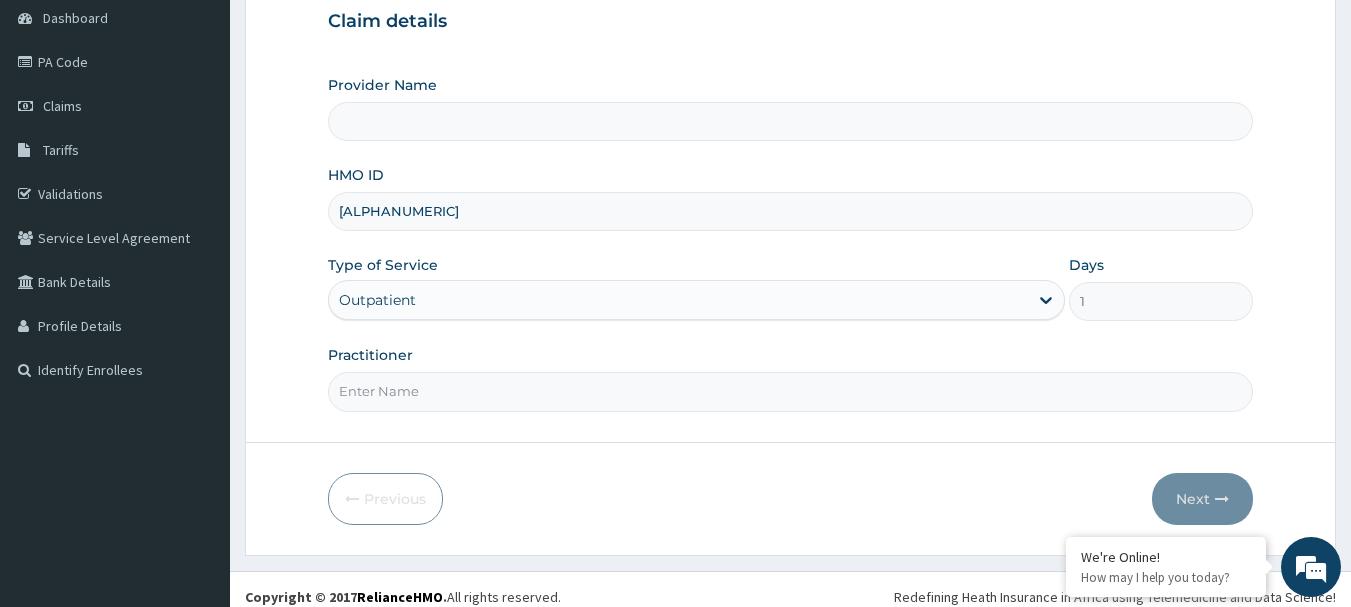 click on "Practitioner" at bounding box center [791, 391] 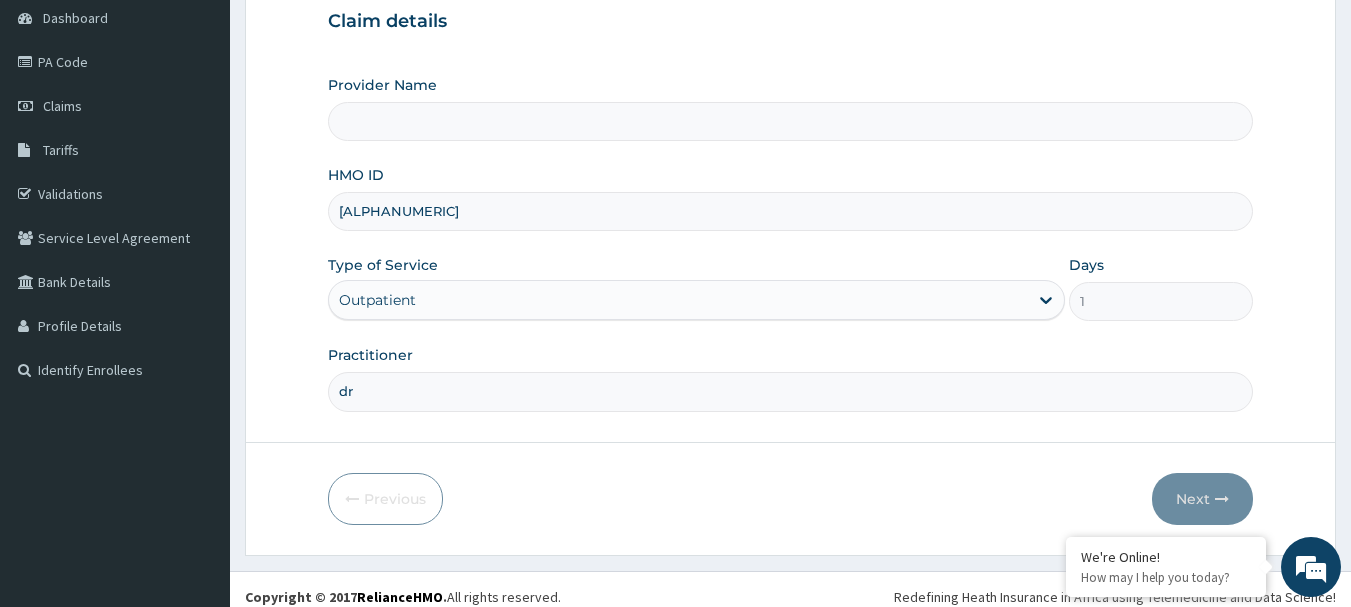 type on "d" 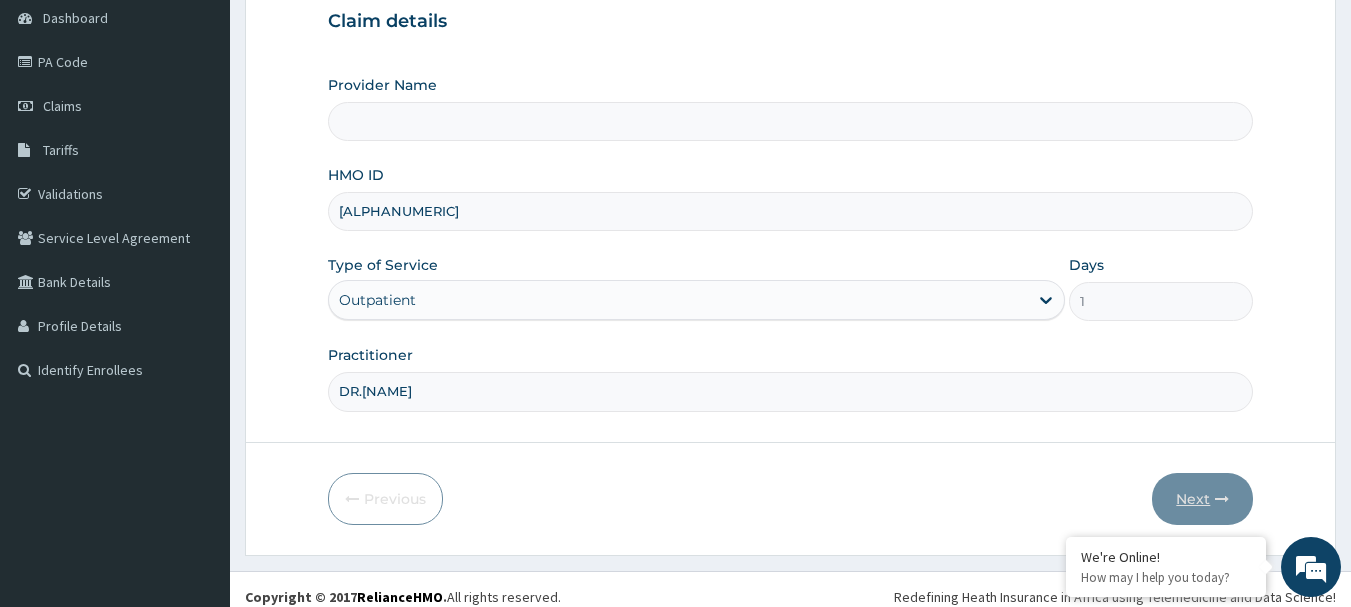 type on "DR.[NAME]" 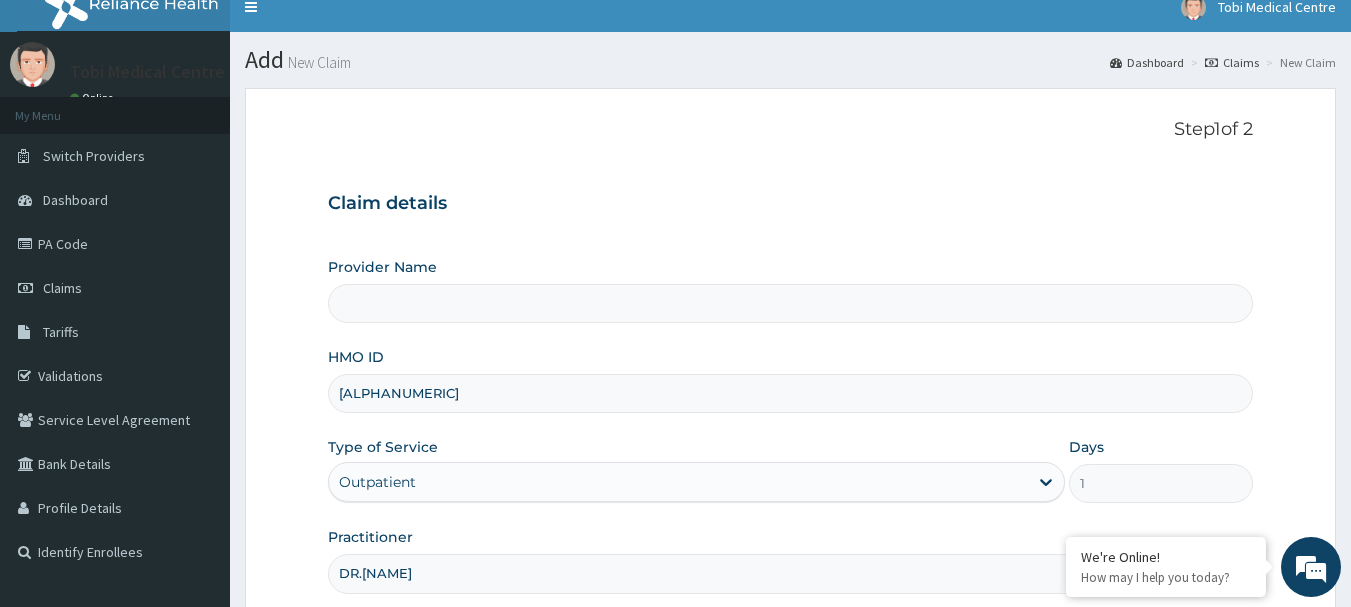 scroll, scrollTop: 0, scrollLeft: 0, axis: both 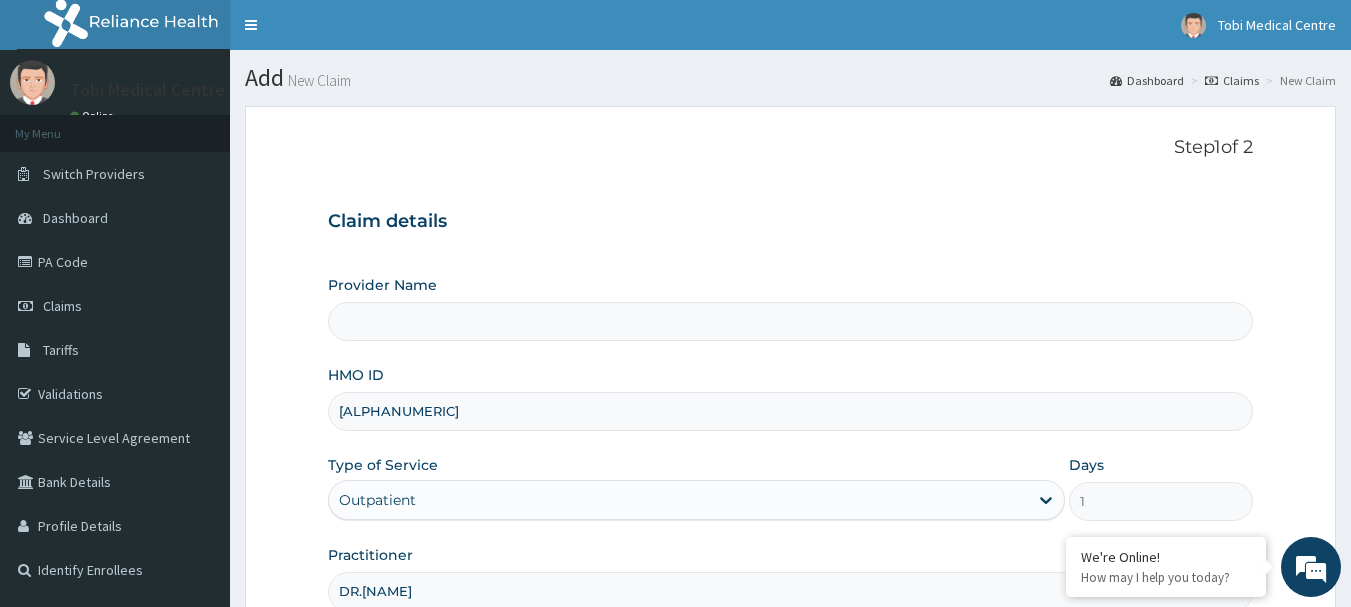 click on "Provider Name" at bounding box center [791, 321] 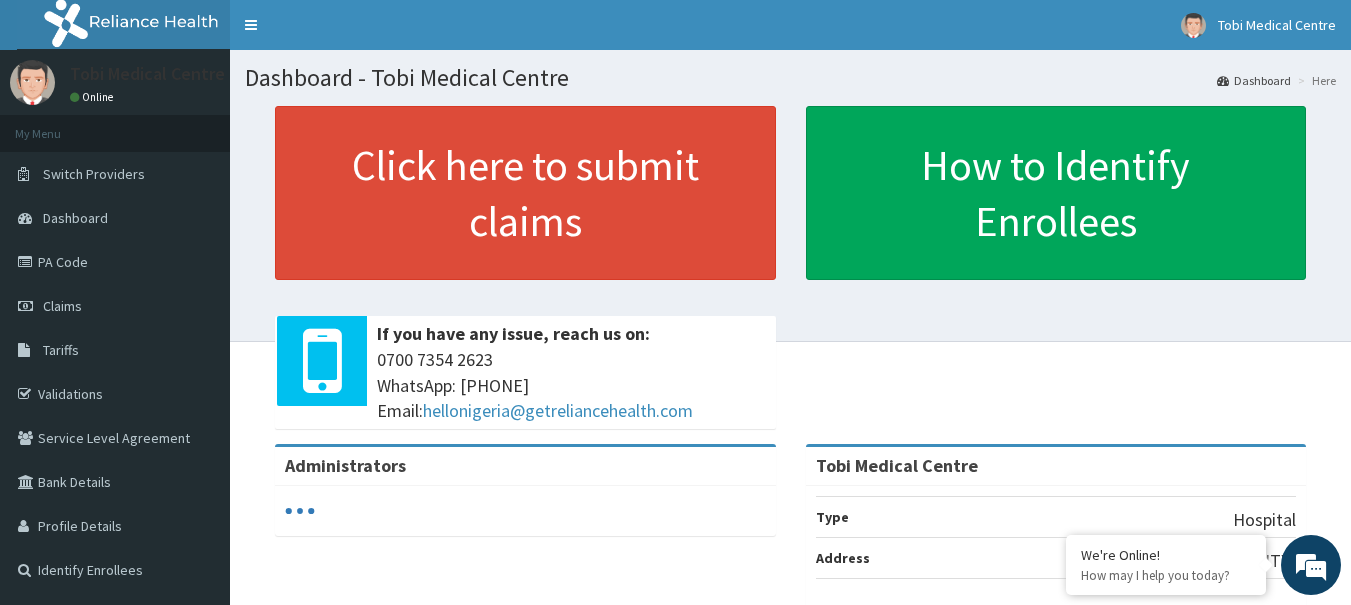 scroll, scrollTop: 0, scrollLeft: 0, axis: both 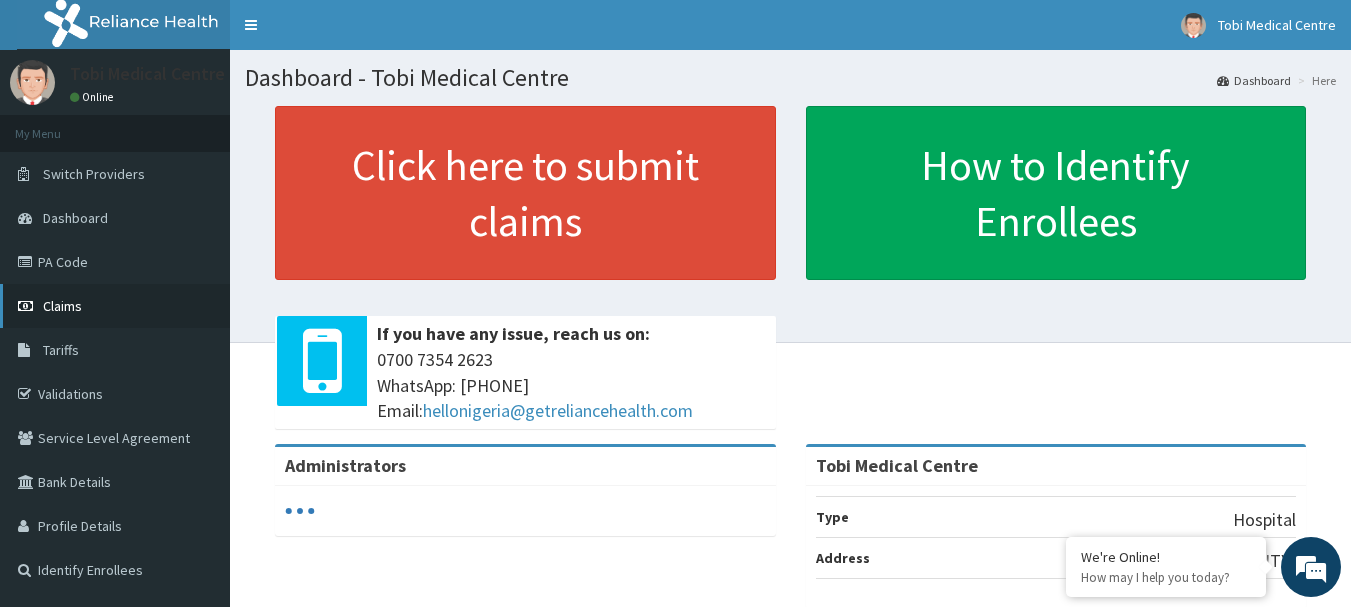 click on "Claims" at bounding box center [62, 306] 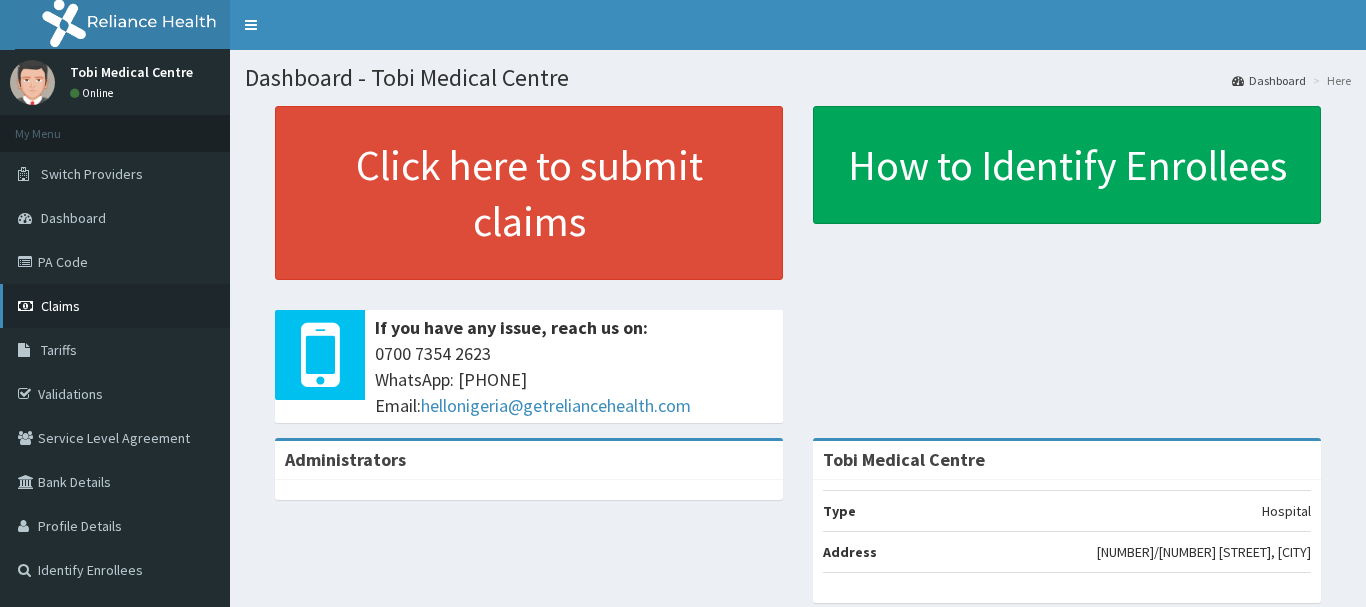scroll, scrollTop: 0, scrollLeft: 0, axis: both 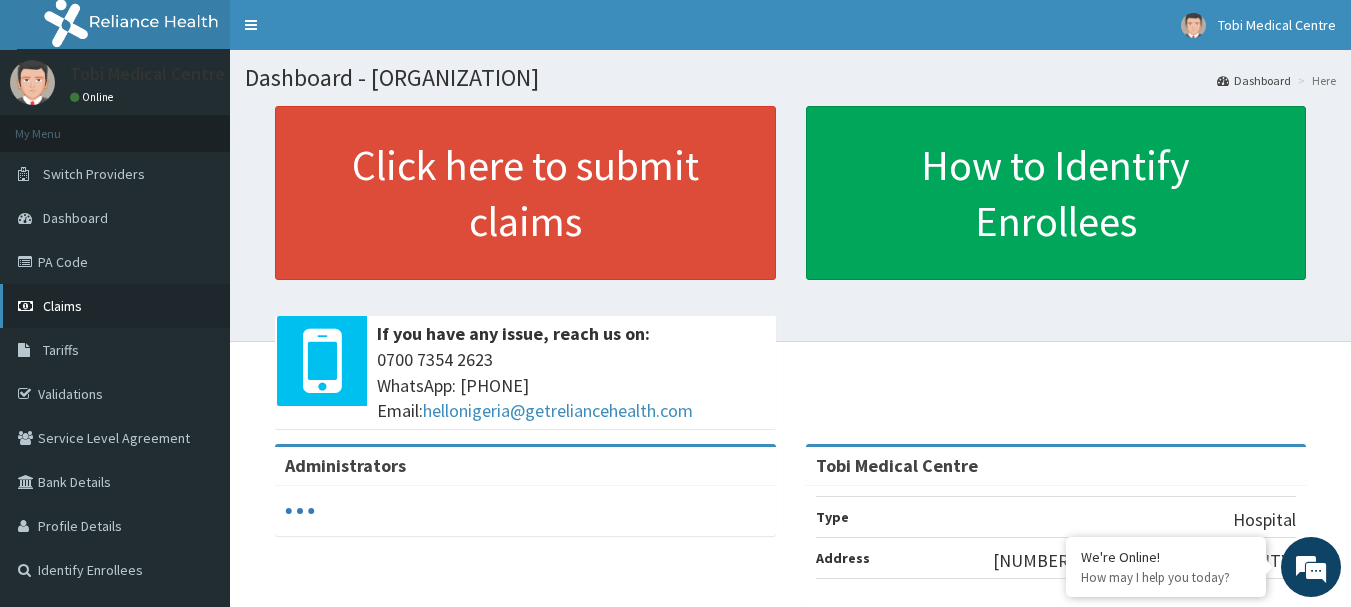 click on "Claims" at bounding box center (115, 306) 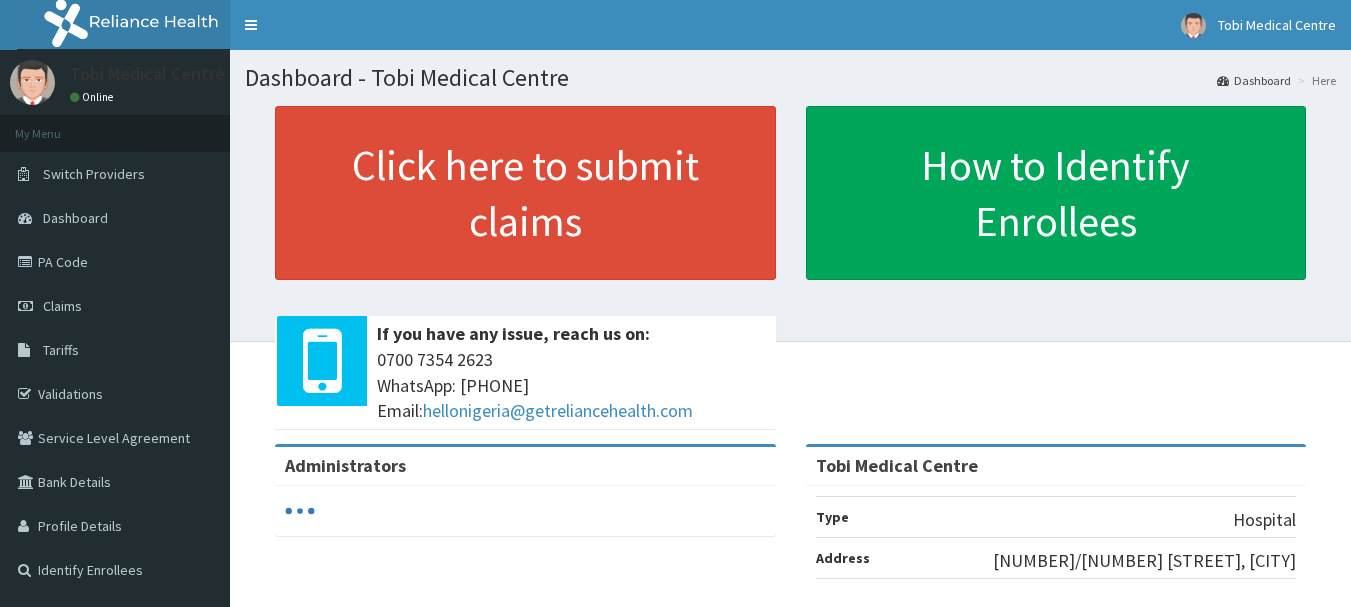 scroll, scrollTop: 0, scrollLeft: 0, axis: both 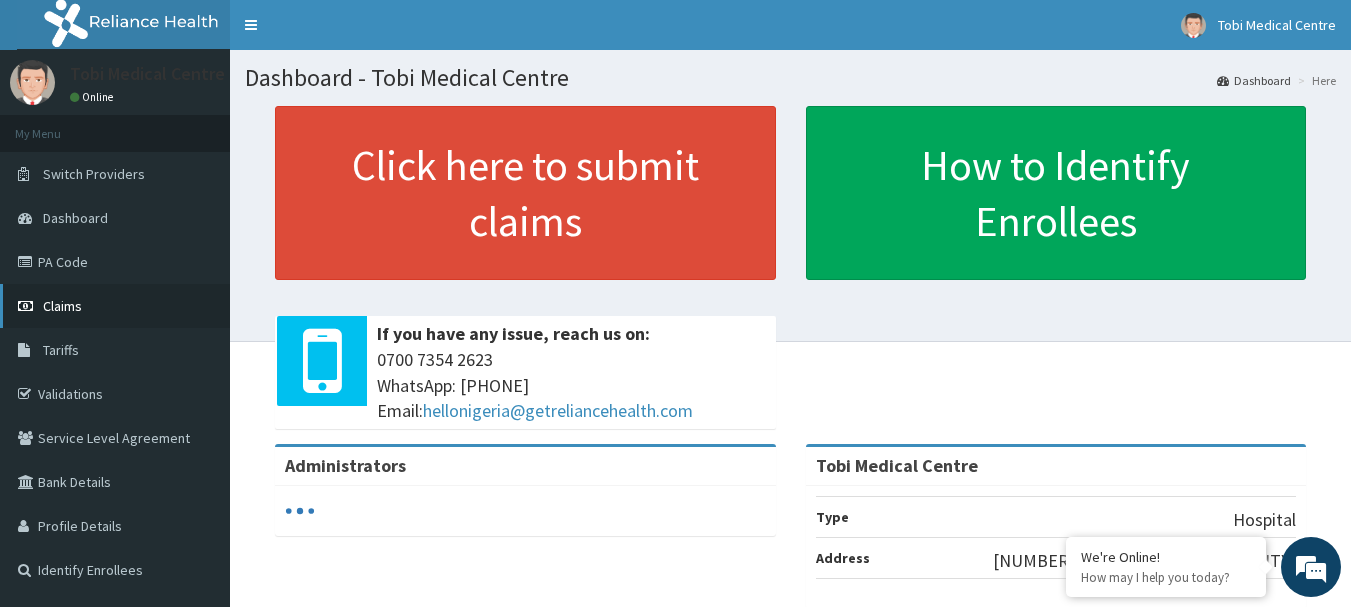 click on "Claims" at bounding box center (62, 306) 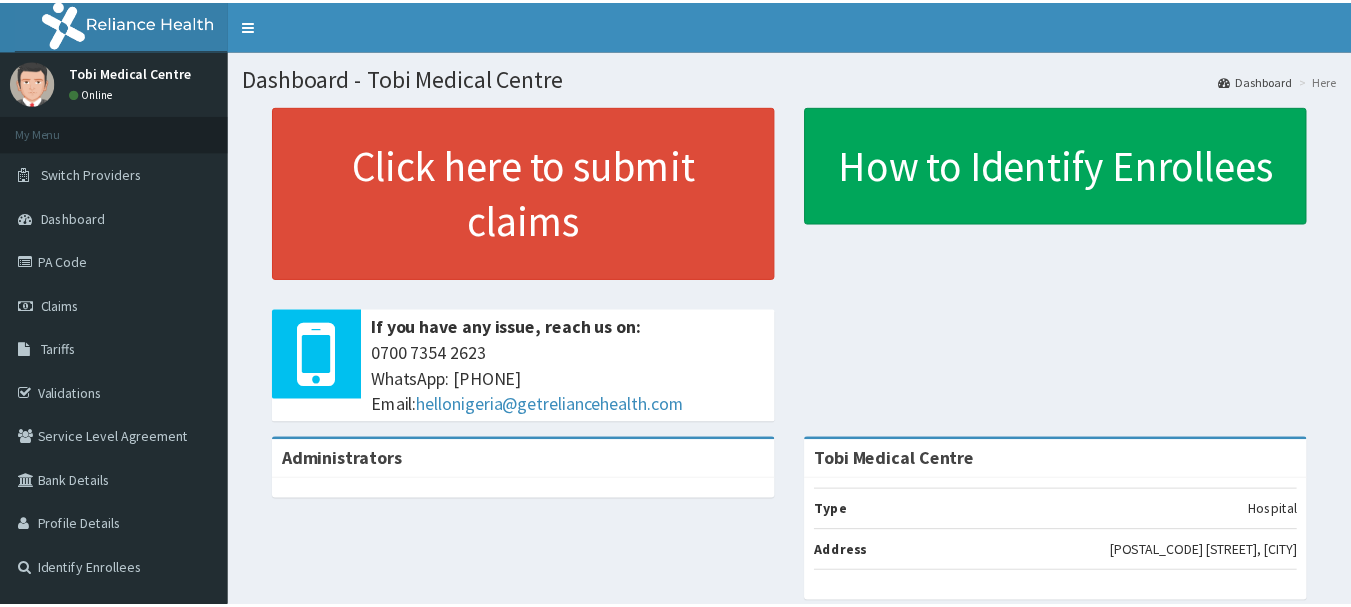 scroll, scrollTop: 0, scrollLeft: 0, axis: both 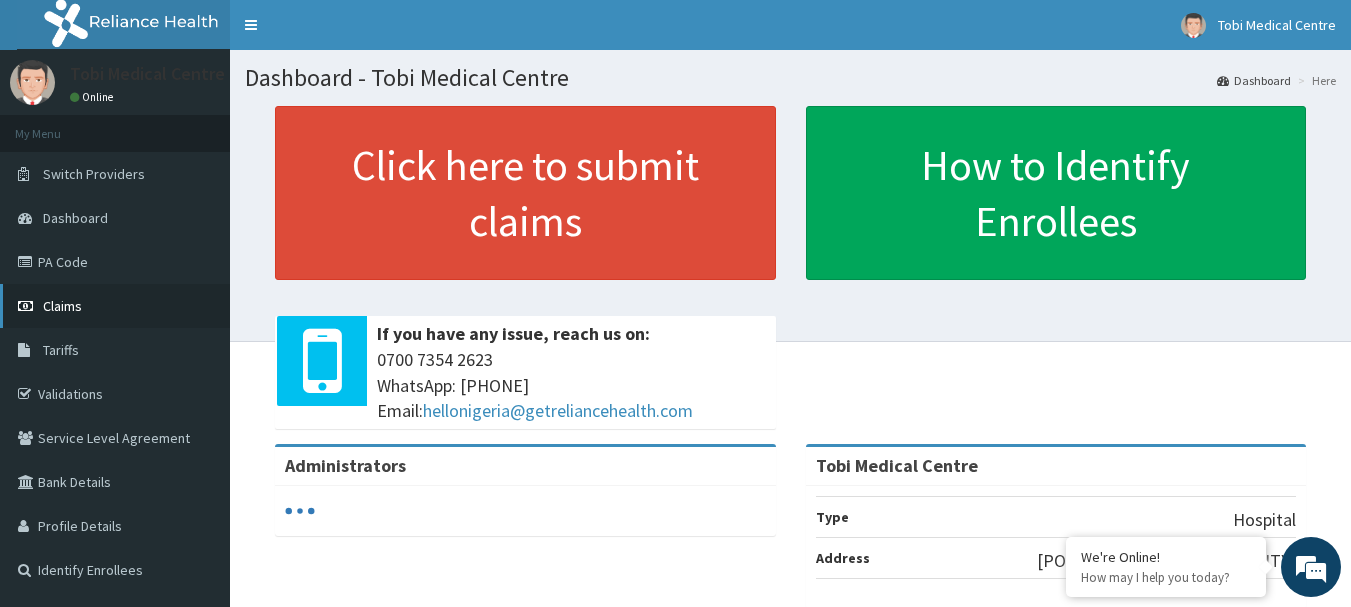 click on "Claims" at bounding box center [115, 306] 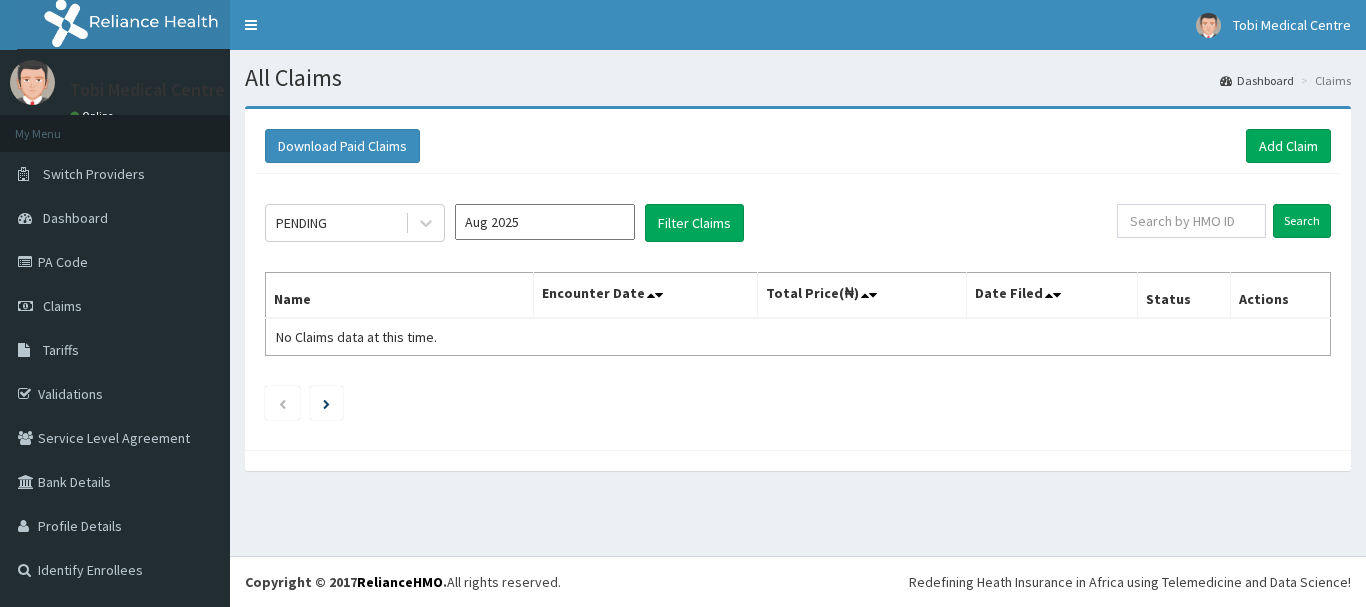 scroll, scrollTop: 0, scrollLeft: 0, axis: both 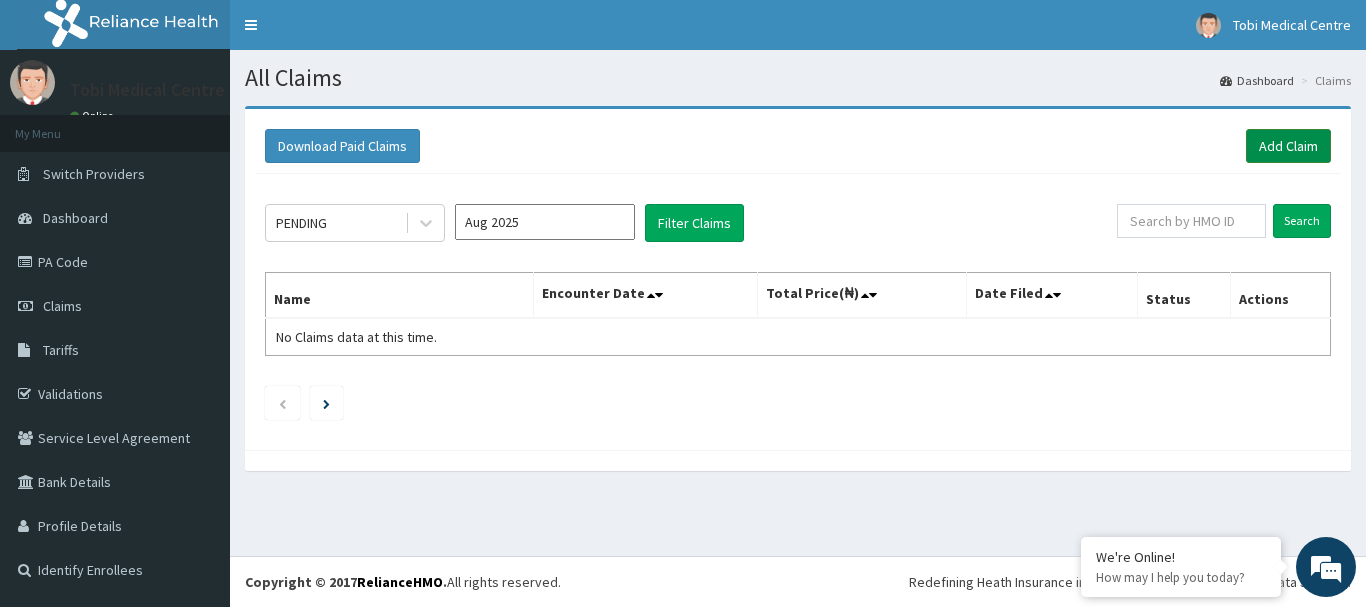 click on "Add Claim" at bounding box center [1288, 146] 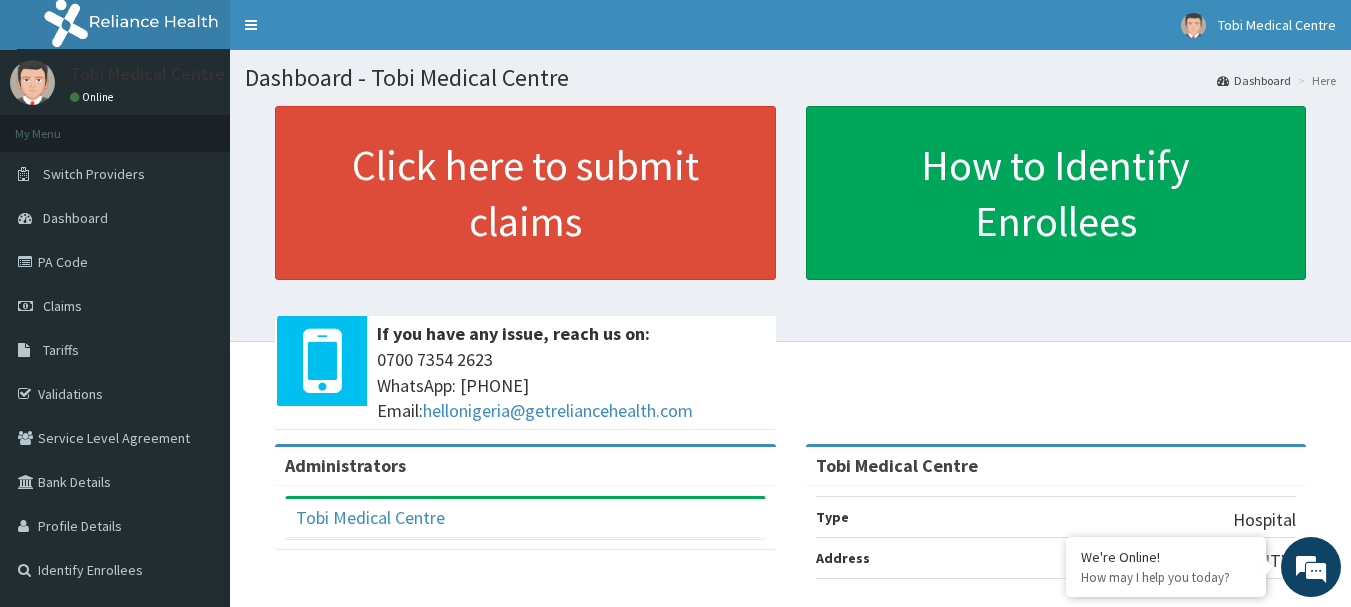 scroll, scrollTop: 0, scrollLeft: 0, axis: both 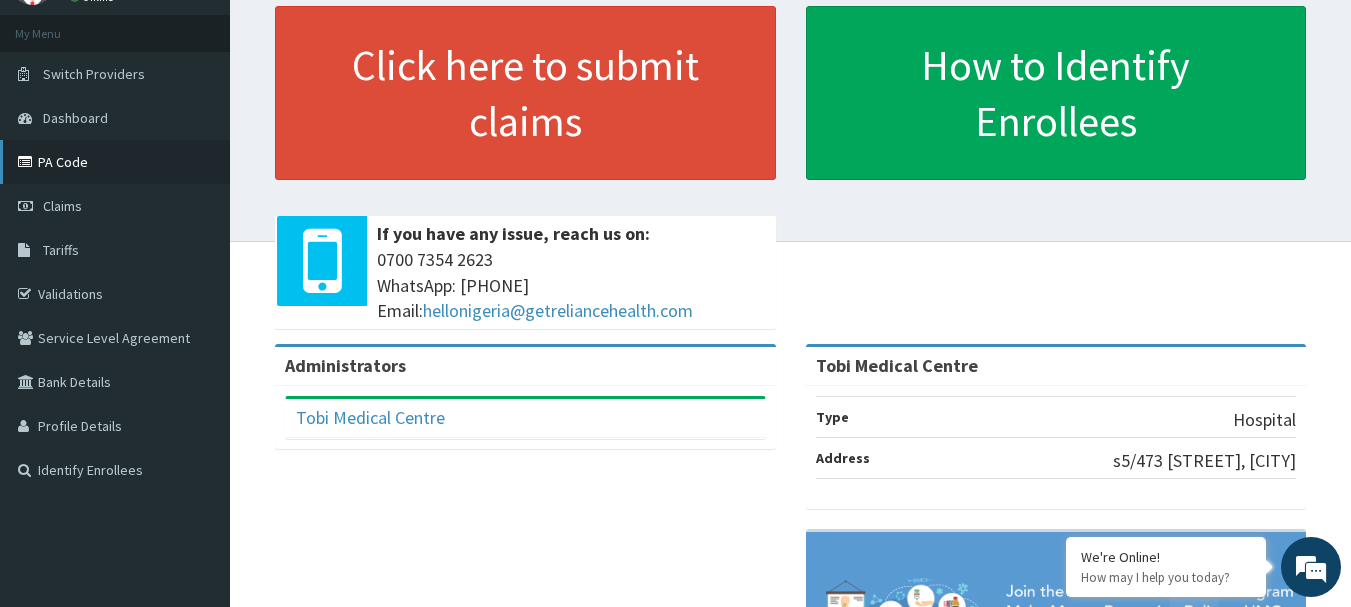 click on "PA Code" at bounding box center (115, 162) 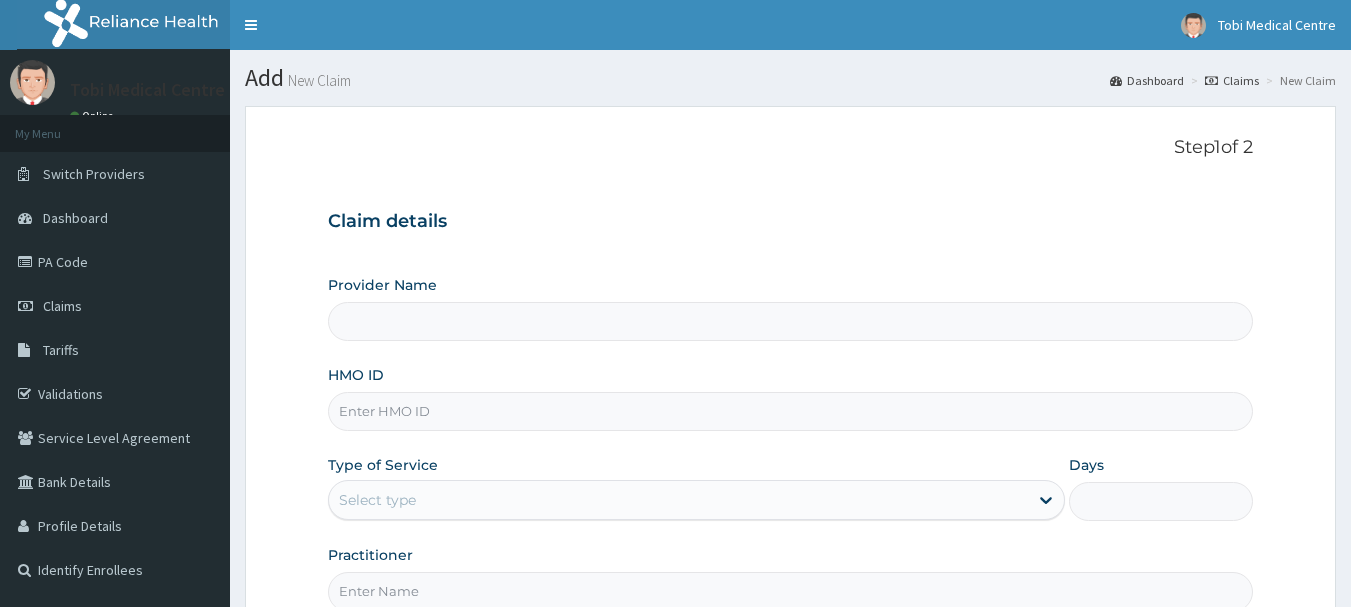 scroll, scrollTop: 0, scrollLeft: 0, axis: both 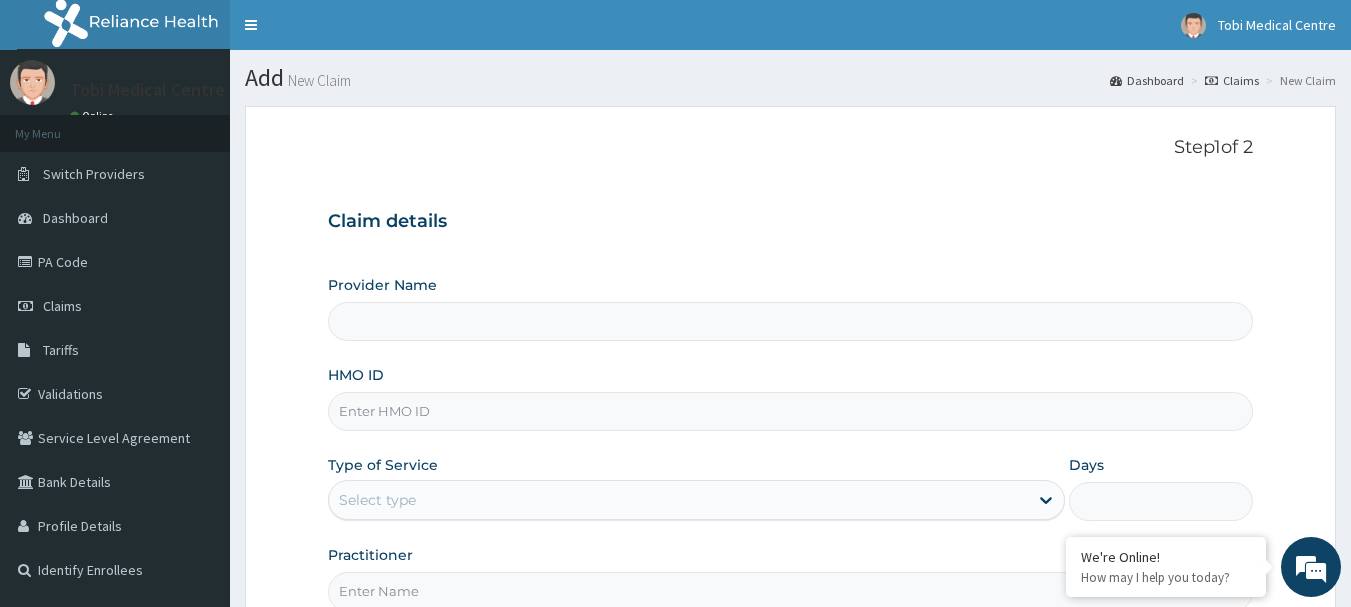 type on "Tobi Medical Centre" 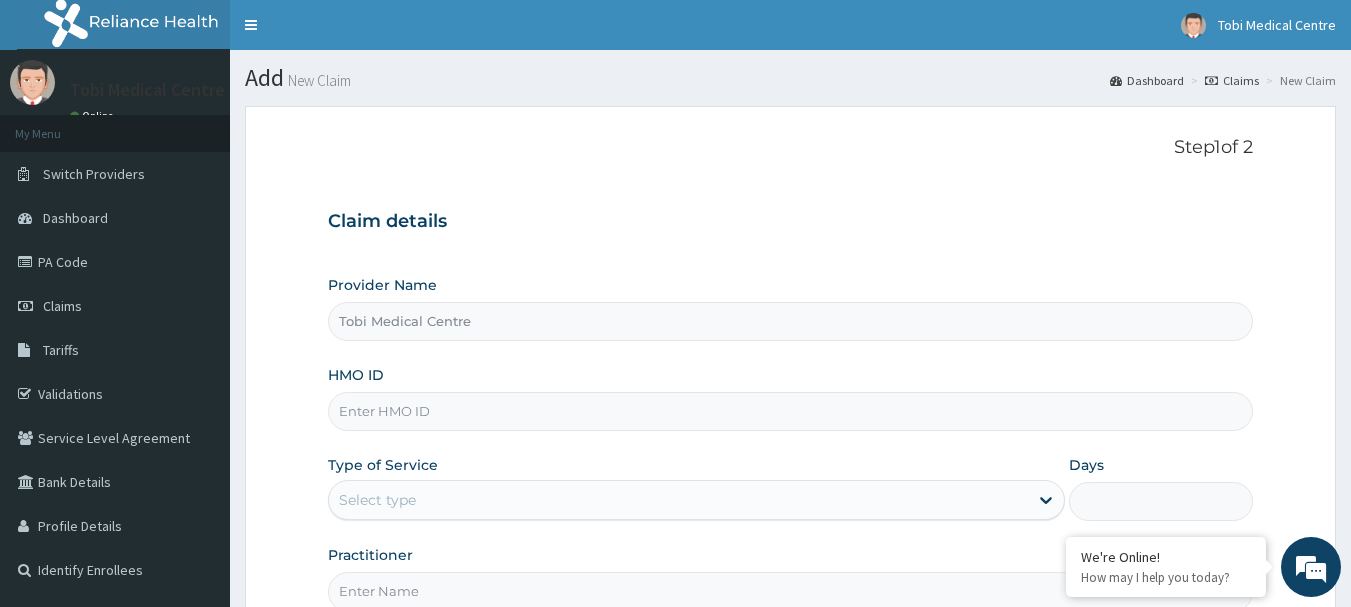 click on "HMO ID" at bounding box center (791, 411) 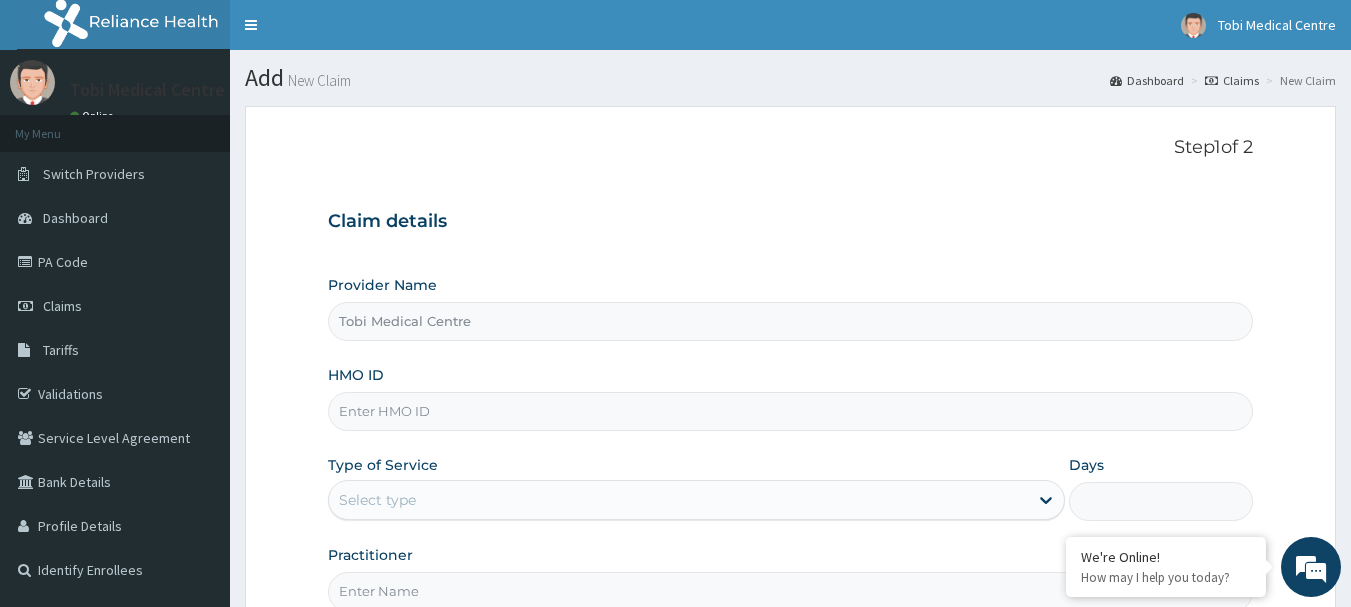 scroll, scrollTop: 0, scrollLeft: 0, axis: both 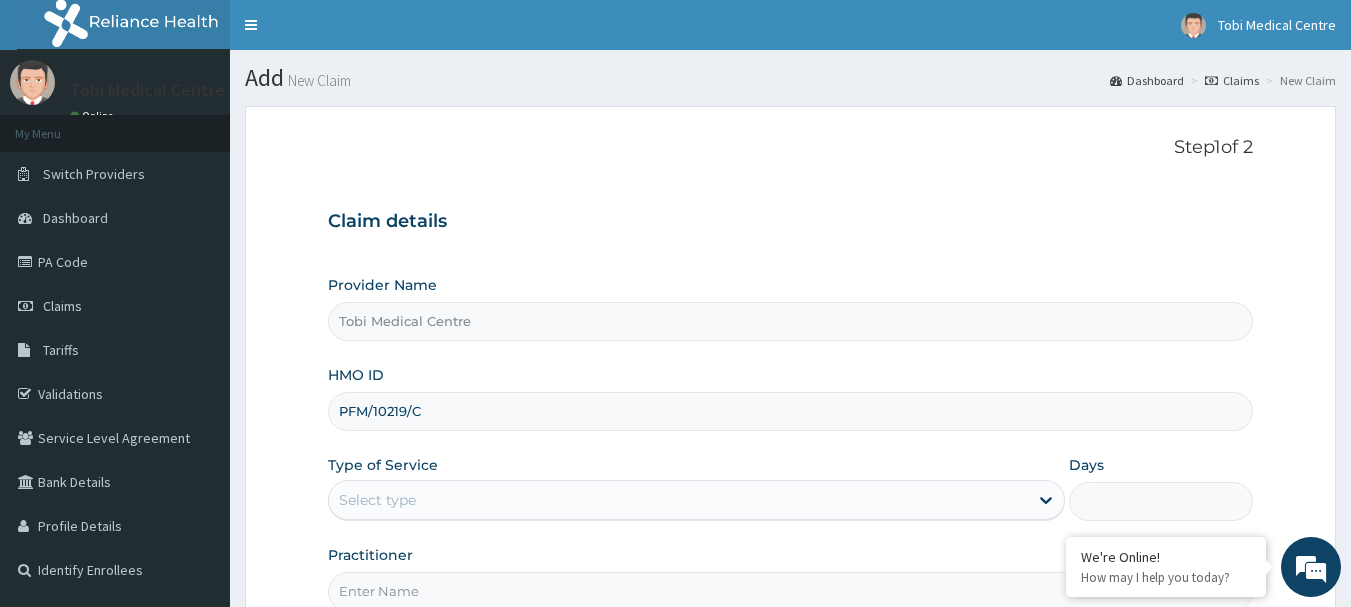 type on "PFM/10219/C" 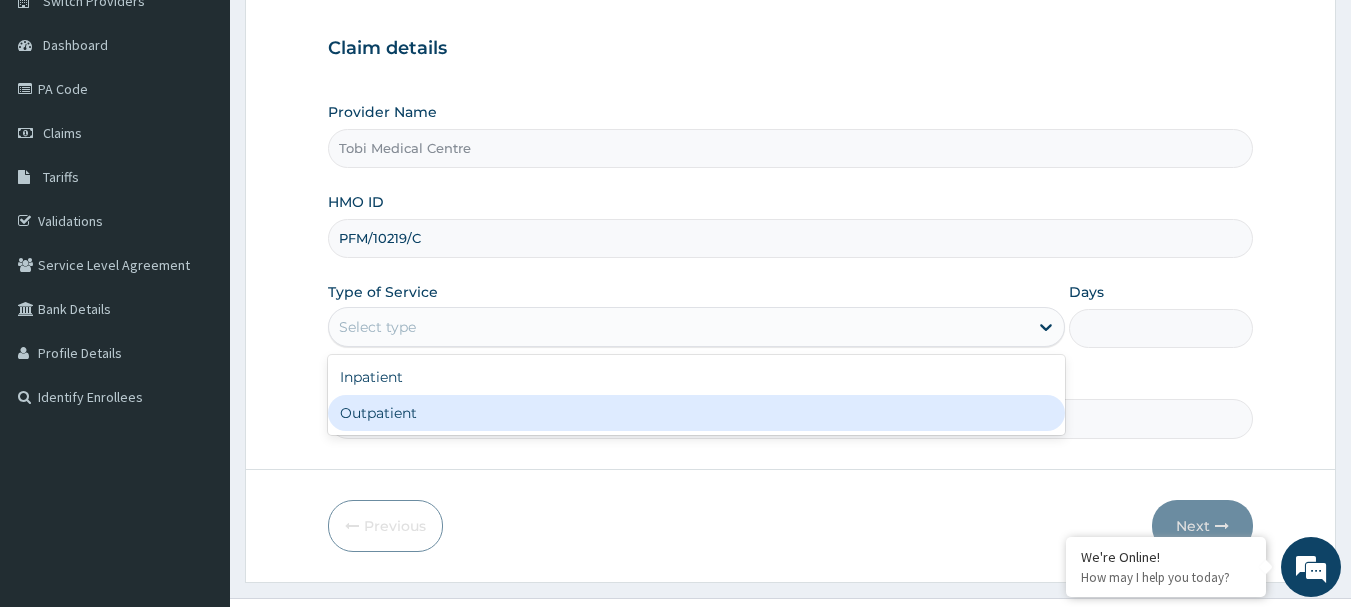 scroll, scrollTop: 200, scrollLeft: 0, axis: vertical 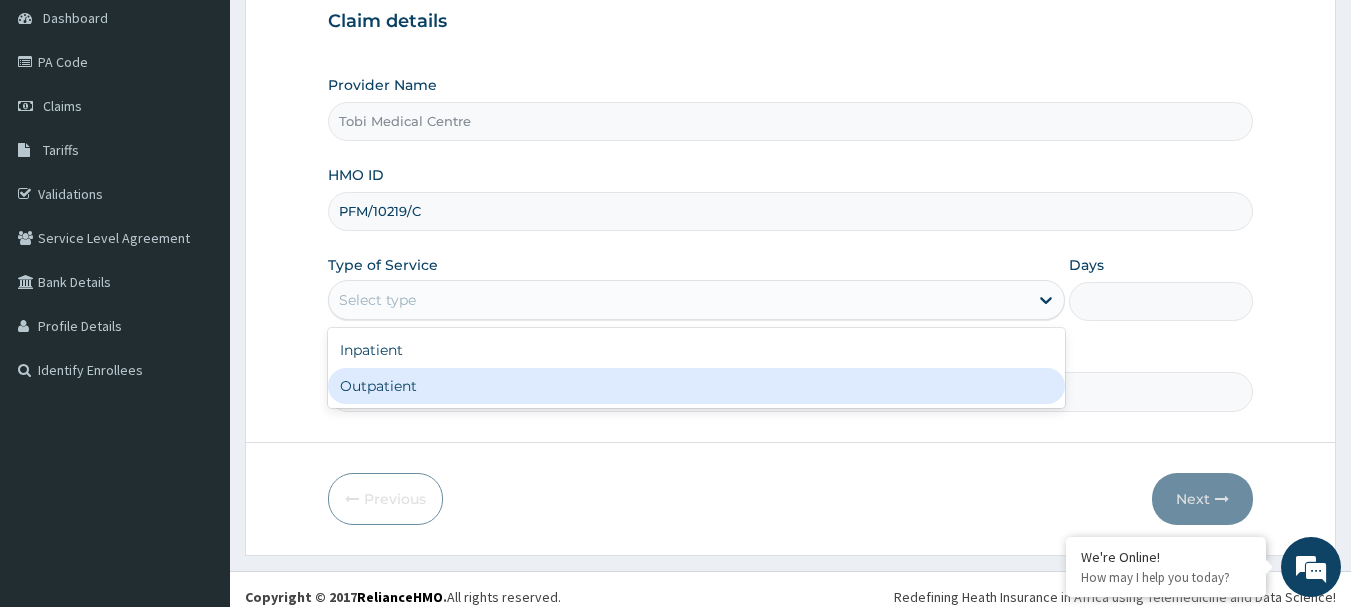 click on "Outpatient" at bounding box center [696, 386] 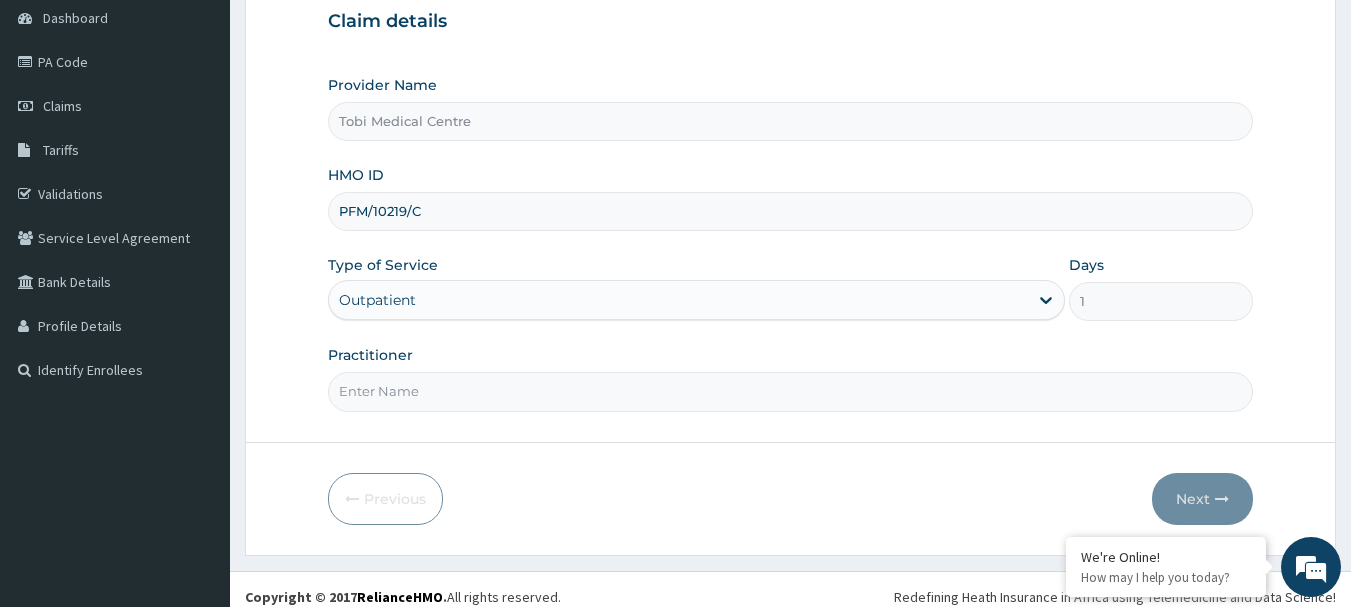 click on "Practitioner" at bounding box center (791, 391) 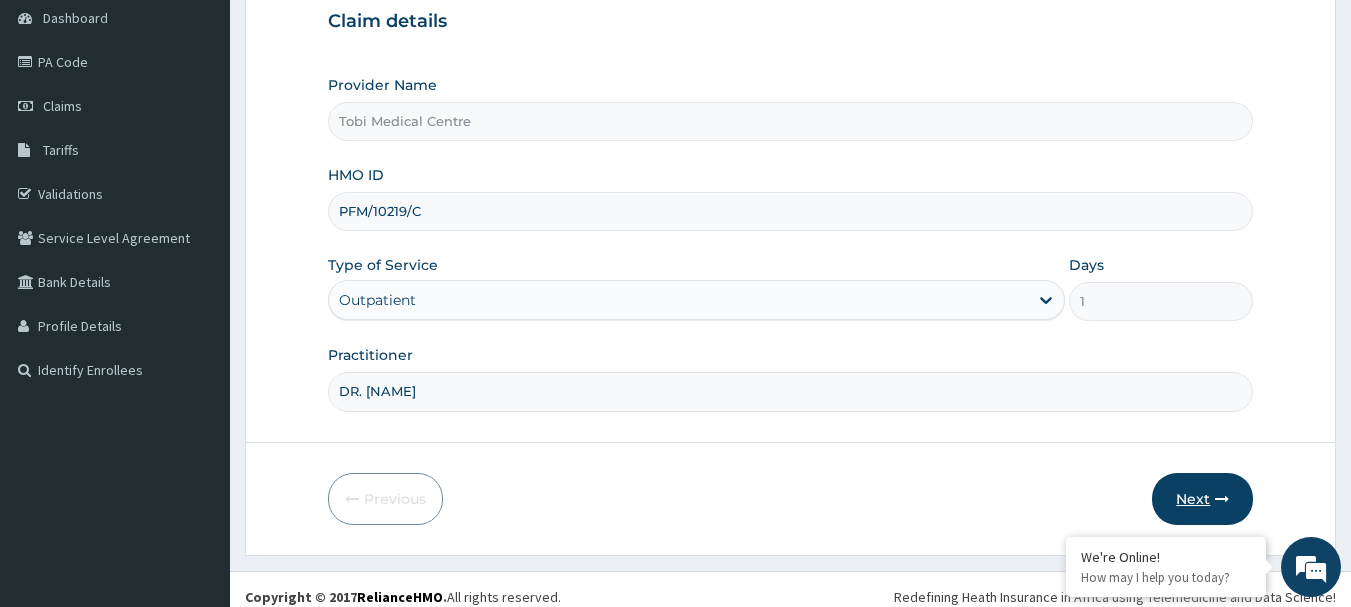 type on "DR. LEWIS" 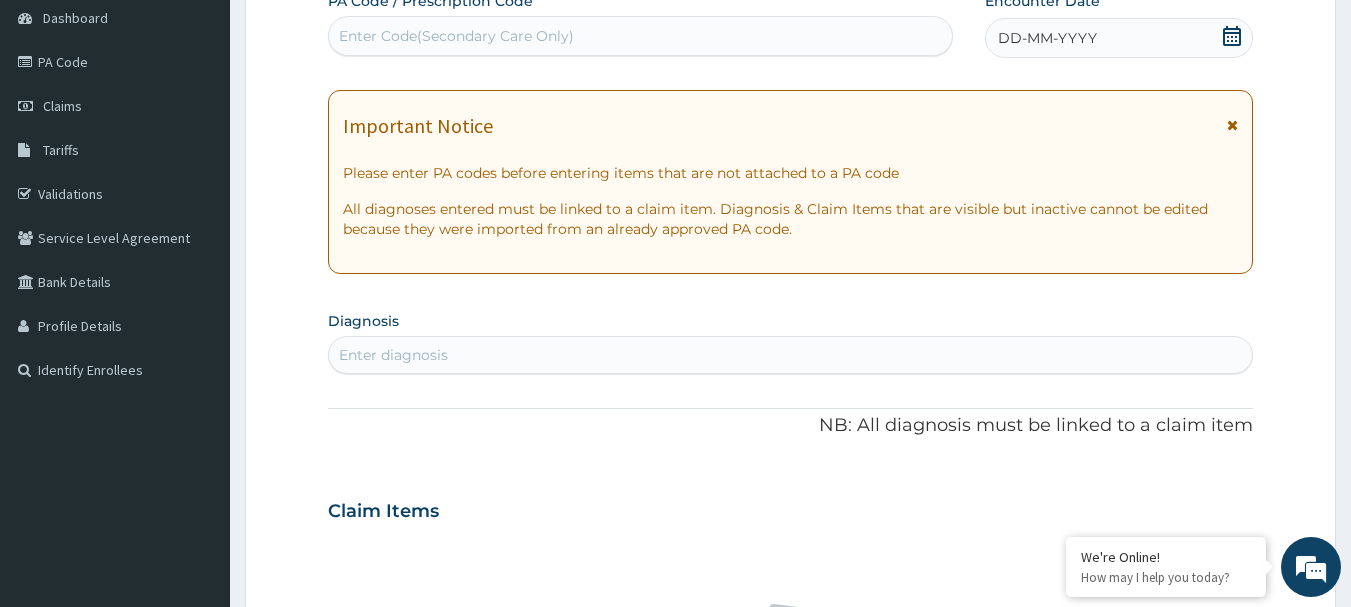 click at bounding box center (1232, 38) 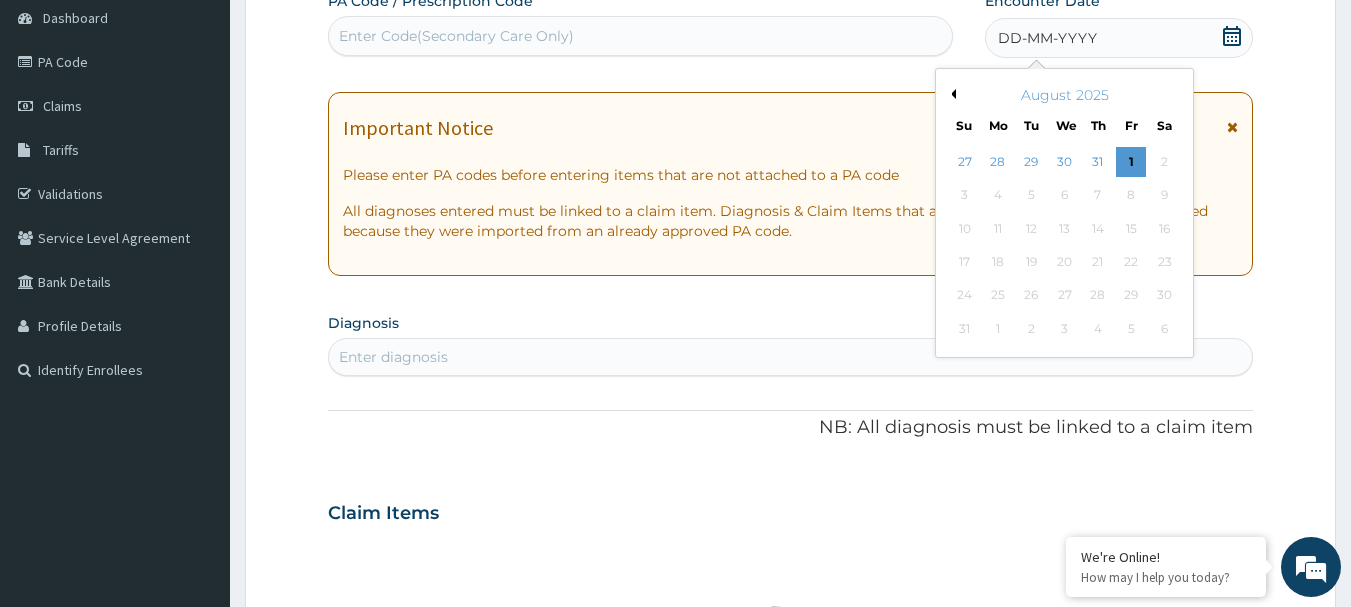click on "Previous Month" at bounding box center (951, 94) 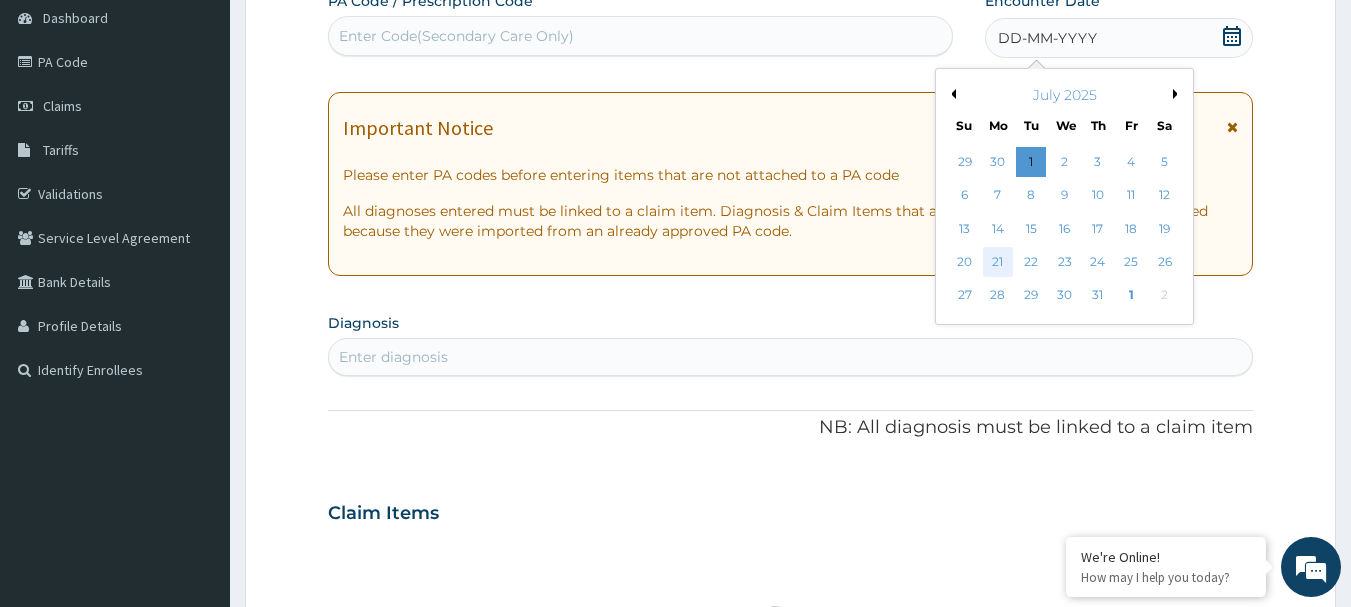 click on "21" at bounding box center (998, 262) 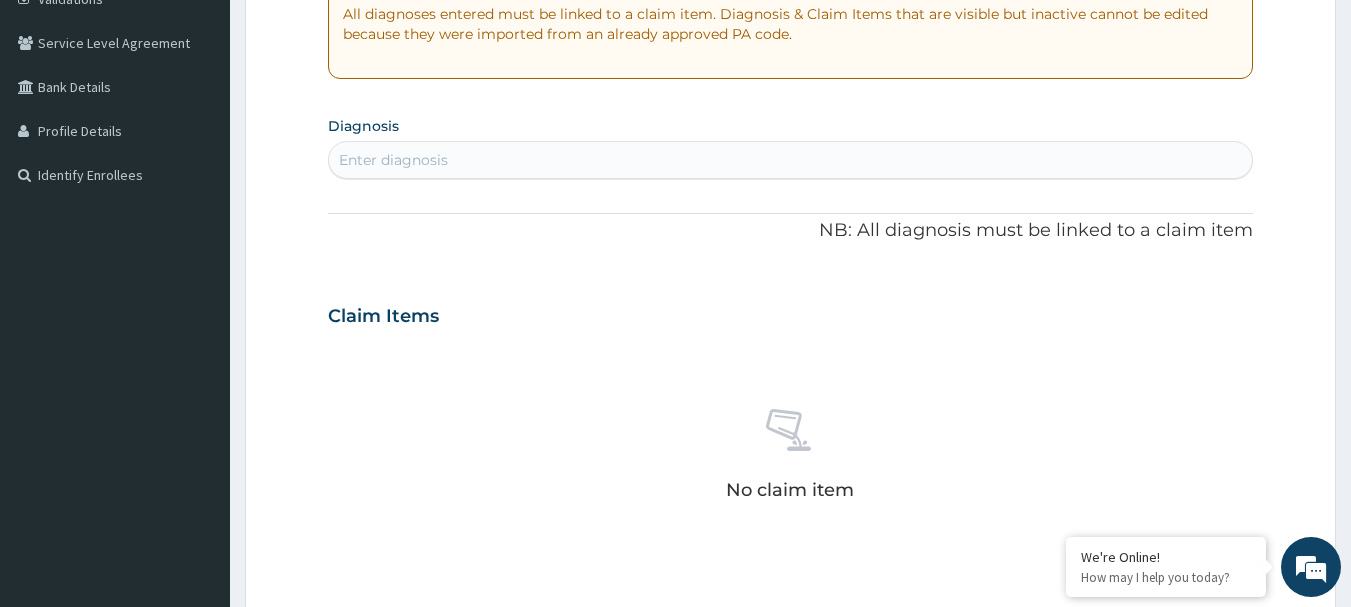 scroll, scrollTop: 400, scrollLeft: 0, axis: vertical 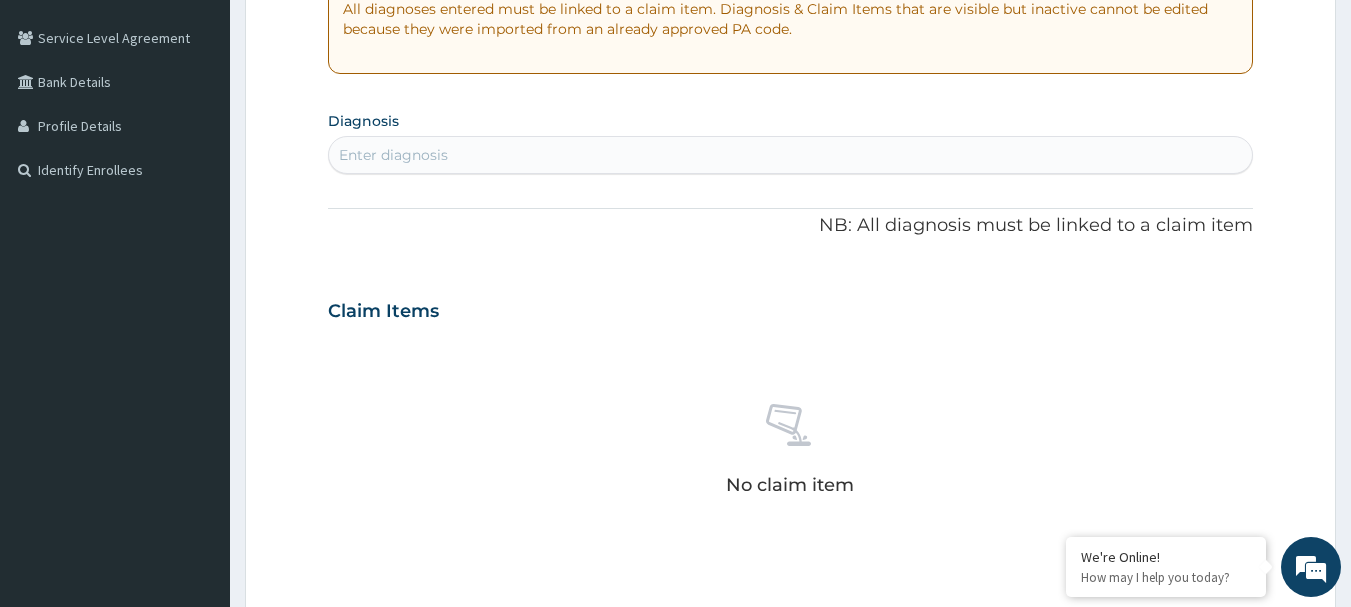 click on "Enter diagnosis" at bounding box center (791, 155) 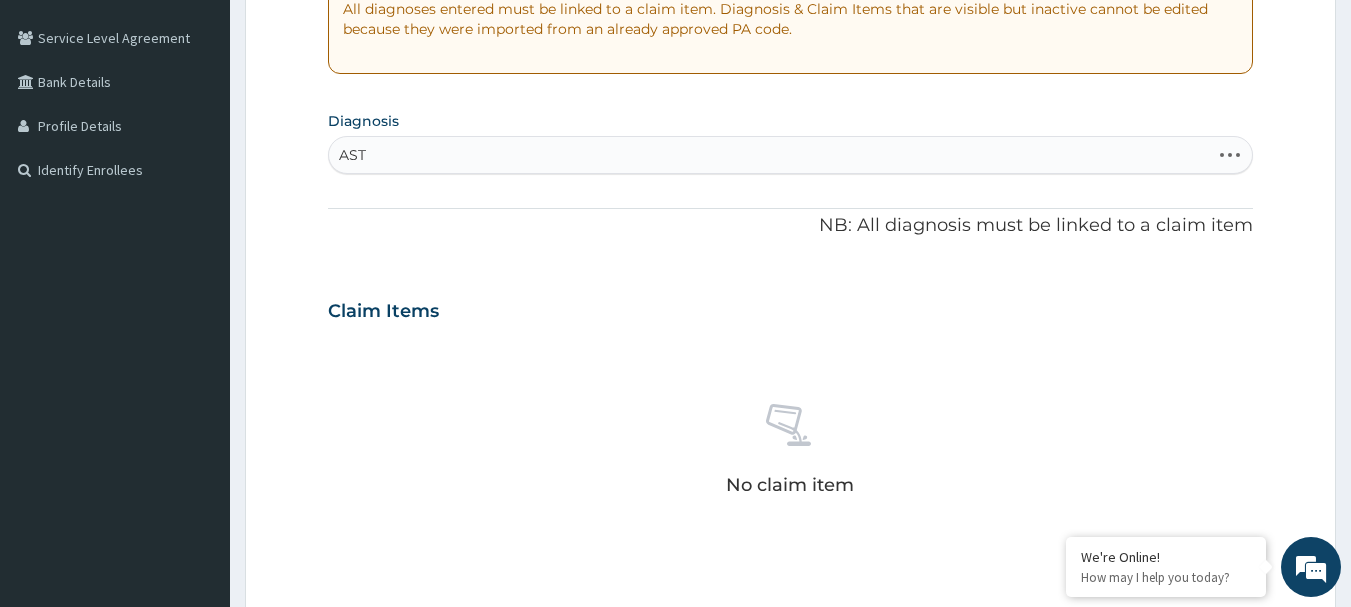type on "ASTH" 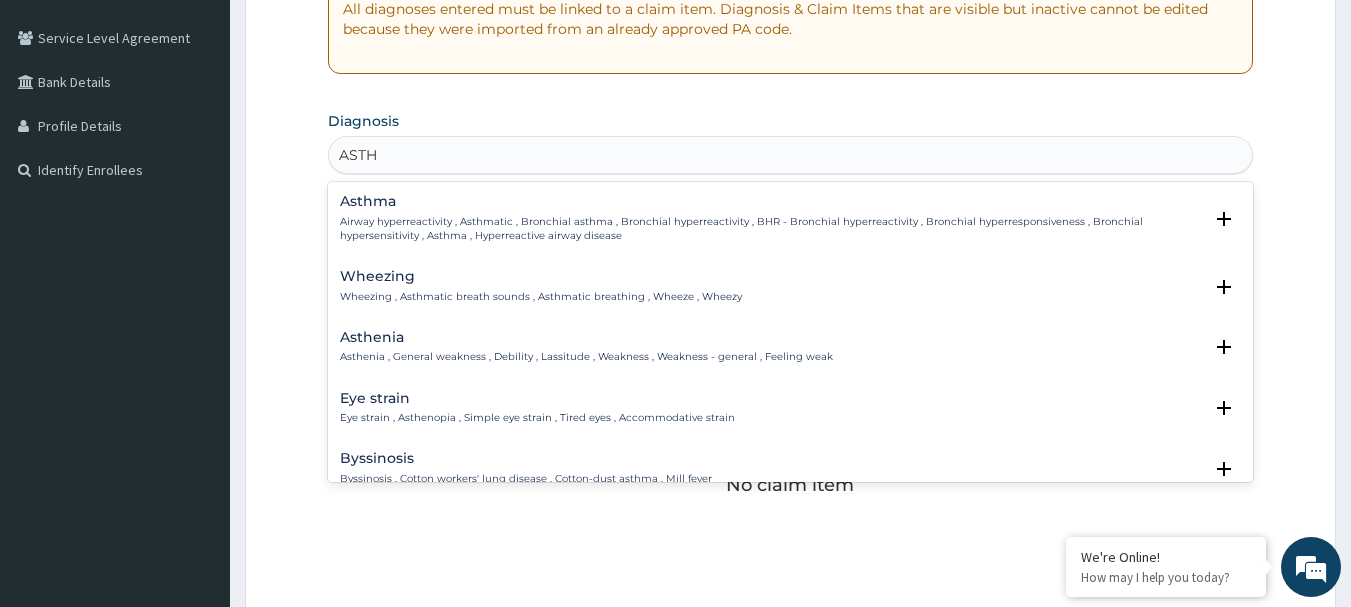 click on "Asthma Airway hyperreactivity , Asthmatic , Bronchial asthma , Bronchial hyperreactivity , BHR - Bronchial hyperreactivity , Bronchial hyperresponsiveness , Bronchial hypersensitivity , Asthma , Hyperreactive airway disease" at bounding box center [771, 218] 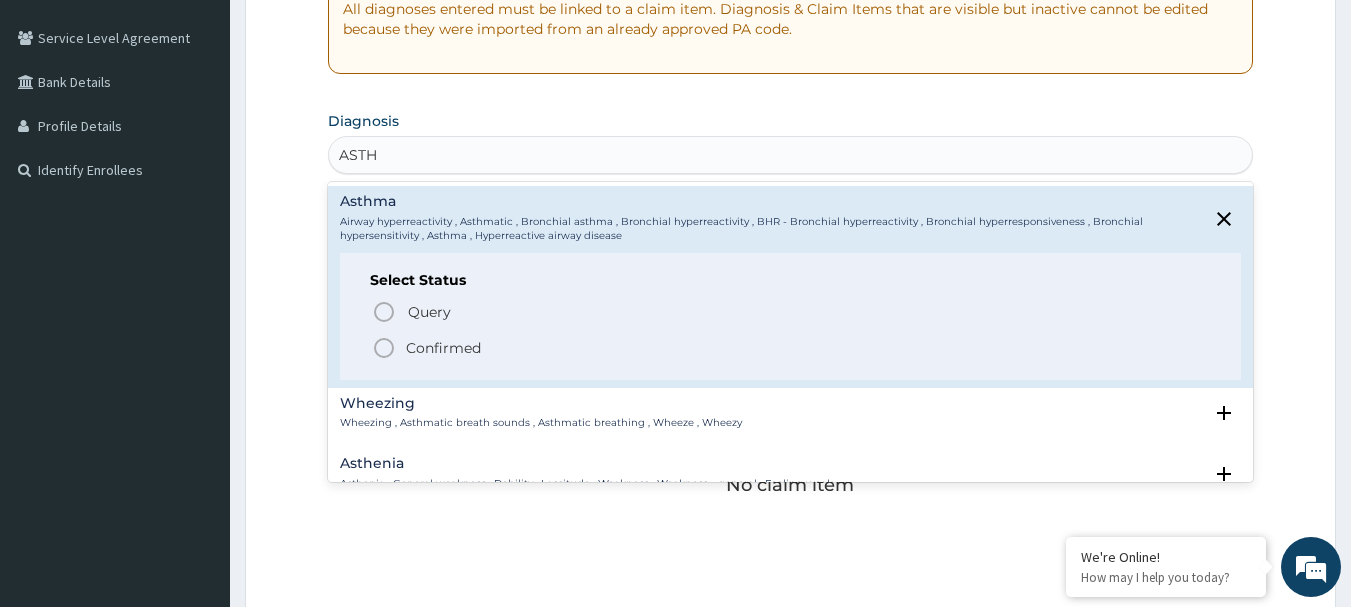click 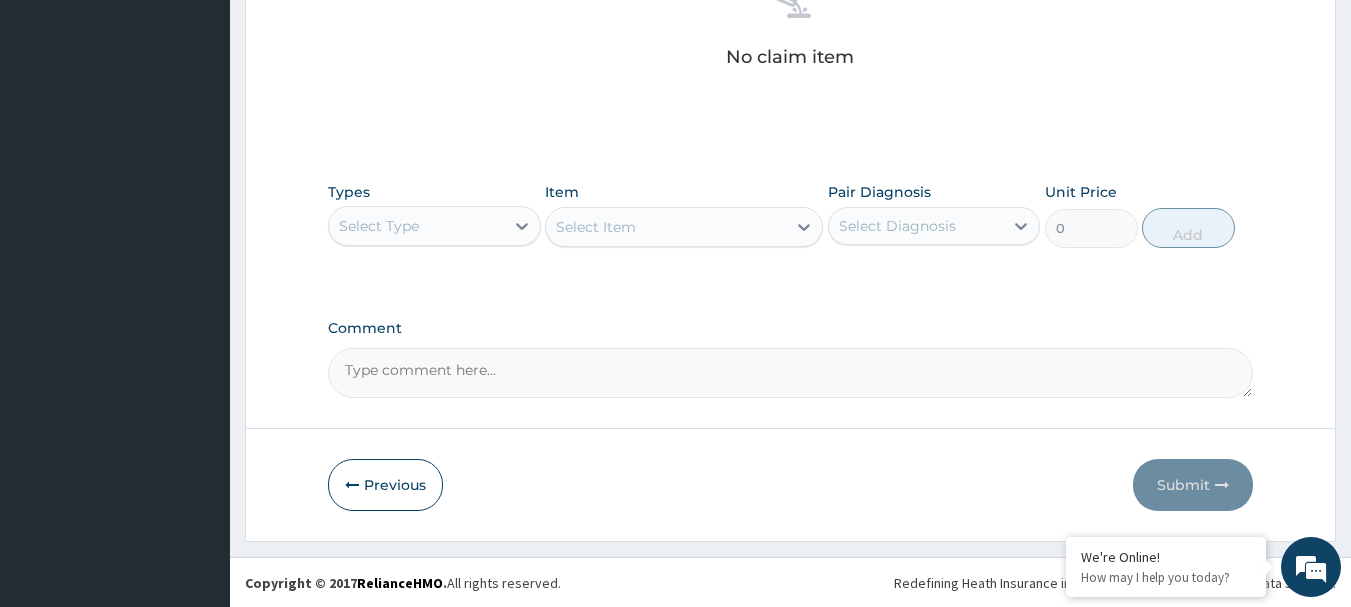 scroll, scrollTop: 835, scrollLeft: 0, axis: vertical 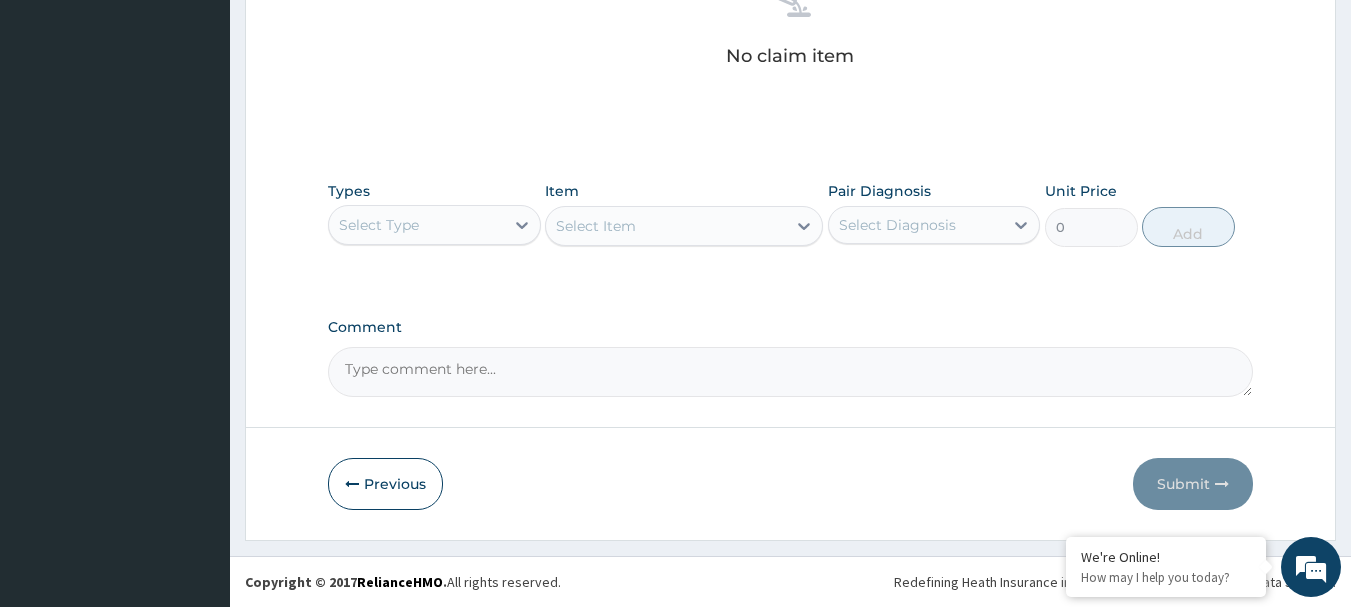 click on "Select Type" at bounding box center [416, 225] 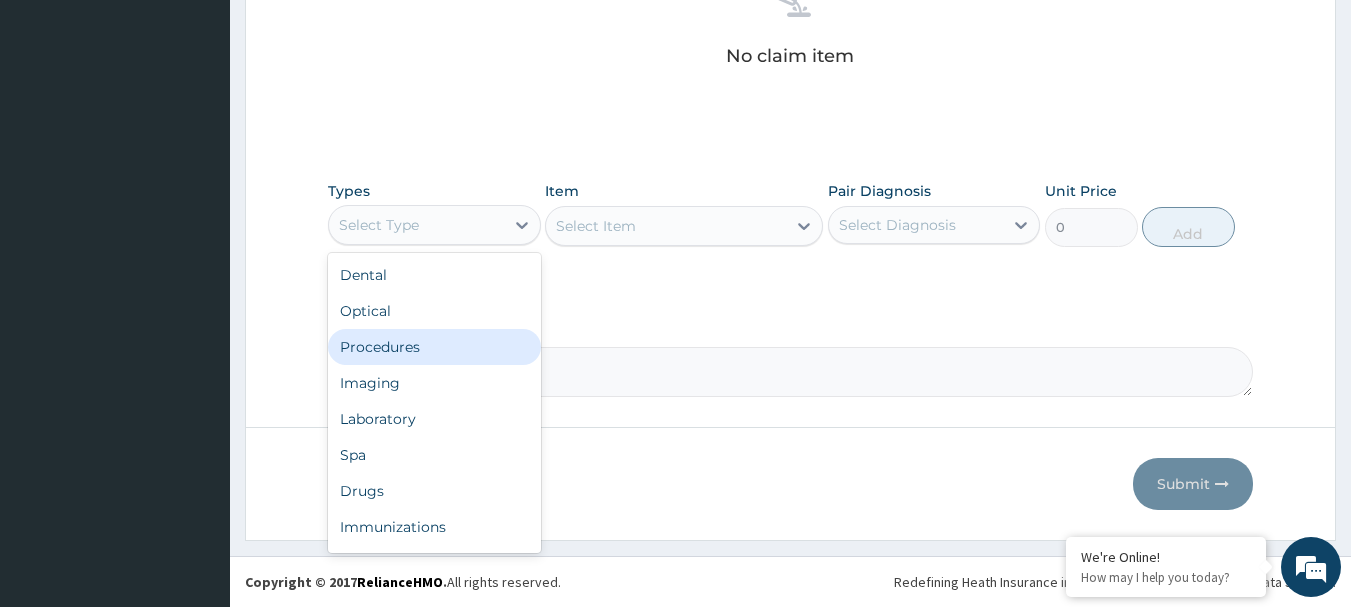 click on "Procedures" at bounding box center [434, 347] 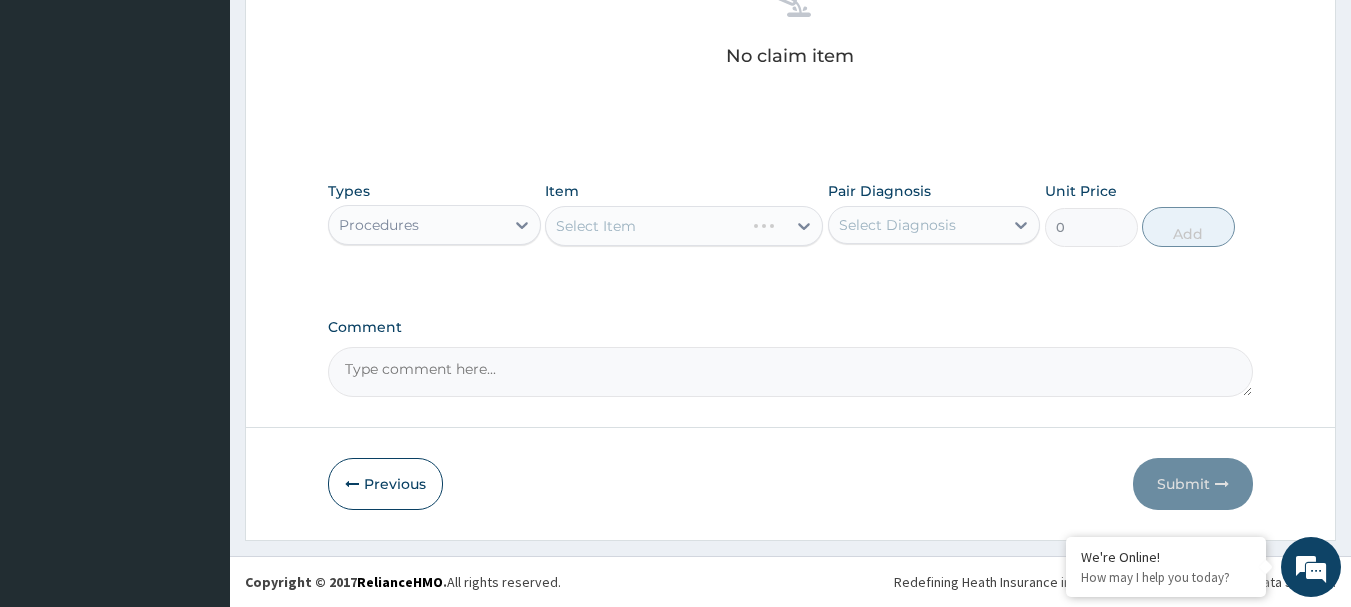 click on "Select Item" at bounding box center [684, 226] 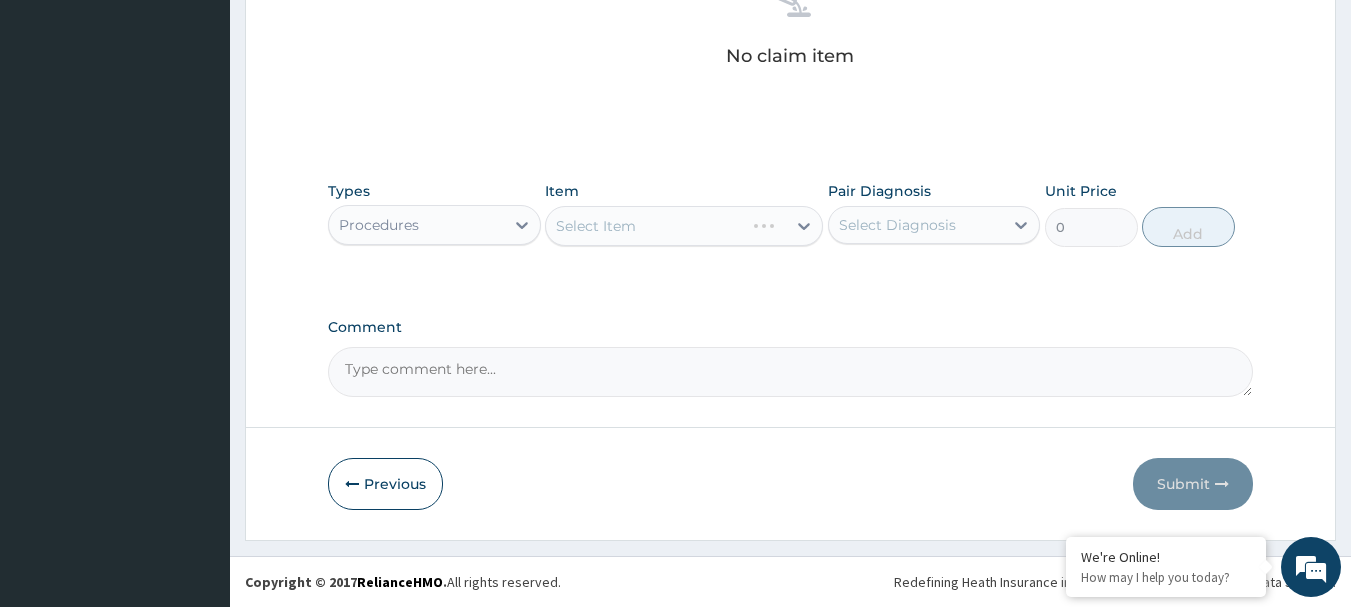 click on "Select Item" at bounding box center [684, 226] 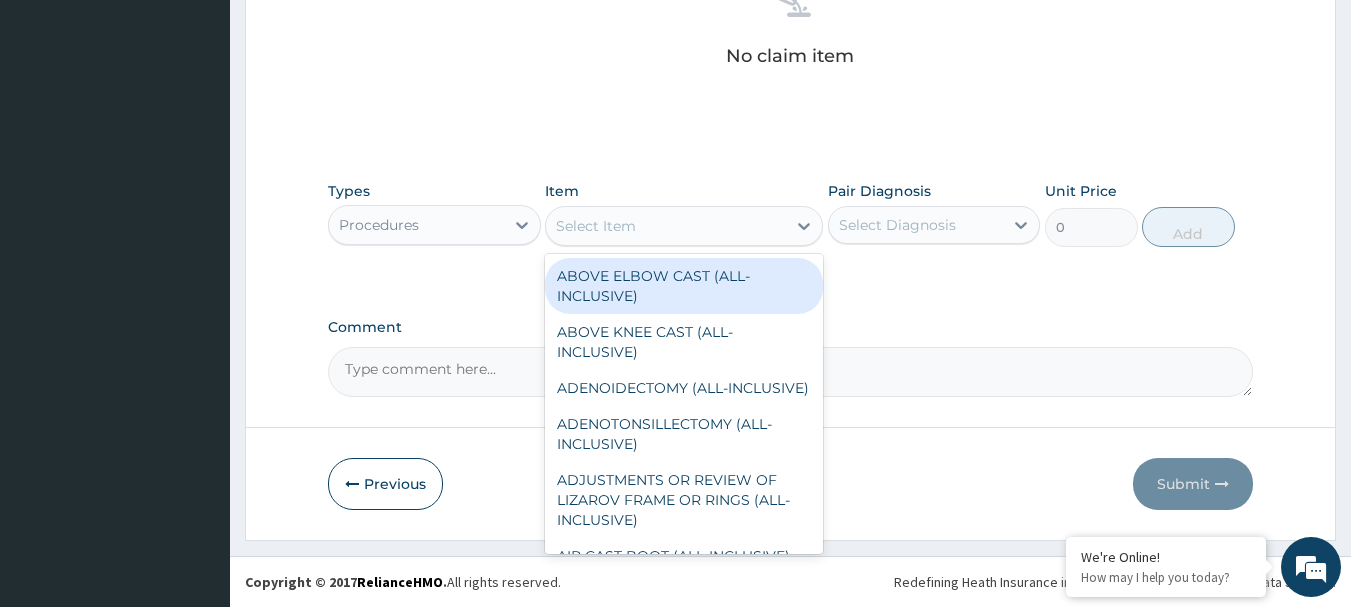 click on "Select Item" at bounding box center [666, 226] 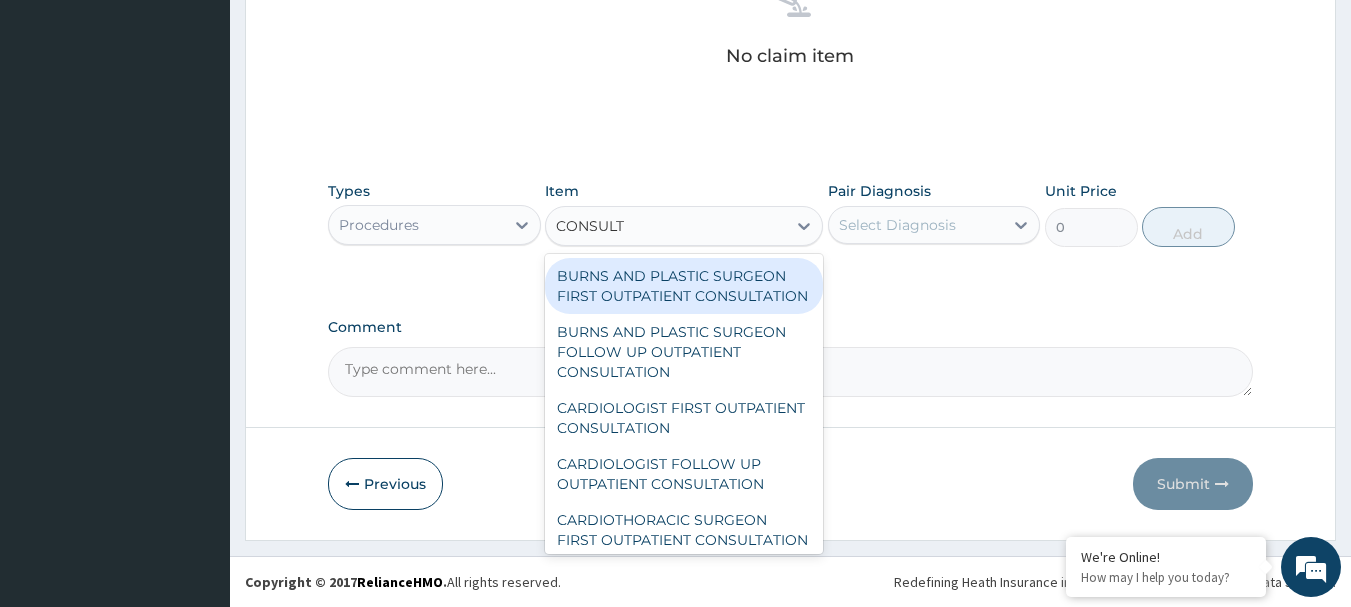 type on "CONSULTA" 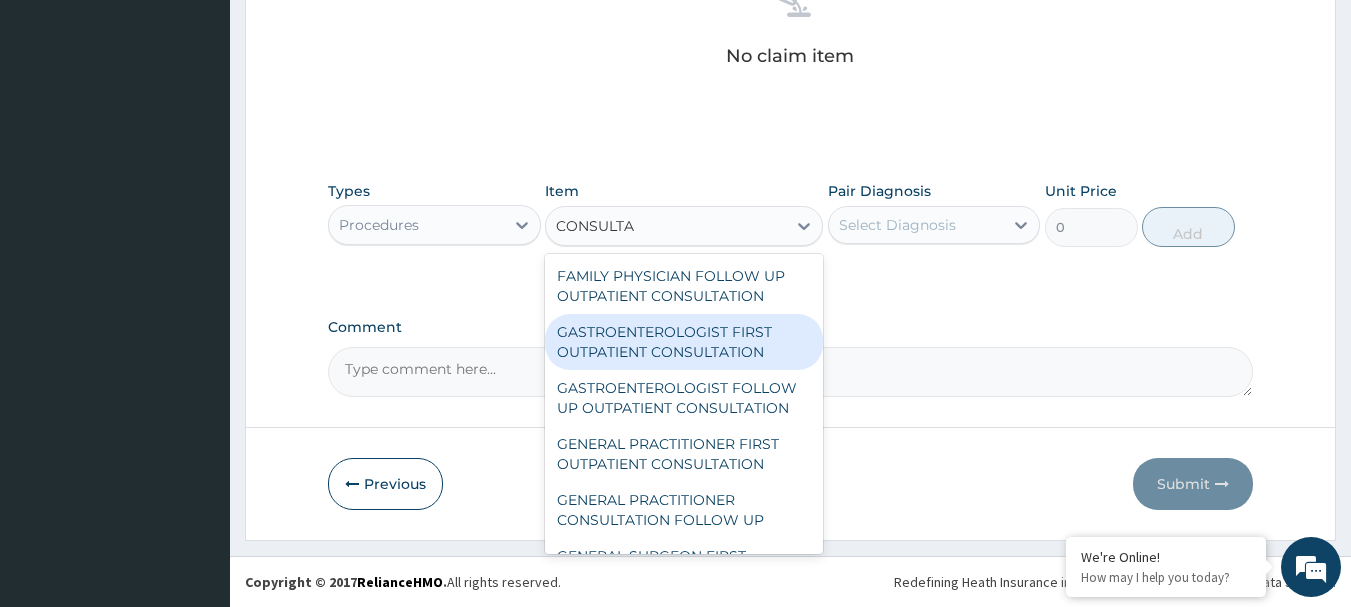 scroll, scrollTop: 1000, scrollLeft: 0, axis: vertical 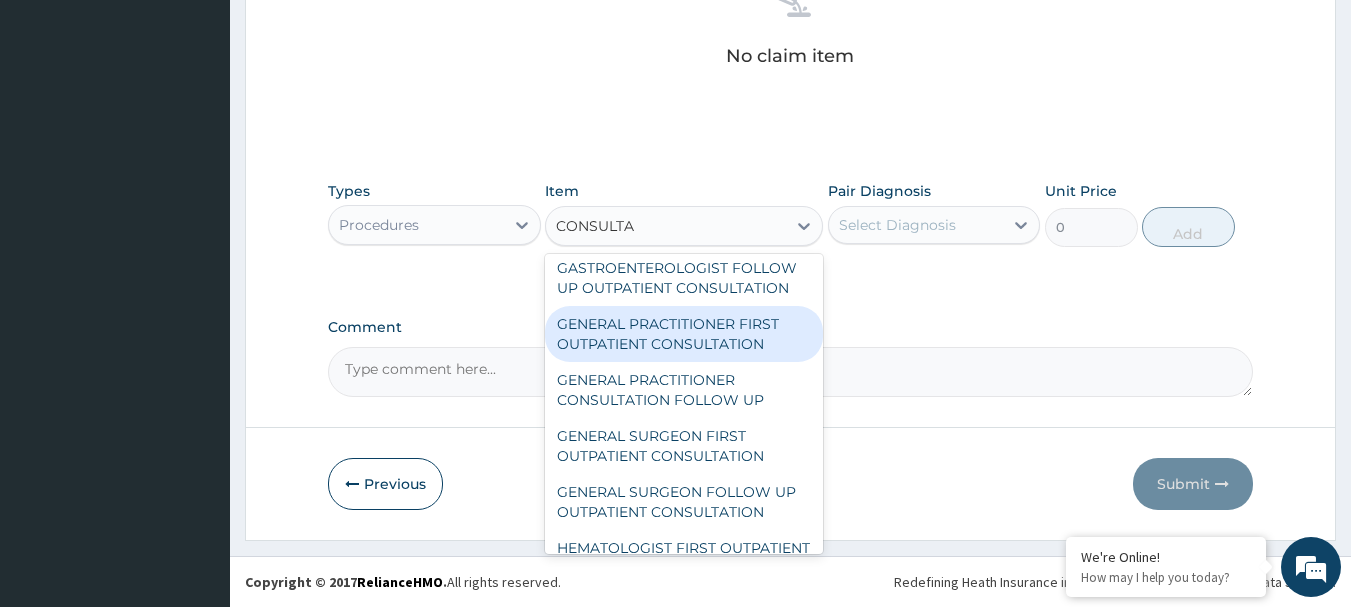 click on "GENERAL PRACTITIONER FIRST OUTPATIENT CONSULTATION" at bounding box center (684, 334) 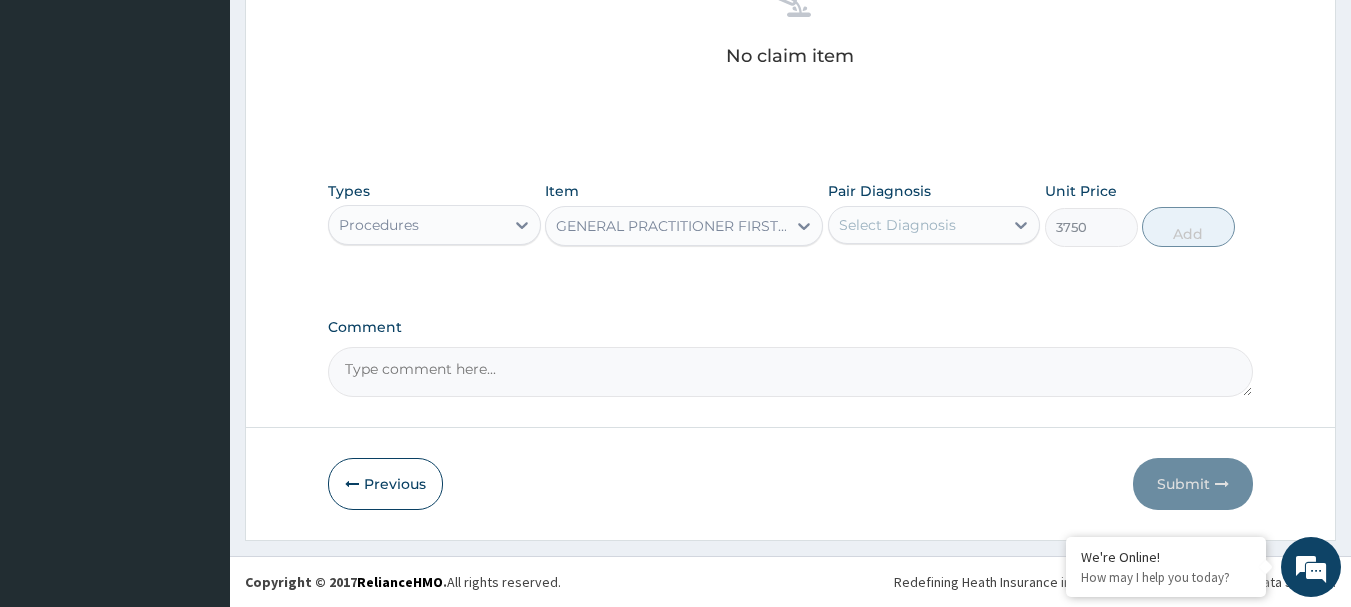 click on "Select Diagnosis" at bounding box center [916, 225] 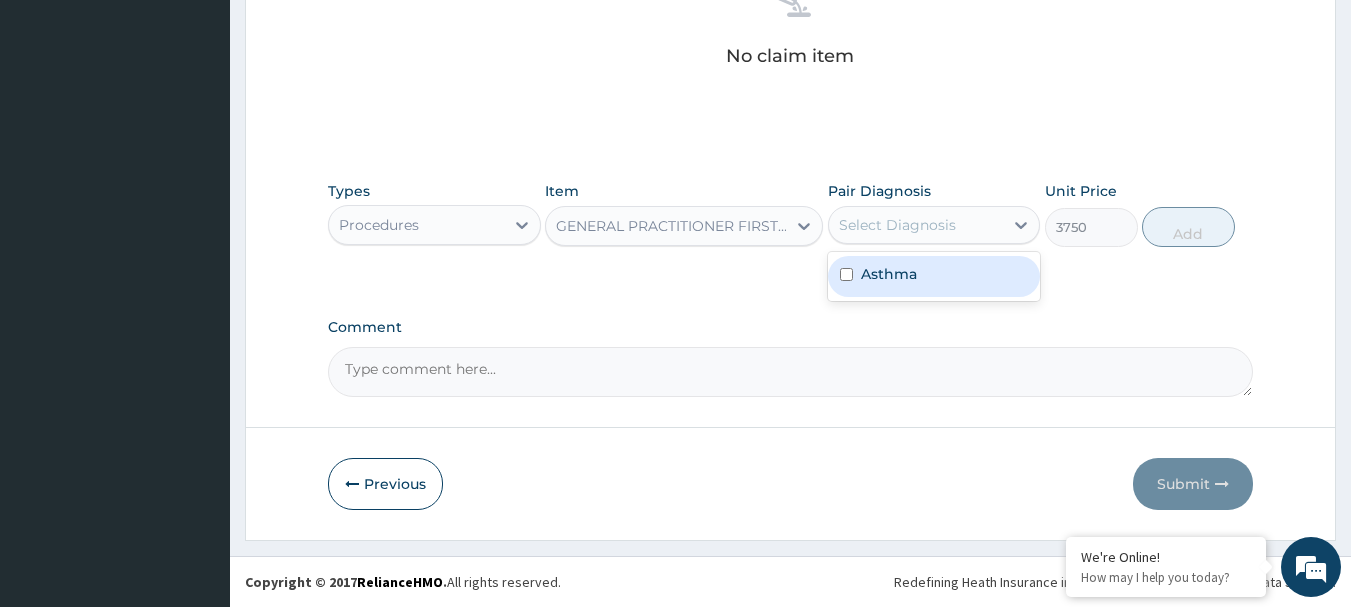 click on "Asthma" at bounding box center (889, 274) 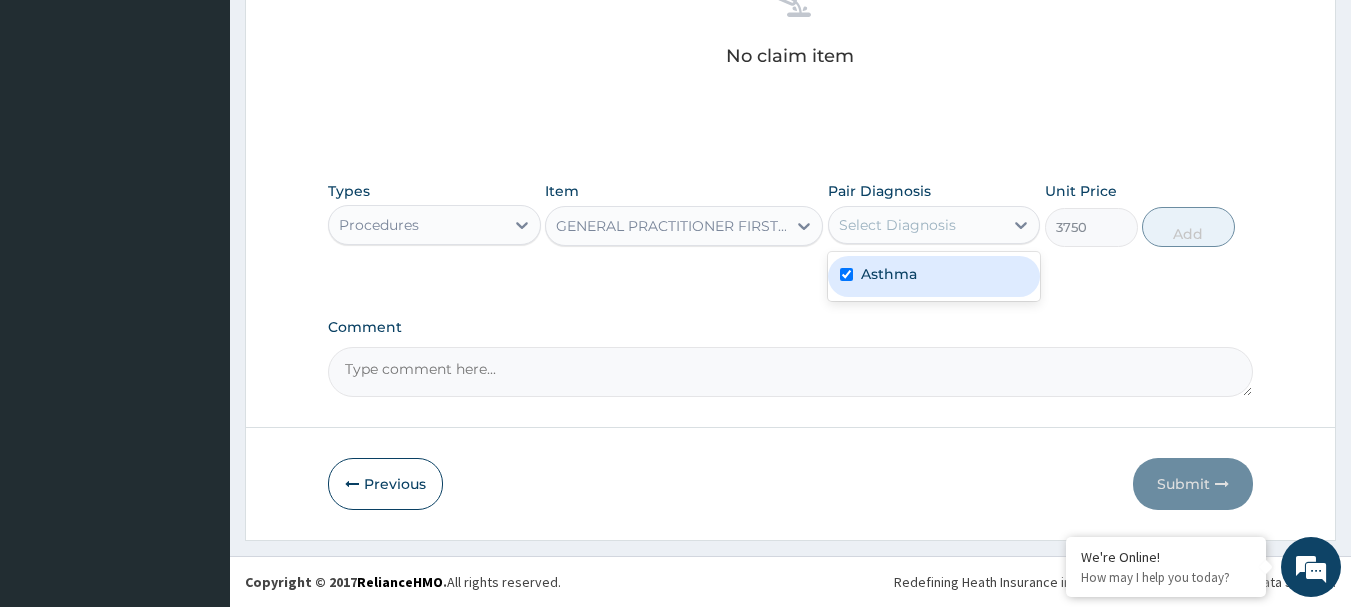checkbox on "true" 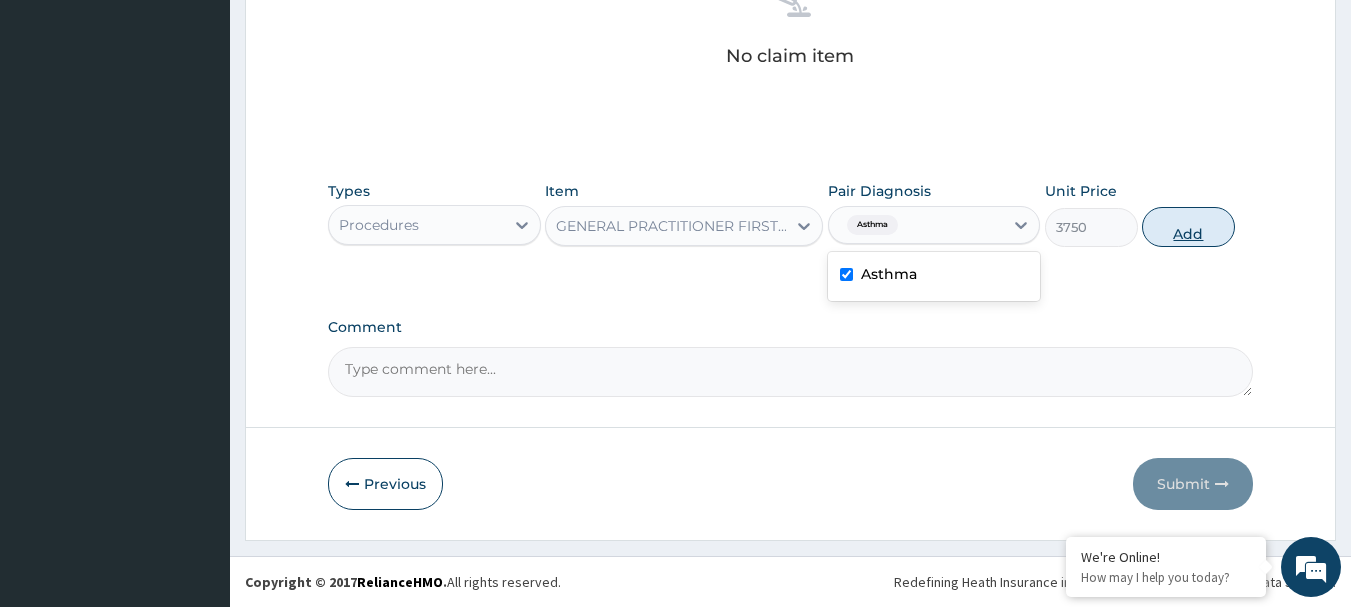 click on "Add" at bounding box center (1188, 227) 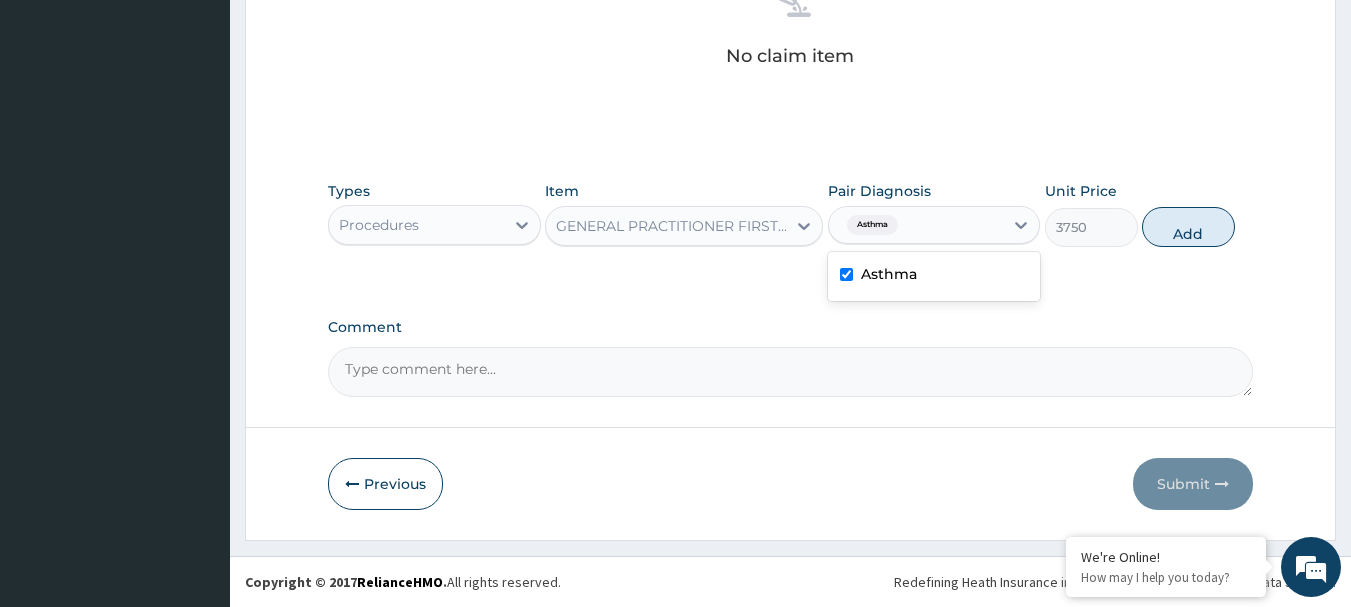 type on "0" 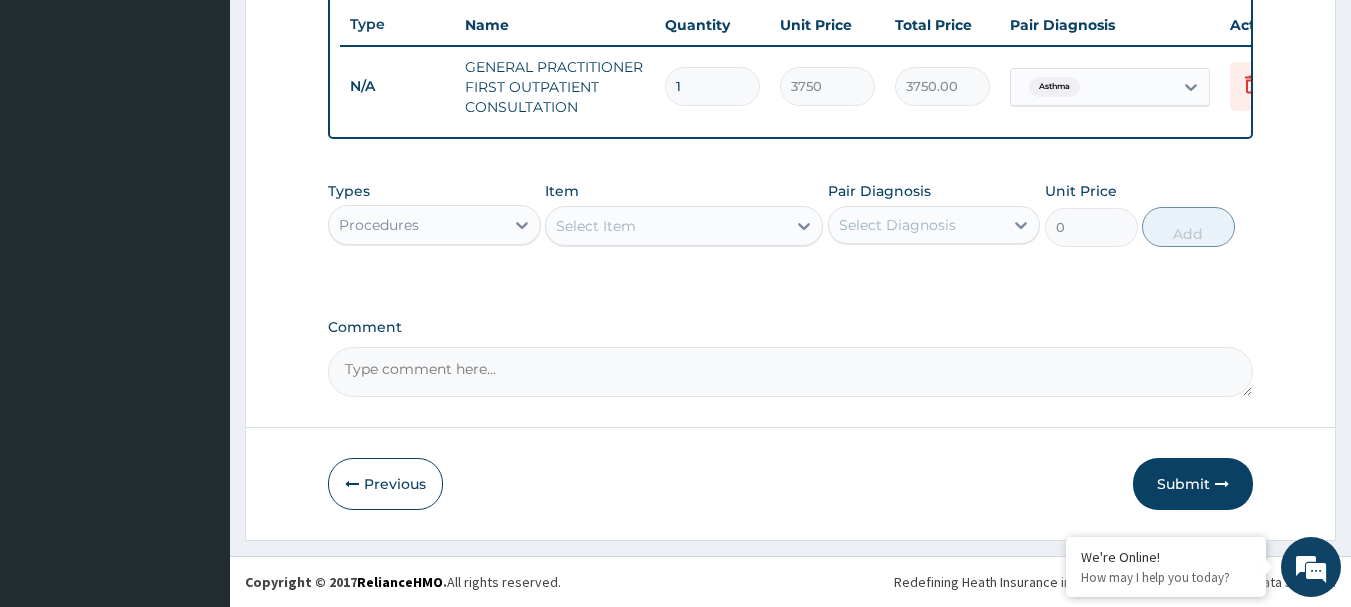 scroll, scrollTop: 766, scrollLeft: 0, axis: vertical 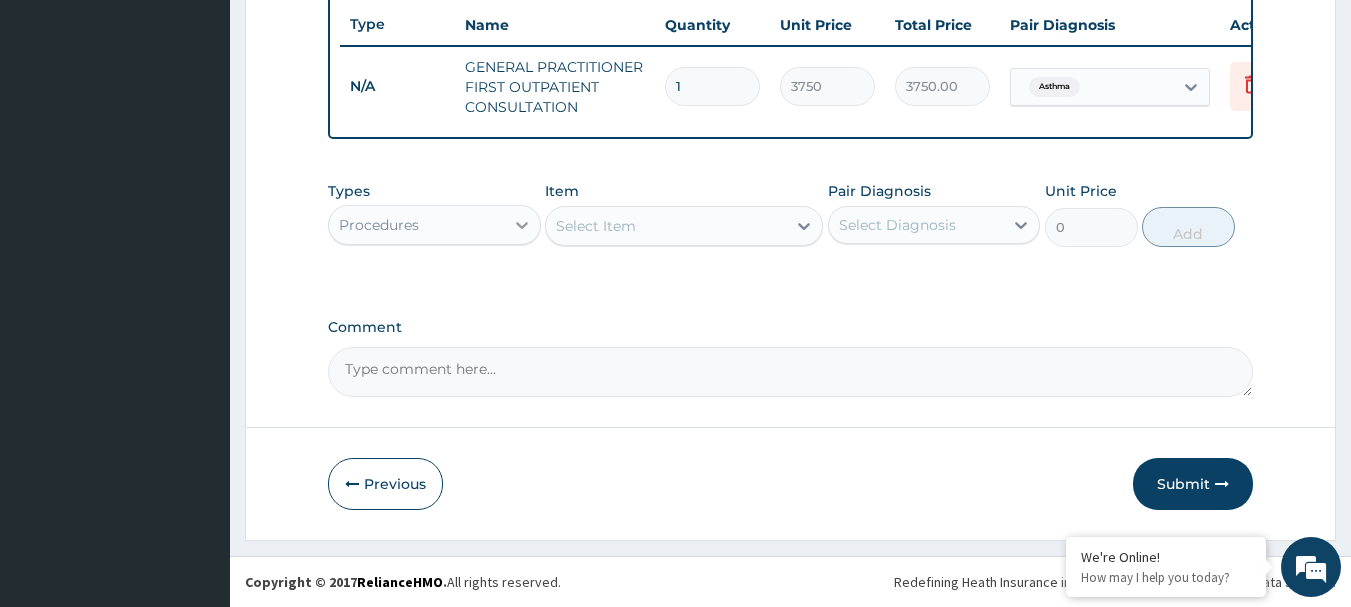 click at bounding box center (522, 225) 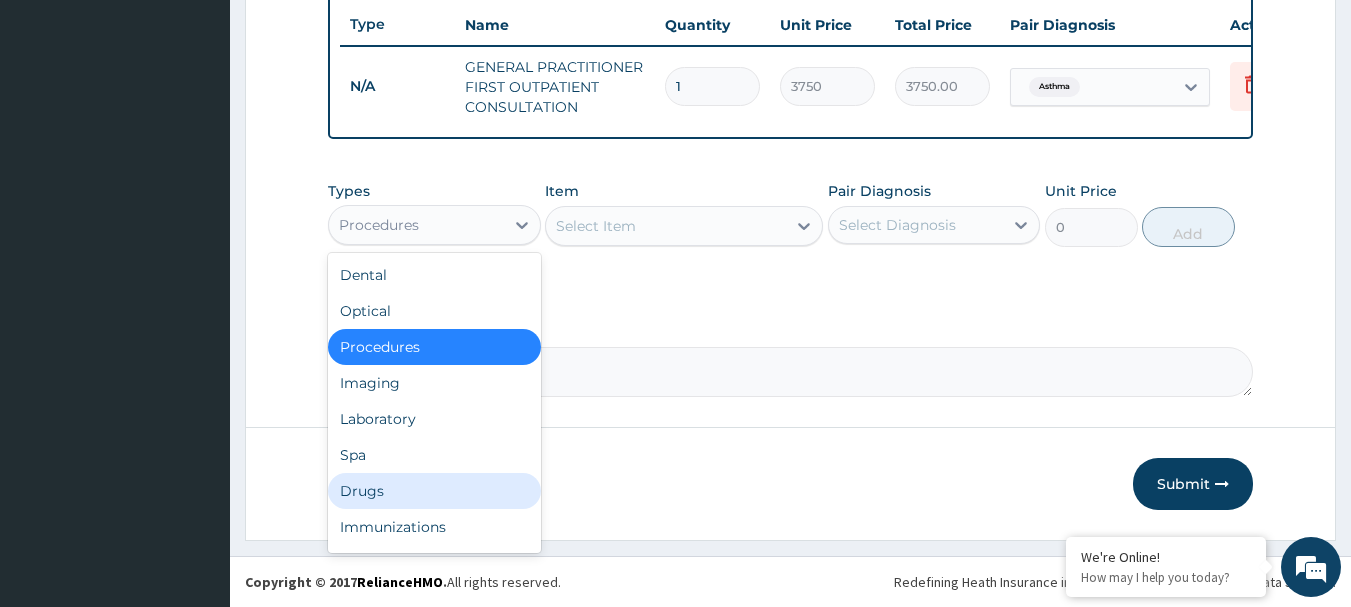 scroll, scrollTop: 68, scrollLeft: 0, axis: vertical 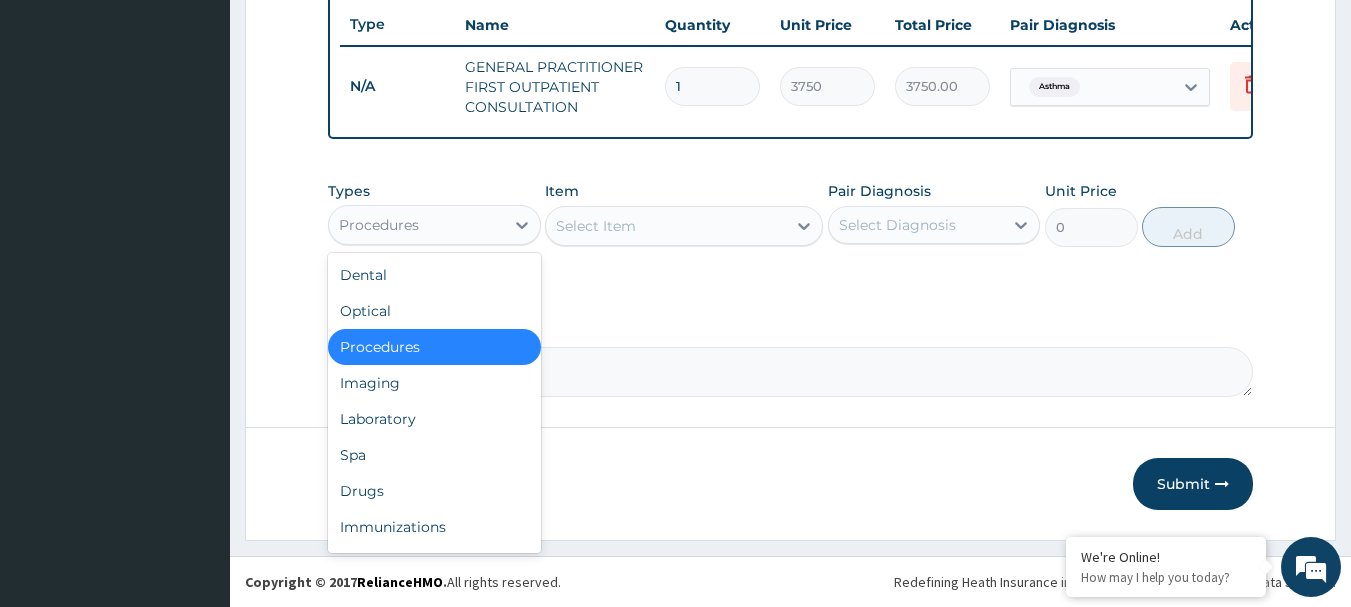 drag, startPoint x: 467, startPoint y: 216, endPoint x: 468, endPoint y: 229, distance: 13.038404 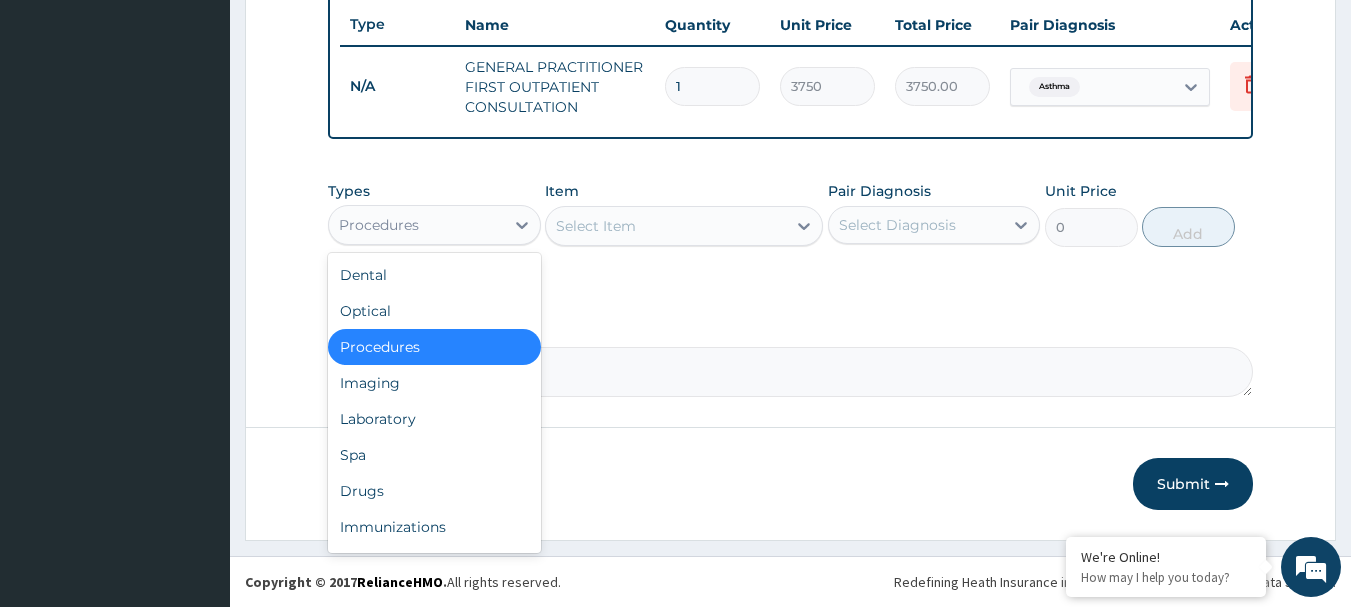 click on "Procedures" at bounding box center (416, 225) 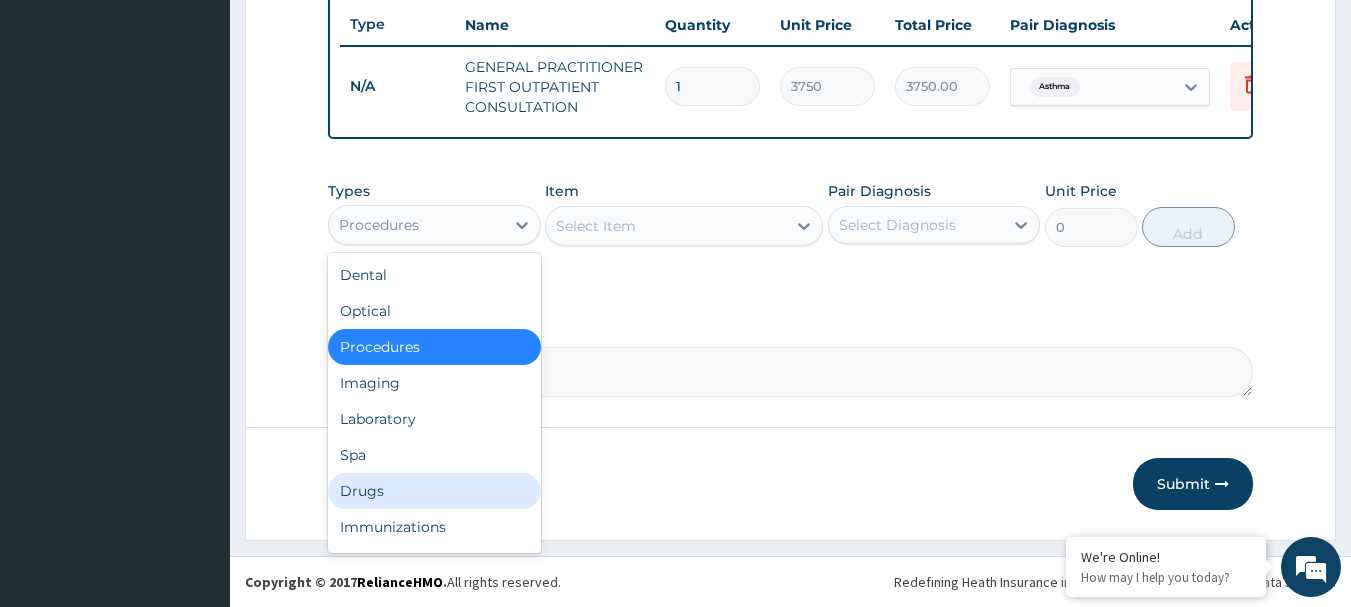 click on "Drugs" at bounding box center (434, 491) 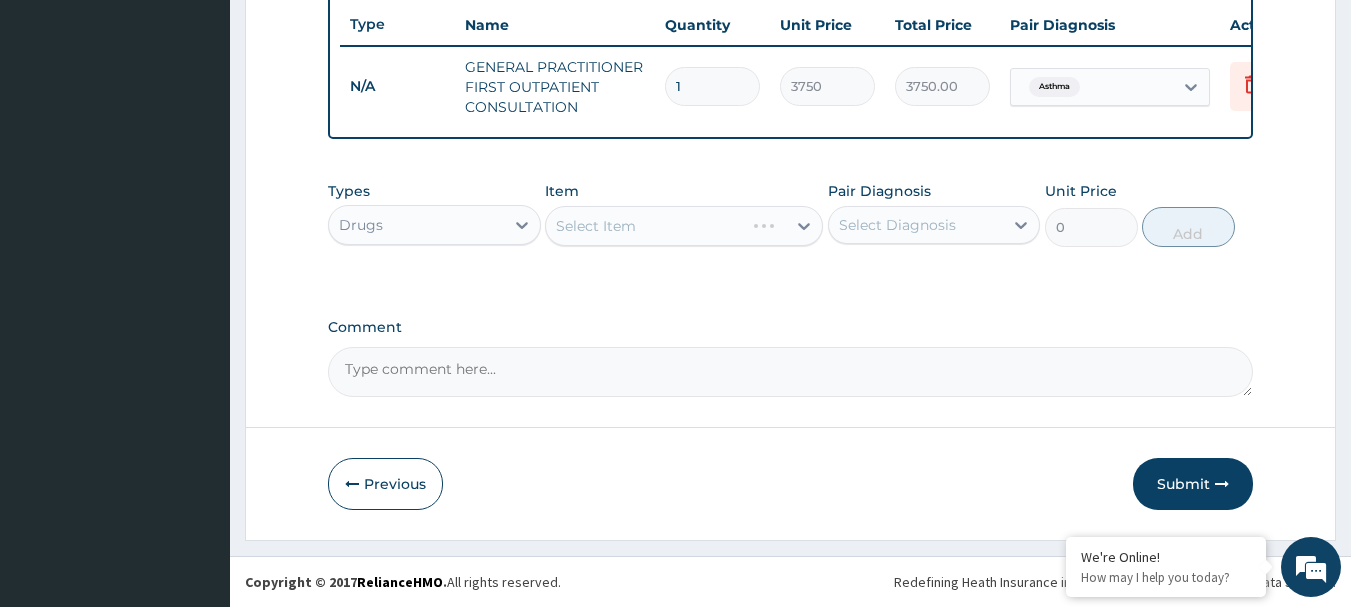 click on "Select Item" at bounding box center [684, 226] 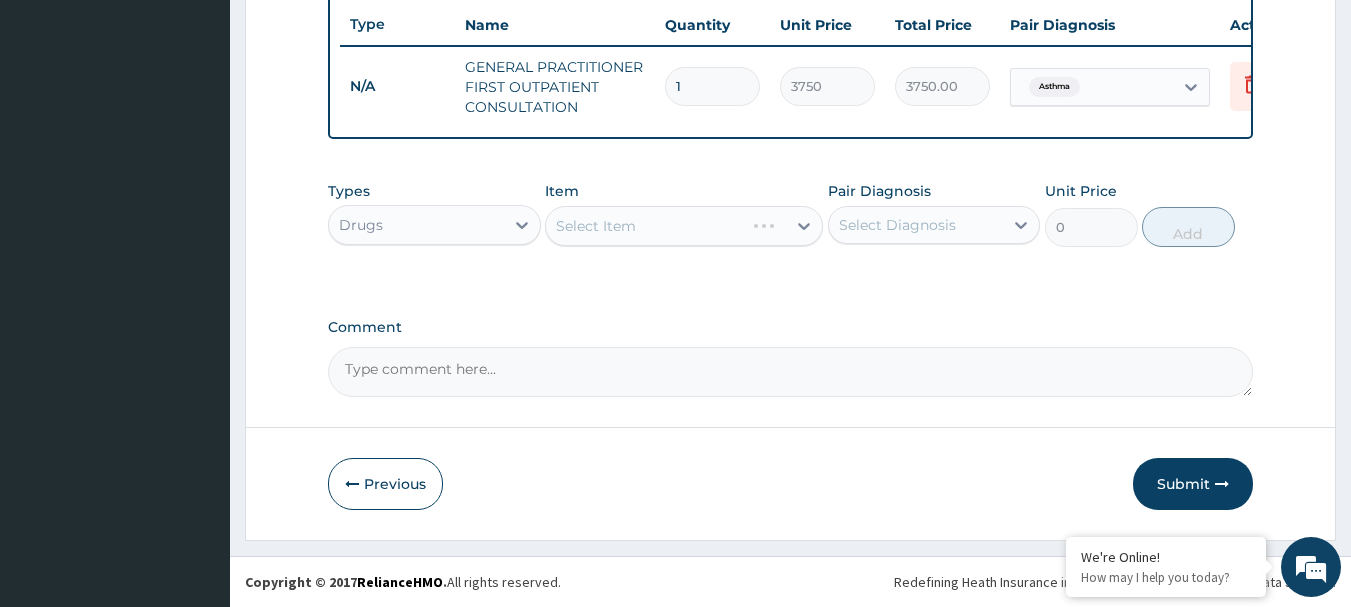 click on "Select Item" at bounding box center (684, 226) 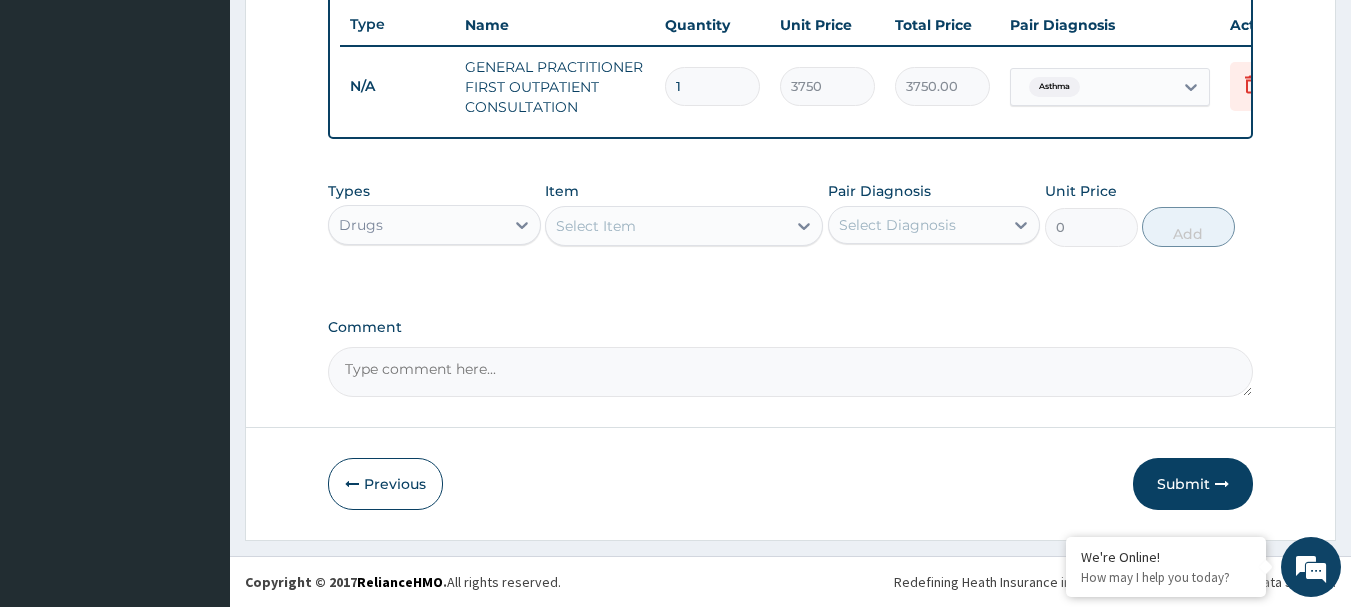 click on "Select Item" at bounding box center (666, 226) 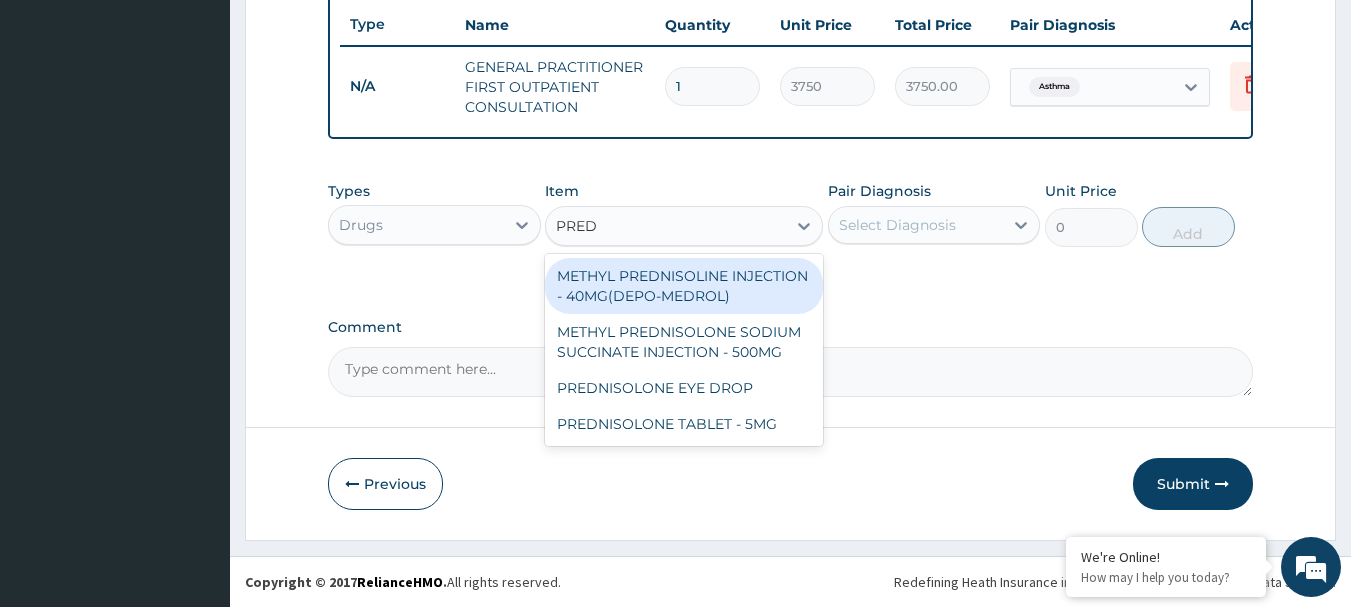 type on "PREDN" 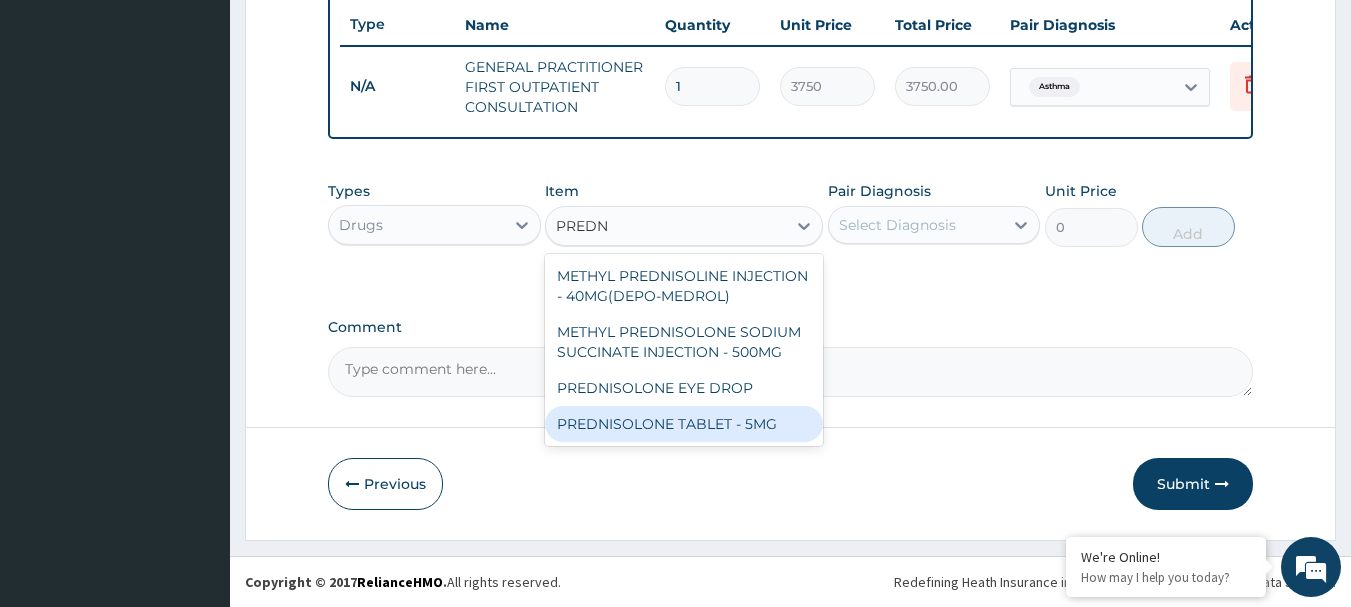 click on "PREDNISOLONE TABLET - 5MG" at bounding box center (684, 424) 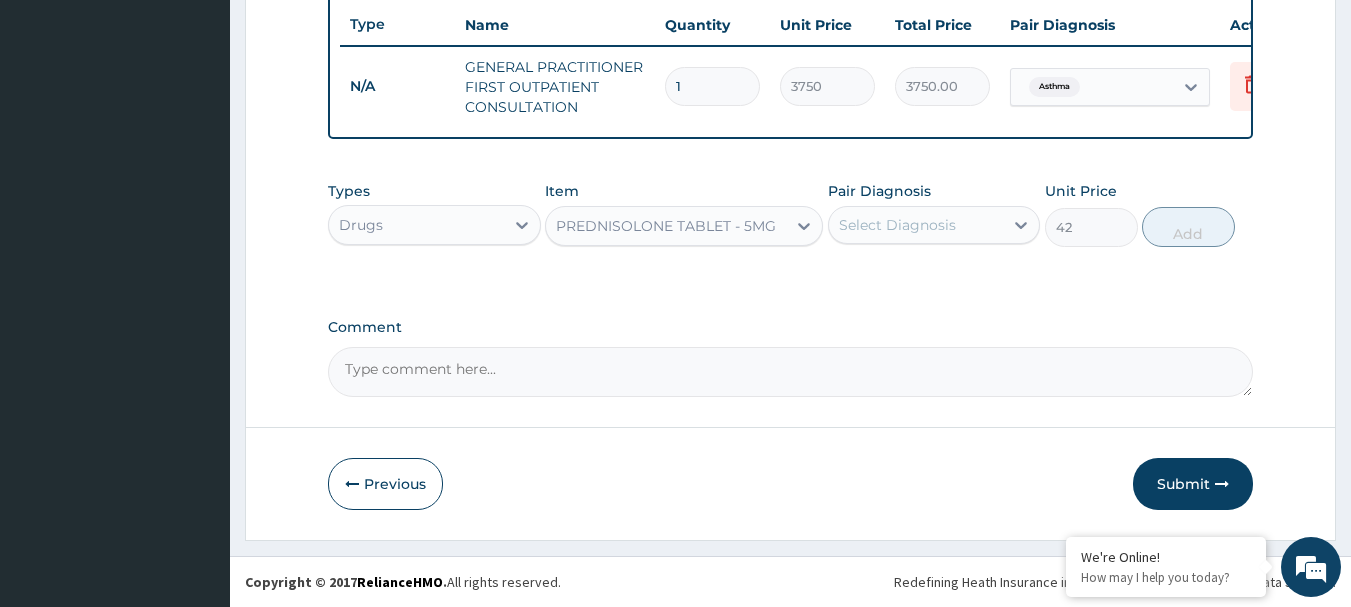 click on "Select Diagnosis" at bounding box center (916, 225) 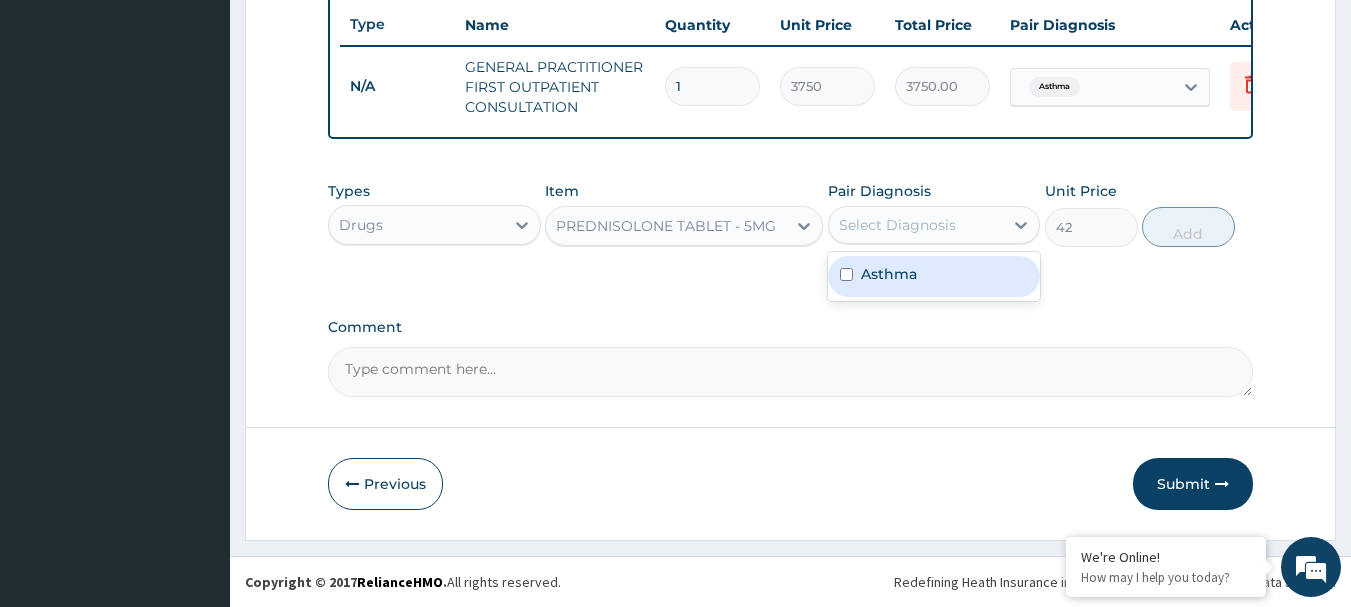 click on "Asthma" at bounding box center [889, 274] 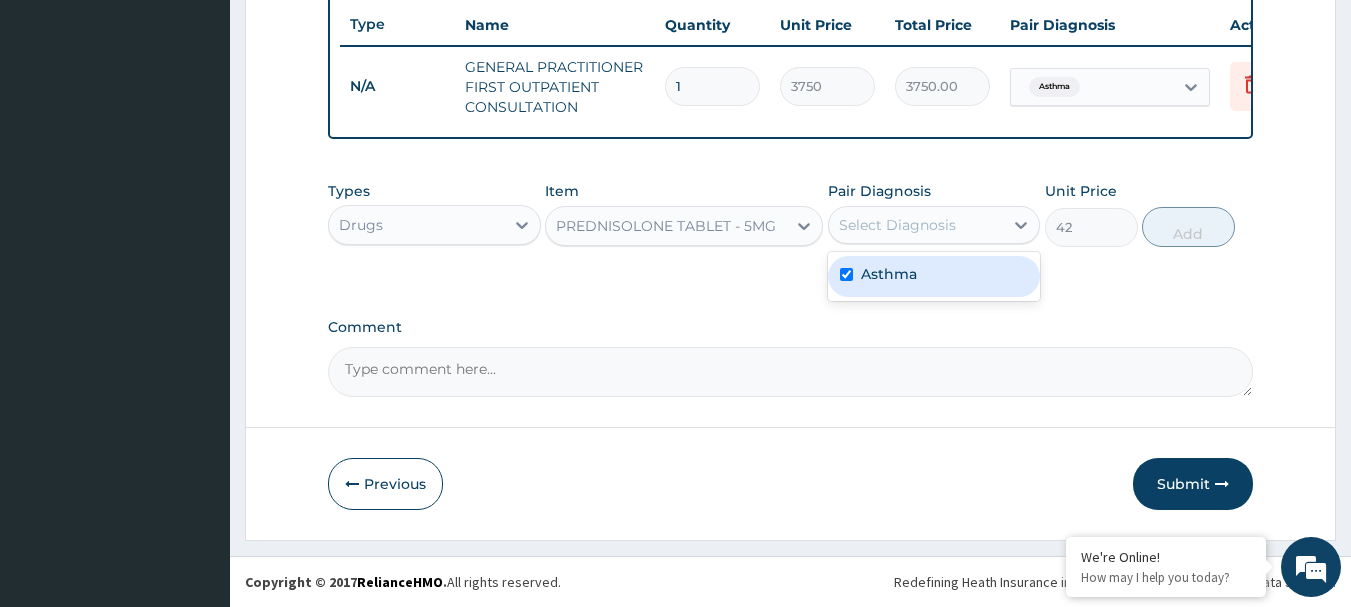 checkbox on "true" 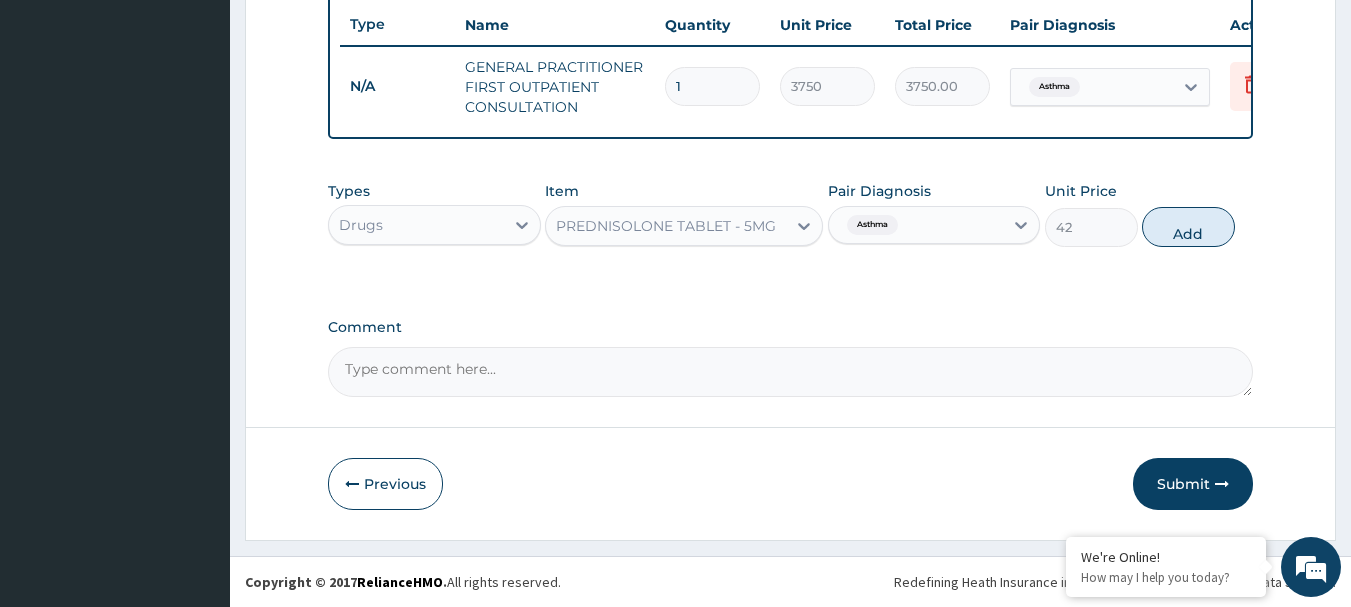 click on "PREDNISOLONE TABLET - 5MG" at bounding box center (666, 226) 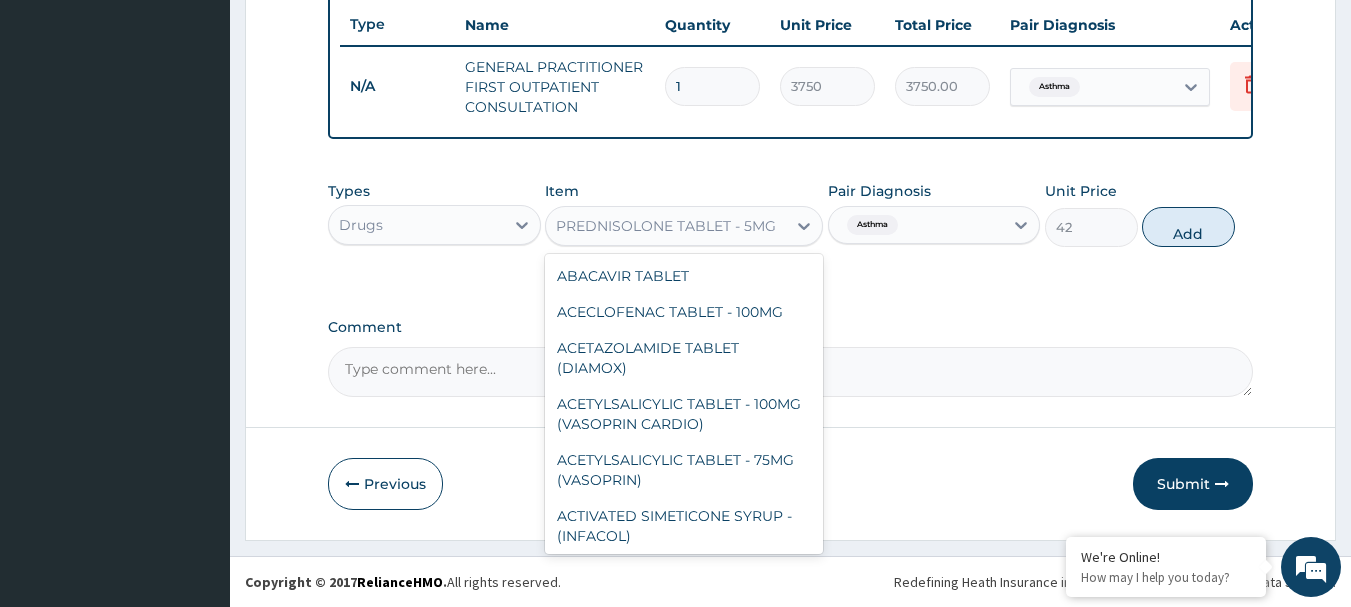 scroll, scrollTop: 33080, scrollLeft: 0, axis: vertical 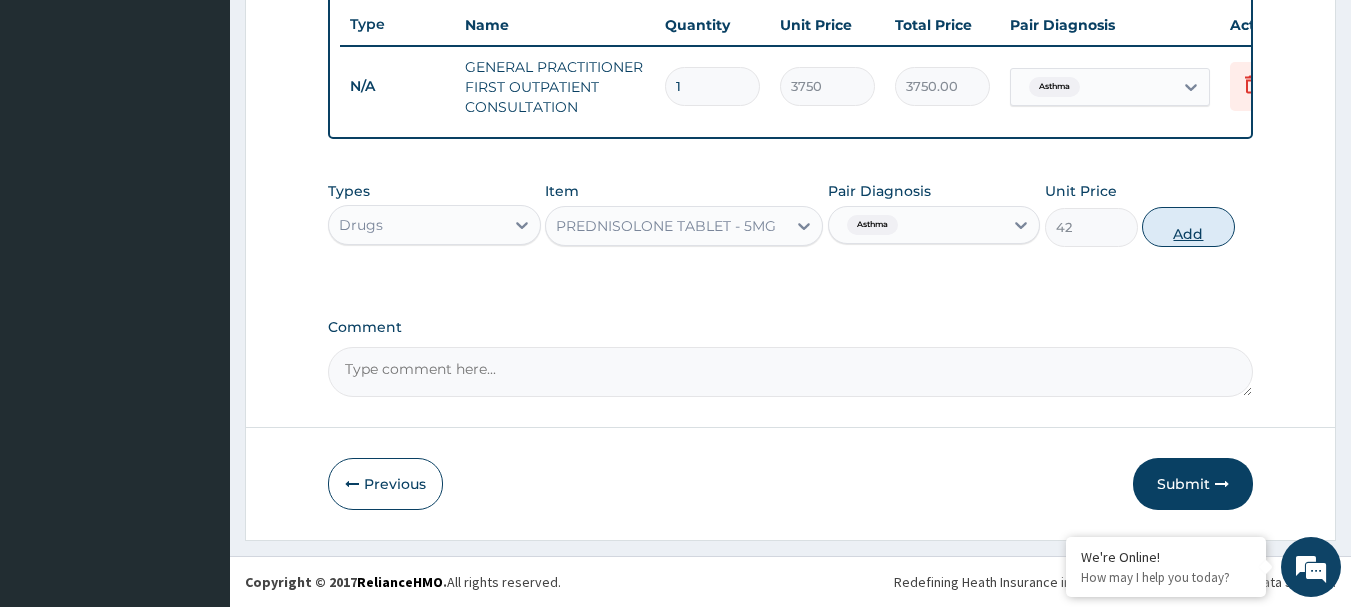 click on "Add" at bounding box center (1188, 227) 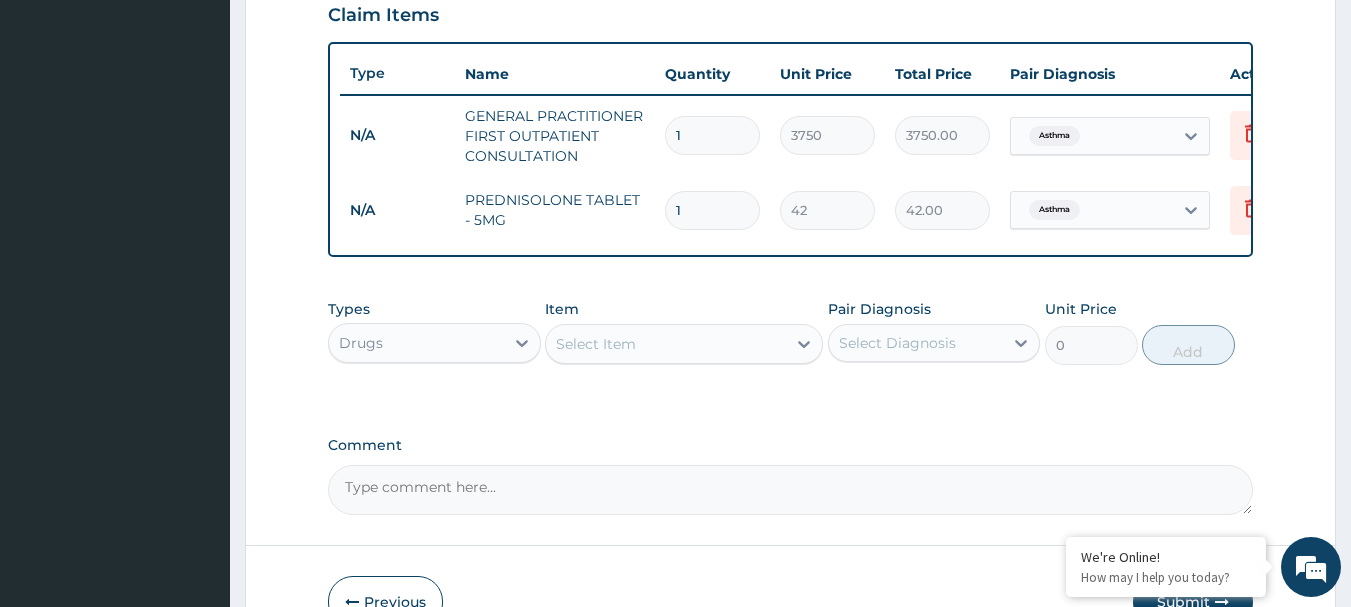 scroll, scrollTop: 666, scrollLeft: 0, axis: vertical 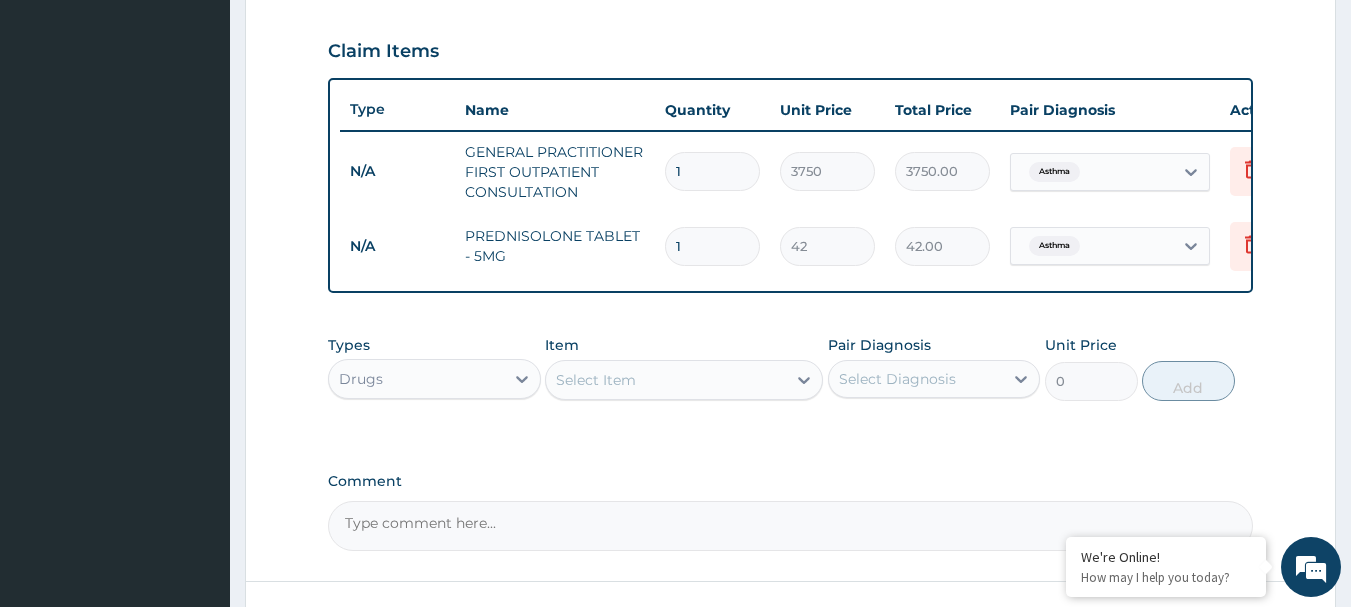 type on "10" 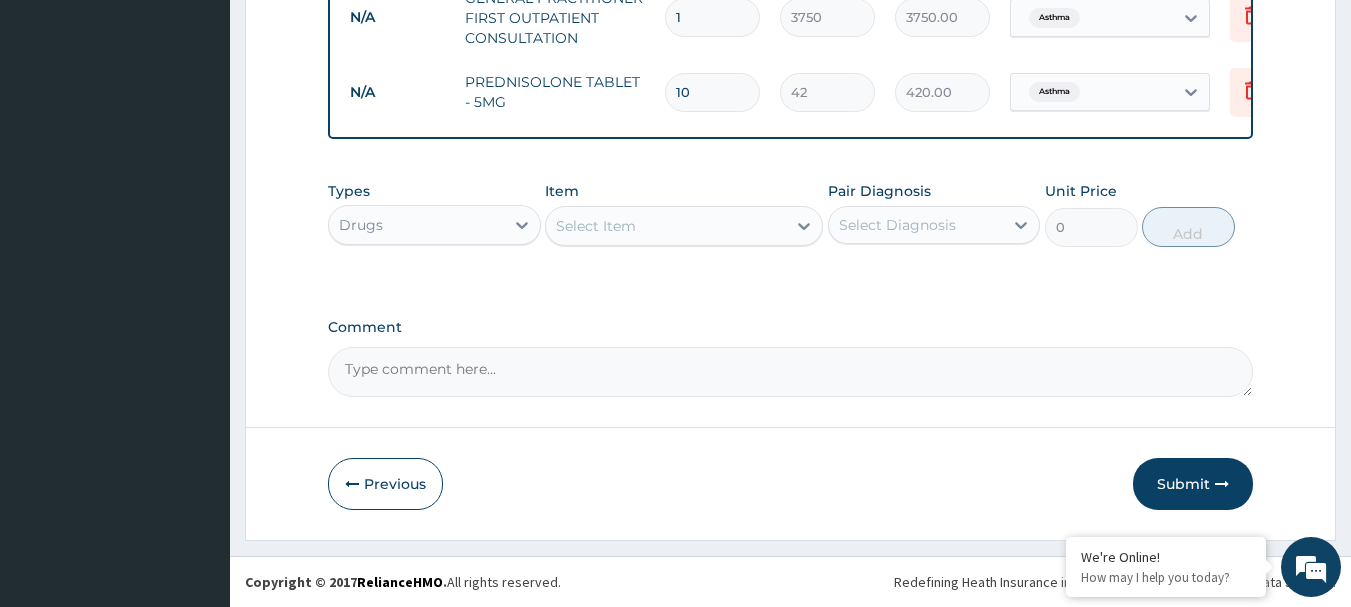 scroll, scrollTop: 835, scrollLeft: 0, axis: vertical 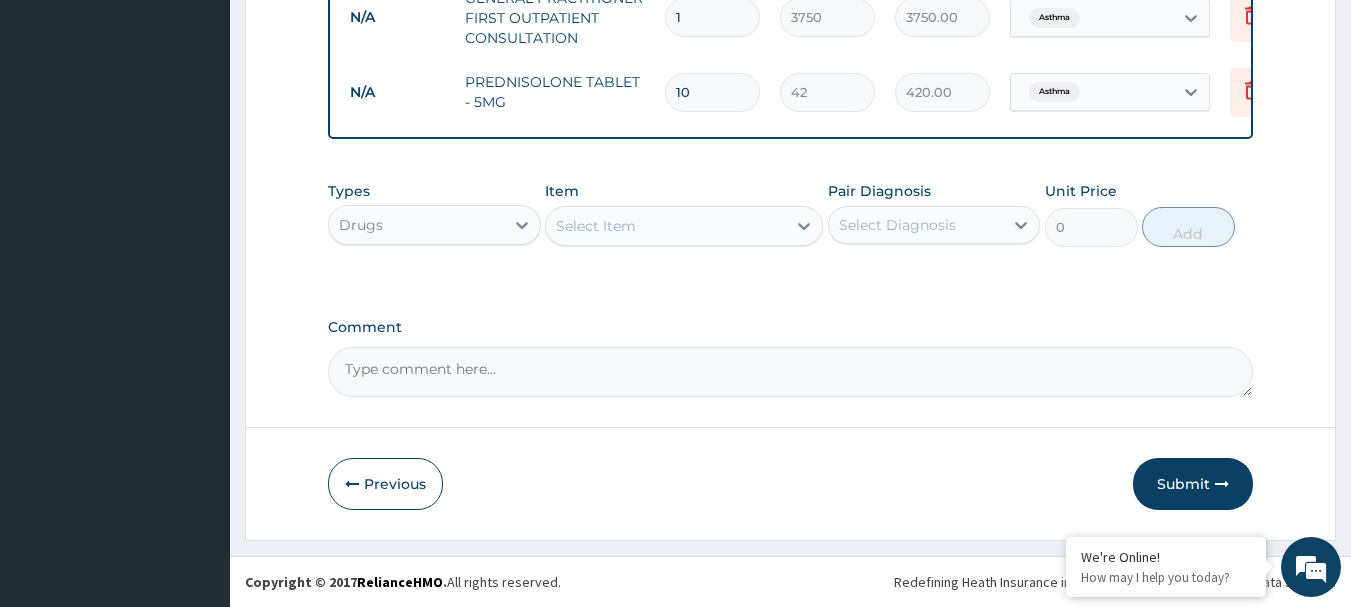 type on "10" 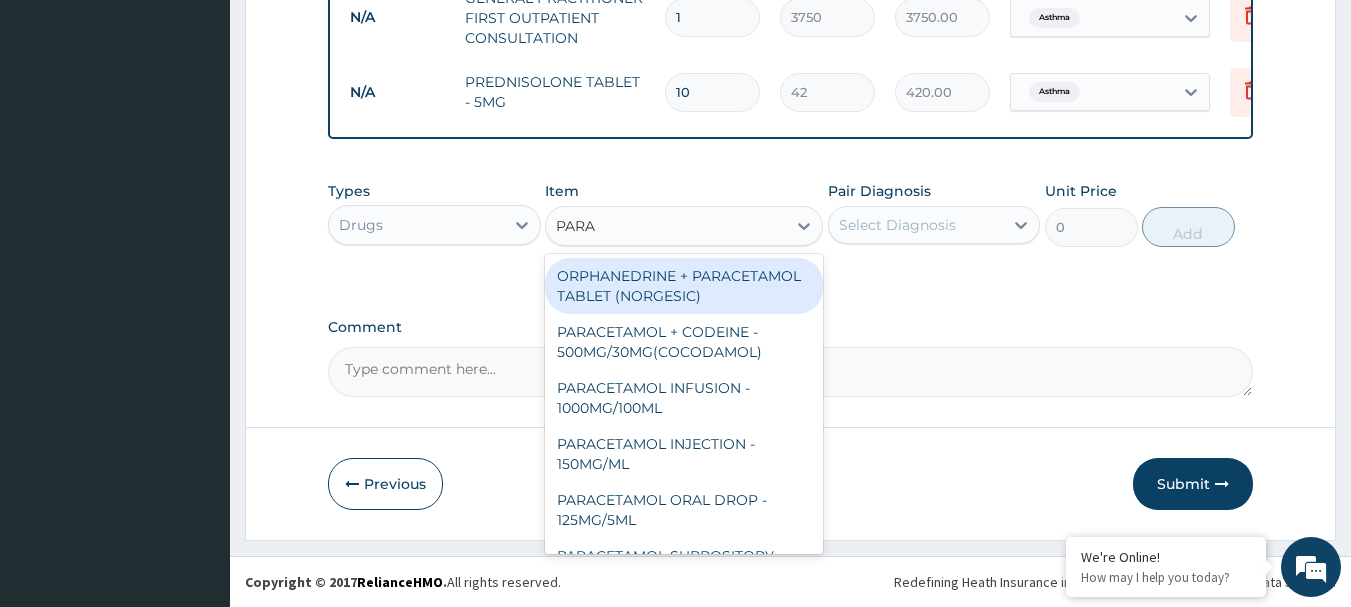 type on "PARAC" 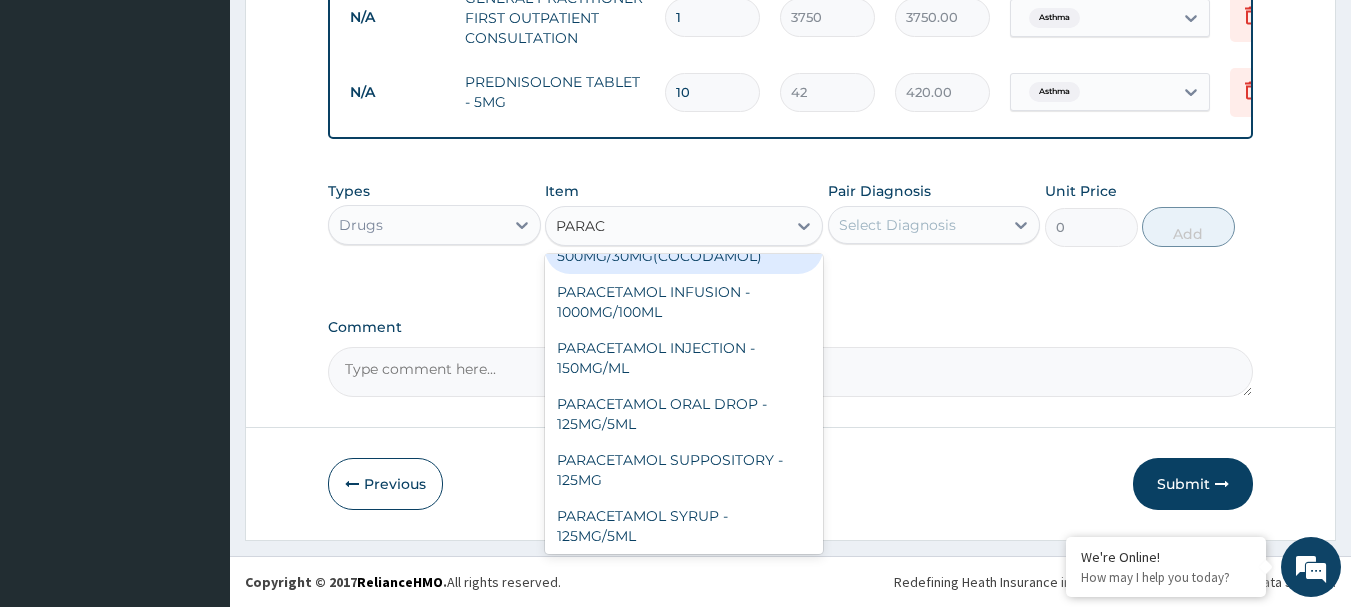 scroll, scrollTop: 212, scrollLeft: 0, axis: vertical 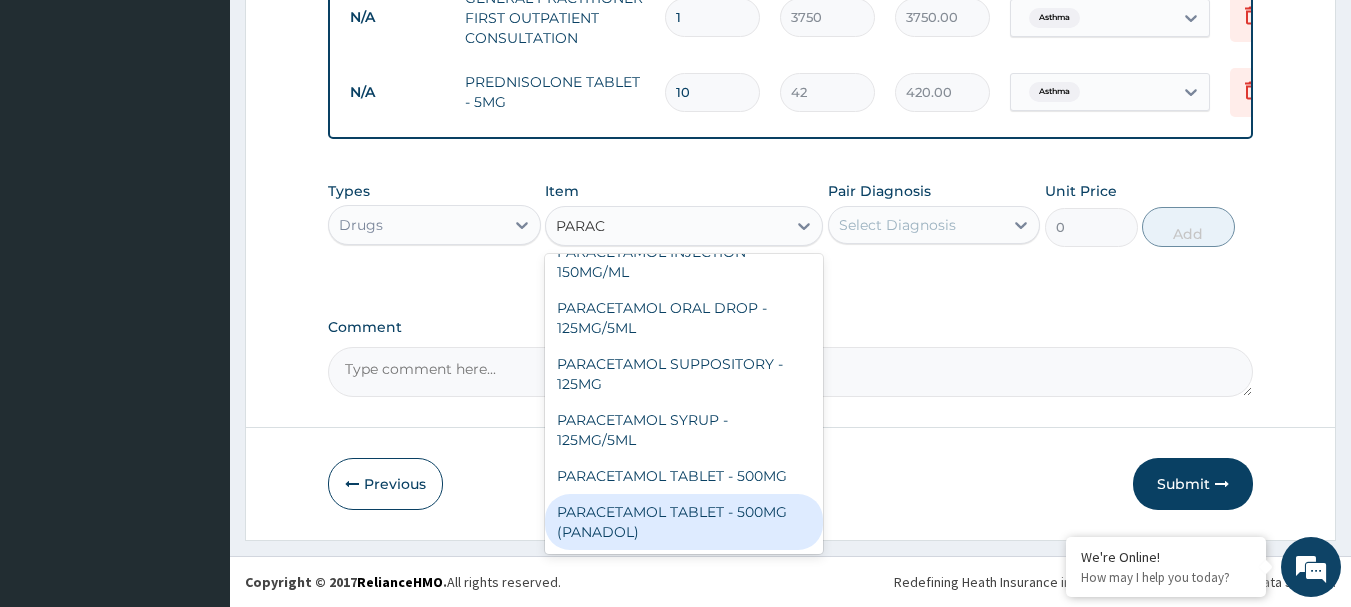 click on "PARACETAMOL TABLET - 500MG (PANADOL)" at bounding box center (684, 522) 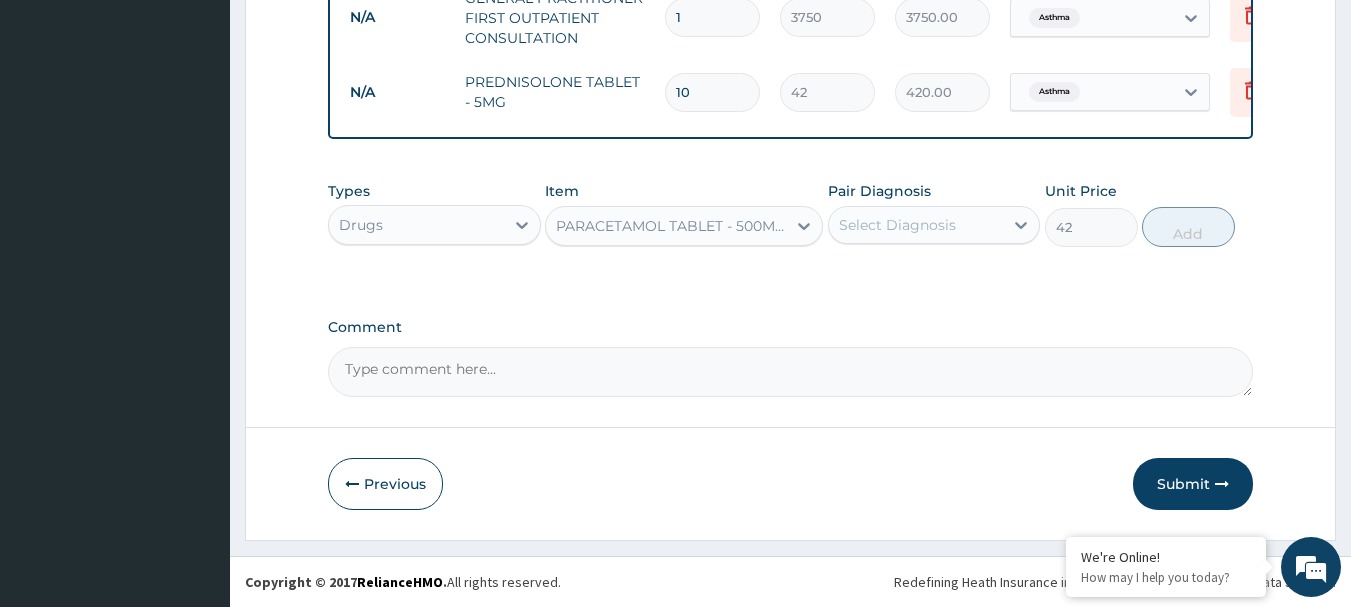 click on "Select Diagnosis" at bounding box center [897, 225] 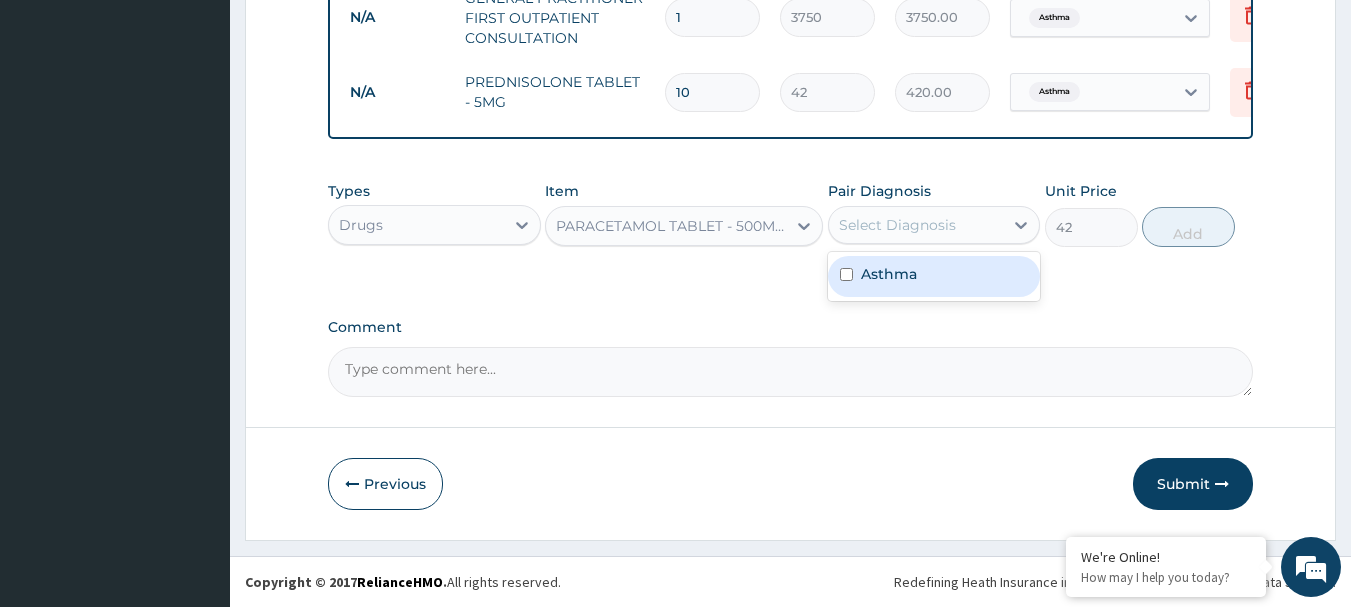click on "Asthma" at bounding box center [889, 274] 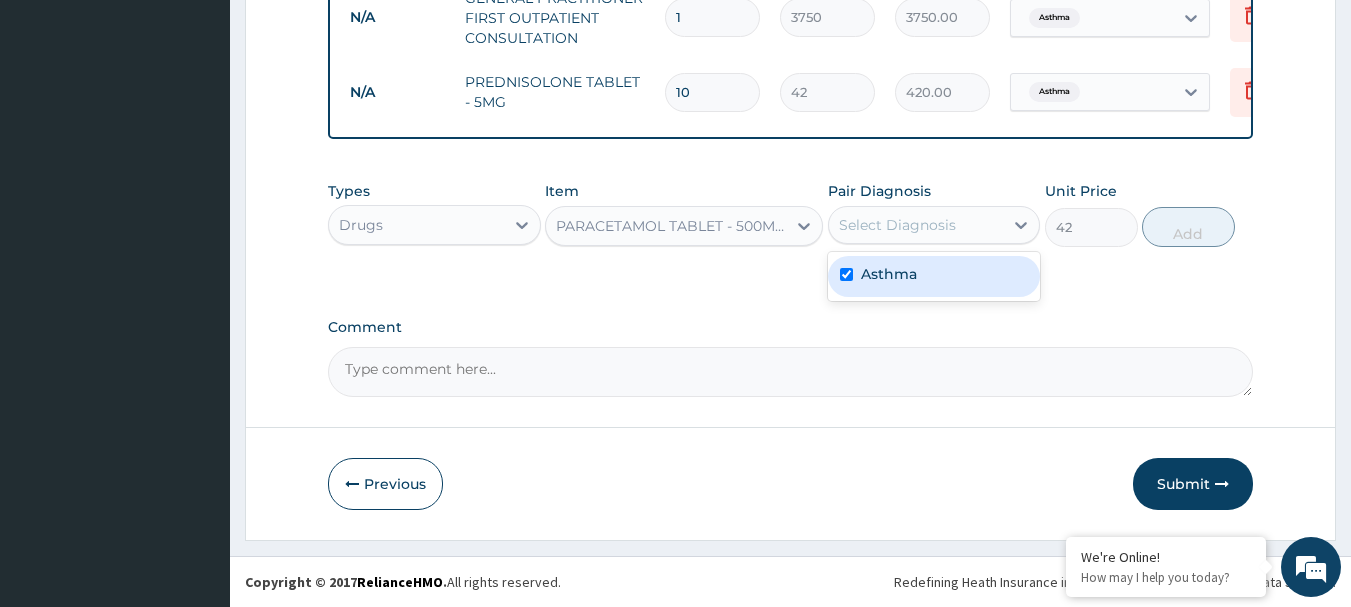checkbox on "true" 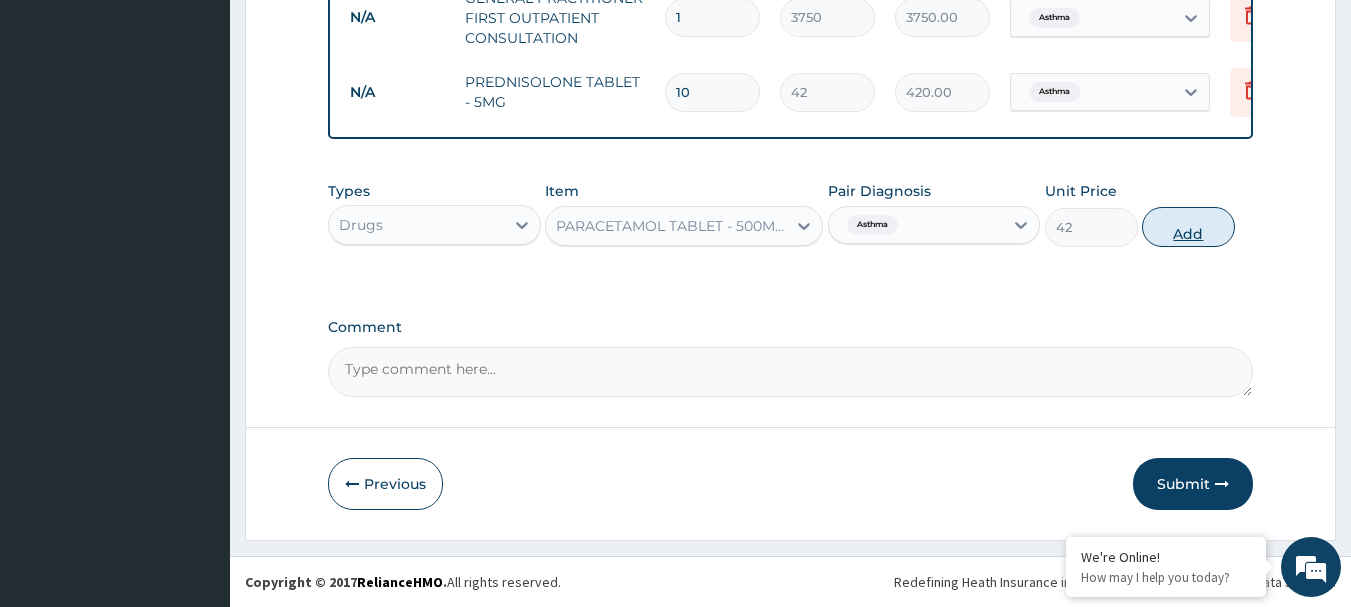 click on "Add" at bounding box center (1188, 227) 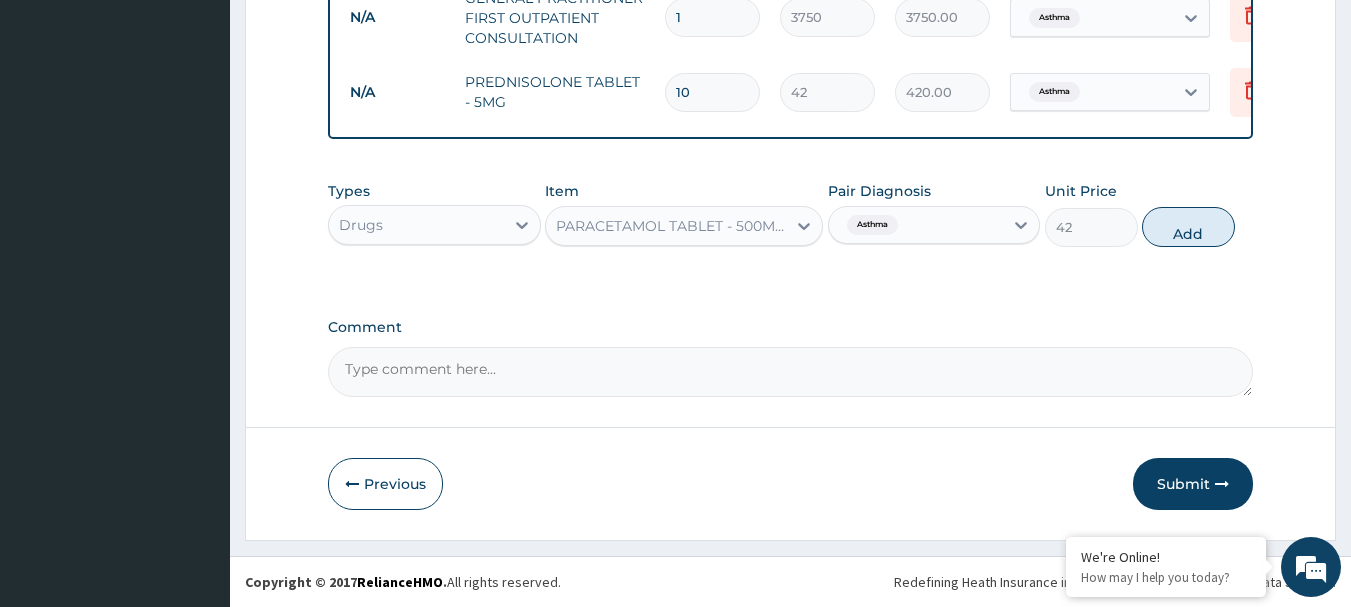 type on "0" 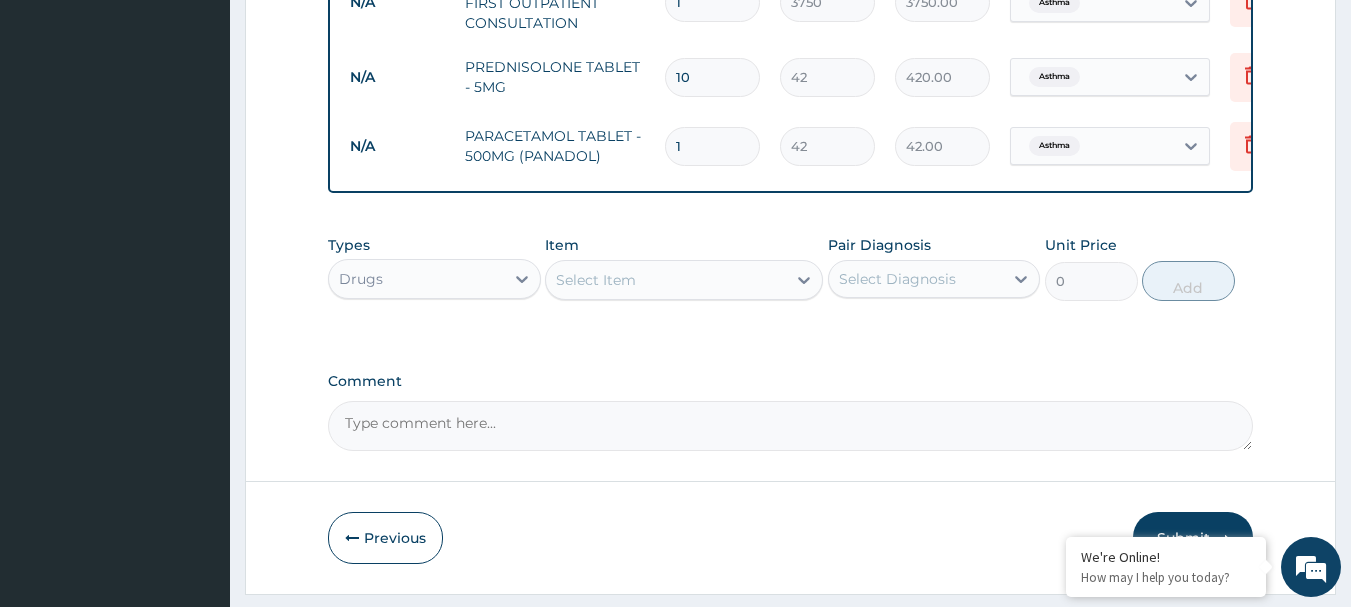 type on "18" 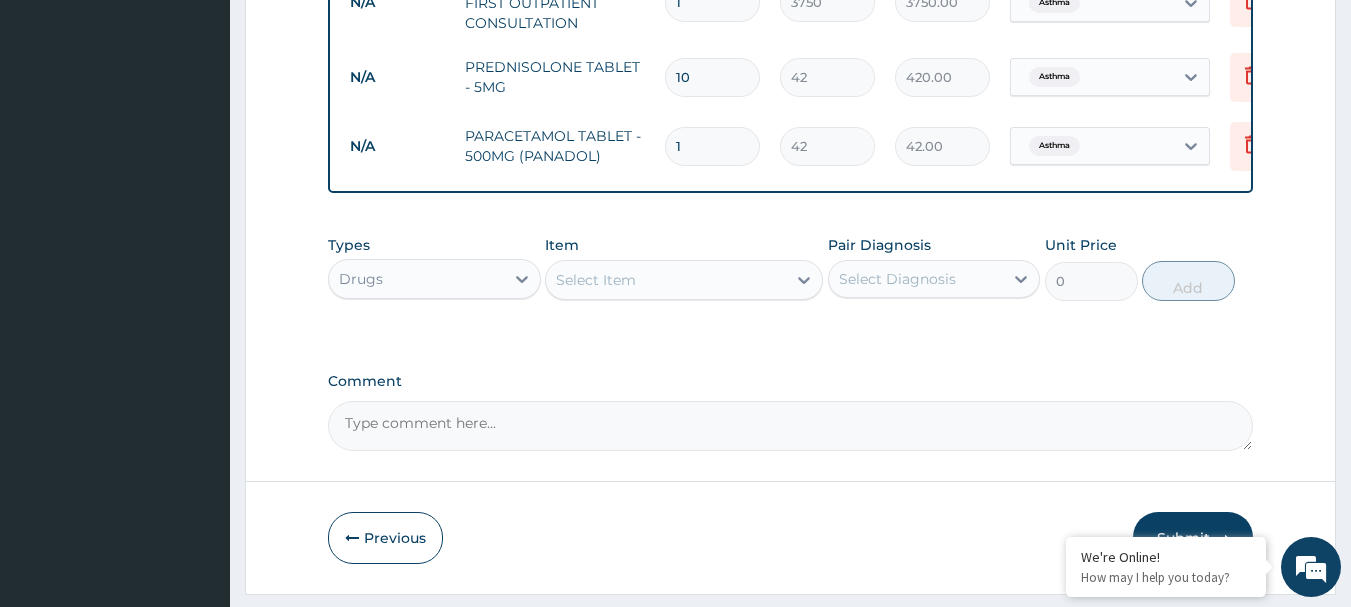 type on "756.00" 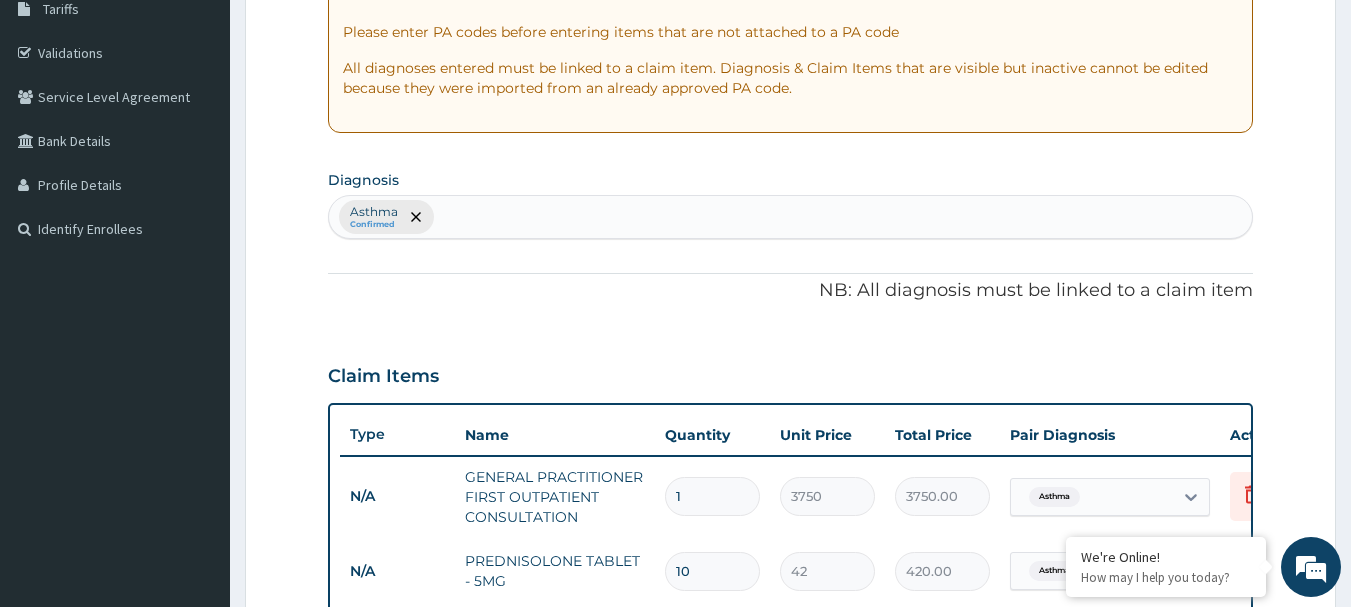 scroll, scrollTop: 335, scrollLeft: 0, axis: vertical 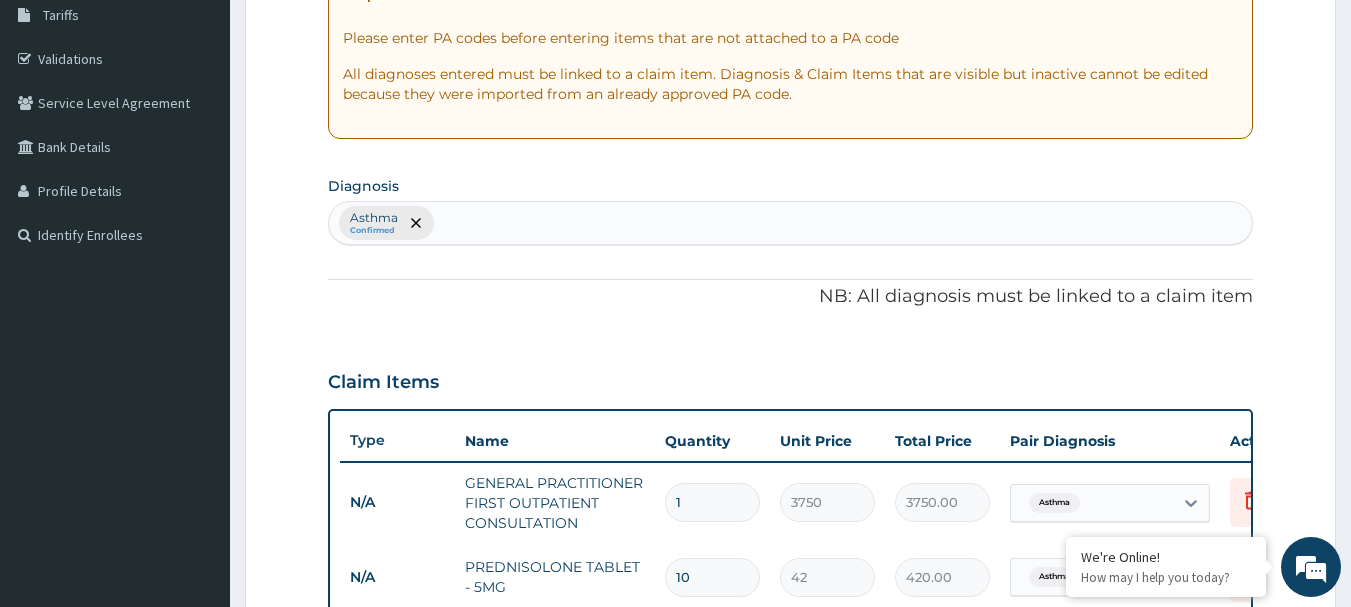 type on "18" 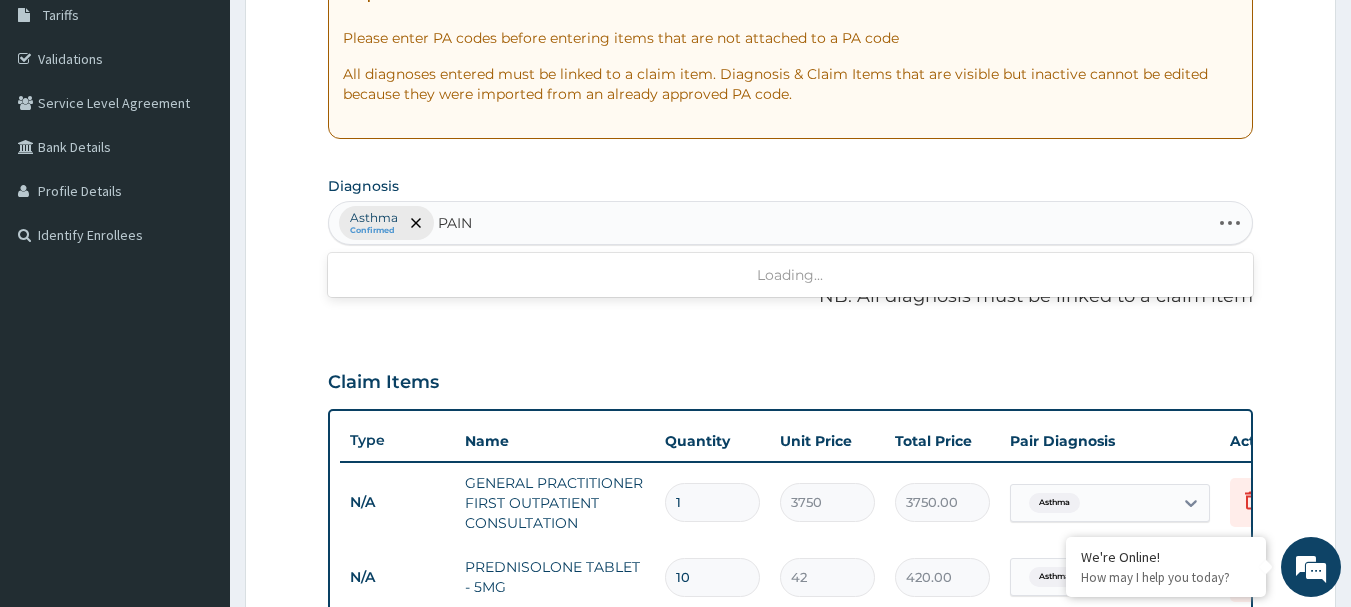type on "PAINS" 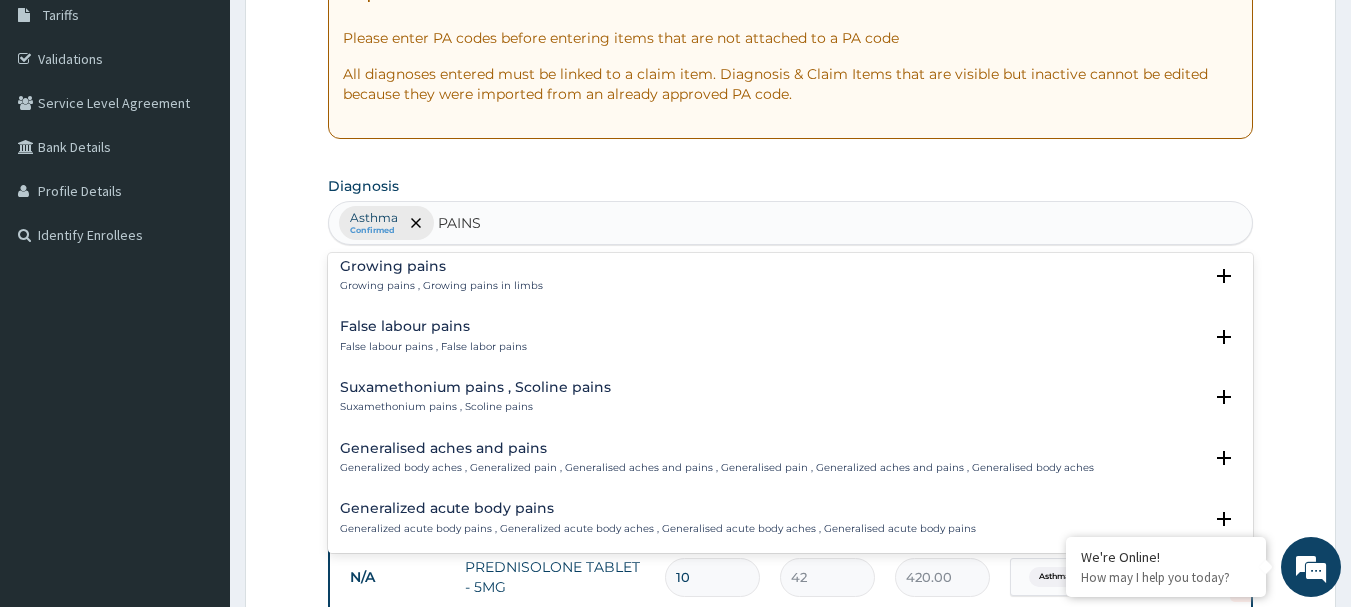 scroll, scrollTop: 100, scrollLeft: 0, axis: vertical 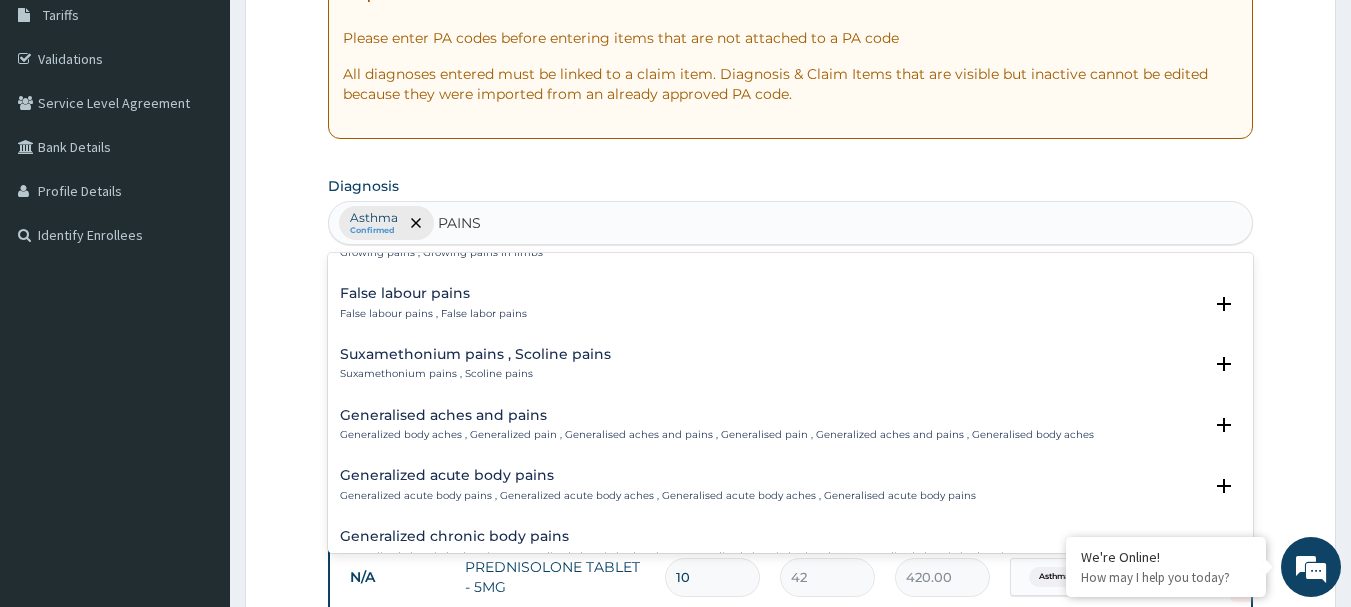 click on "Generalized body aches , Generalized pain , Generalised aches and pains , Generalised pain , Generalized aches and pains , Generalised body aches" at bounding box center [717, 435] 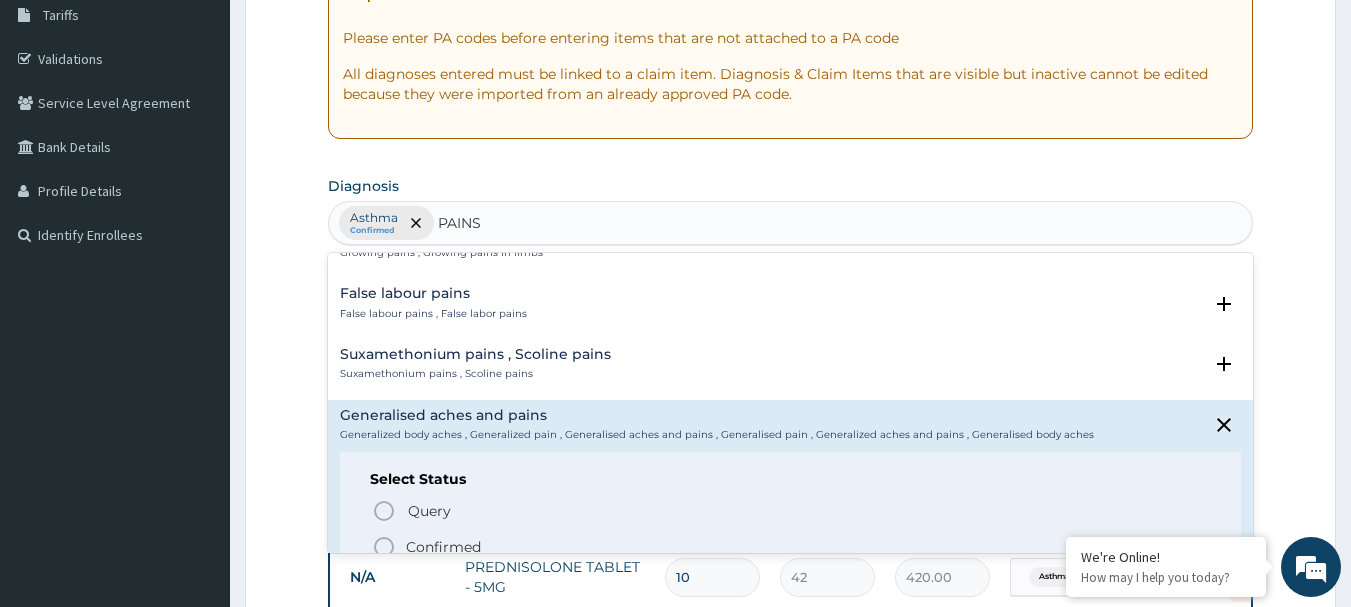 scroll, scrollTop: 200, scrollLeft: 0, axis: vertical 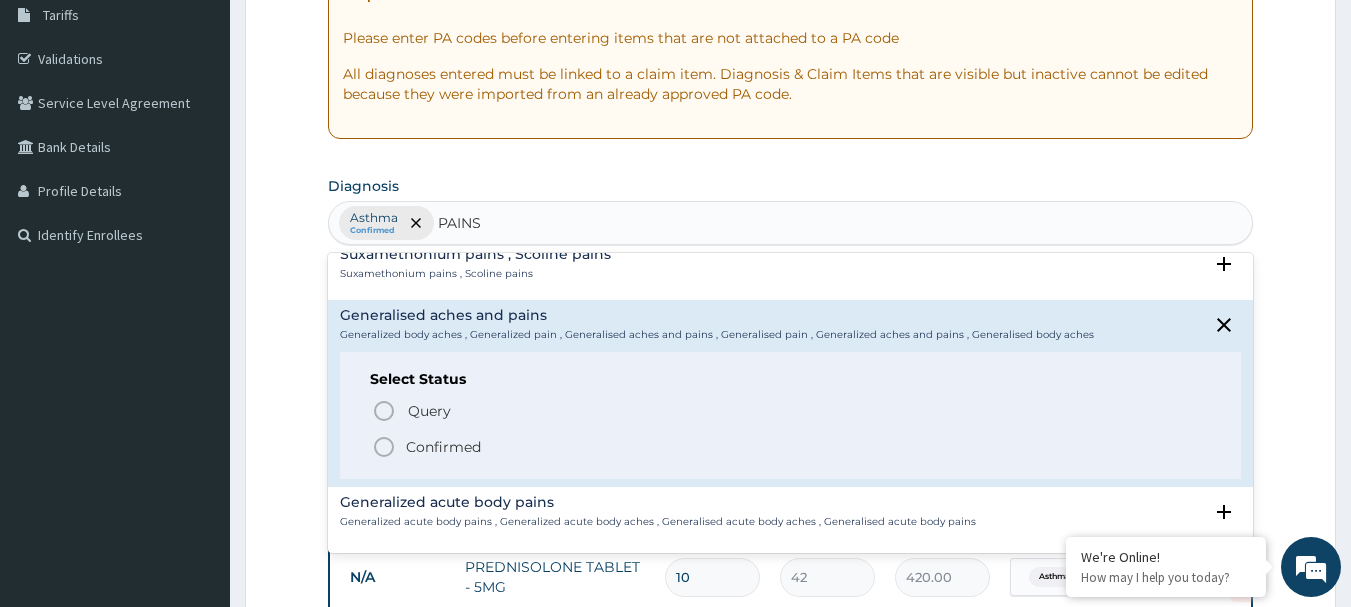 click 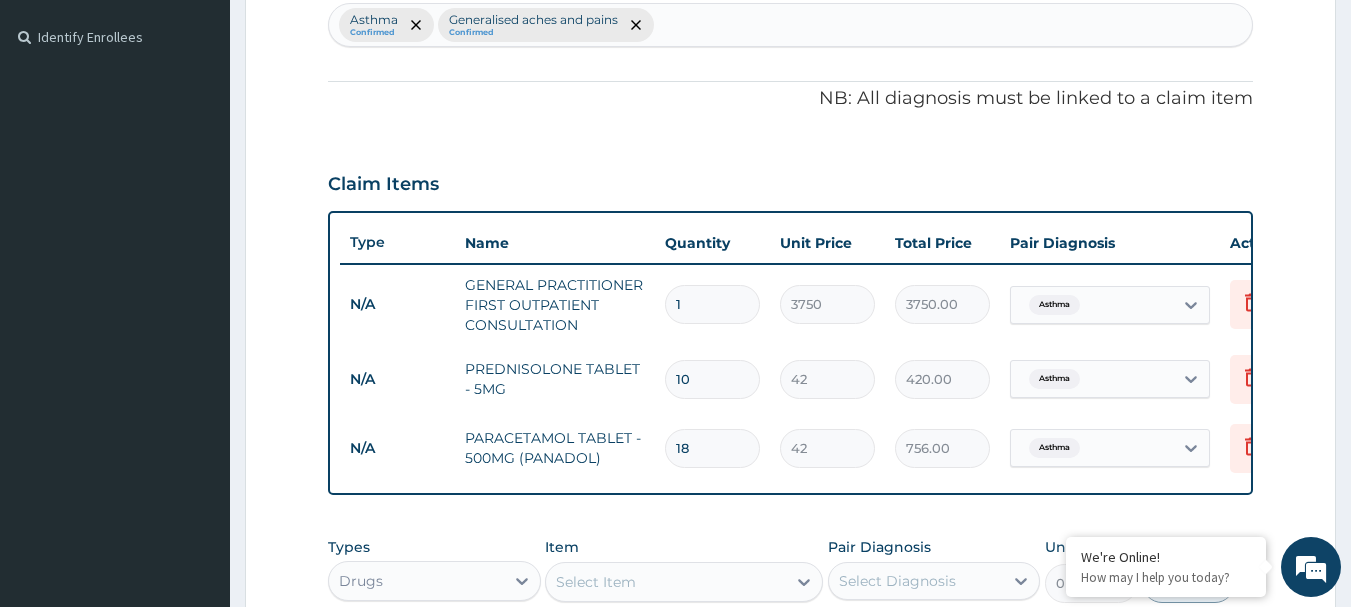 scroll, scrollTop: 635, scrollLeft: 0, axis: vertical 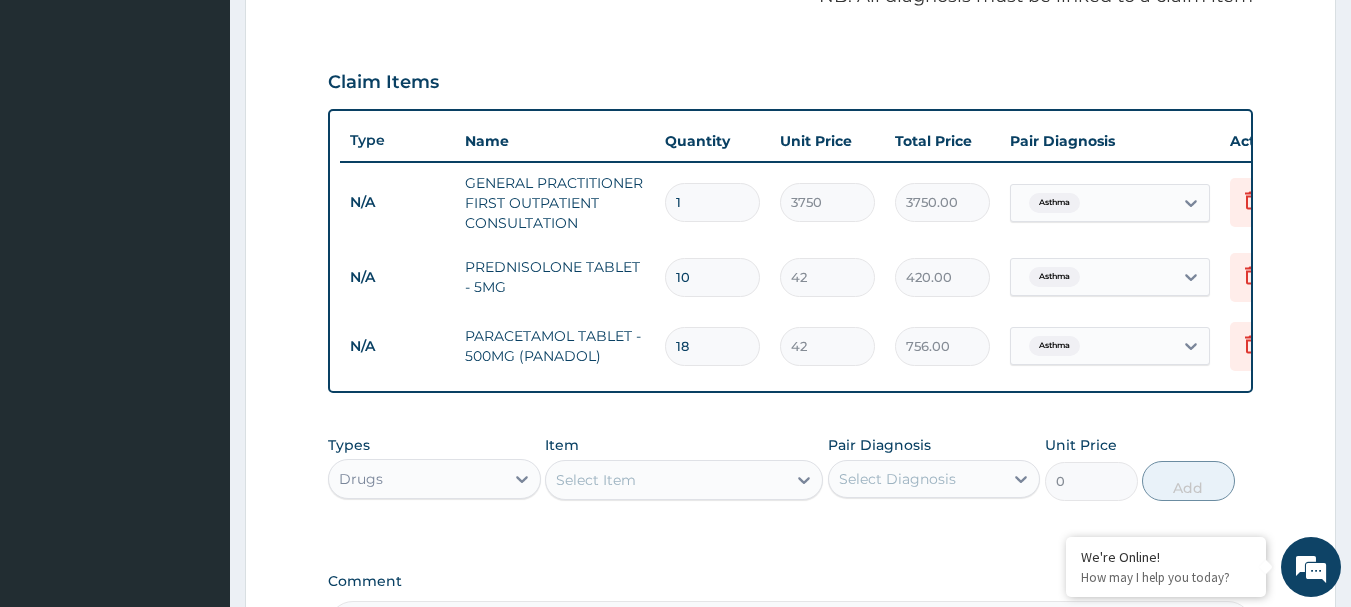 click on "Asthma" at bounding box center (1092, 346) 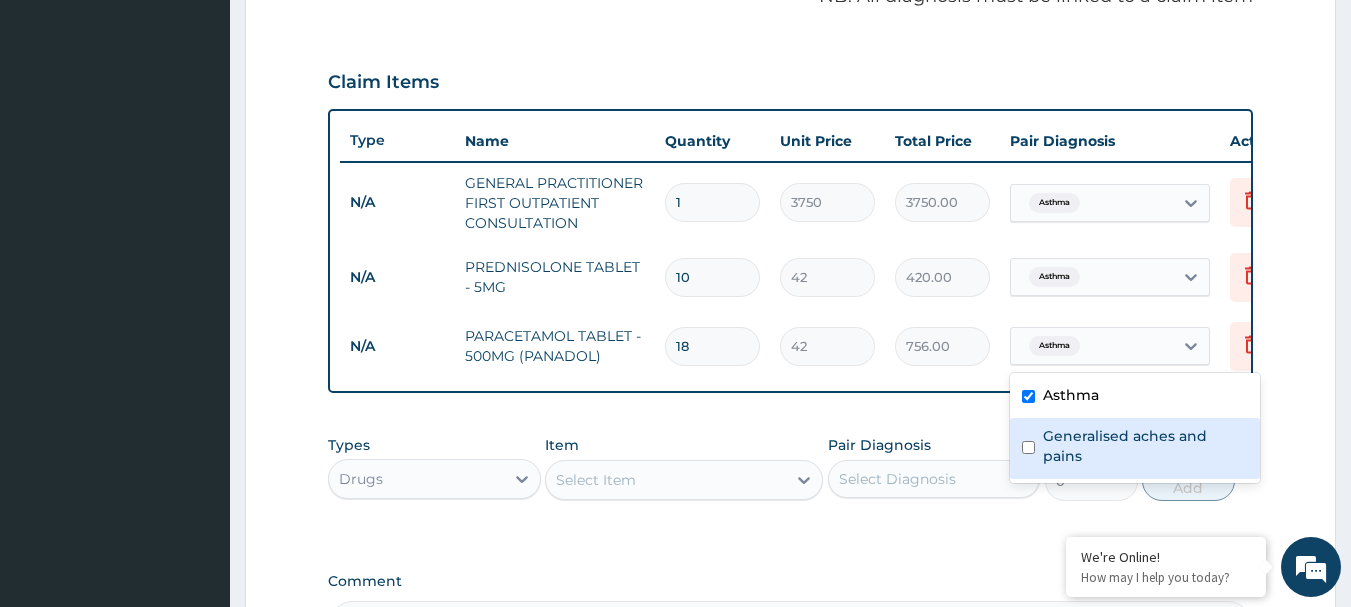 click at bounding box center [1028, 447] 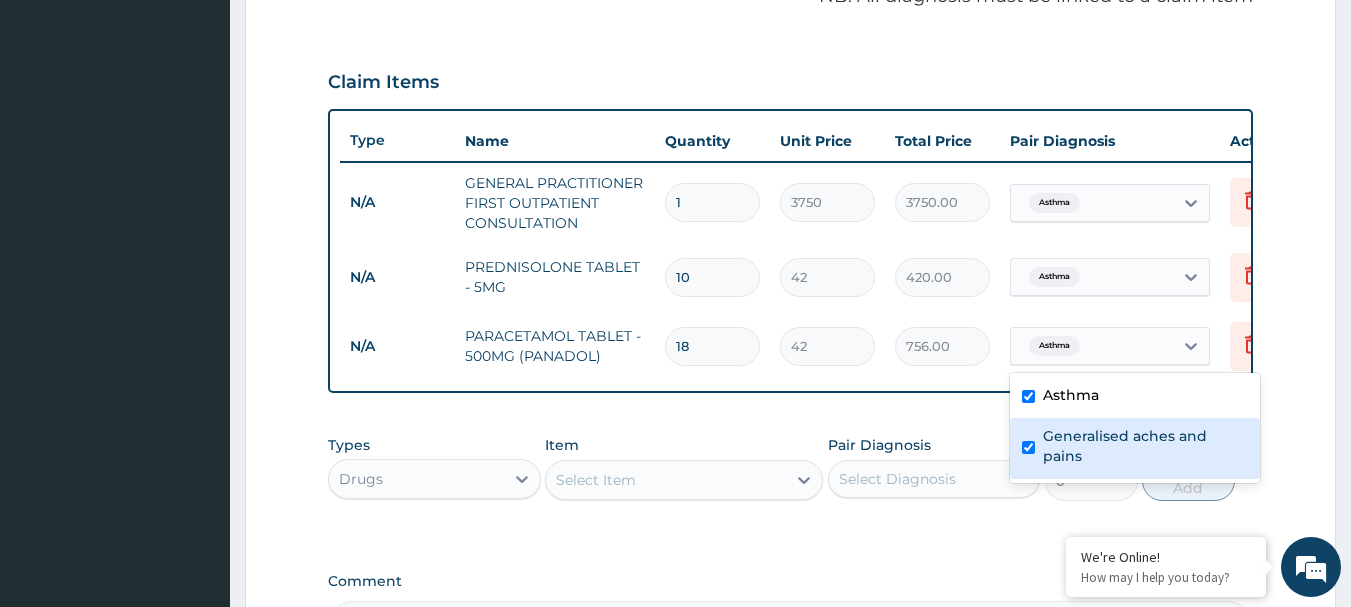 checkbox on "true" 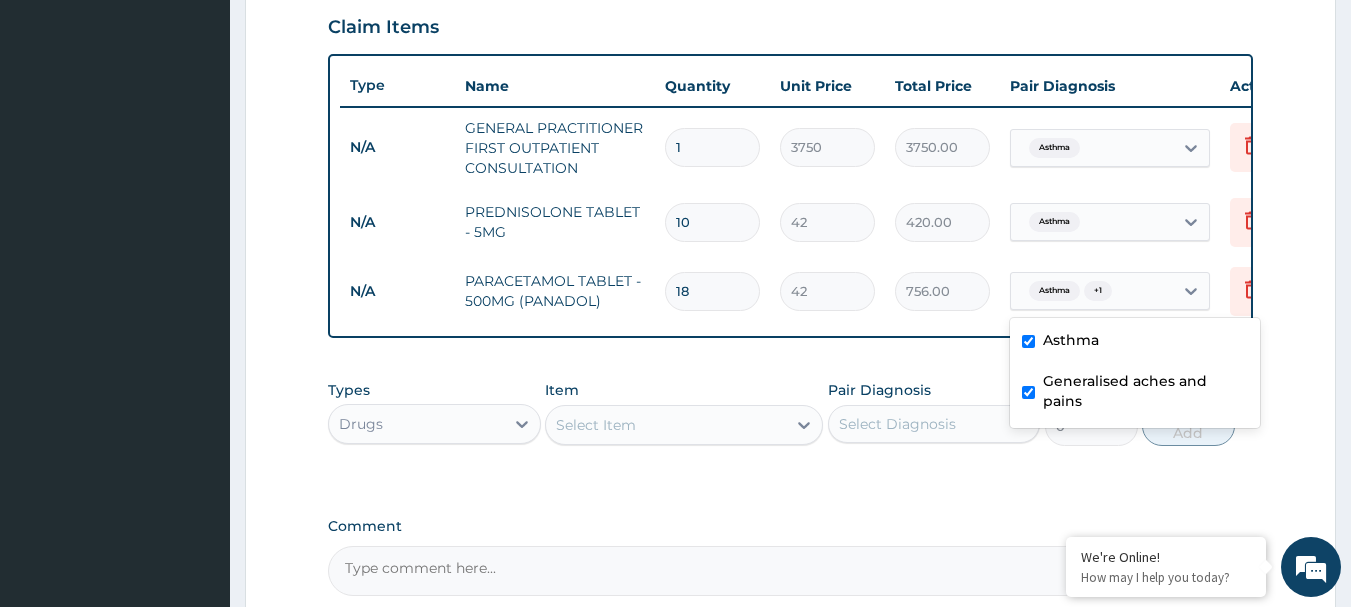 scroll, scrollTop: 735, scrollLeft: 0, axis: vertical 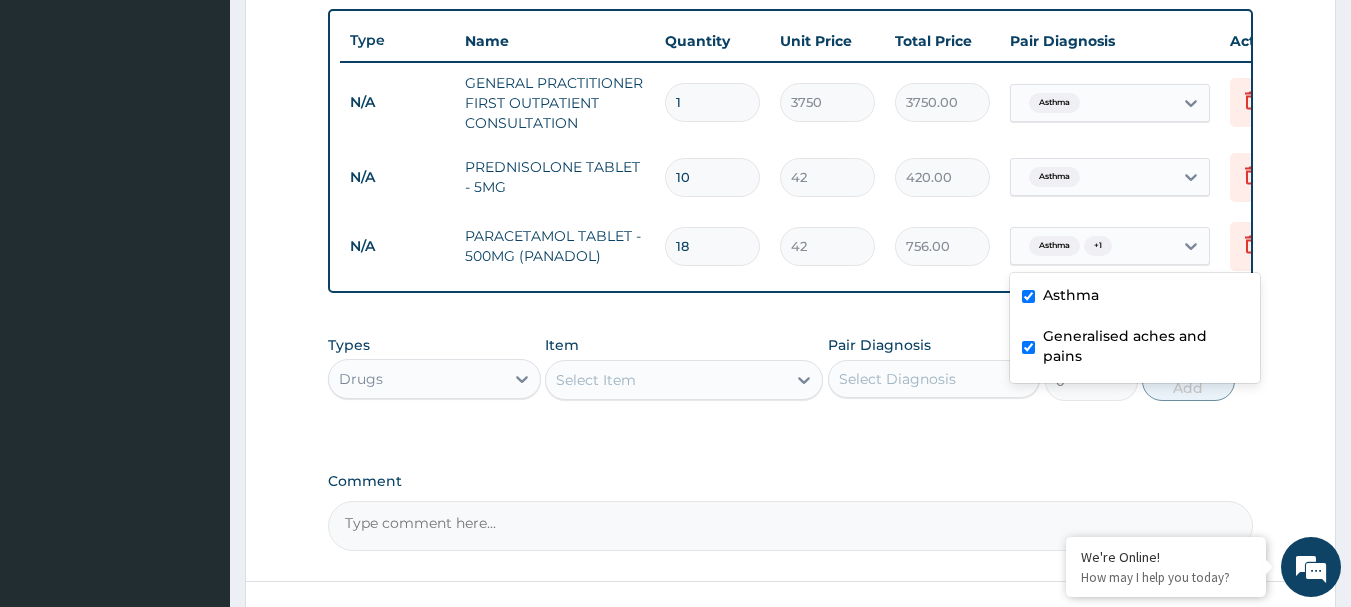 click on "Select Item" at bounding box center (596, 380) 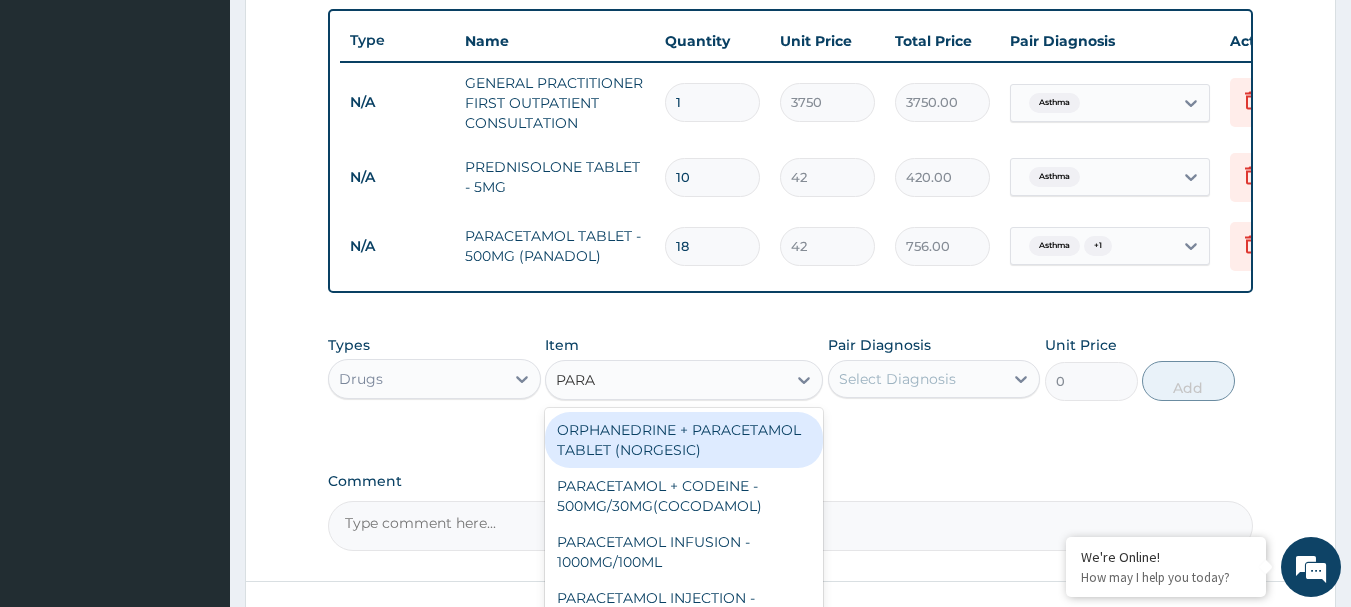 type on "PARAC" 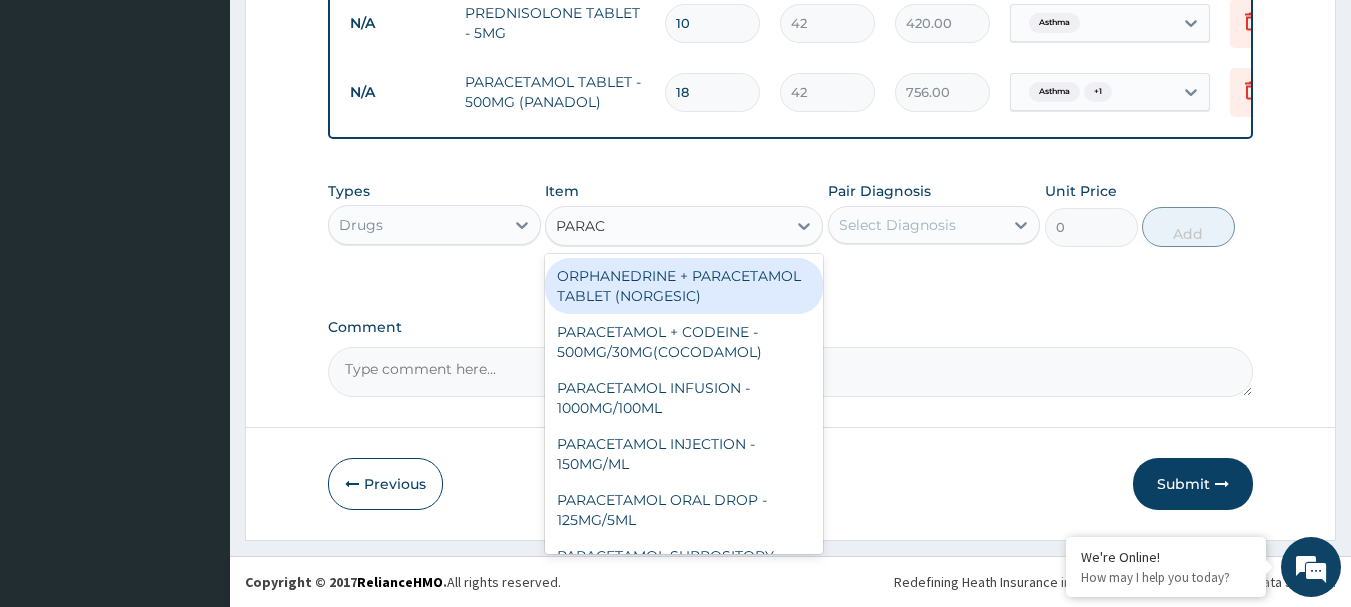 scroll, scrollTop: 904, scrollLeft: 0, axis: vertical 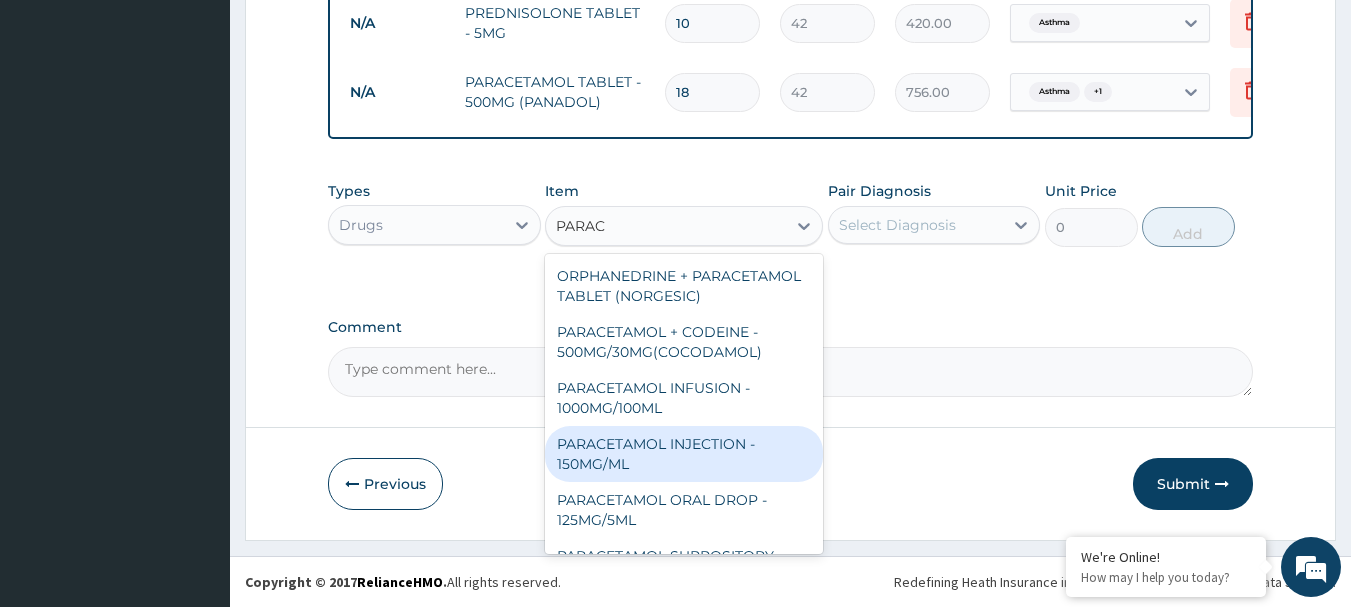 click on "PARACETAMOL INJECTION - 150MG/ML" at bounding box center [684, 454] 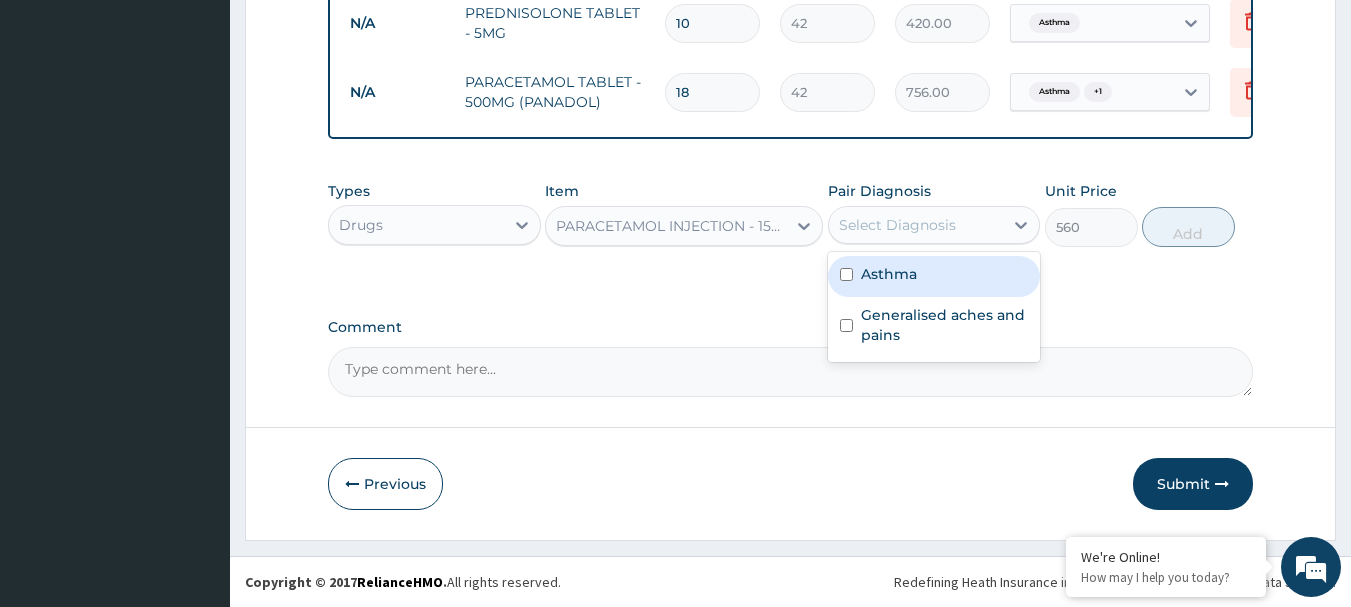 click on "Select Diagnosis" at bounding box center [916, 225] 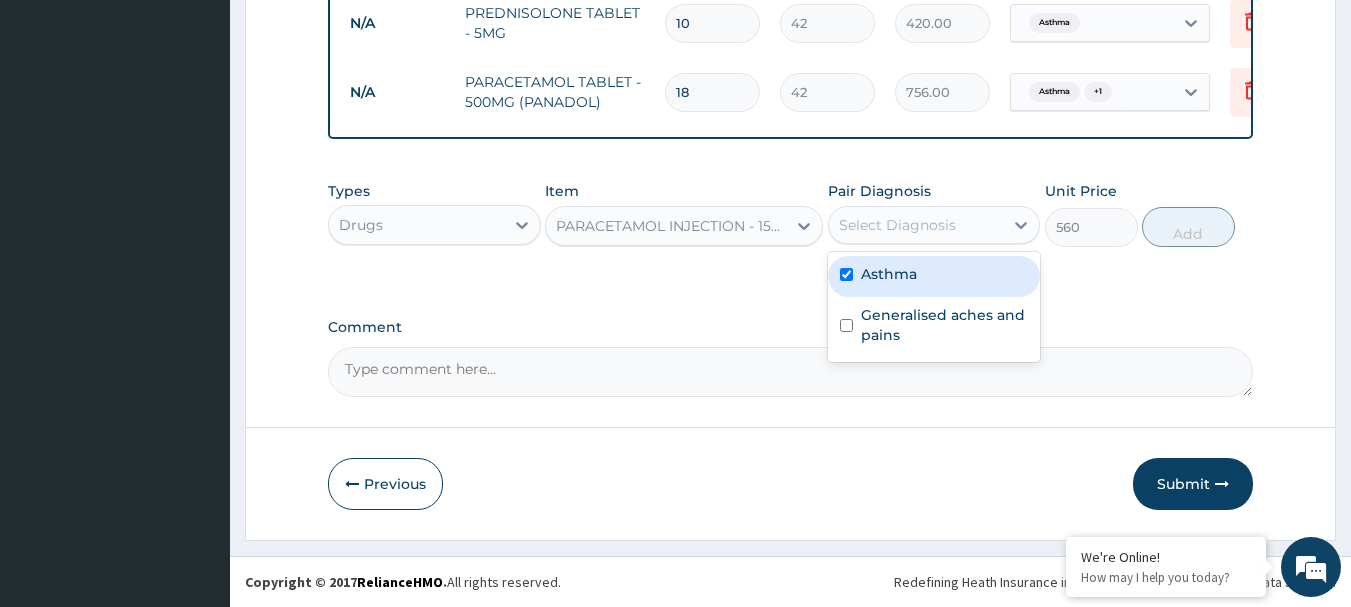 checkbox on "true" 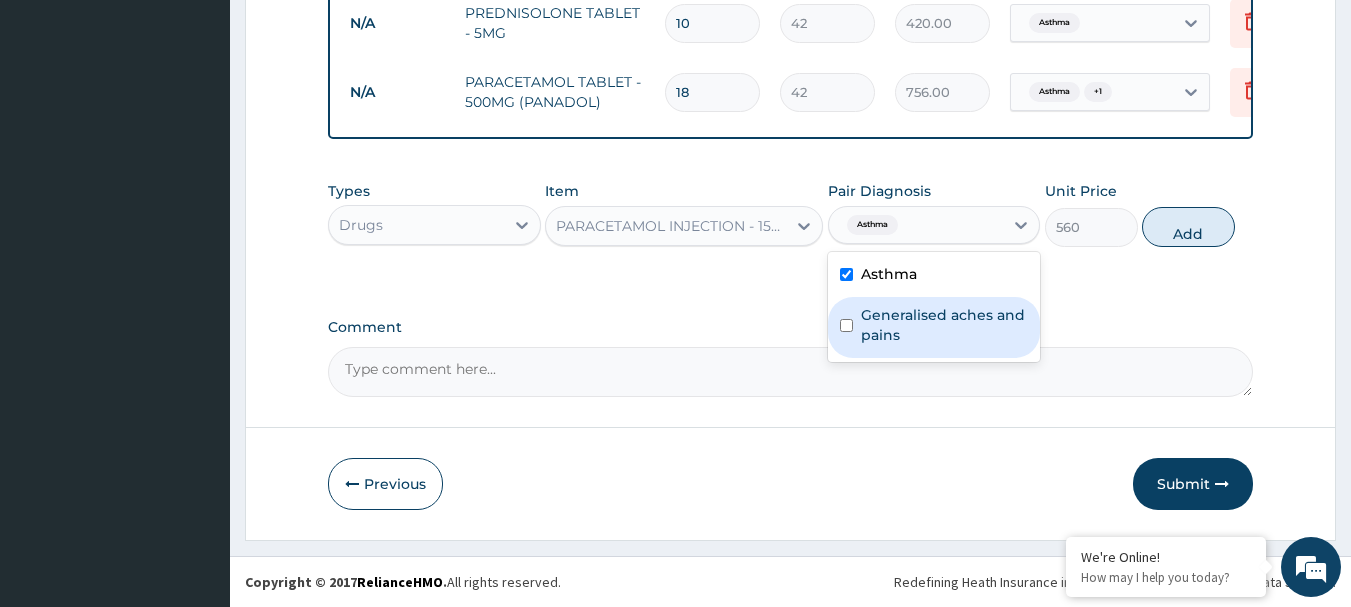 click on "Generalised aches and pains" at bounding box center [945, 325] 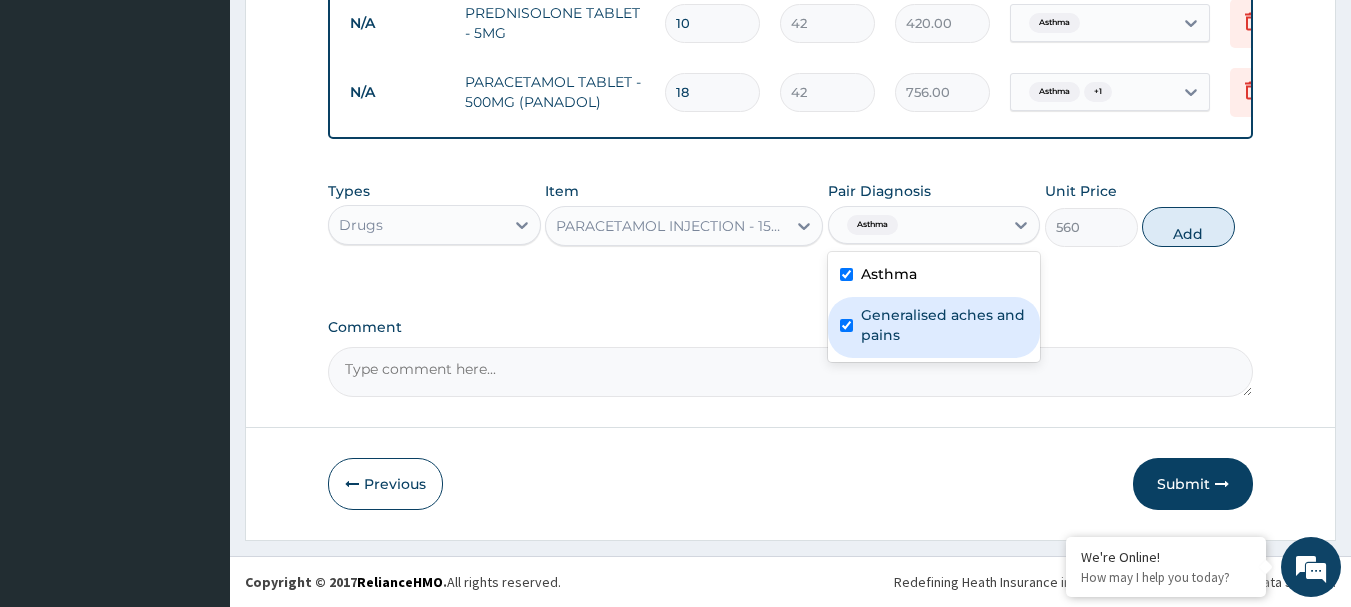 checkbox on "true" 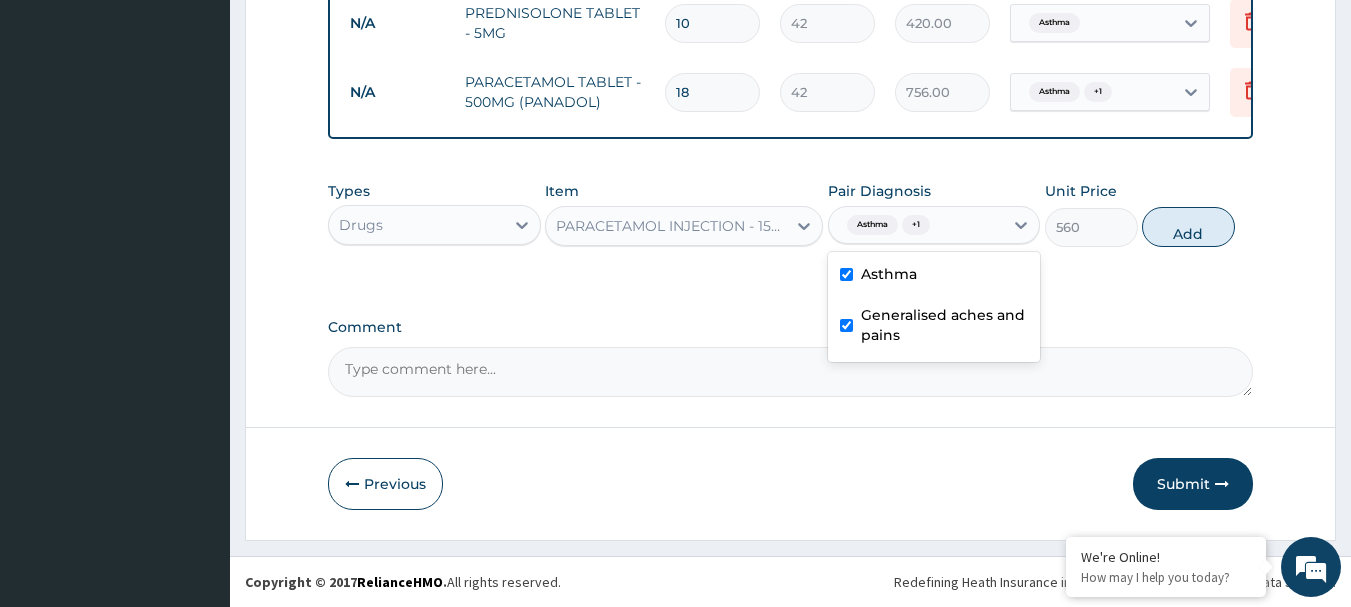 click on "Add" at bounding box center [1188, 227] 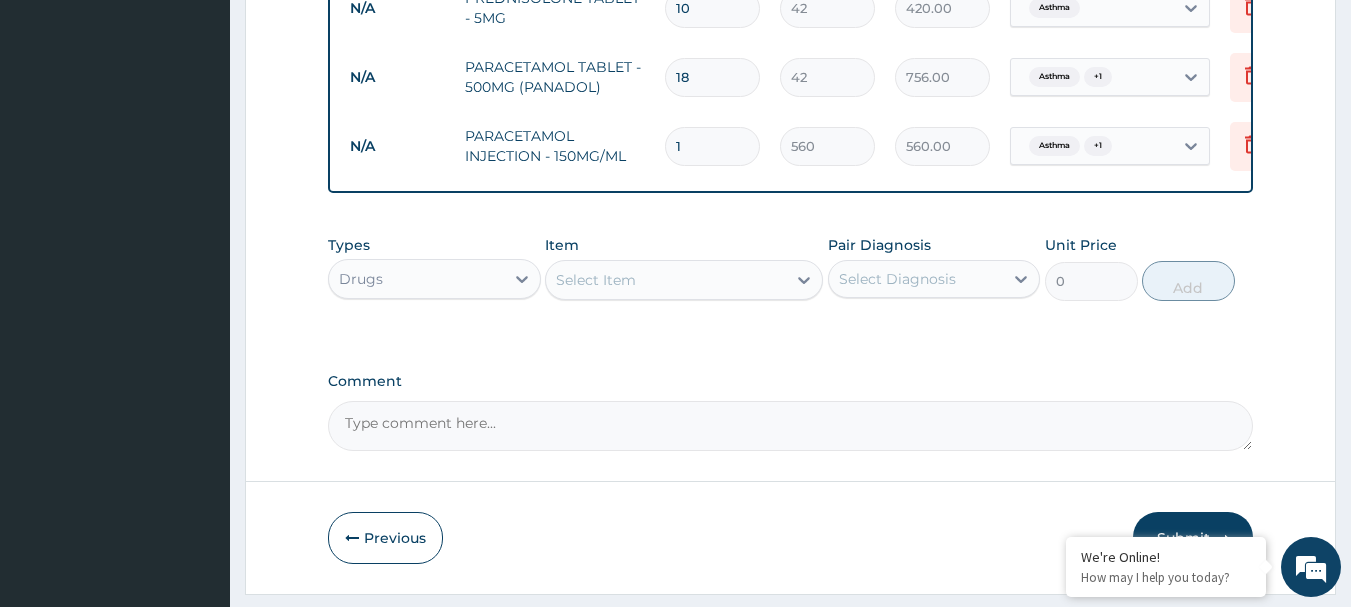 type 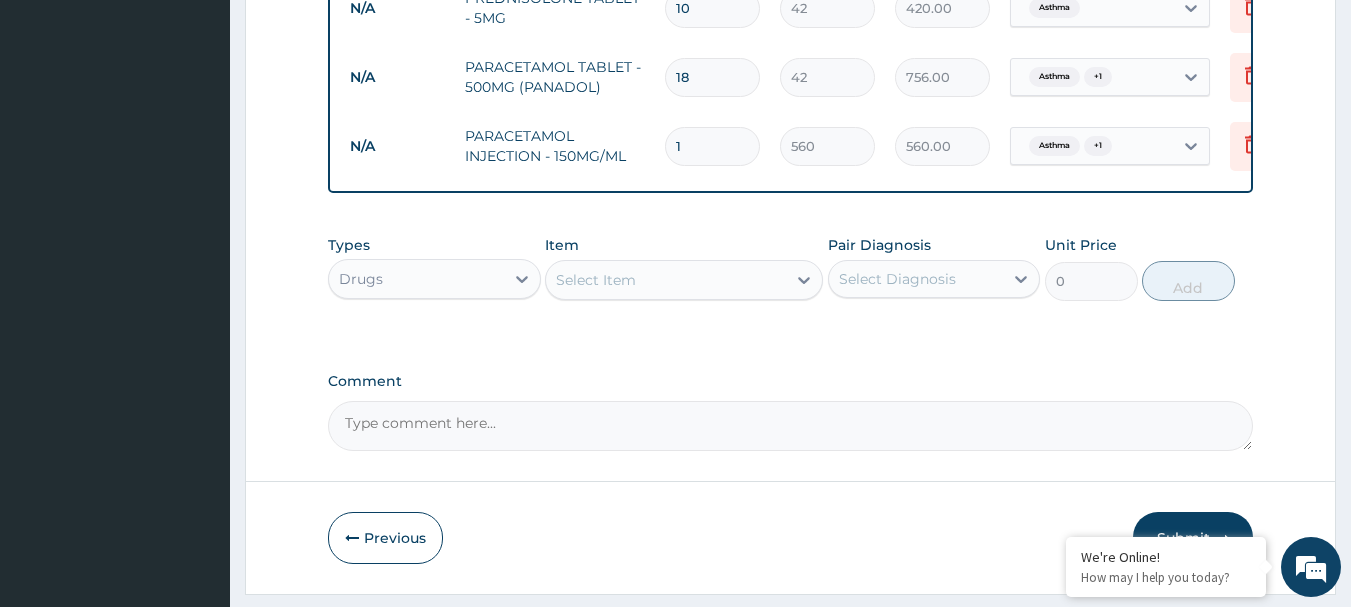 type on "0.00" 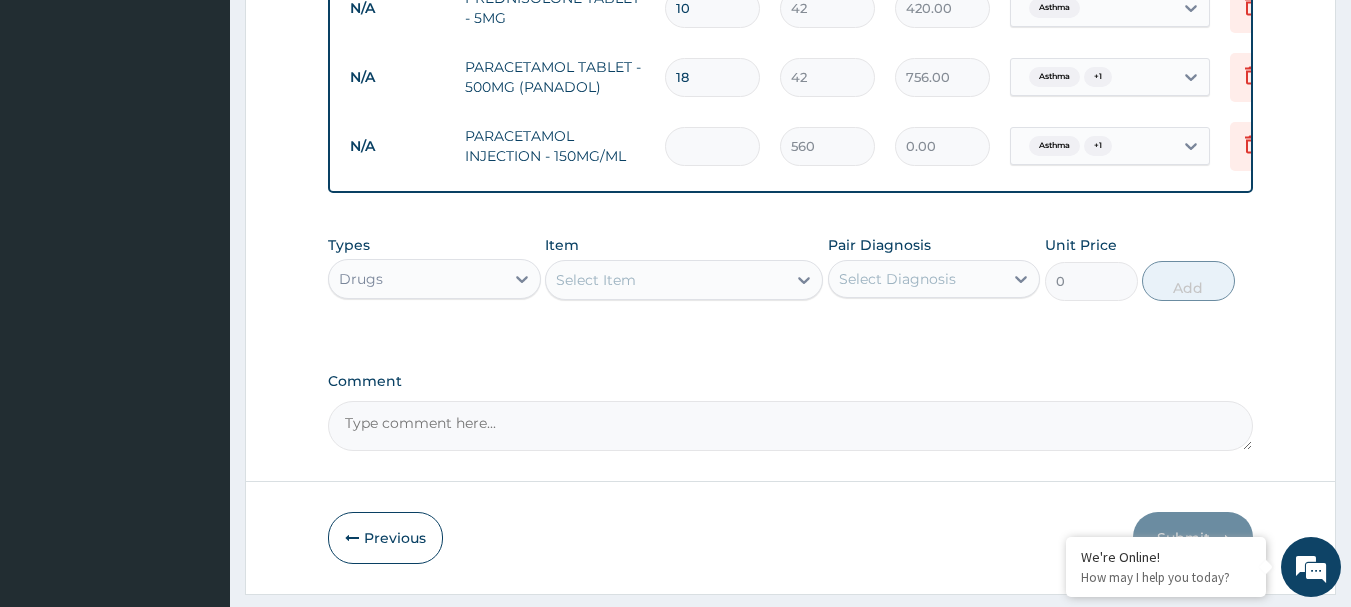 type on "4" 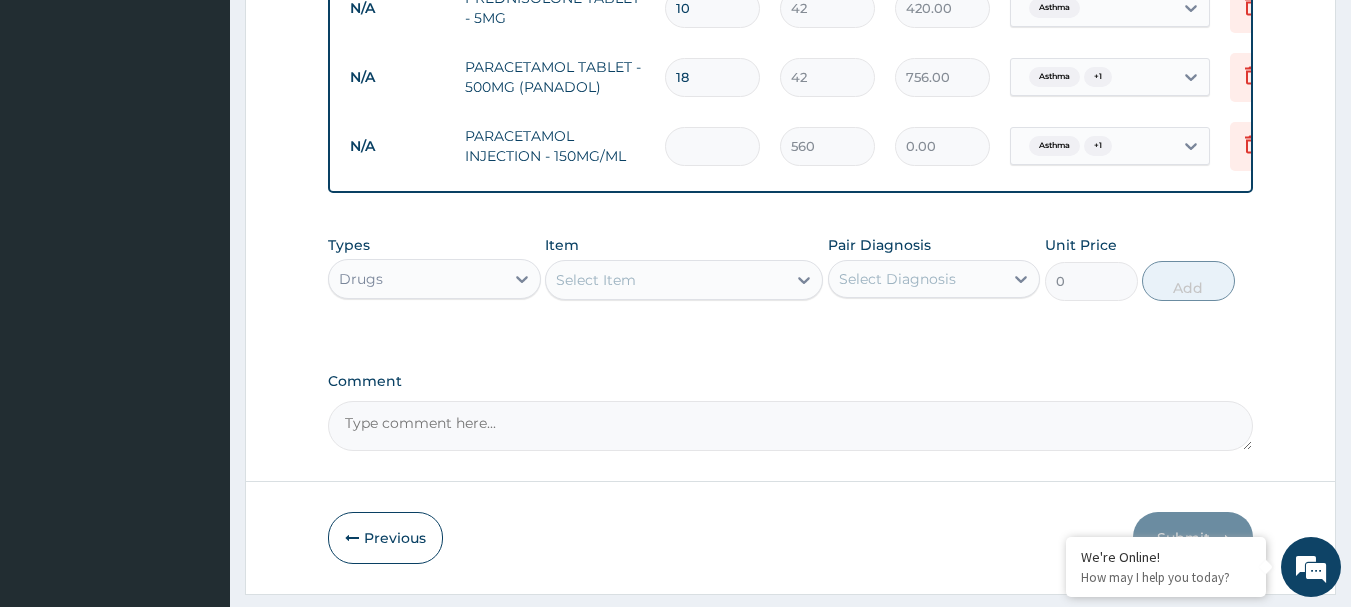 type on "2240.00" 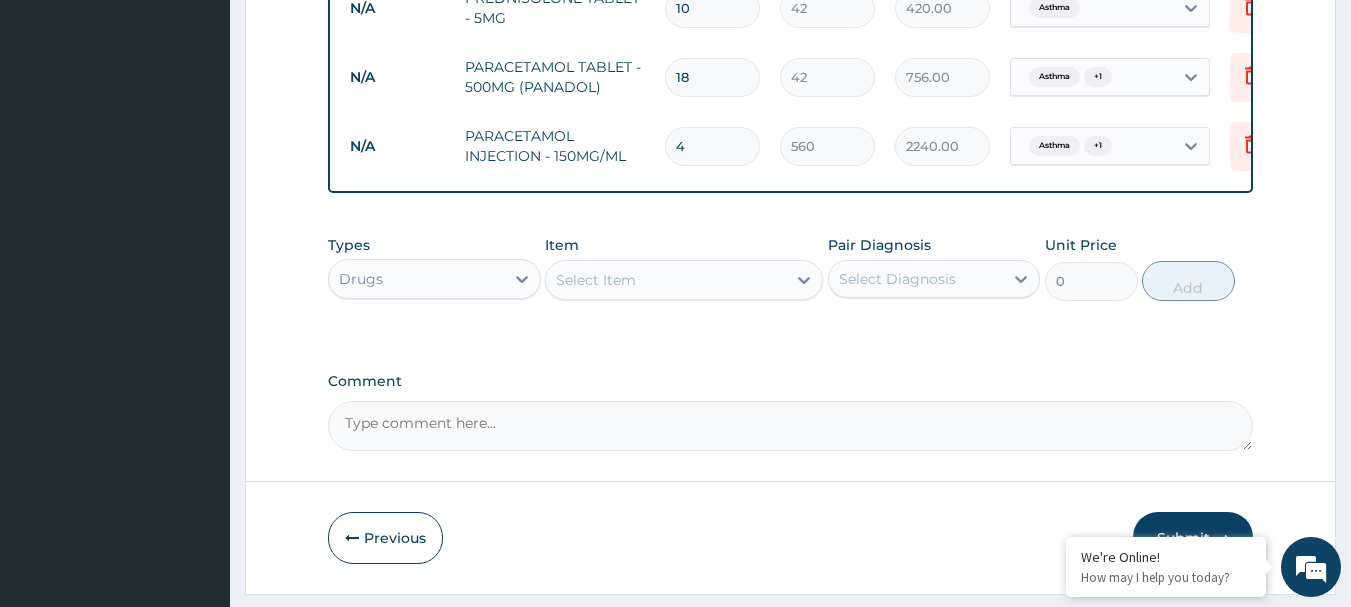type on "4" 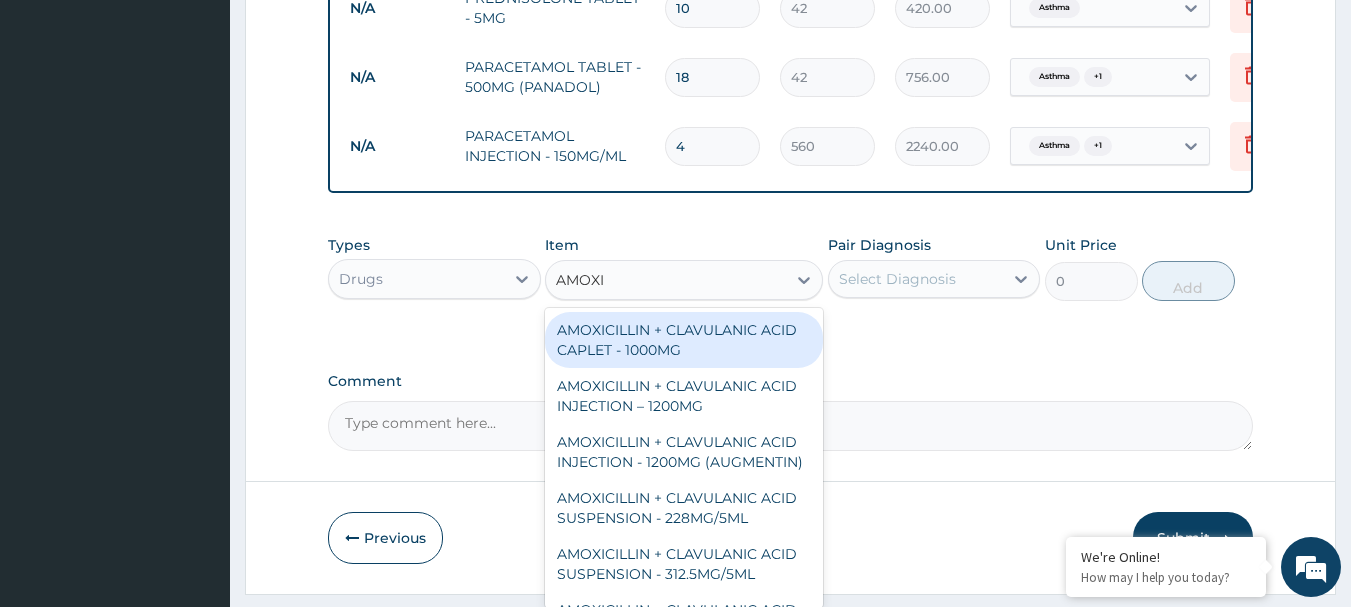 type on "AMOXIC" 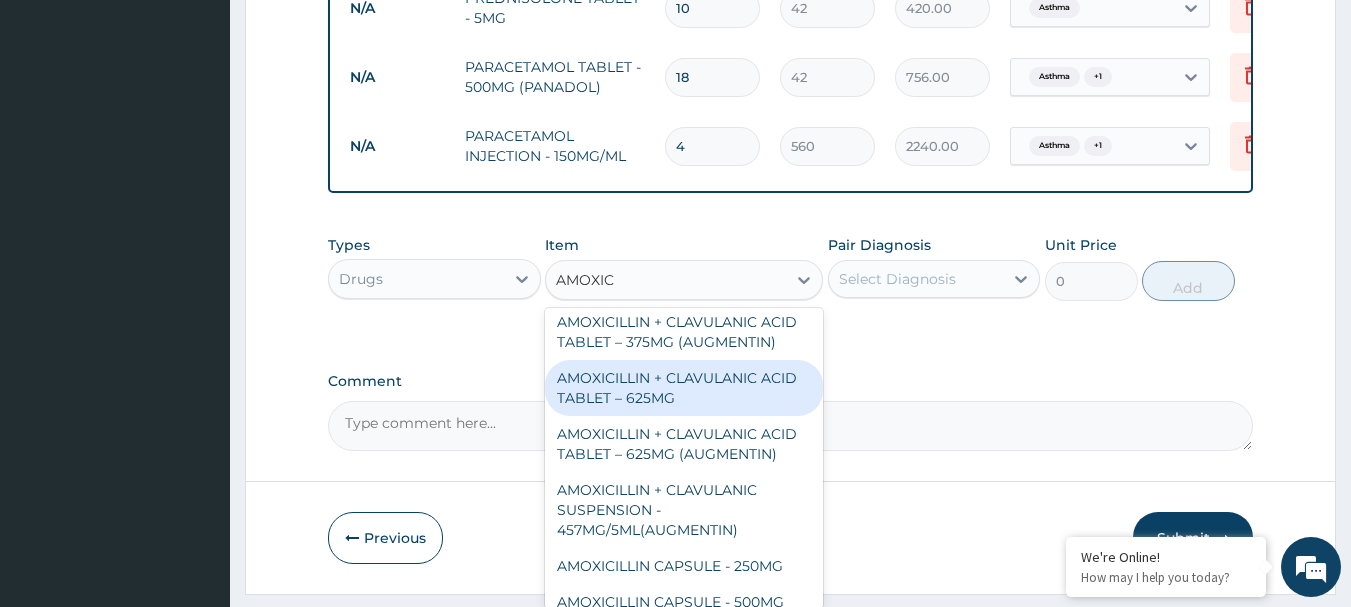 scroll, scrollTop: 500, scrollLeft: 0, axis: vertical 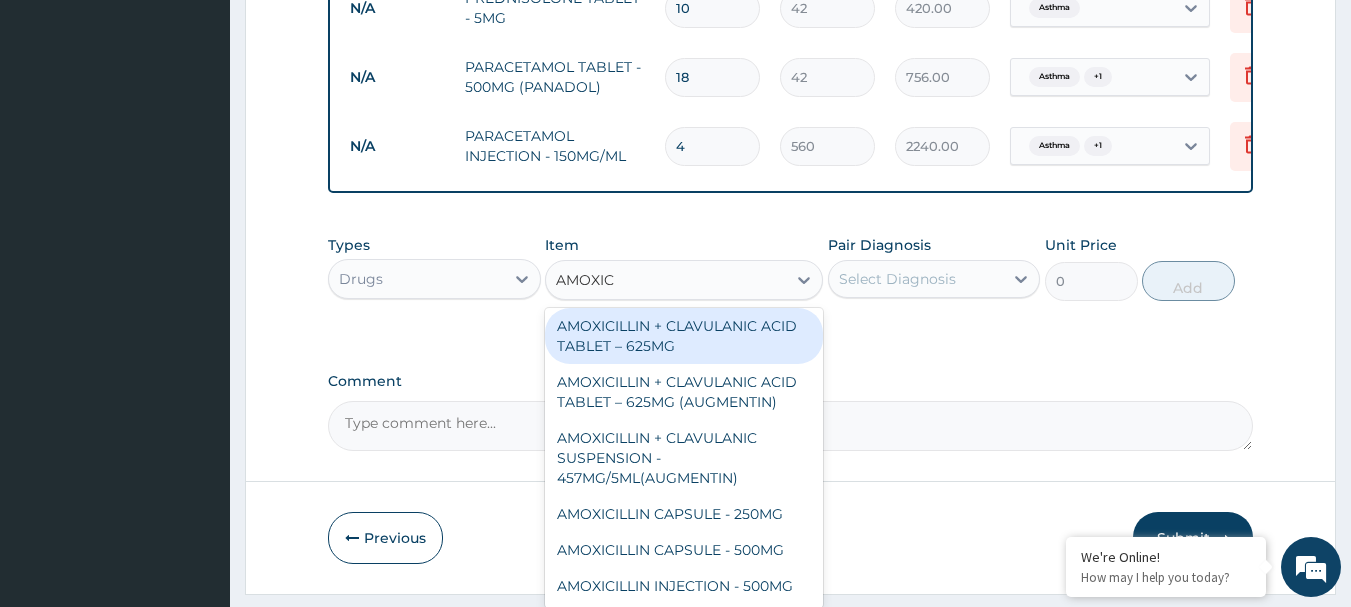 click on "AMOXICILLIN + CLAVULANIC ACID TABLET – 625MG" at bounding box center (684, 336) 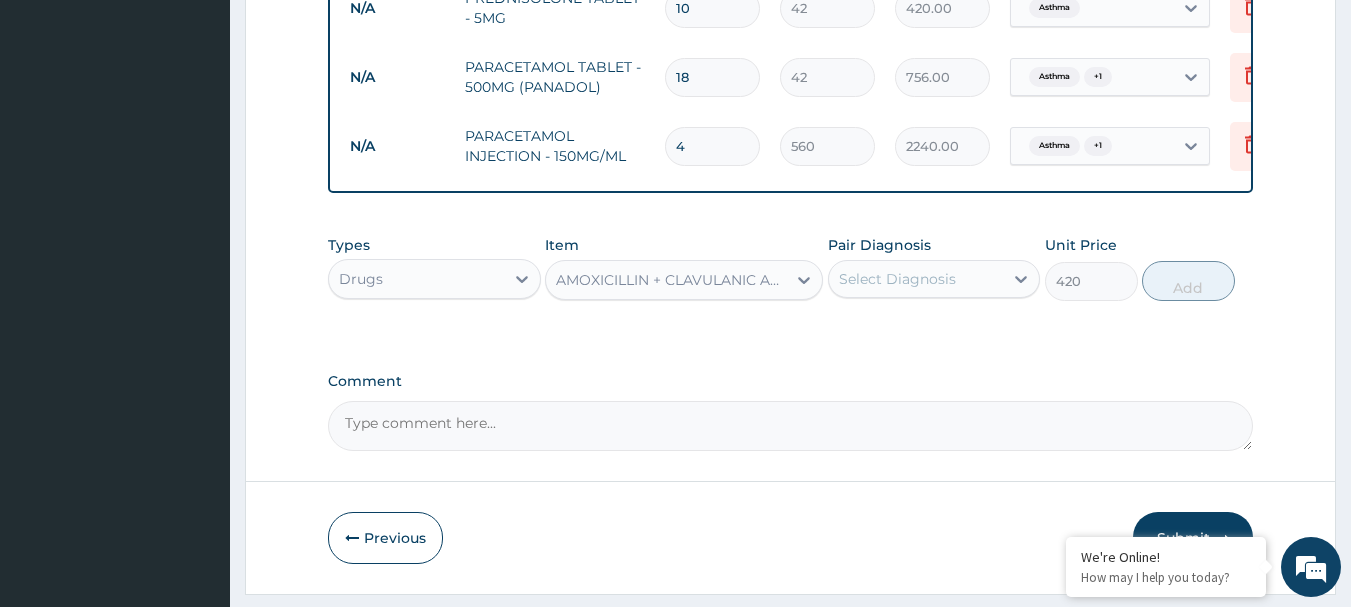 click on "Select Diagnosis" at bounding box center (897, 279) 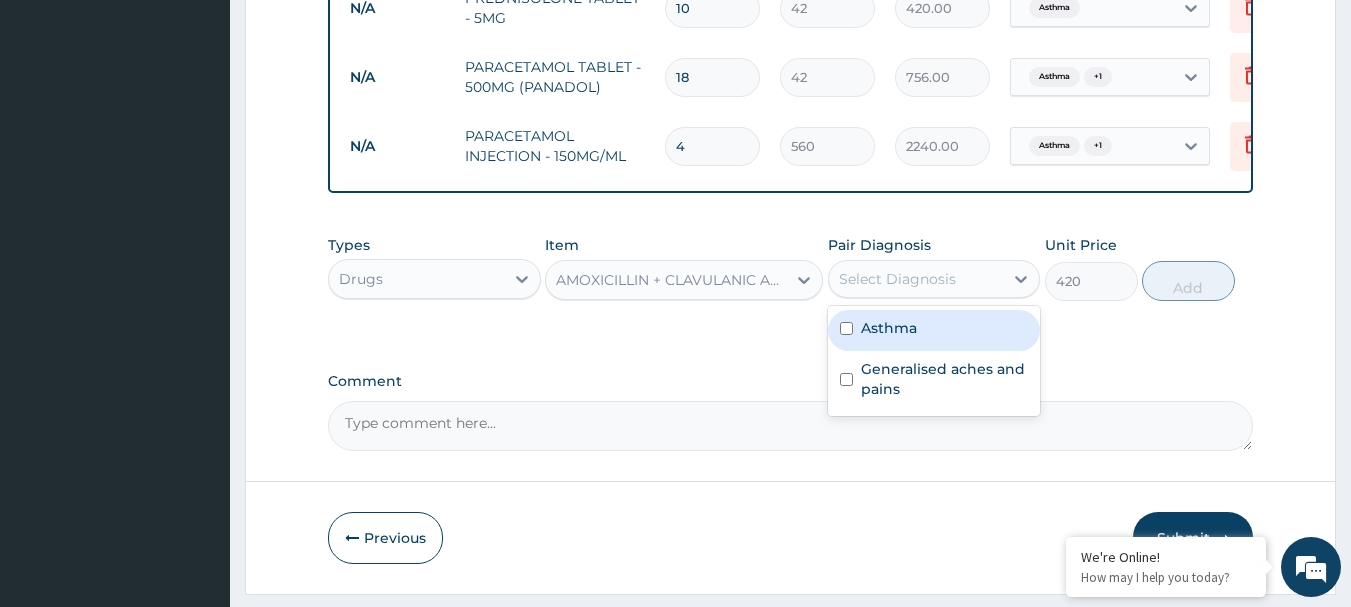 click on "Asthma" at bounding box center (934, 330) 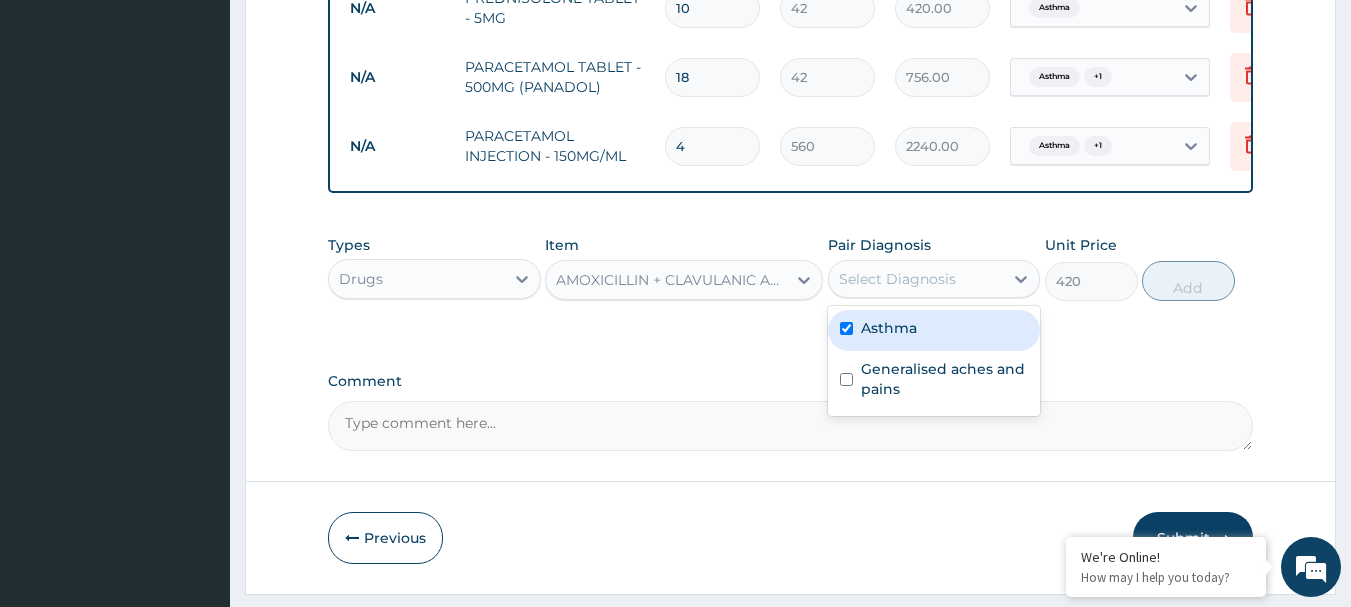 checkbox on "true" 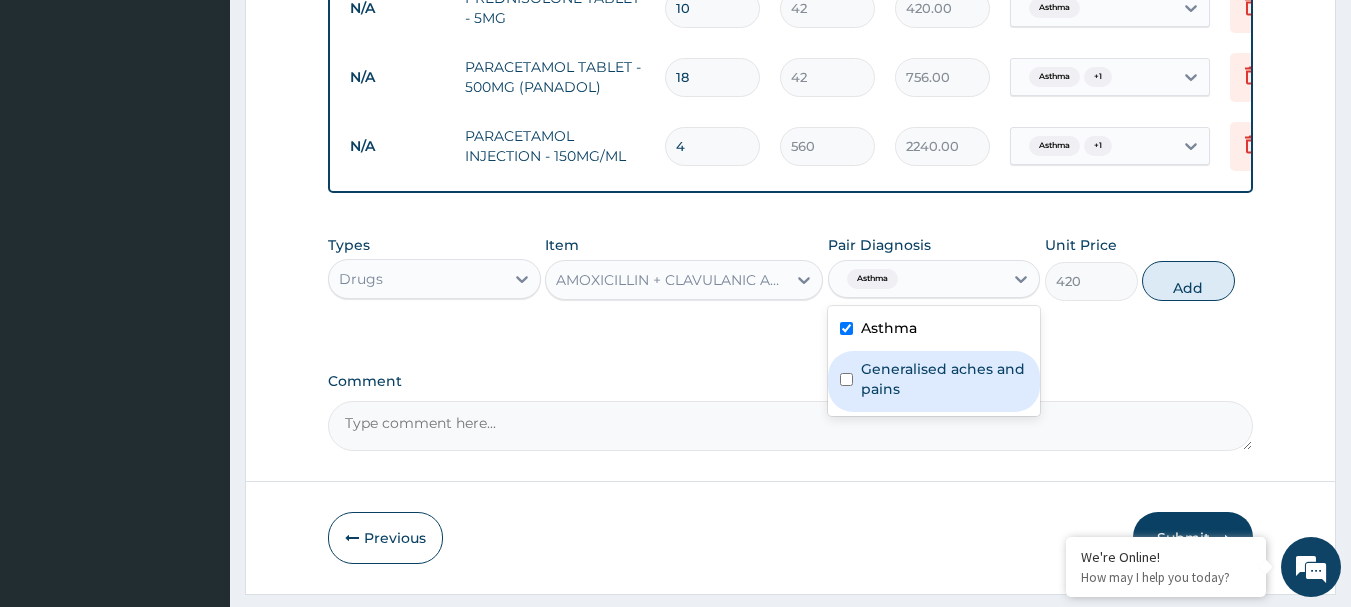 click on "Generalised aches and pains" at bounding box center (945, 379) 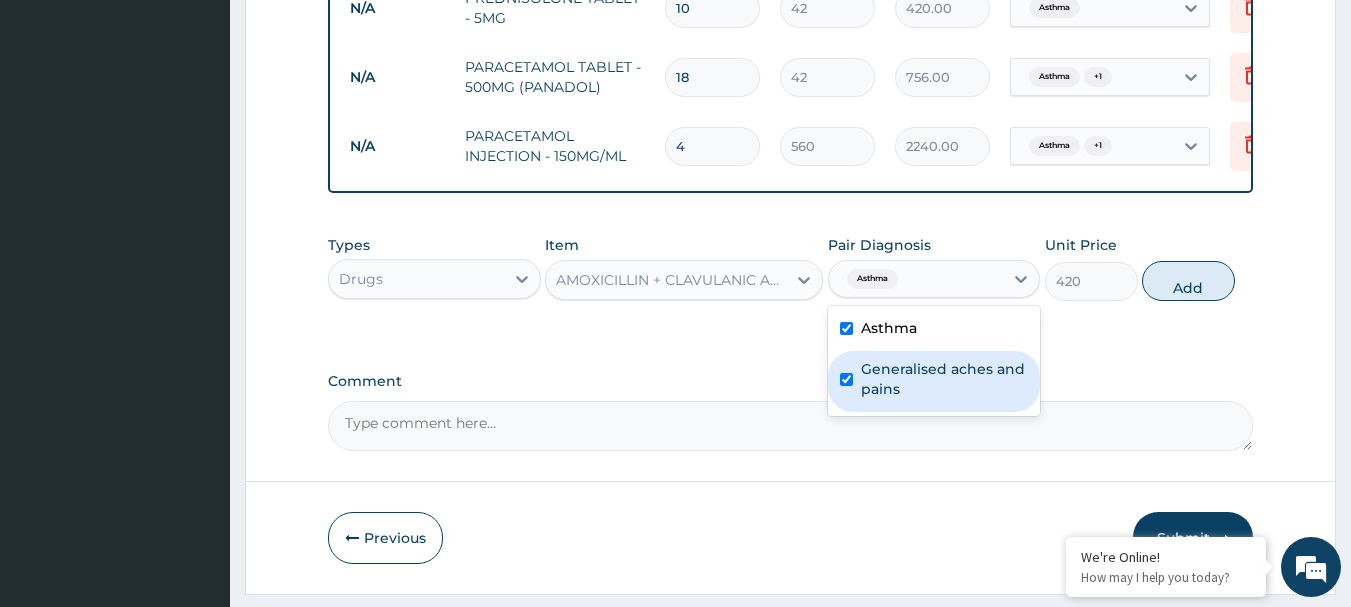 checkbox on "true" 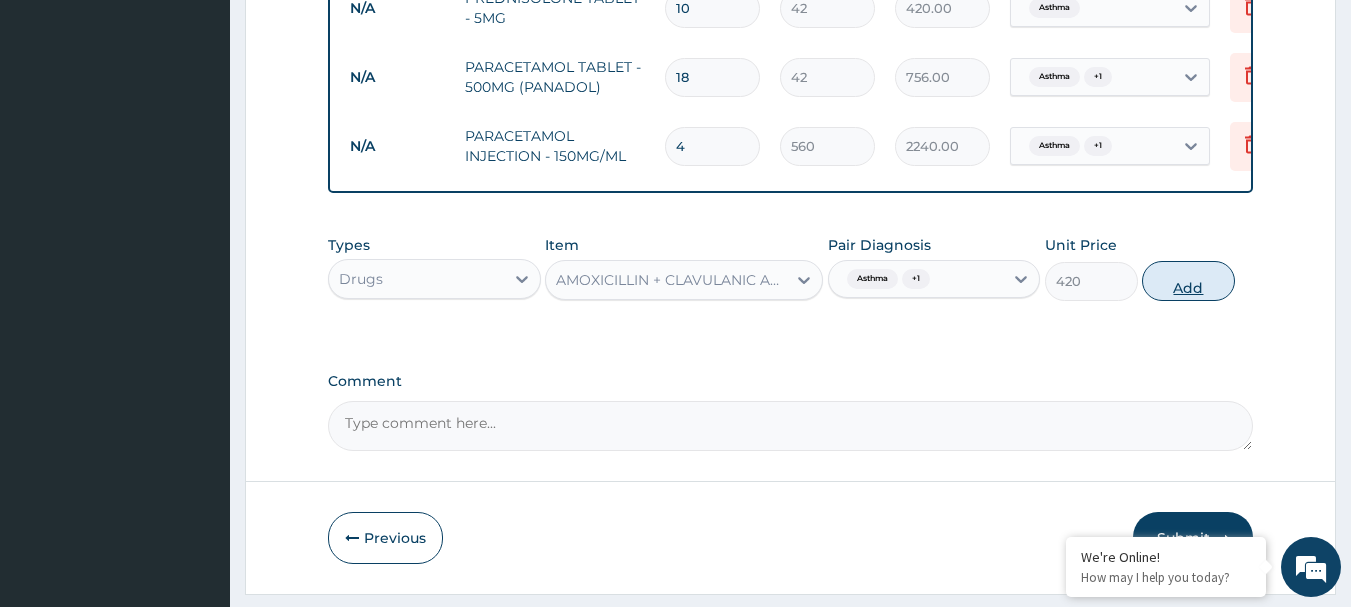 click on "Add" at bounding box center (1188, 281) 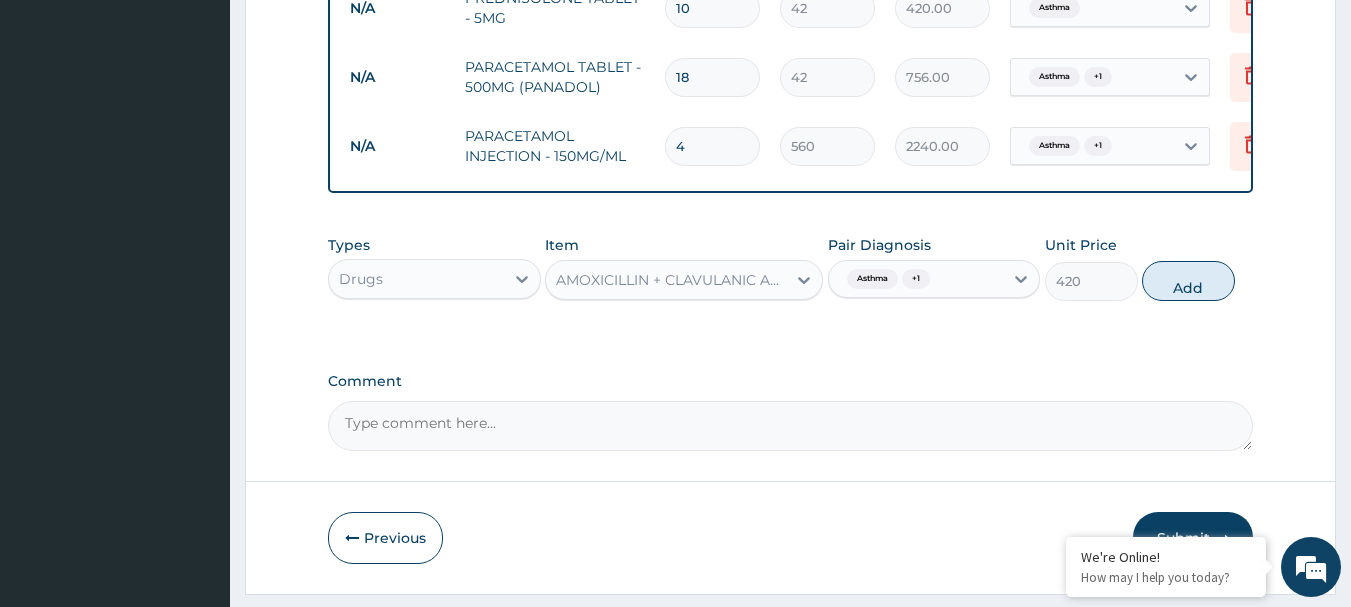 type on "0" 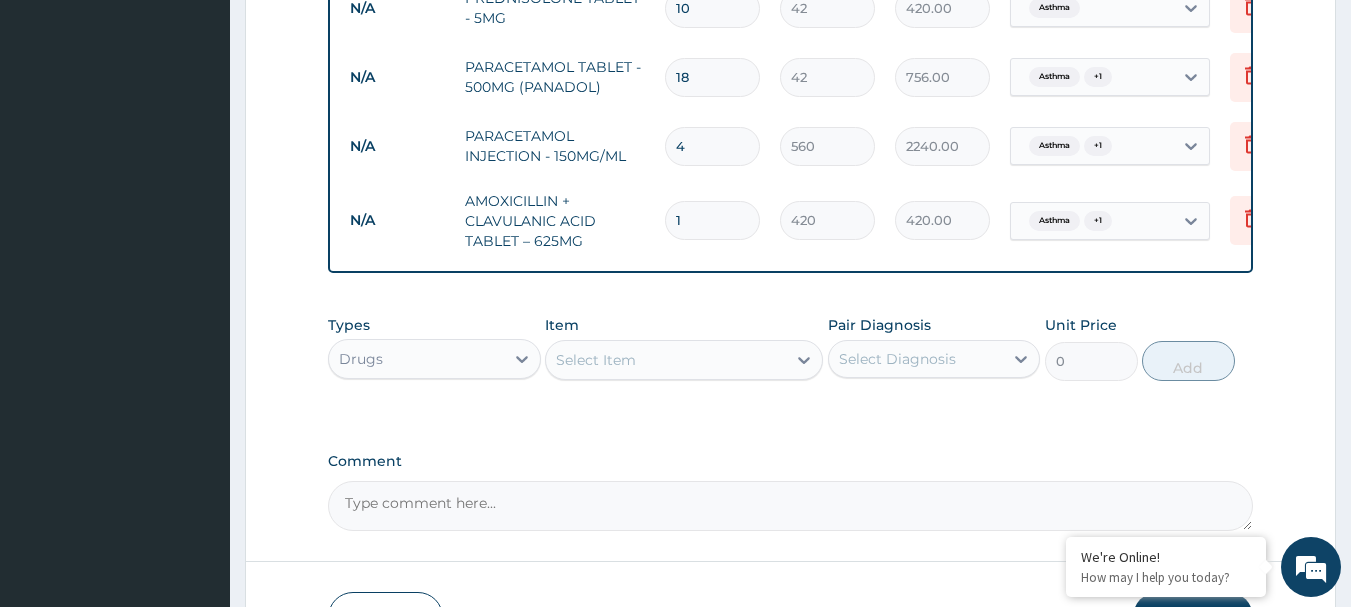 type on "10" 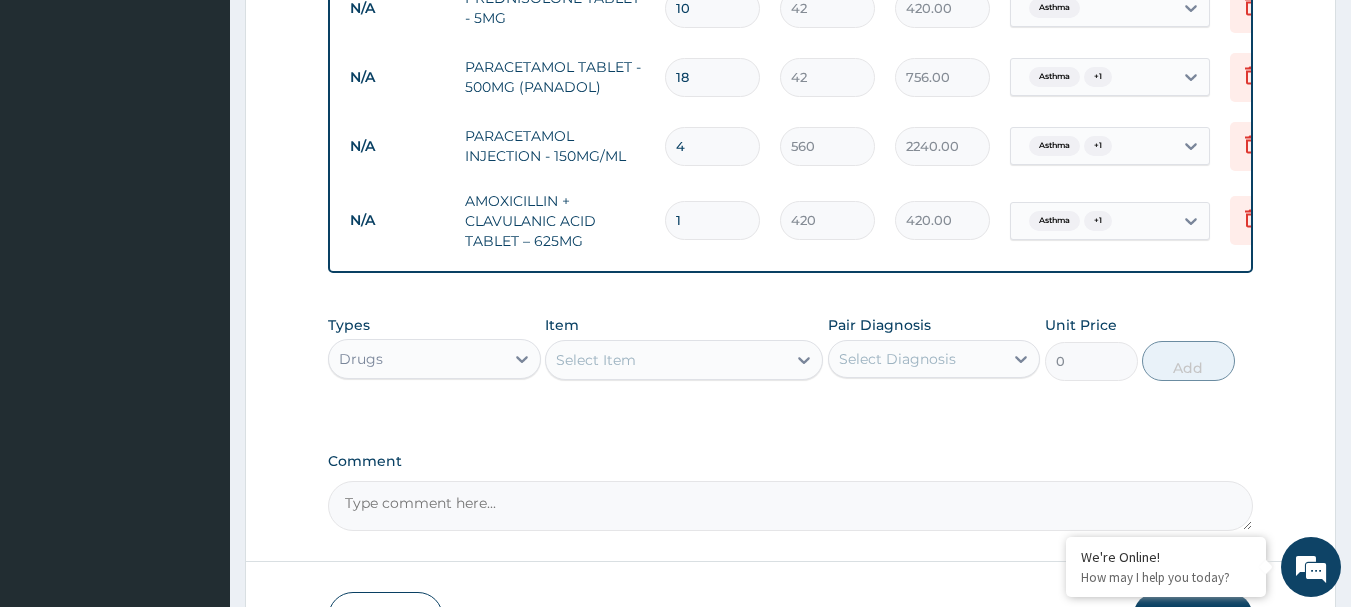 type on "4200.00" 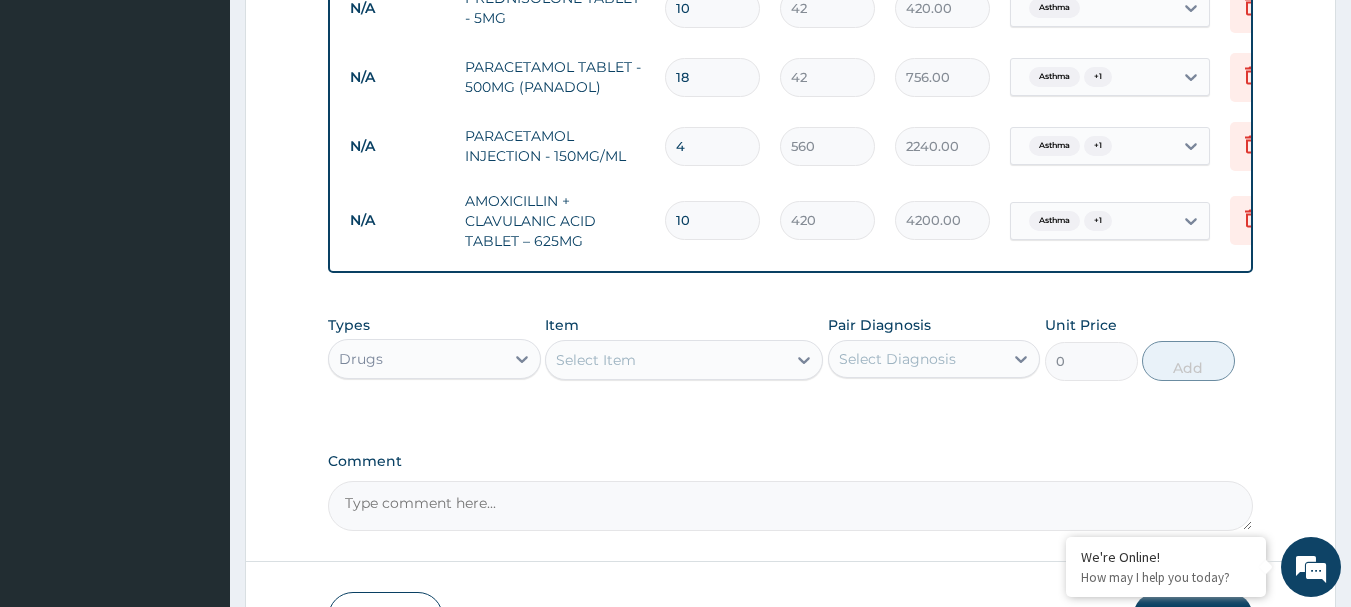 type on "10" 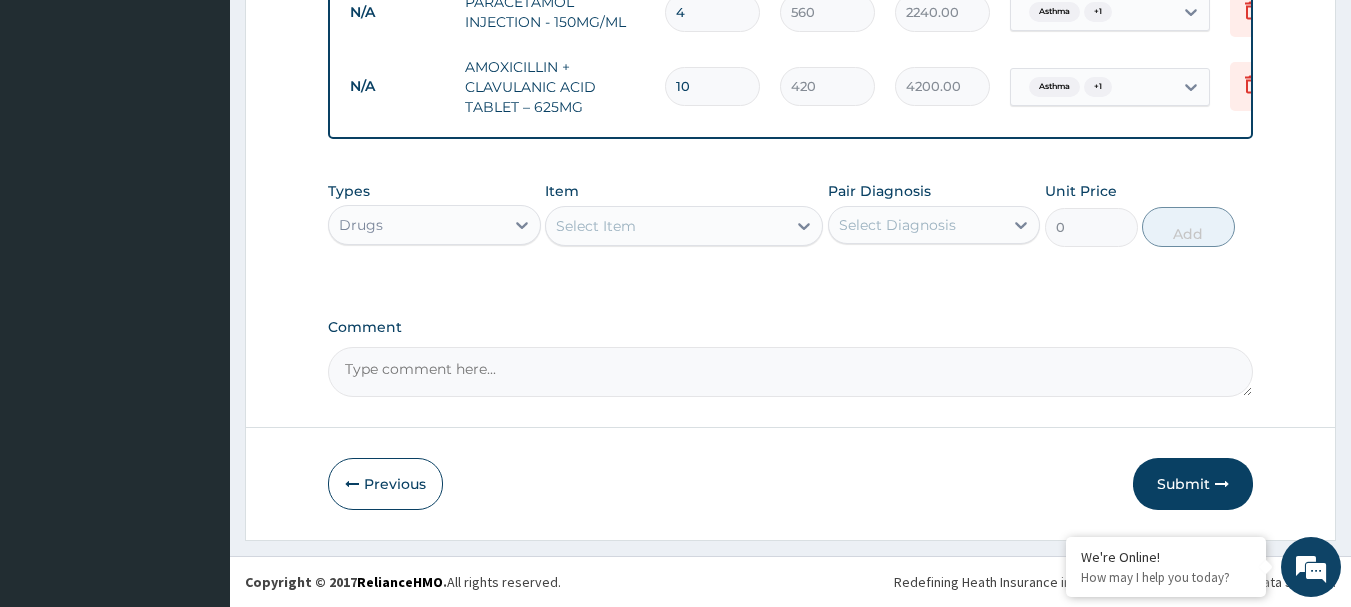 scroll, scrollTop: 1053, scrollLeft: 0, axis: vertical 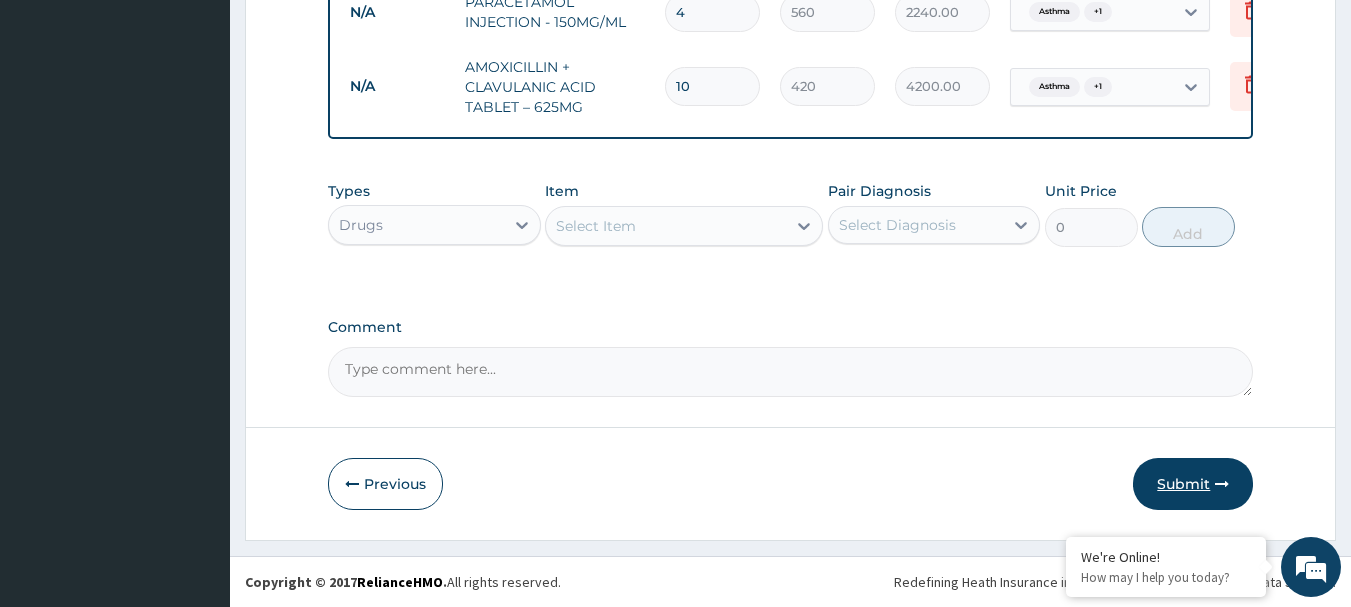 click on "Submit" at bounding box center [1193, 484] 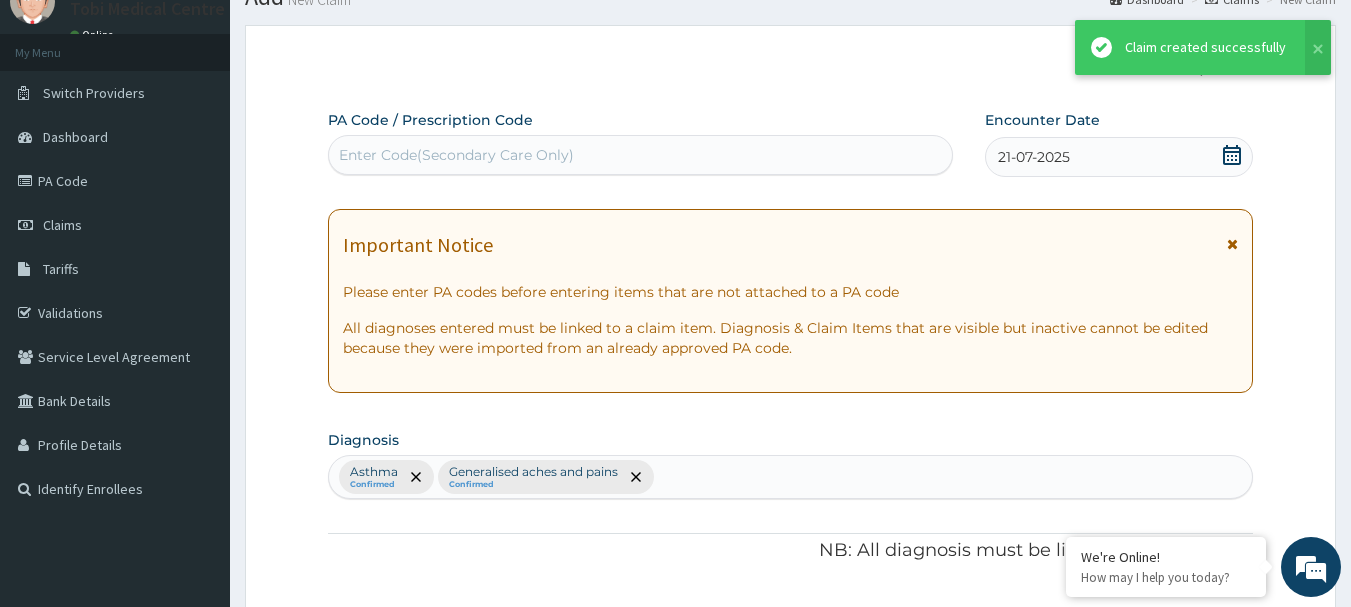 scroll, scrollTop: 1053, scrollLeft: 0, axis: vertical 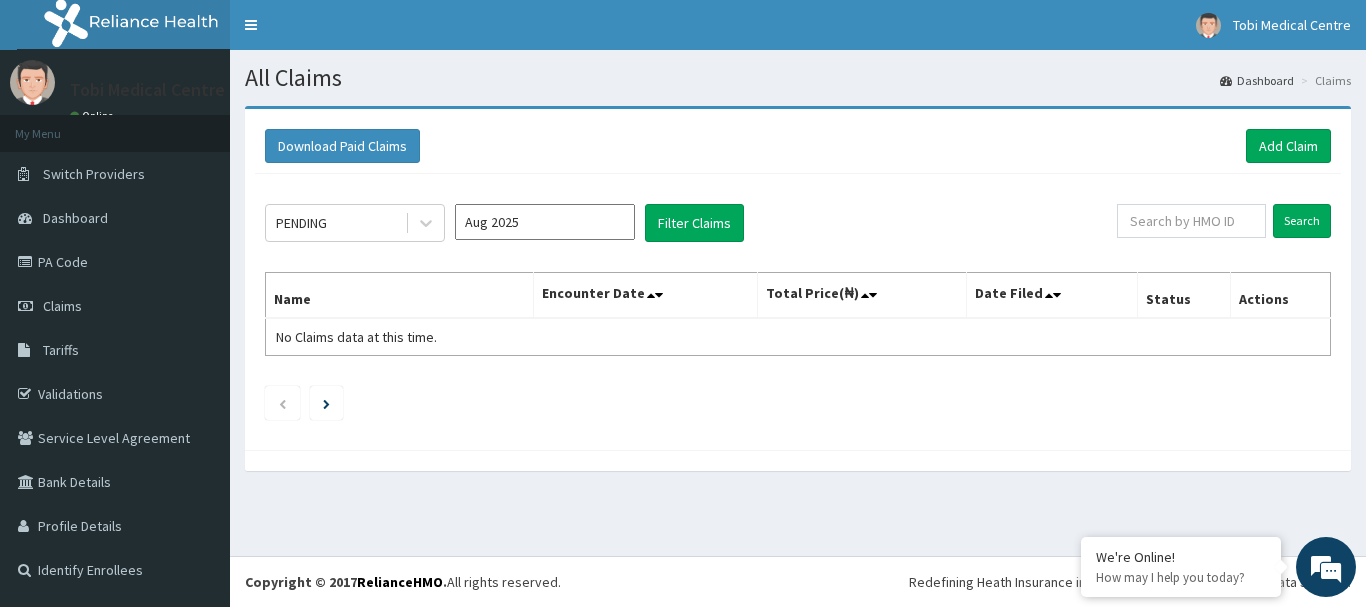 click on "Aug 2025" at bounding box center [545, 222] 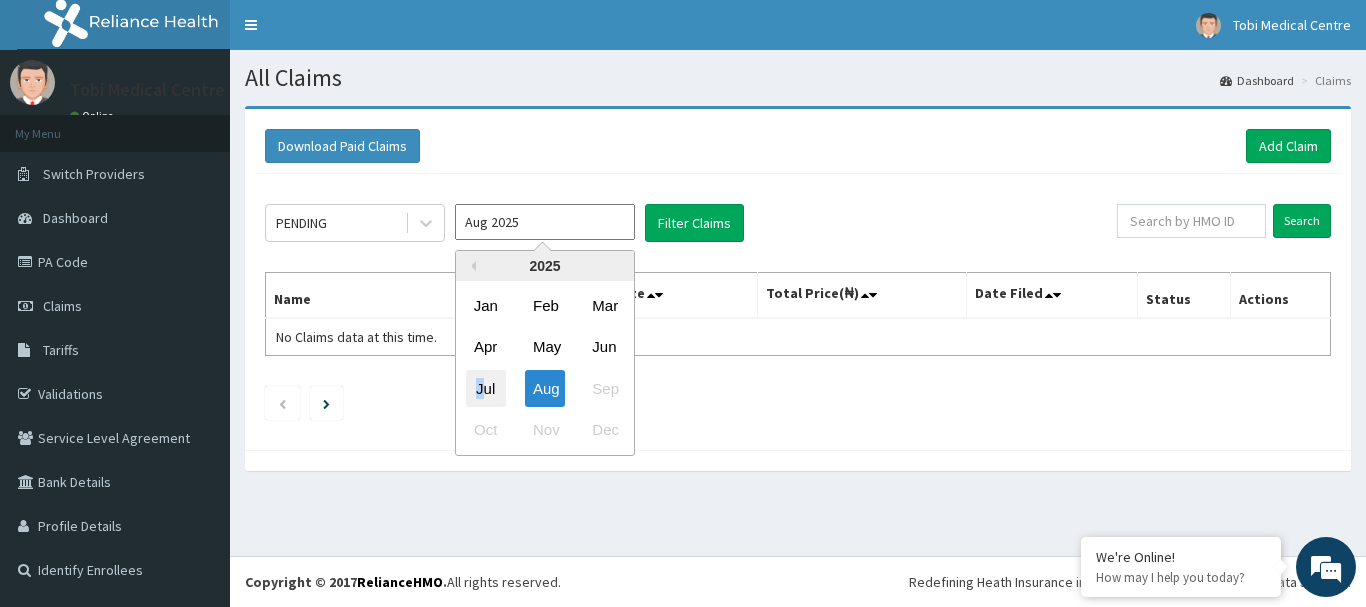 click on "Jul" at bounding box center [486, 388] 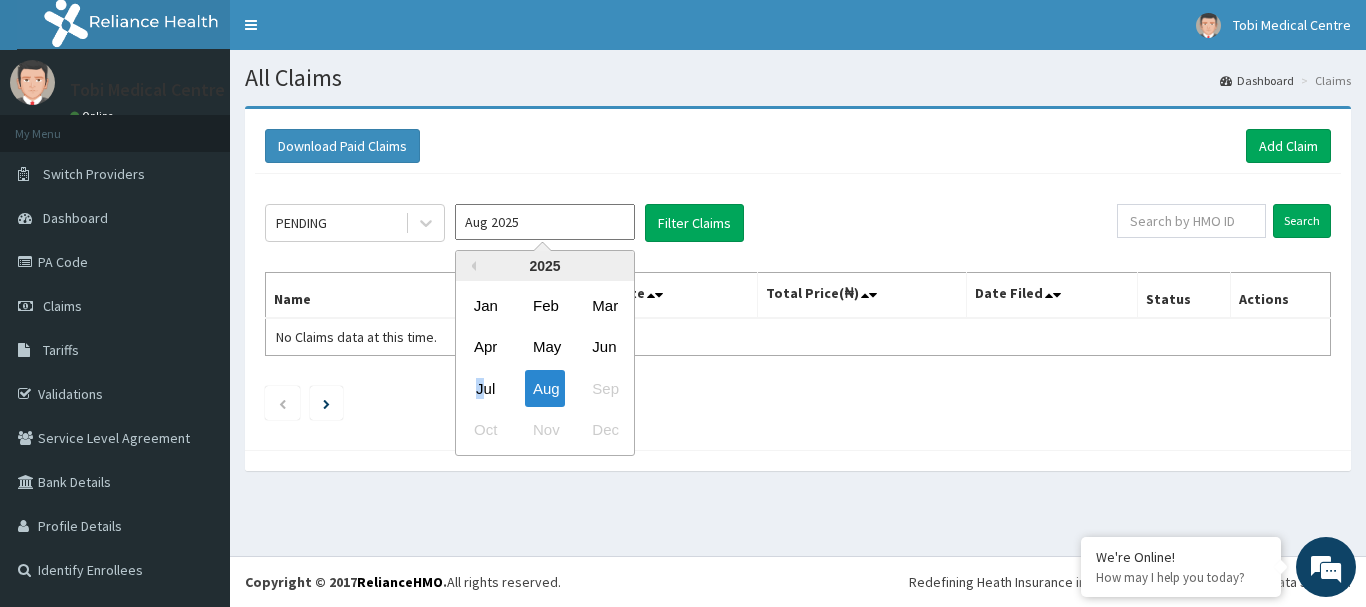 type on "Jul 2025" 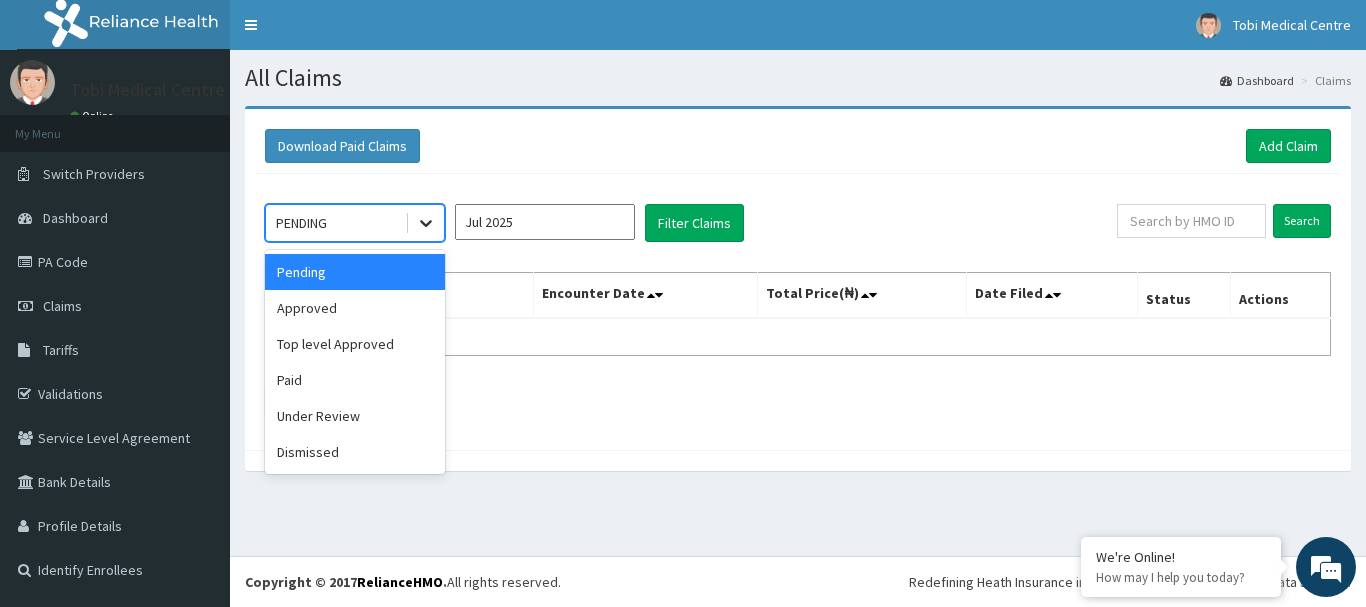 click 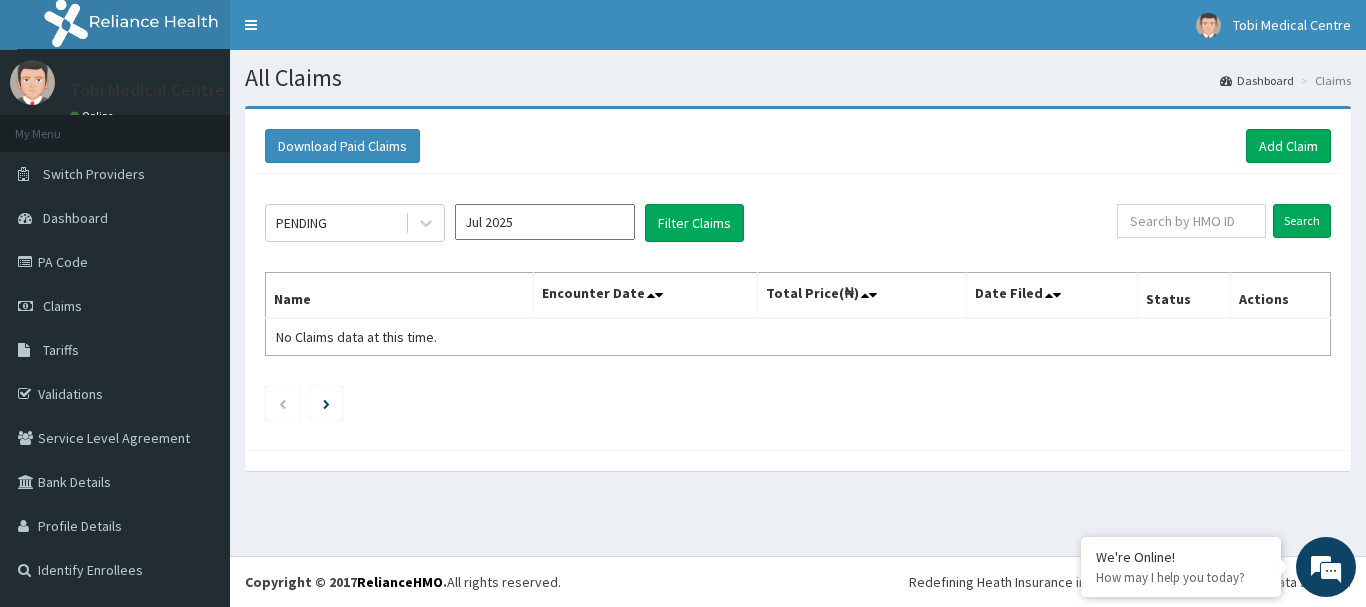 click on "PENDING Jul 2025 Filter Claims Search Name Encounter Date Total Price(₦) Date Filed Status Actions No Claims data at this time." 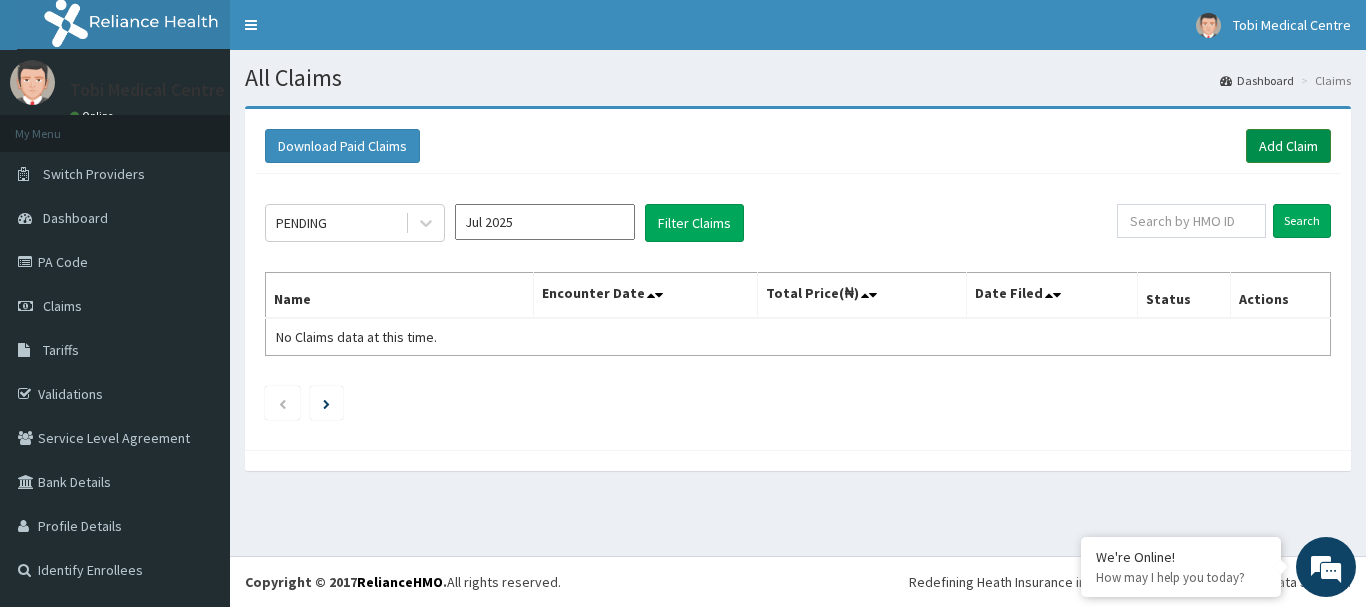 click on "Add Claim" at bounding box center (1288, 146) 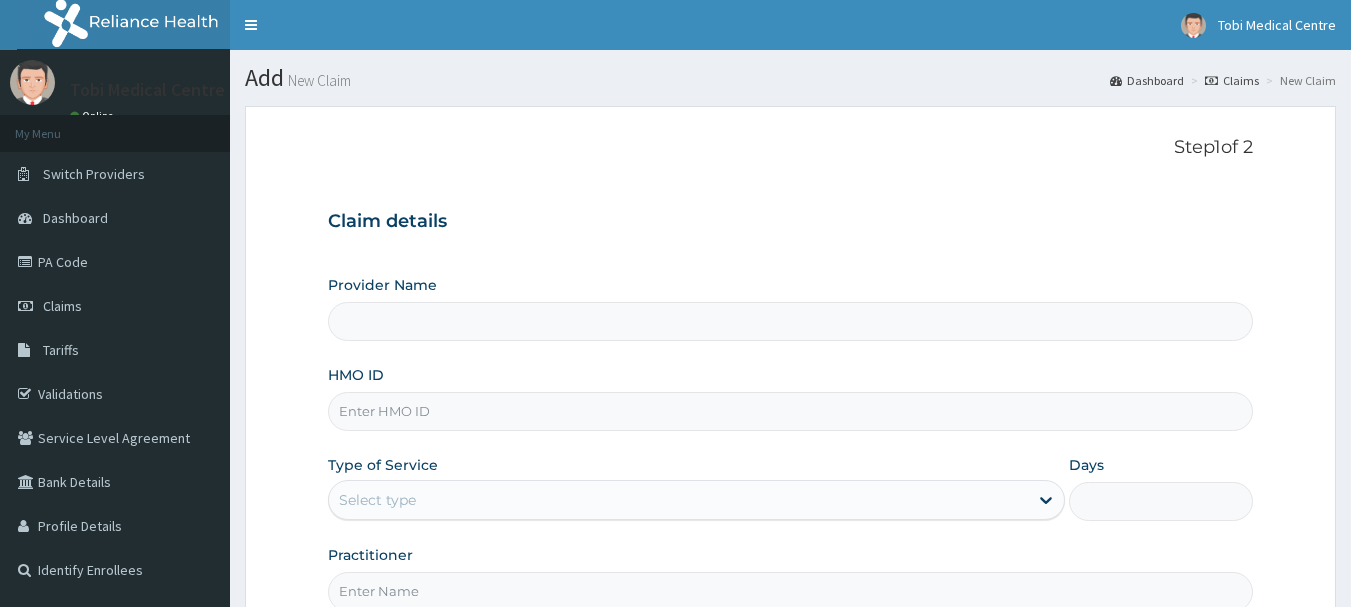 scroll, scrollTop: 0, scrollLeft: 0, axis: both 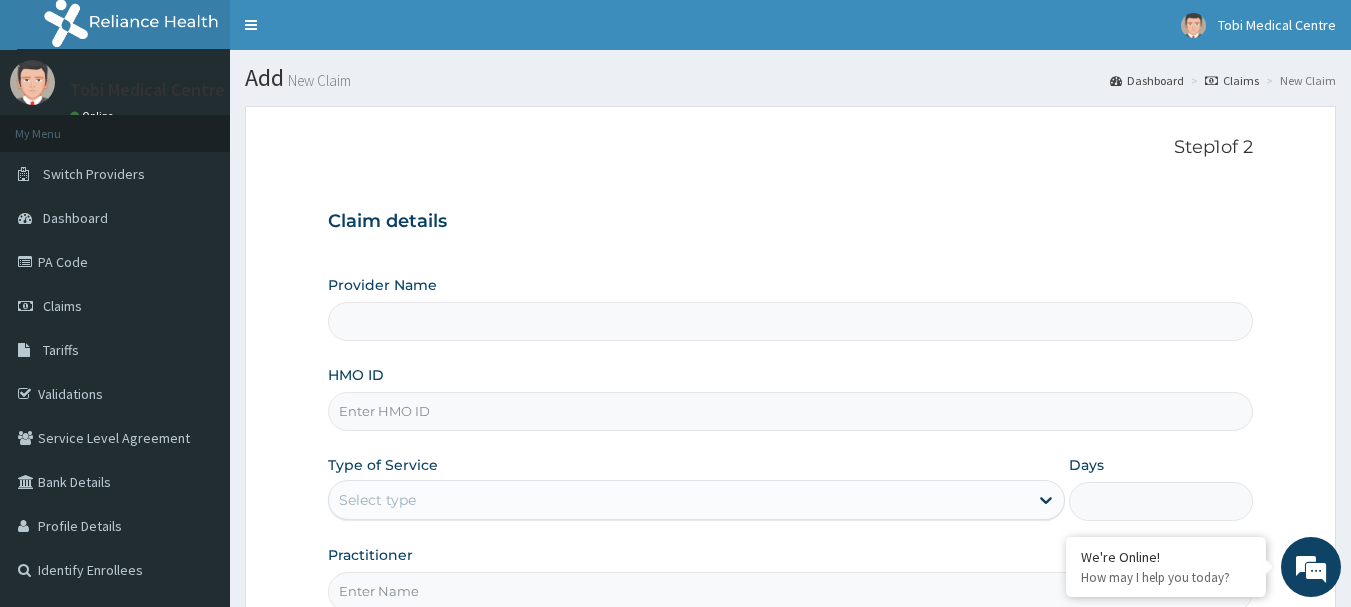 type on "Tobi Medical Centre" 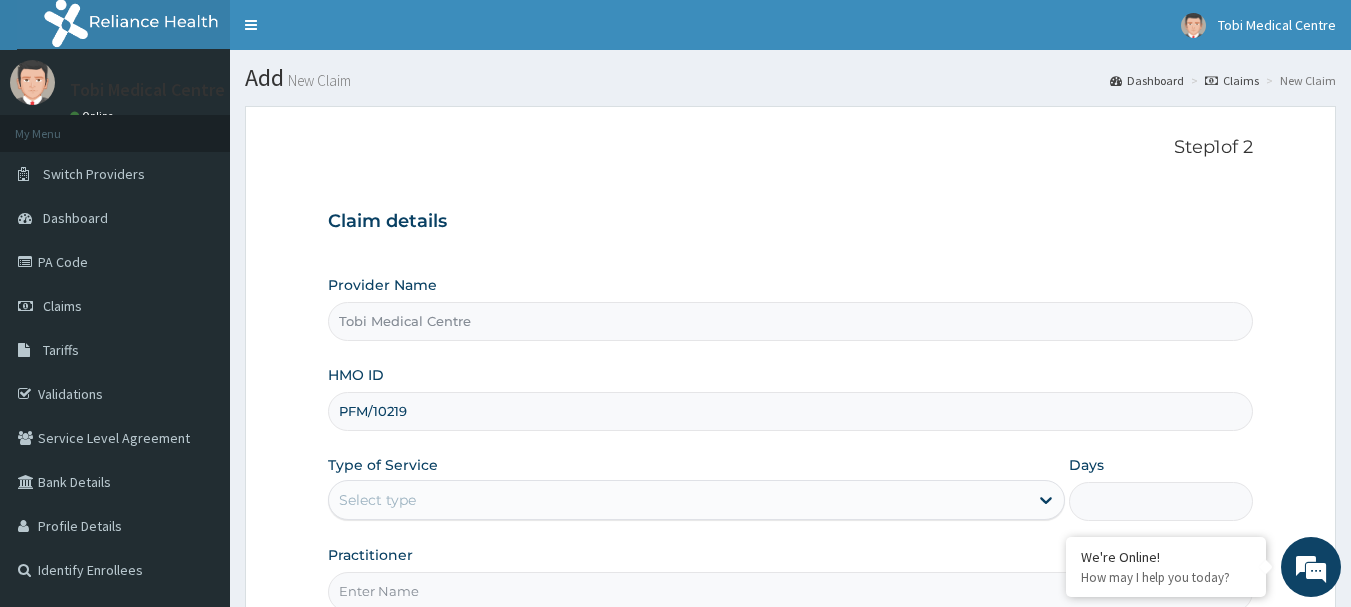 scroll, scrollTop: 0, scrollLeft: 0, axis: both 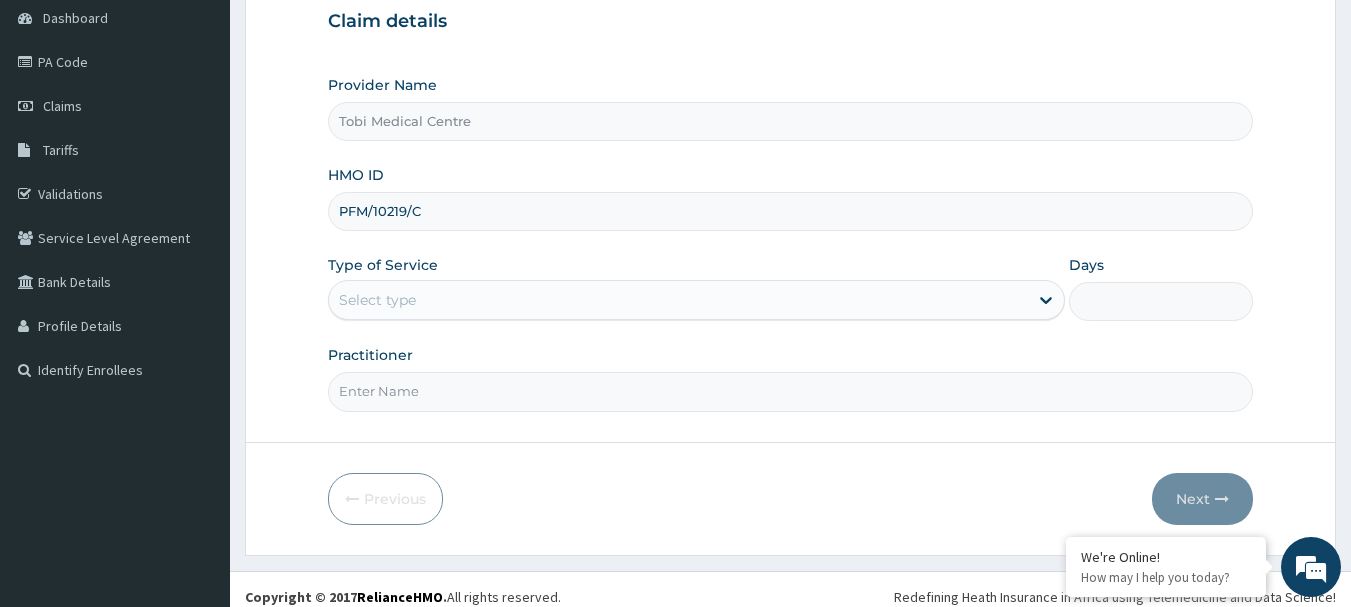type on "PFM/10219/C" 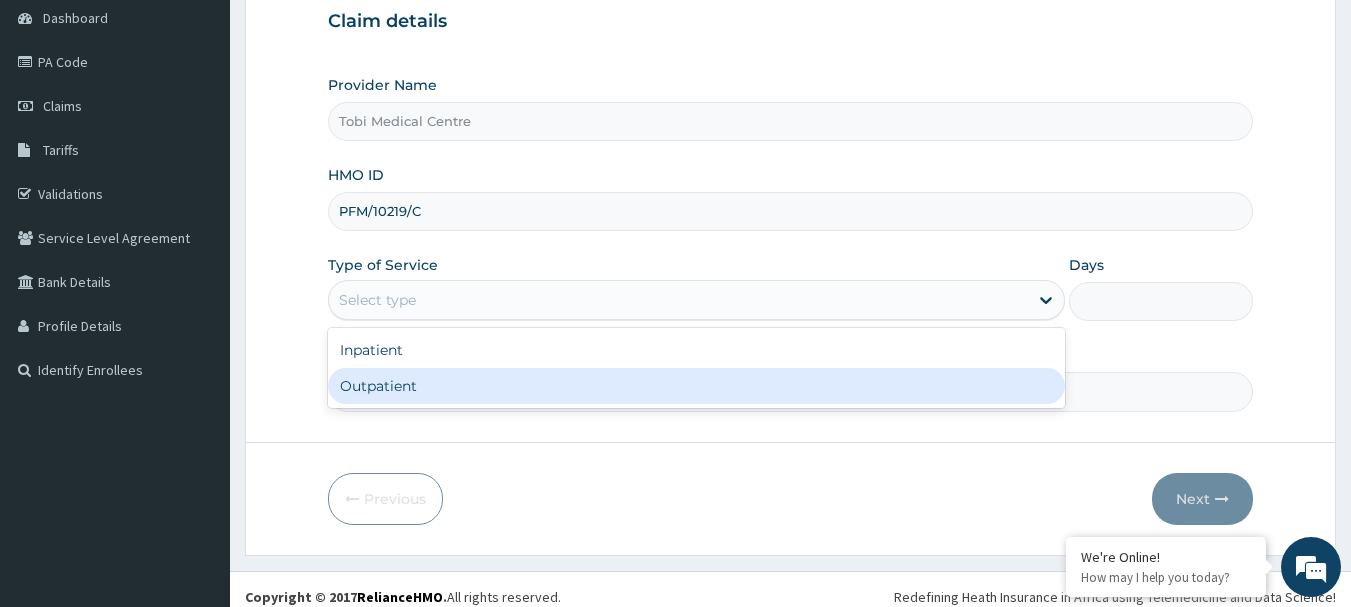 click on "Outpatient" at bounding box center (696, 386) 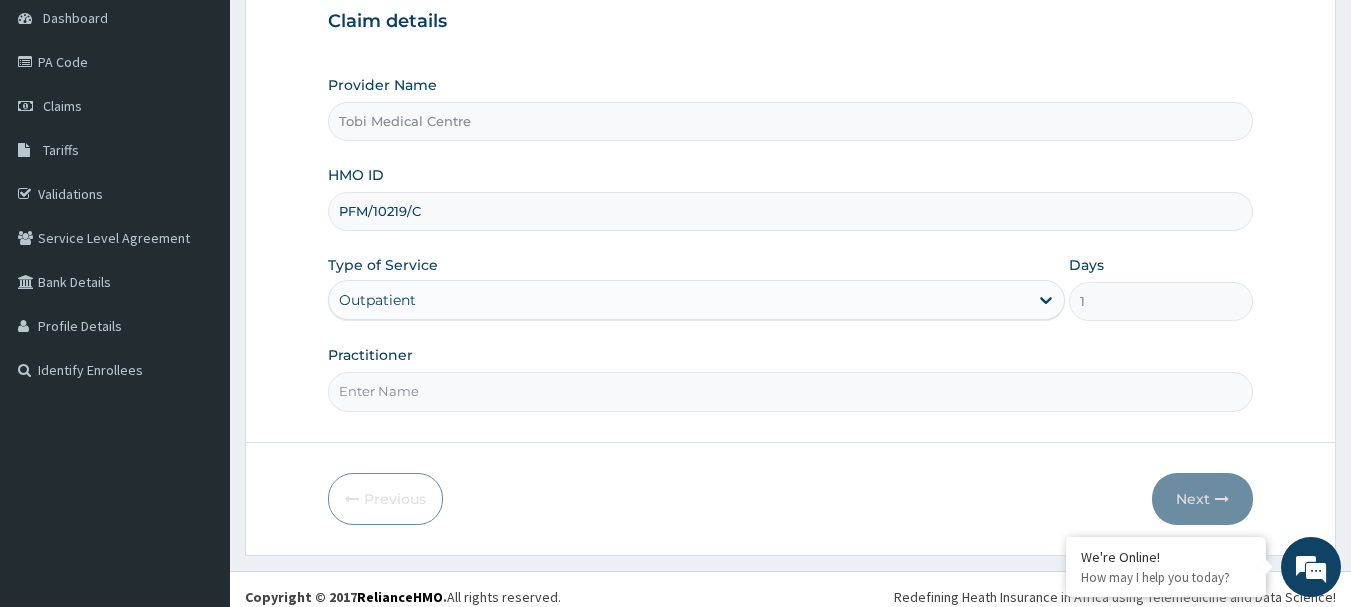 click on "Practitioner" at bounding box center [791, 391] 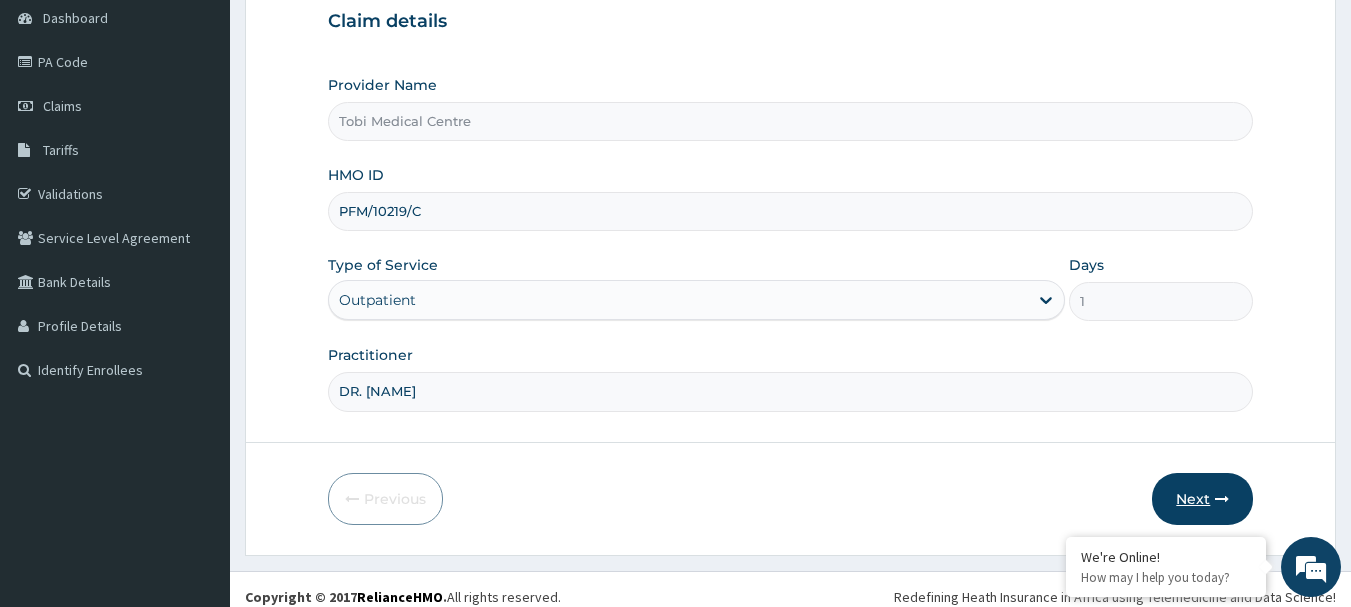 type on "DR. [NAME]" 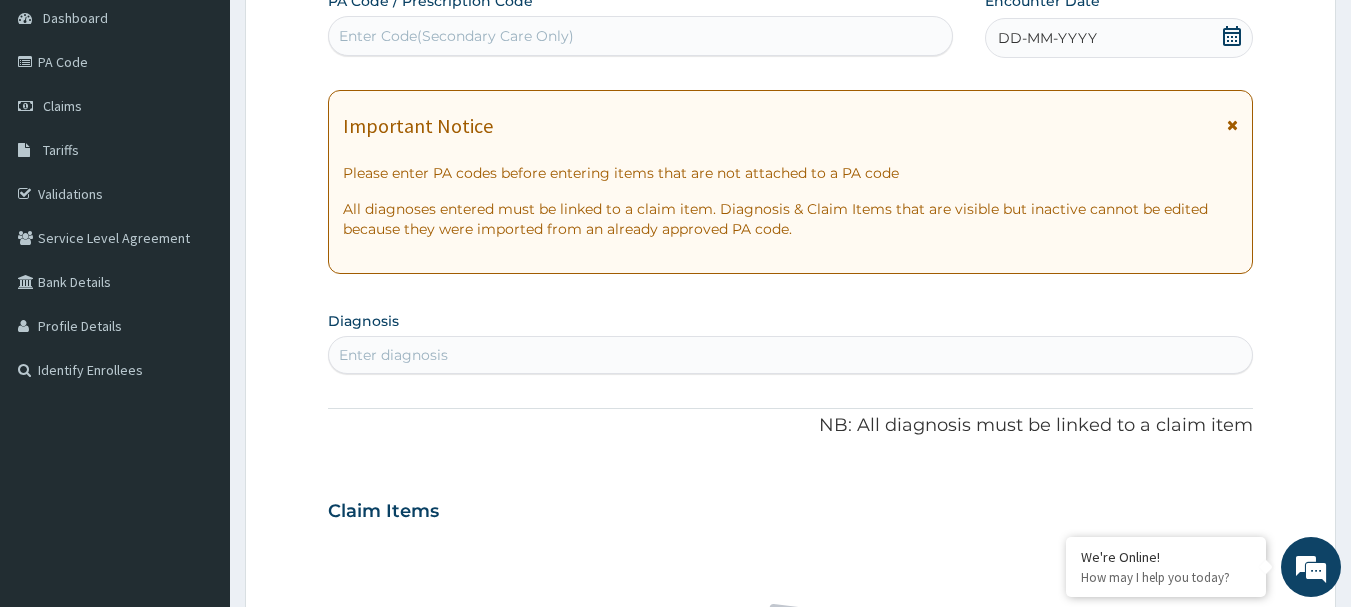 click on "Enter Code(Secondary Care Only)" at bounding box center [641, 36] 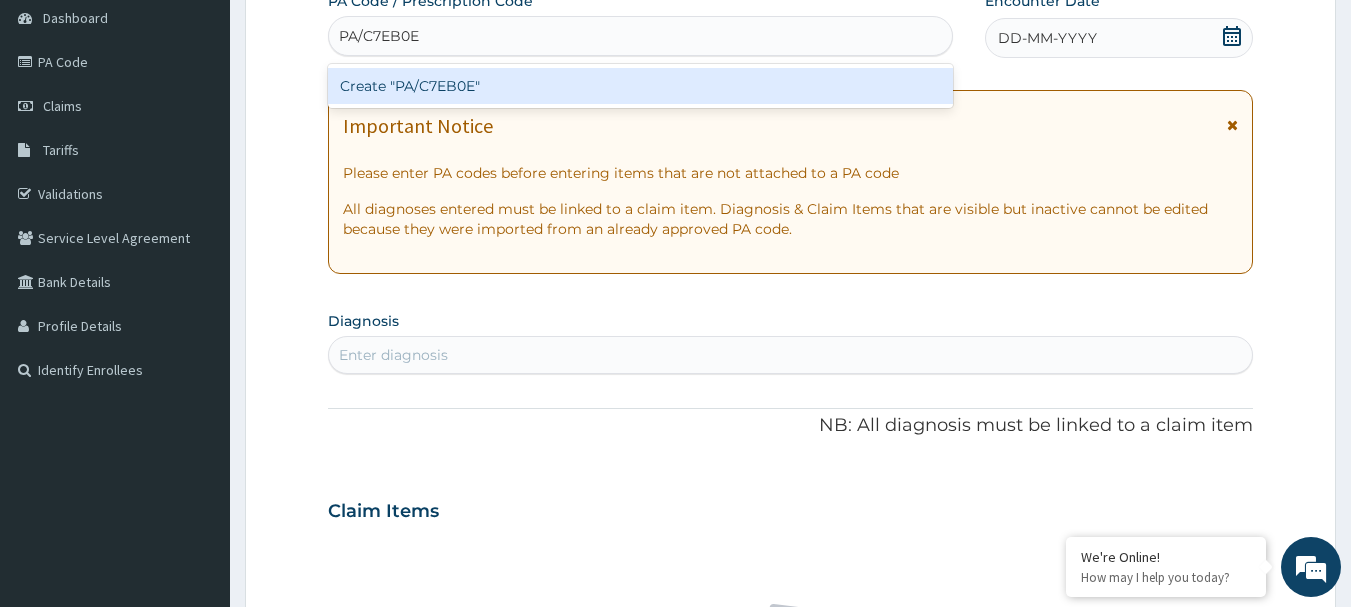 click on "Create "PA/C7EB0E"" at bounding box center (641, 86) 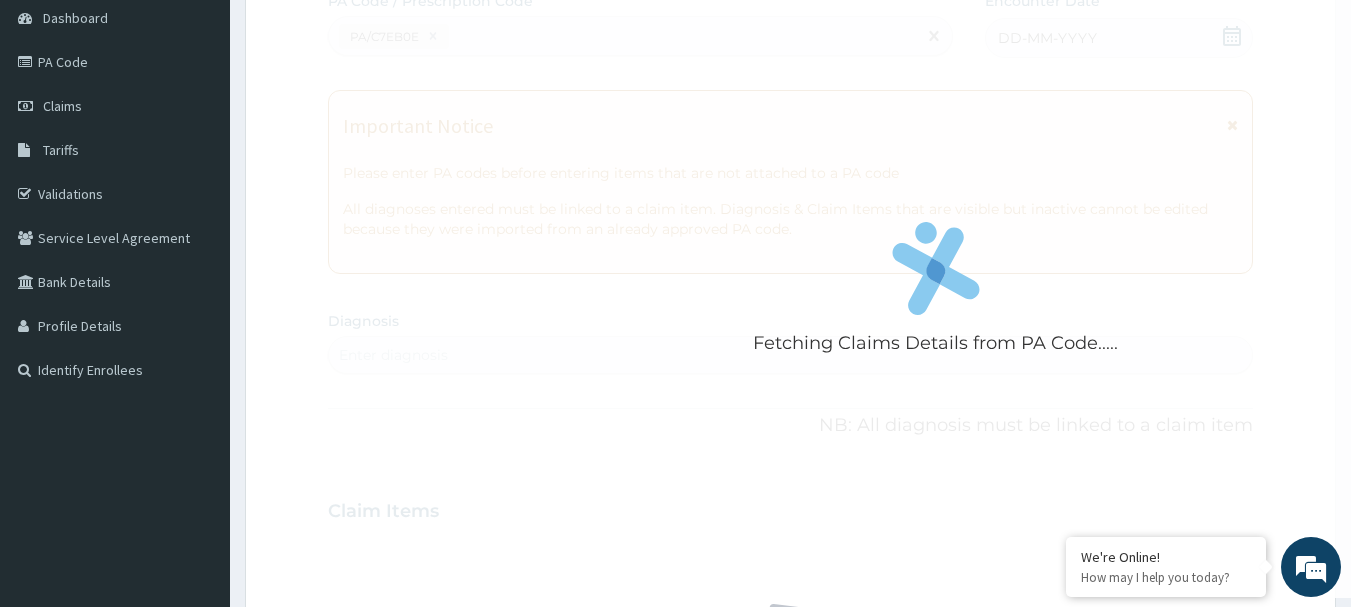 scroll, scrollTop: 667, scrollLeft: 0, axis: vertical 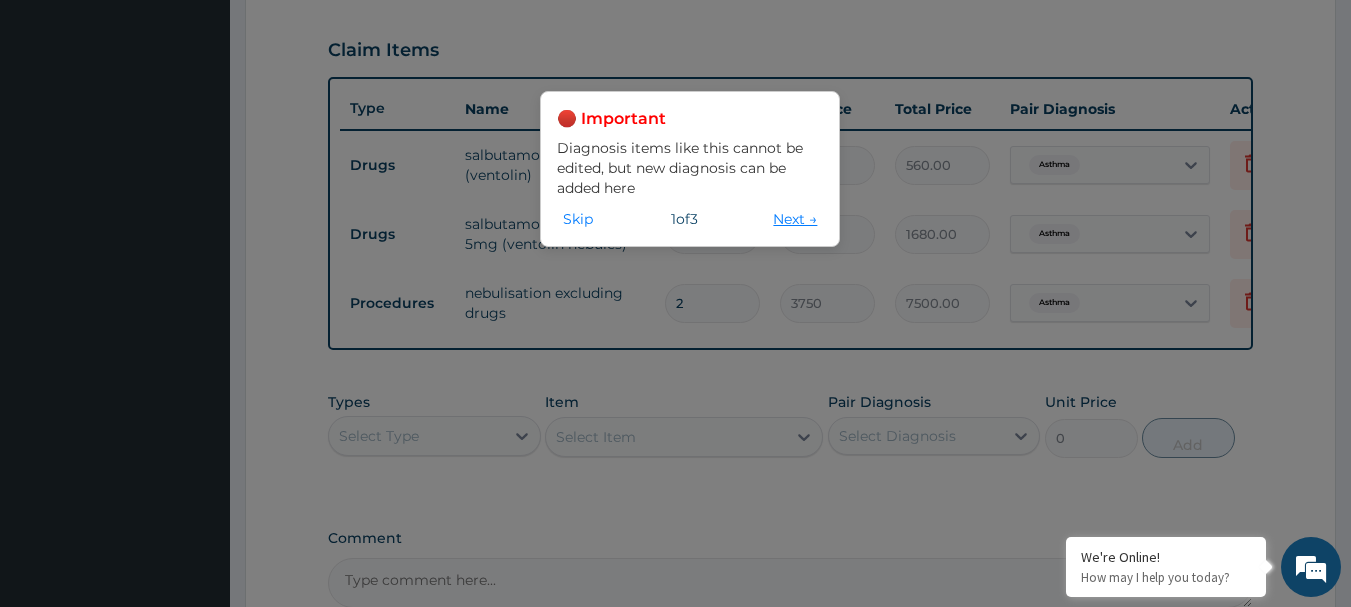click on "Next →" at bounding box center [795, 219] 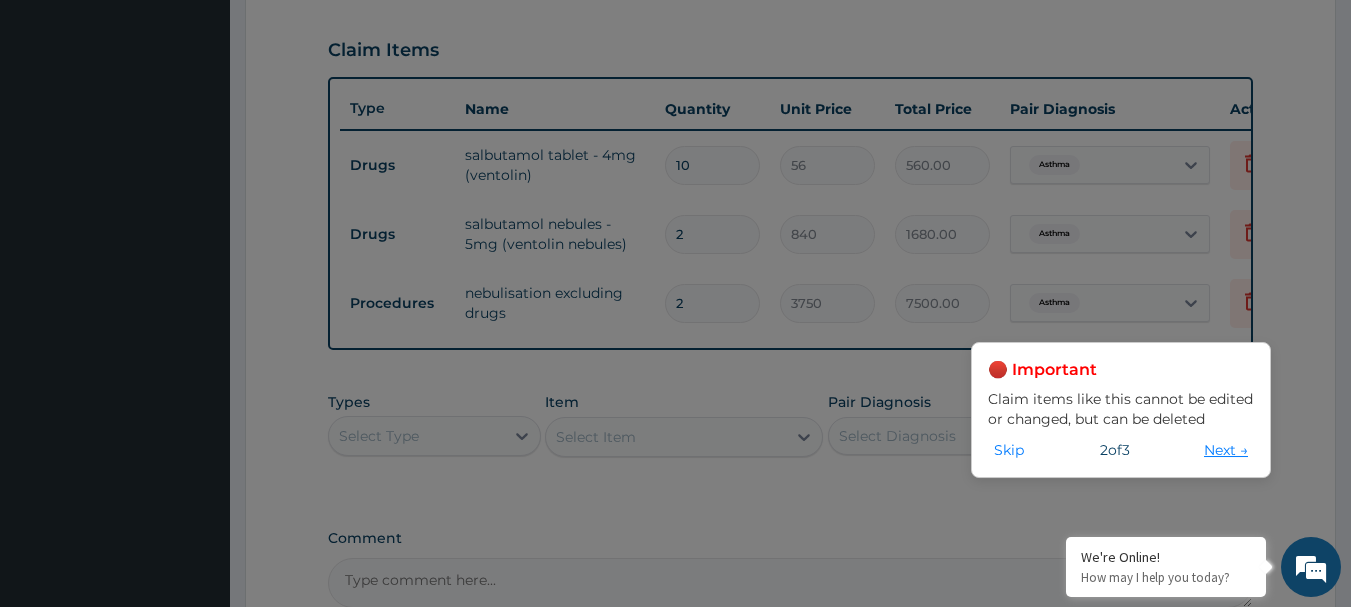 click on "Next →" at bounding box center (1226, 450) 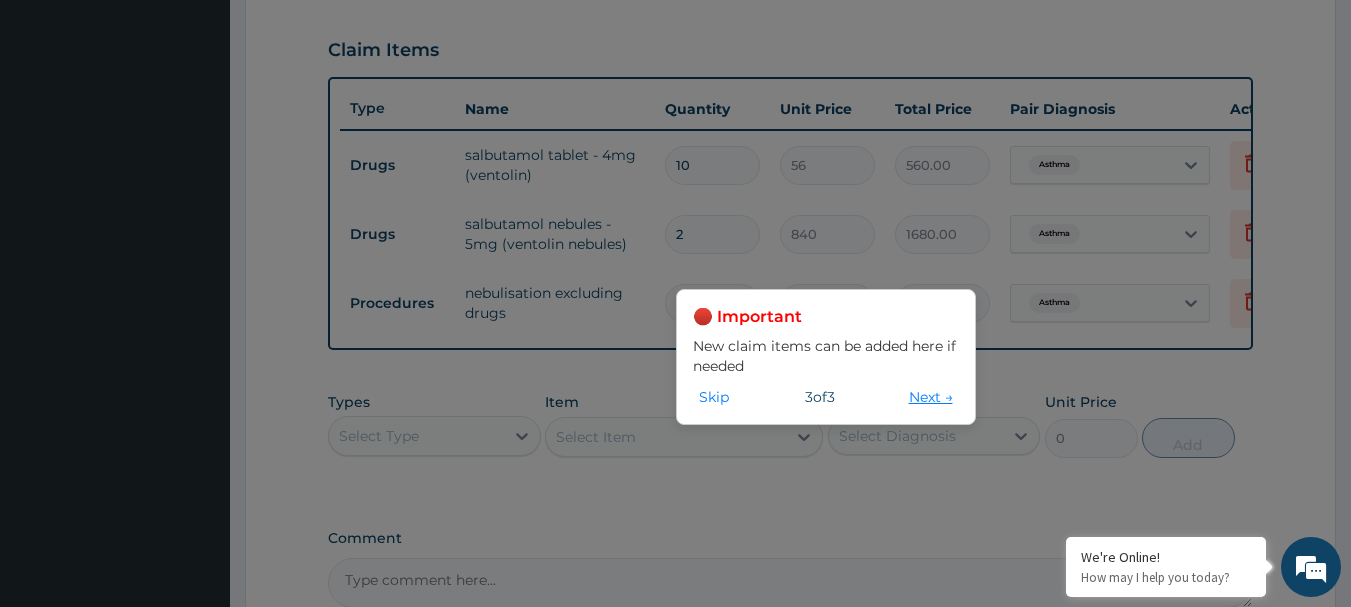 click on "Next →" at bounding box center (931, 397) 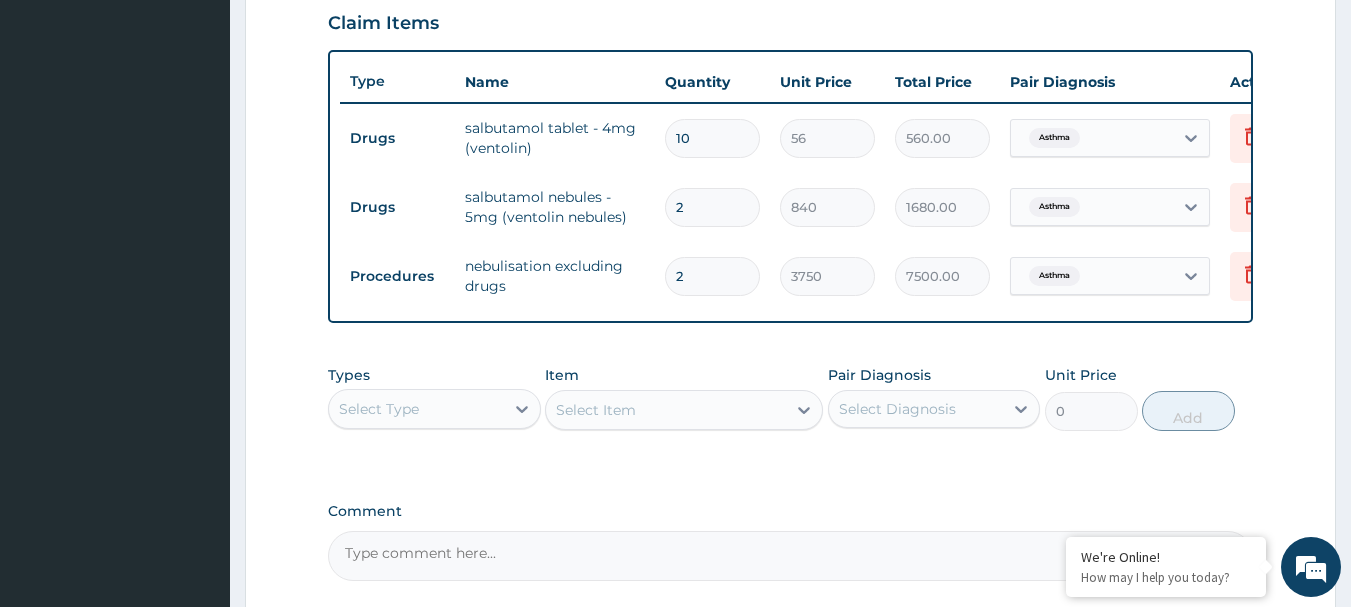 scroll, scrollTop: 667, scrollLeft: 0, axis: vertical 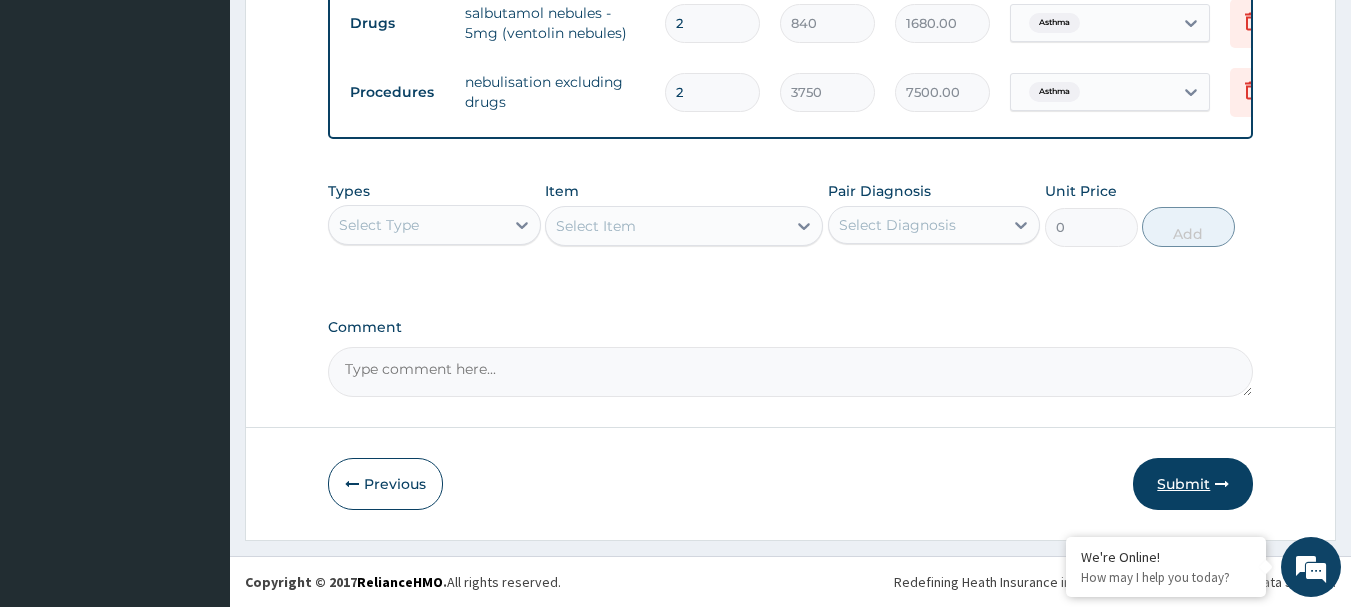 click on "Submit" at bounding box center [1193, 484] 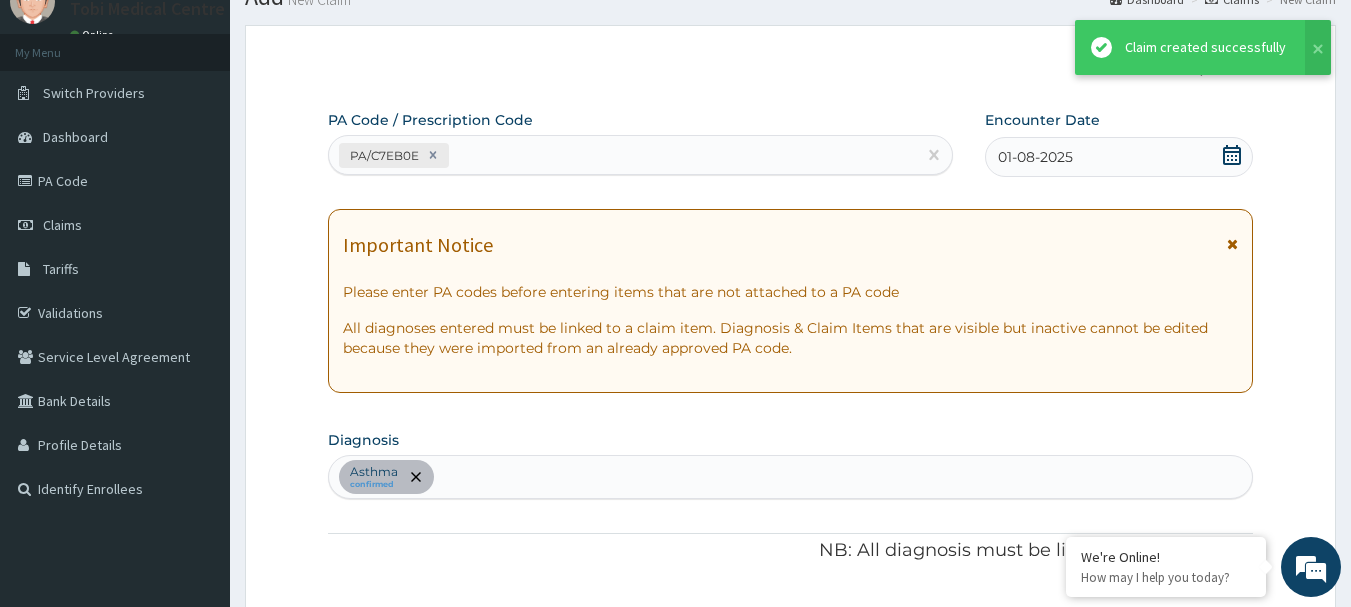 scroll, scrollTop: 893, scrollLeft: 0, axis: vertical 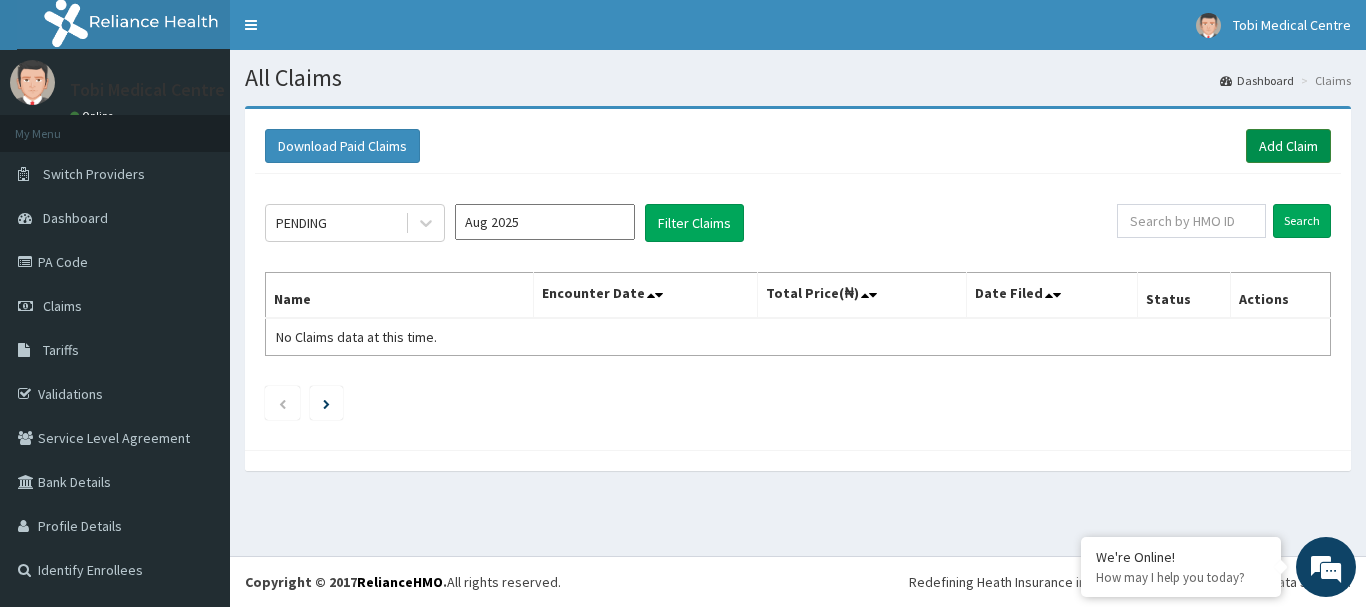 click on "Add Claim" at bounding box center (1288, 146) 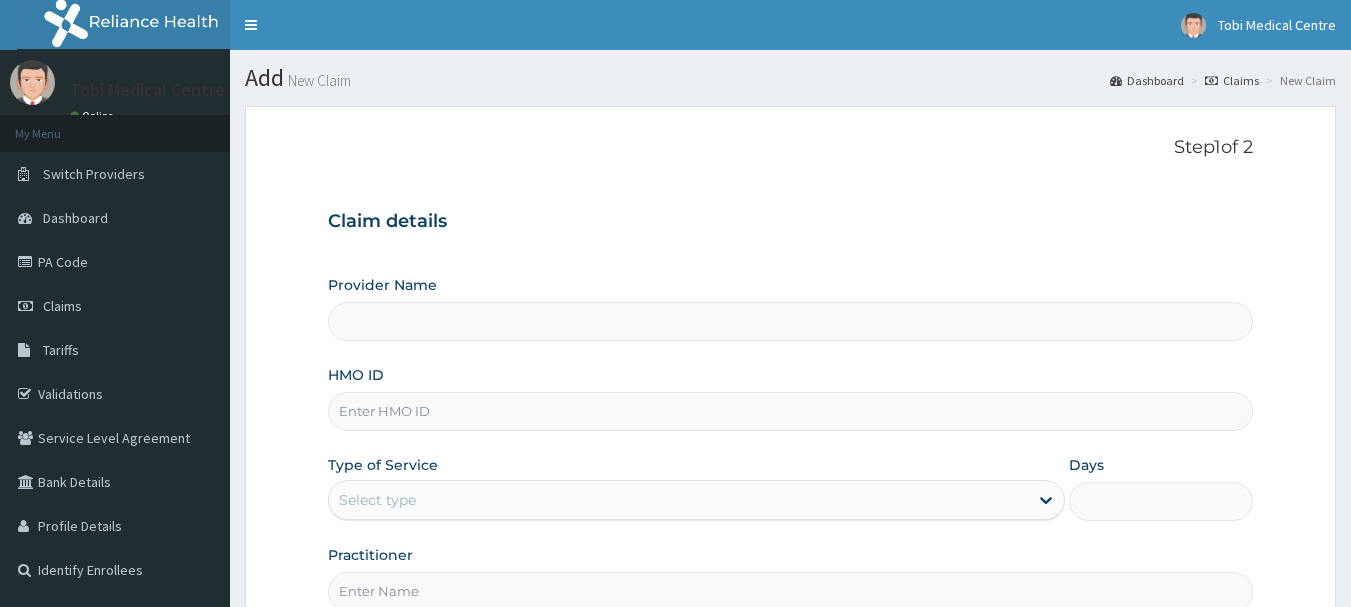scroll, scrollTop: 65, scrollLeft: 0, axis: vertical 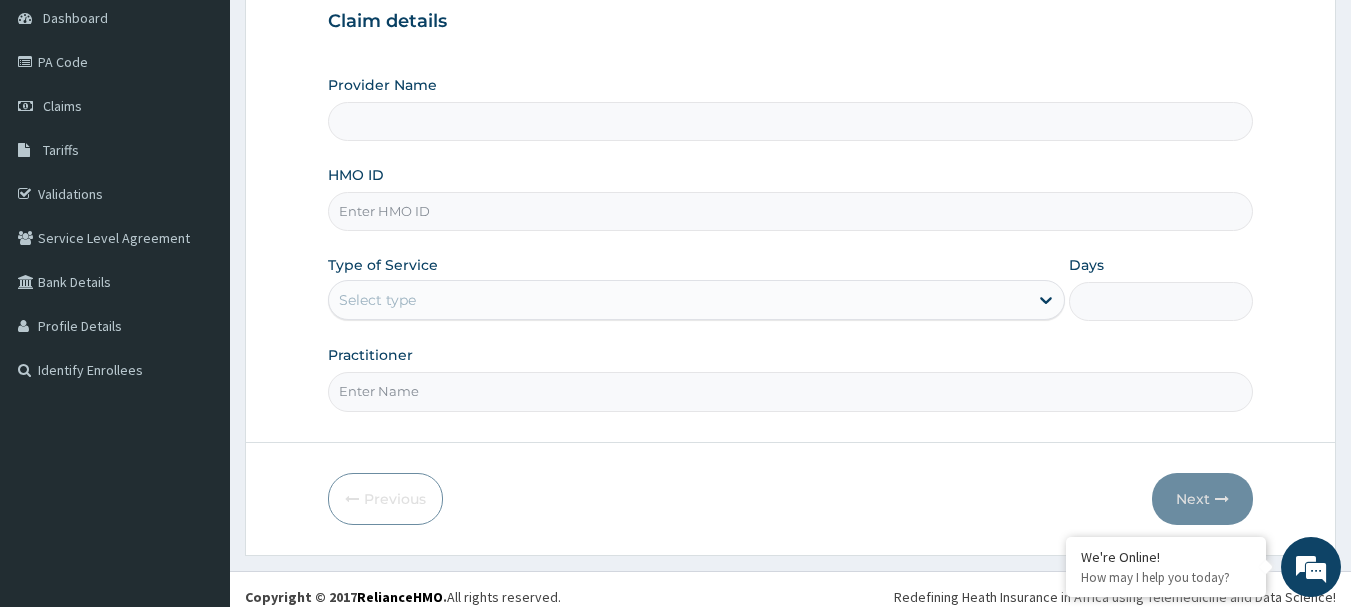 click on "HMO ID" at bounding box center [791, 211] 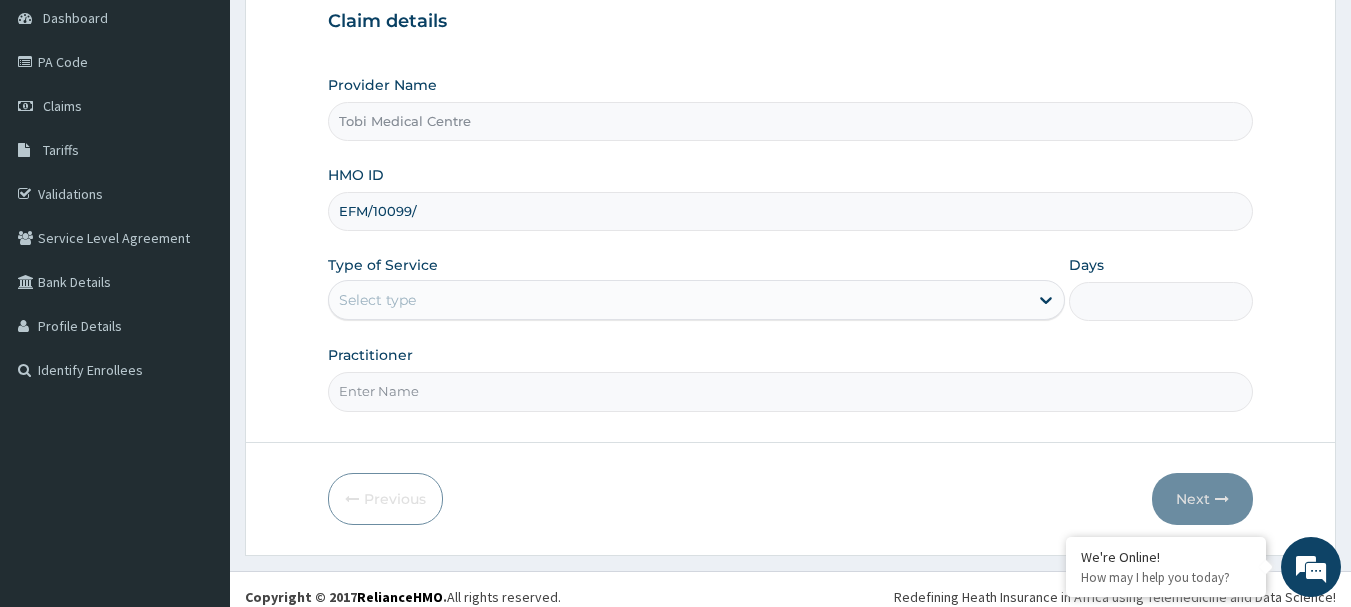 scroll, scrollTop: 0, scrollLeft: 0, axis: both 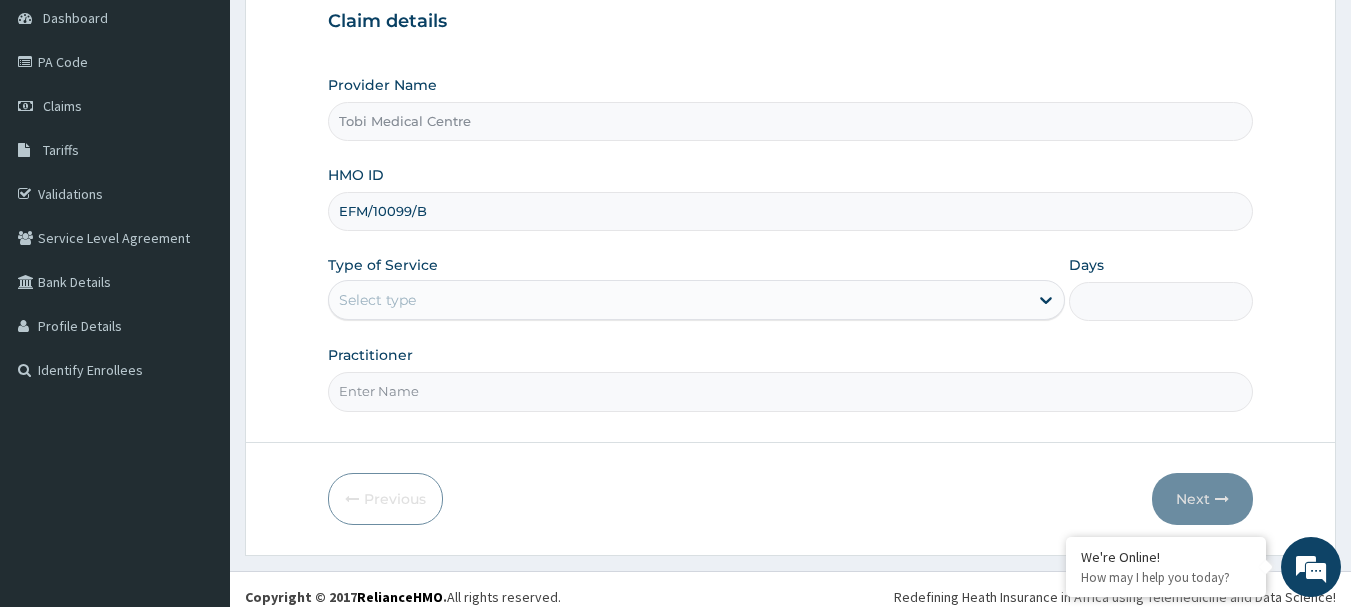 type on "EFM/10099/B" 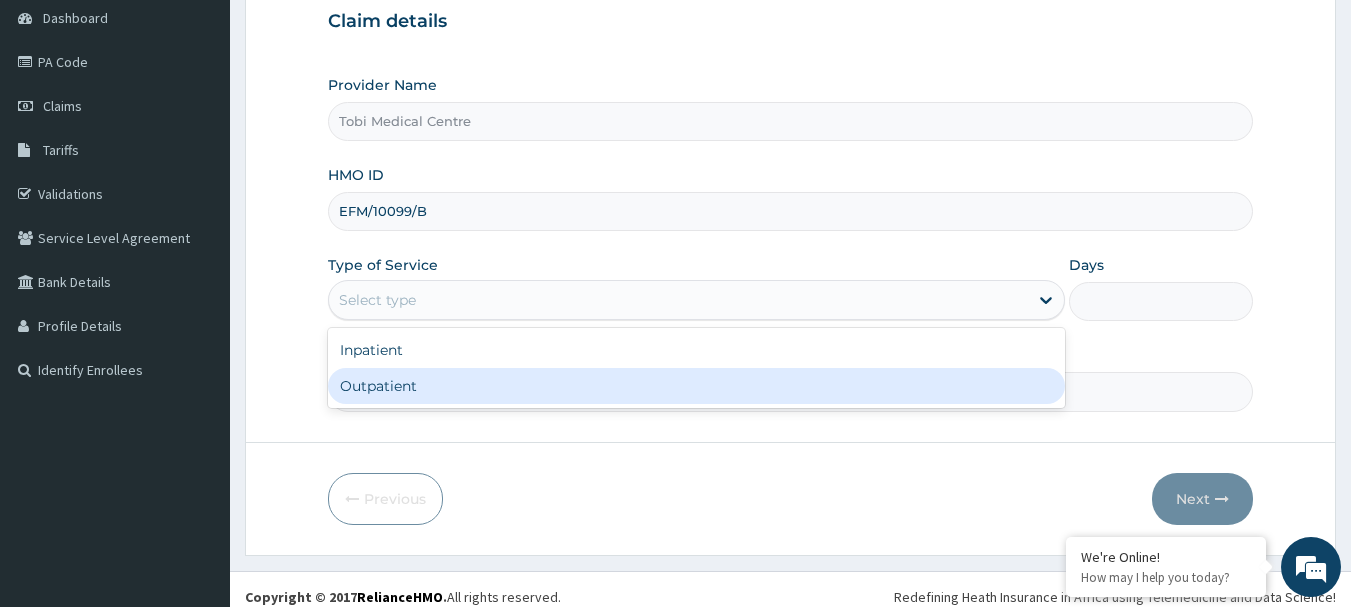 click on "Outpatient" at bounding box center [696, 386] 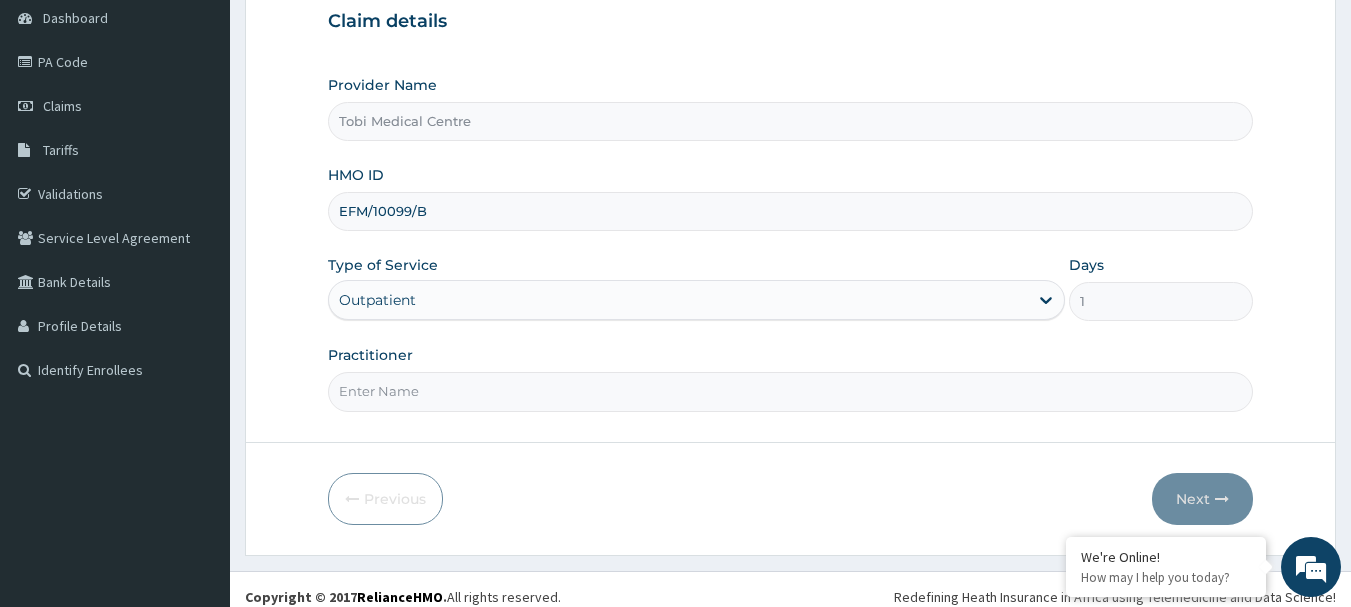 click on "Practitioner" at bounding box center (791, 391) 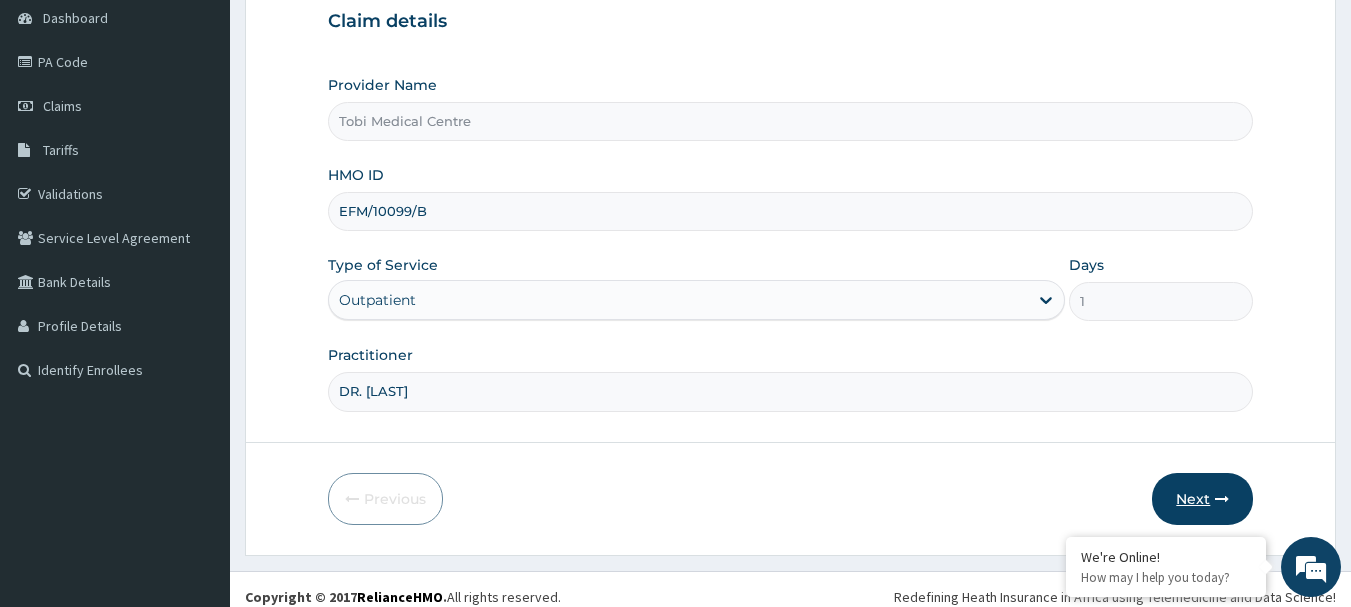 type on "DR. [LAST]" 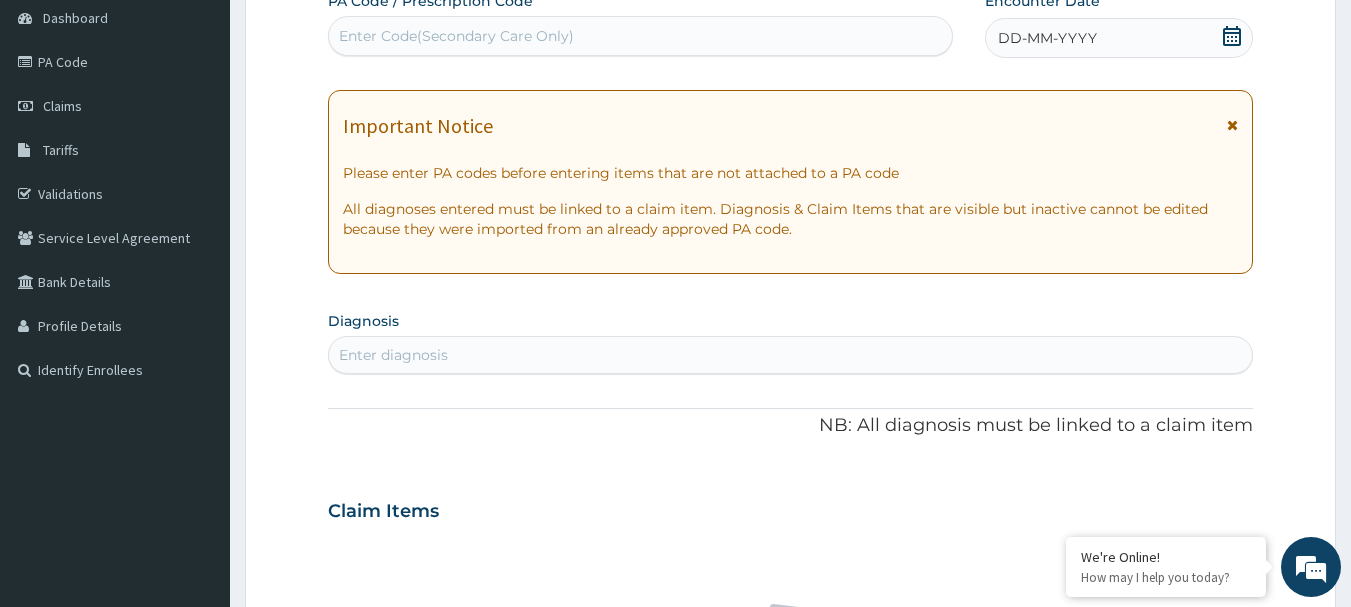click 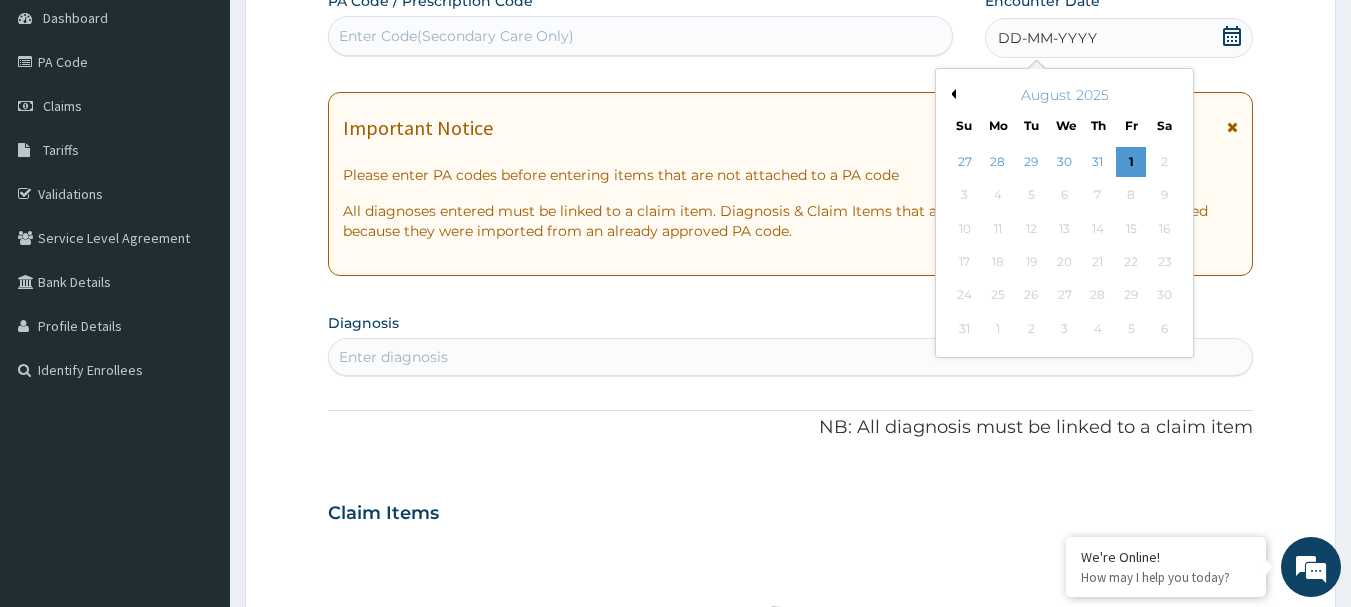 click on "Previous Month" at bounding box center (951, 94) 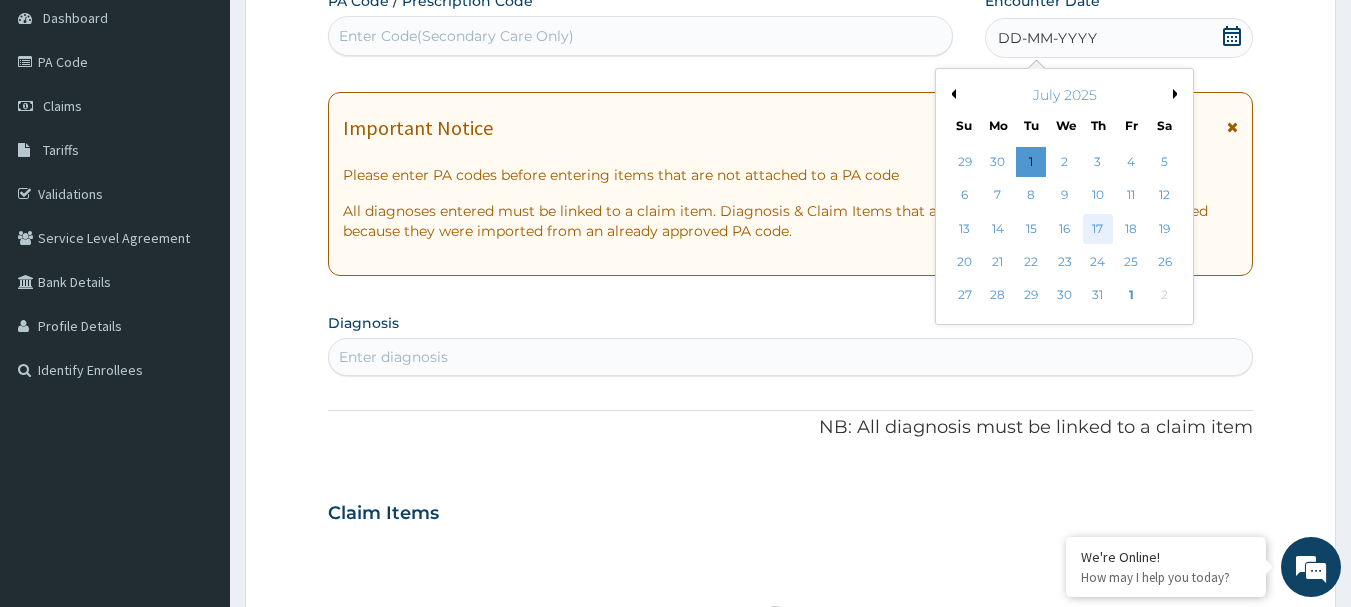 click on "17" at bounding box center [1098, 229] 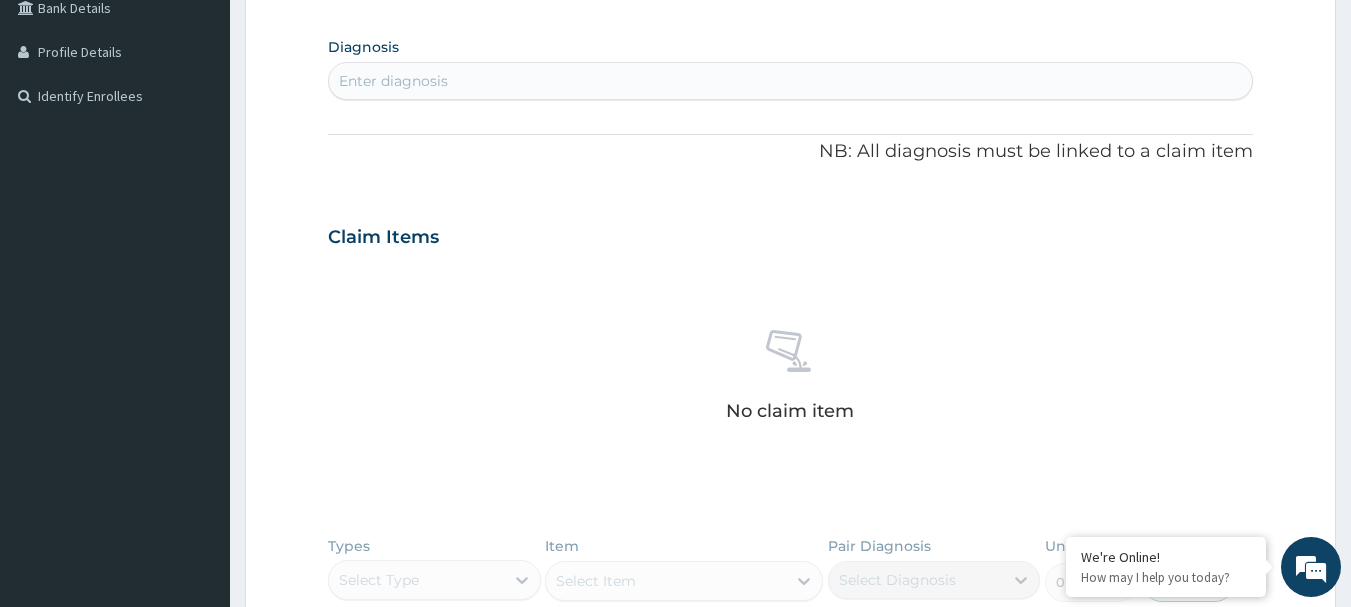 scroll, scrollTop: 500, scrollLeft: 0, axis: vertical 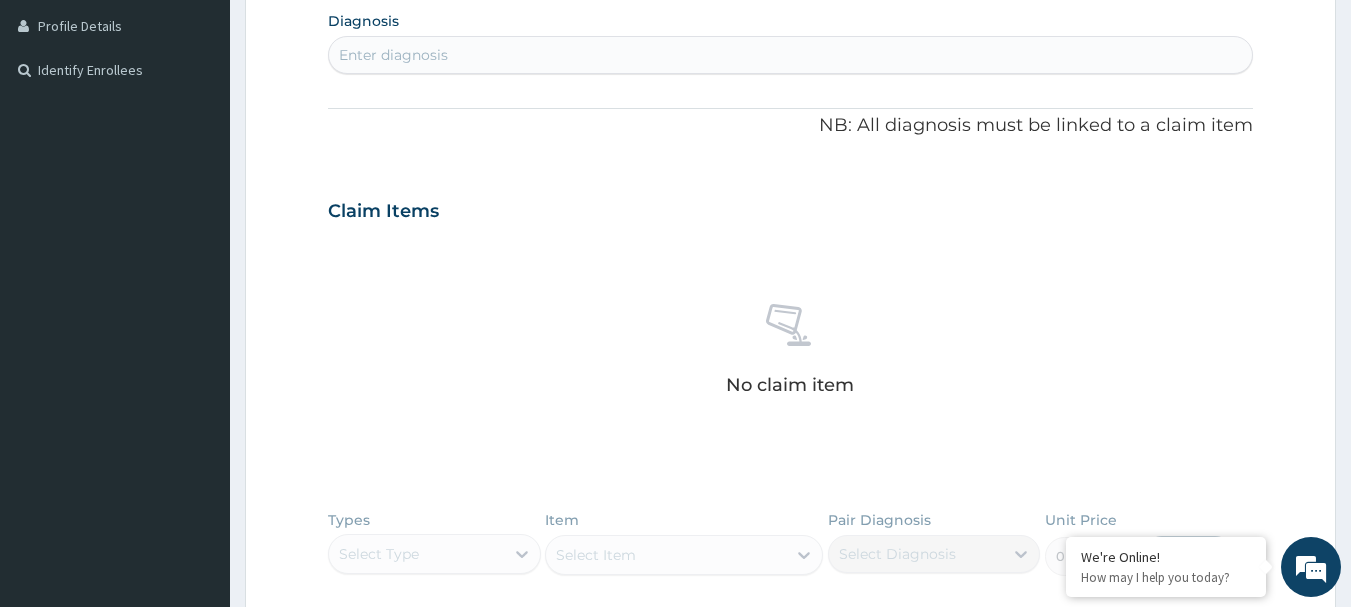 click on "Enter diagnosis" at bounding box center [791, 55] 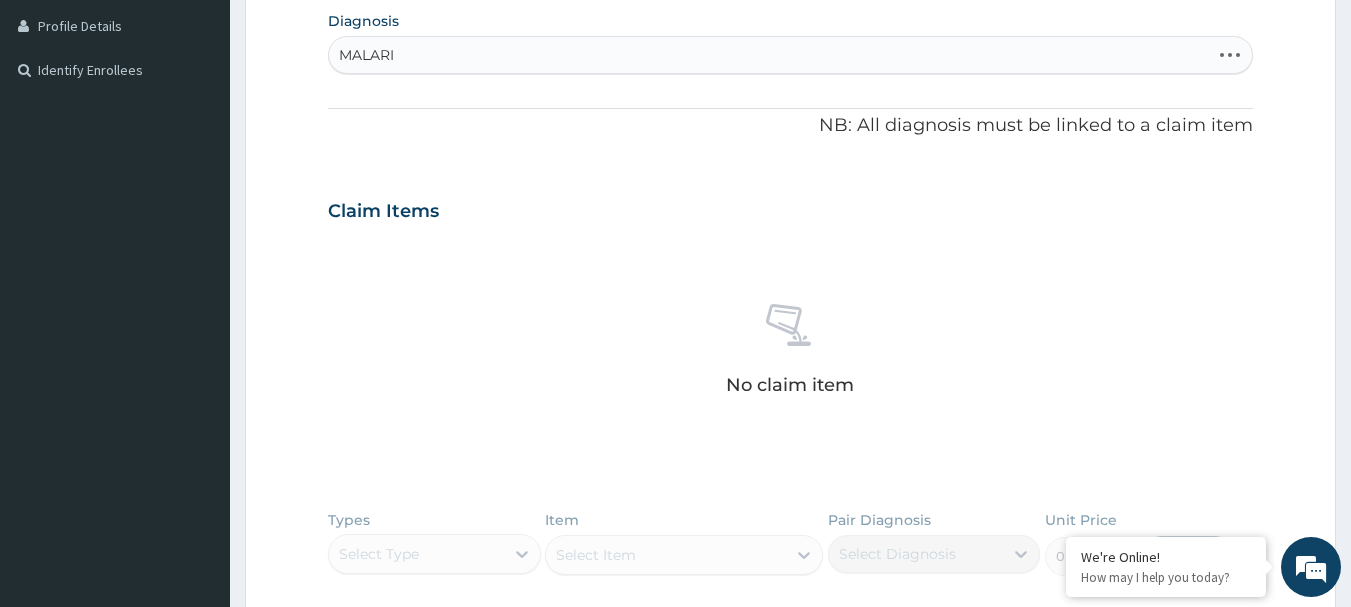 type on "MALARIA" 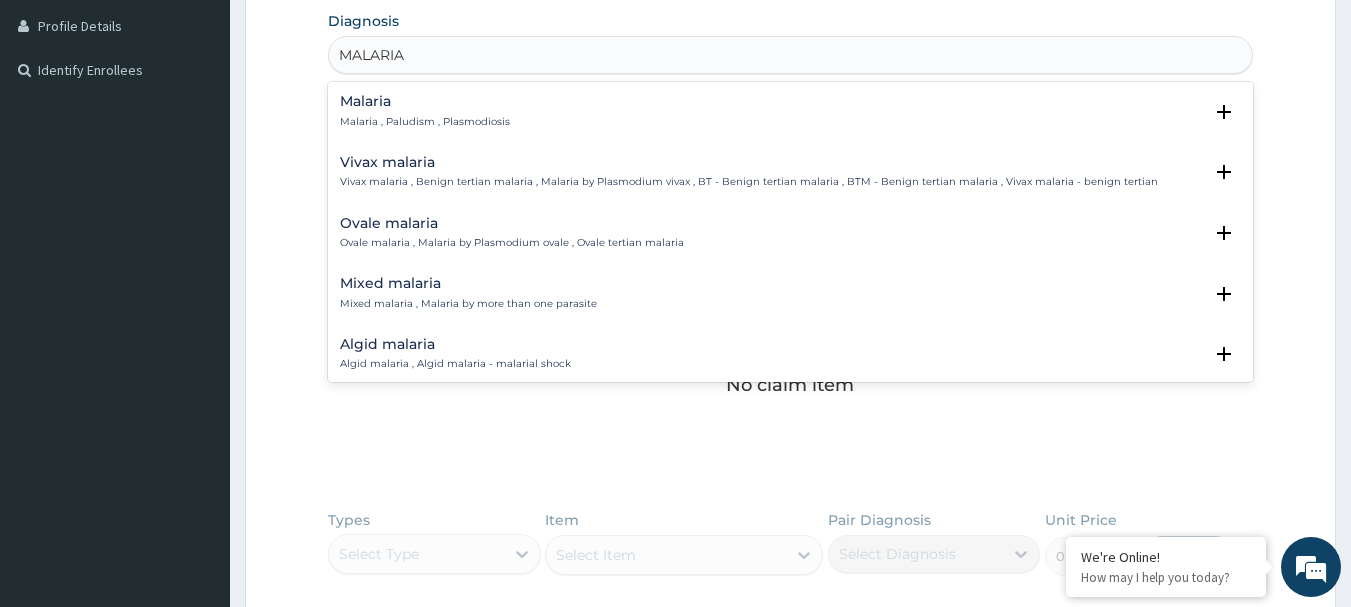 click on "Malaria" at bounding box center [425, 101] 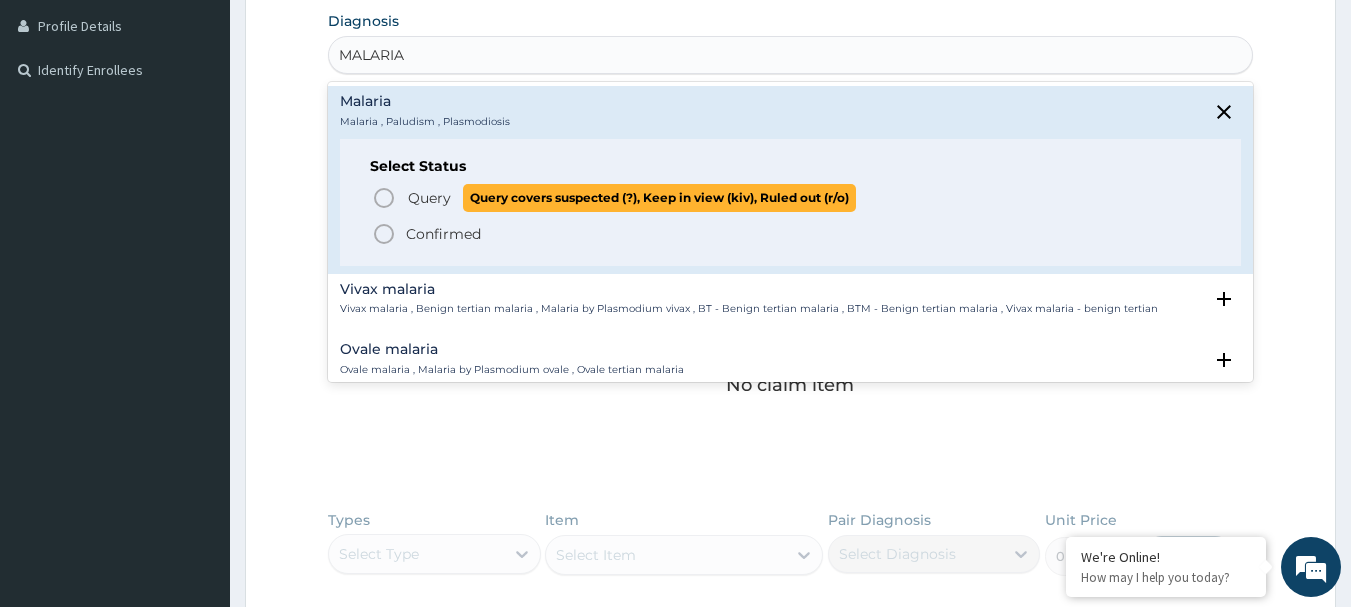 click 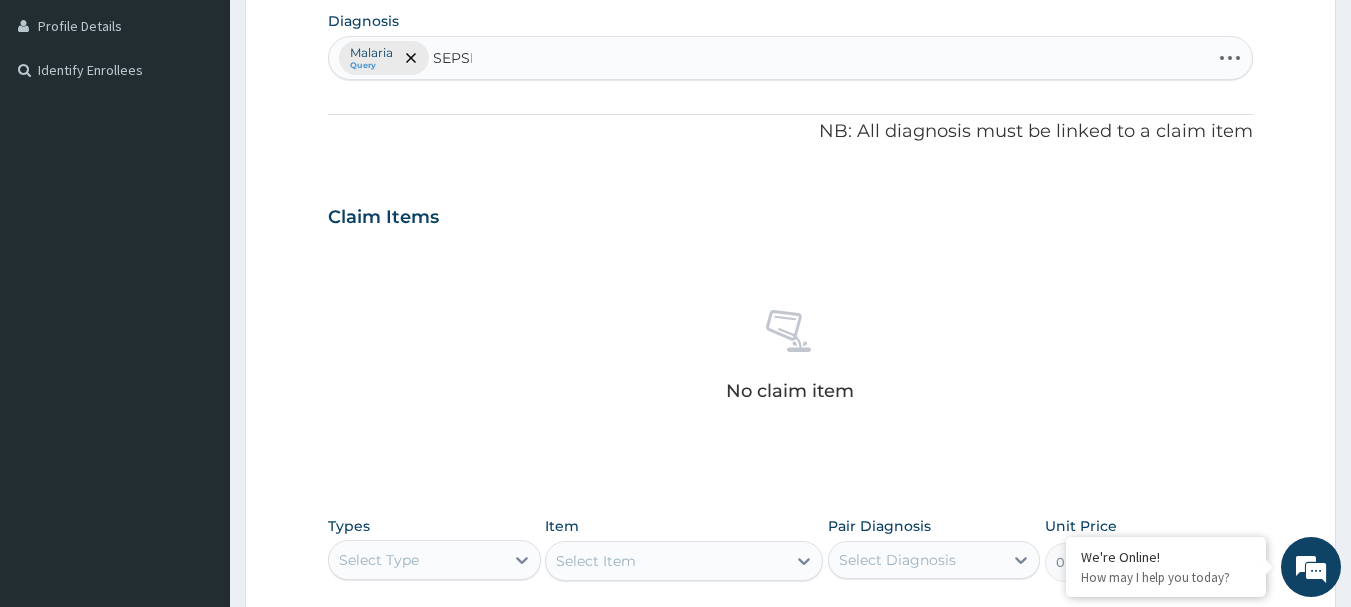 type on "SEPSIS" 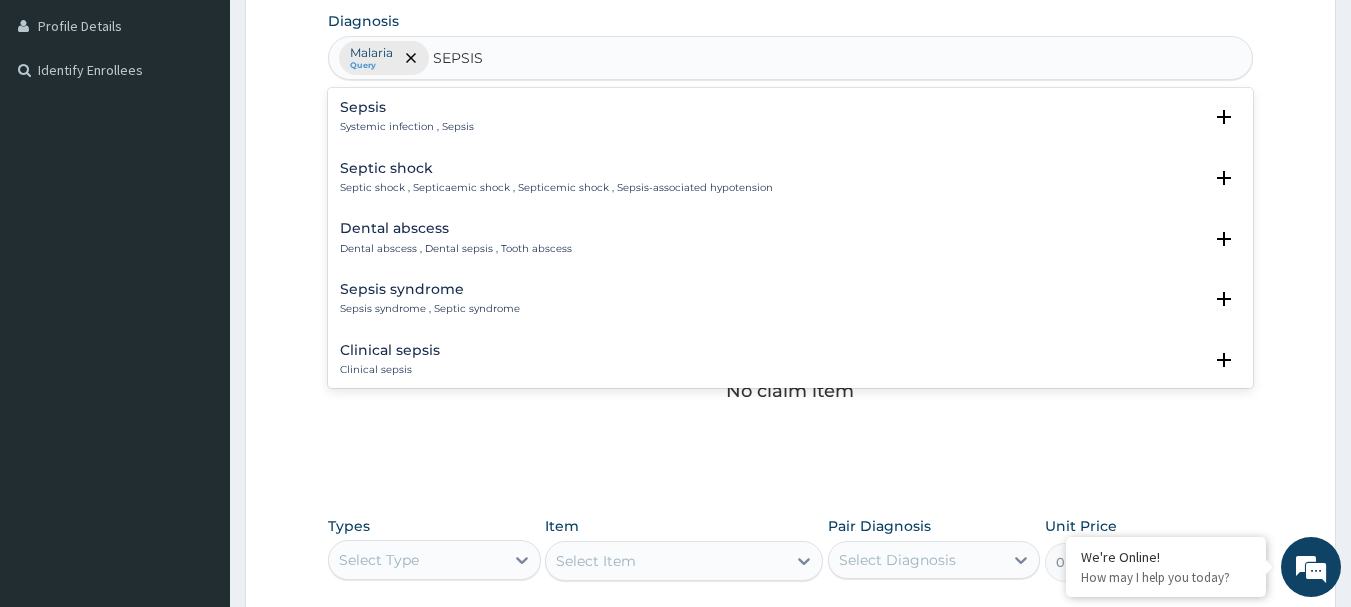 click on "Systemic infection , Sepsis" at bounding box center [407, 127] 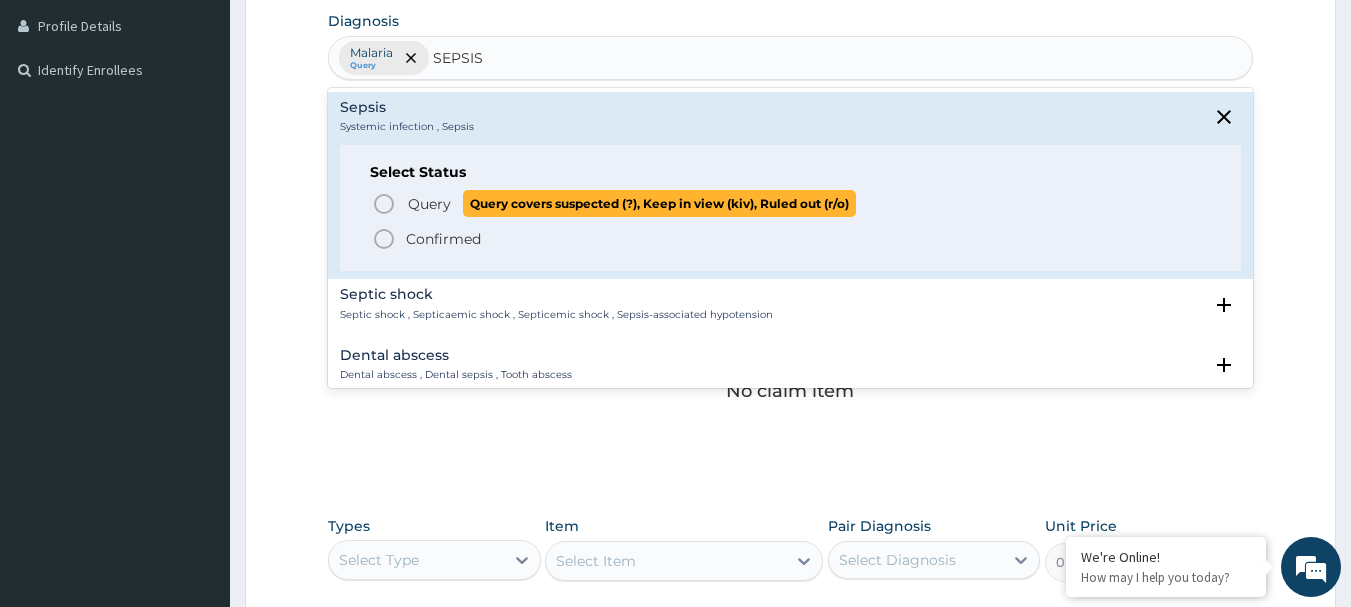 click on "Query" at bounding box center (429, 204) 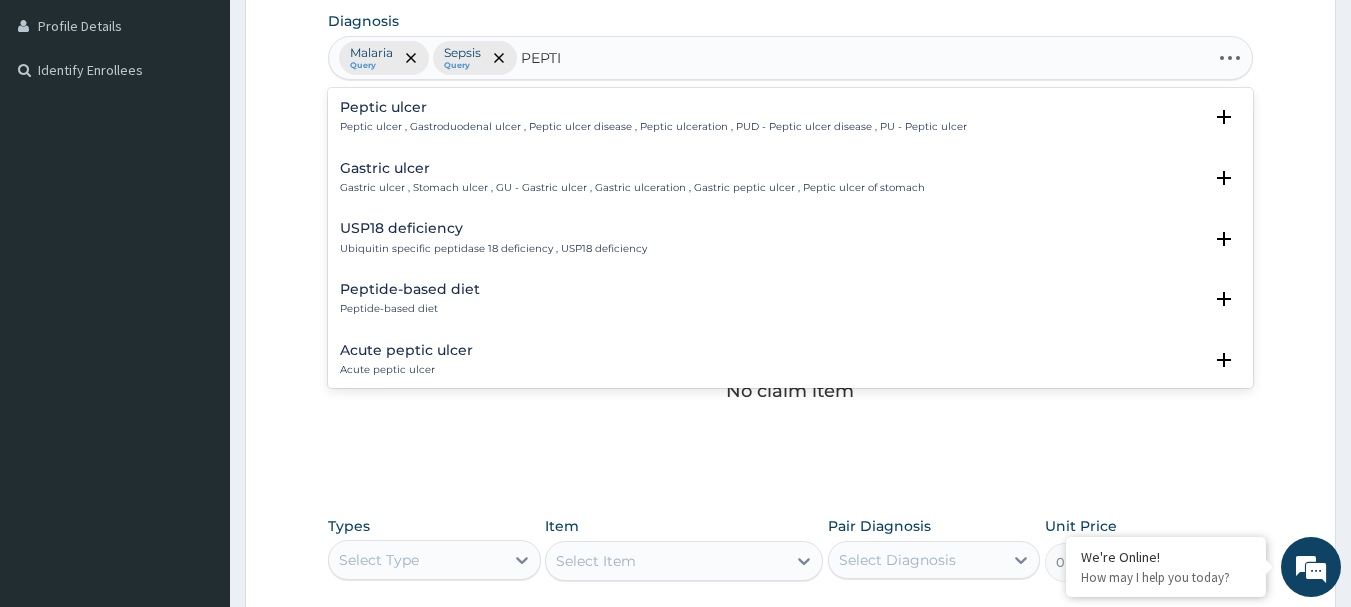 type on "PEPTIC" 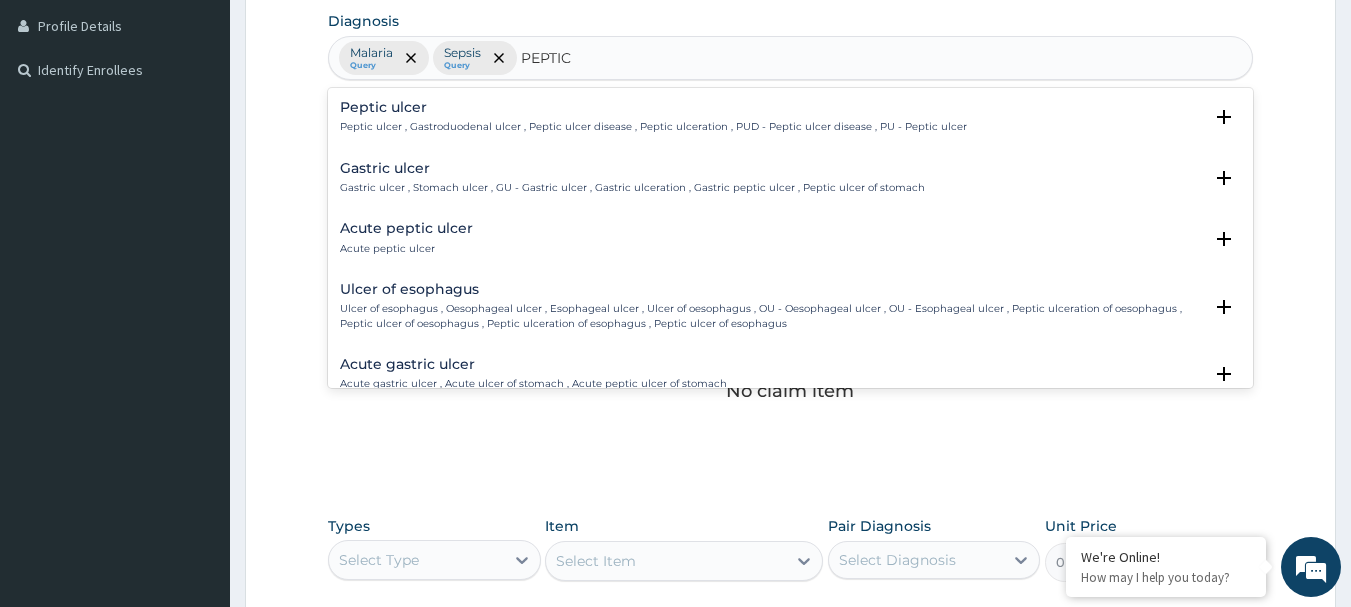 click on "Peptic ulcer , Gastroduodenal ulcer , Peptic ulcer disease , Peptic ulceration , PUD - Peptic ulcer disease , PU - Peptic ulcer" at bounding box center (653, 127) 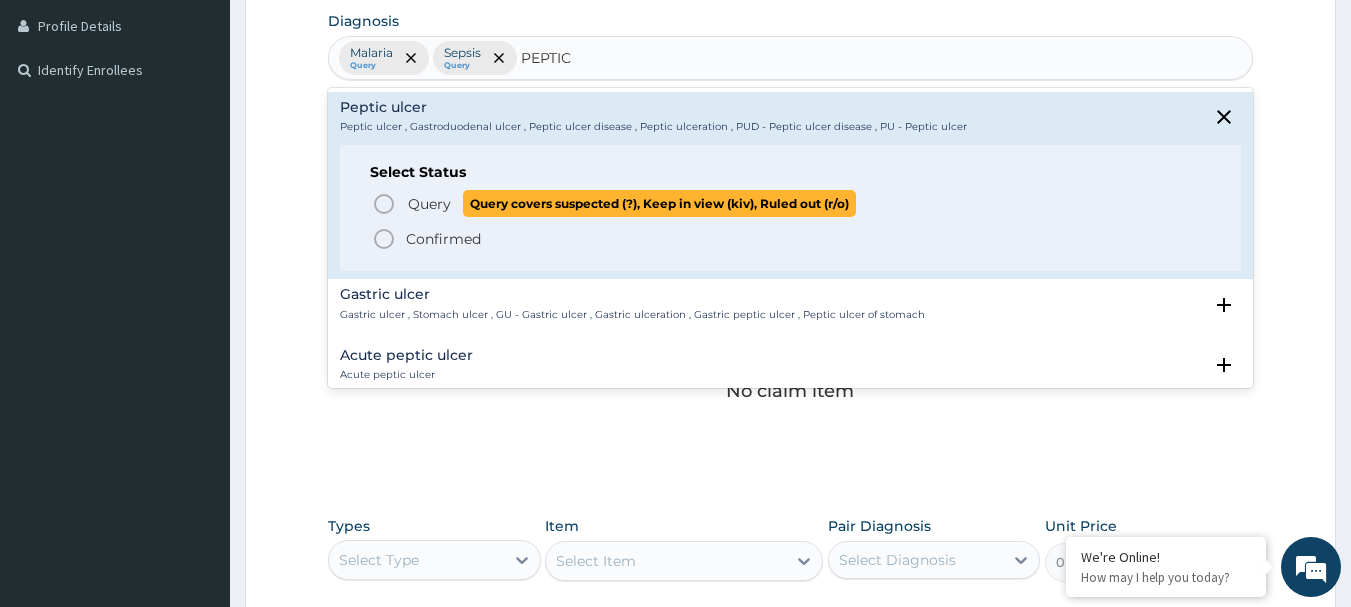 click 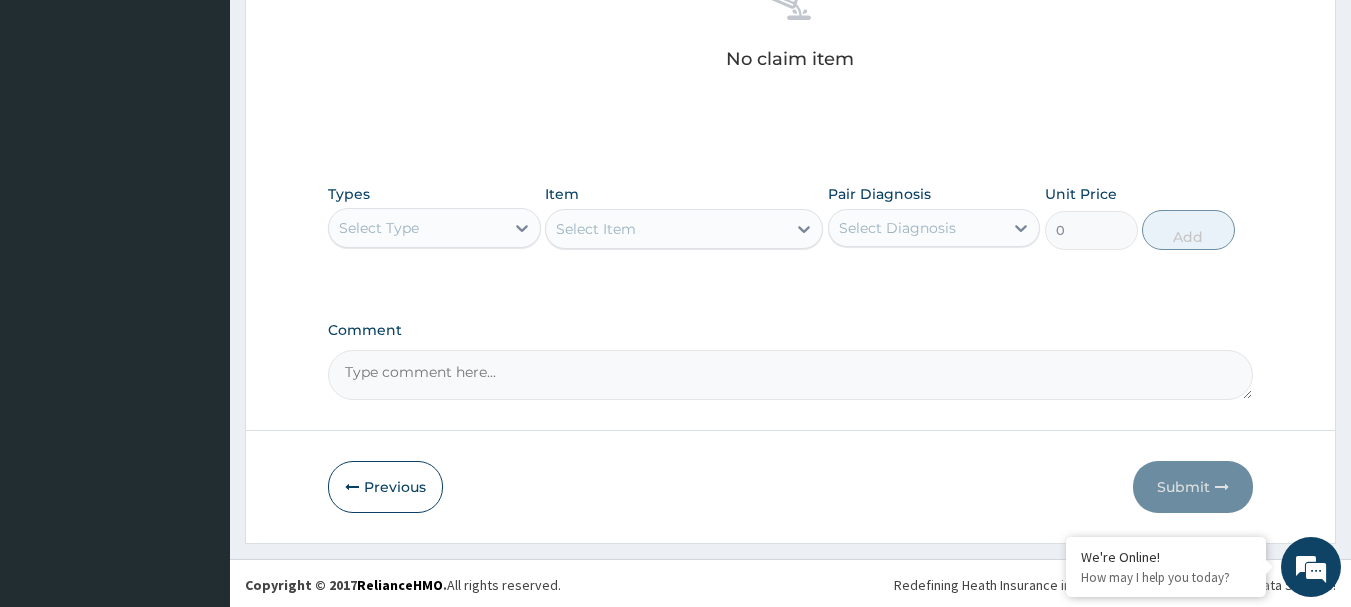 scroll, scrollTop: 835, scrollLeft: 0, axis: vertical 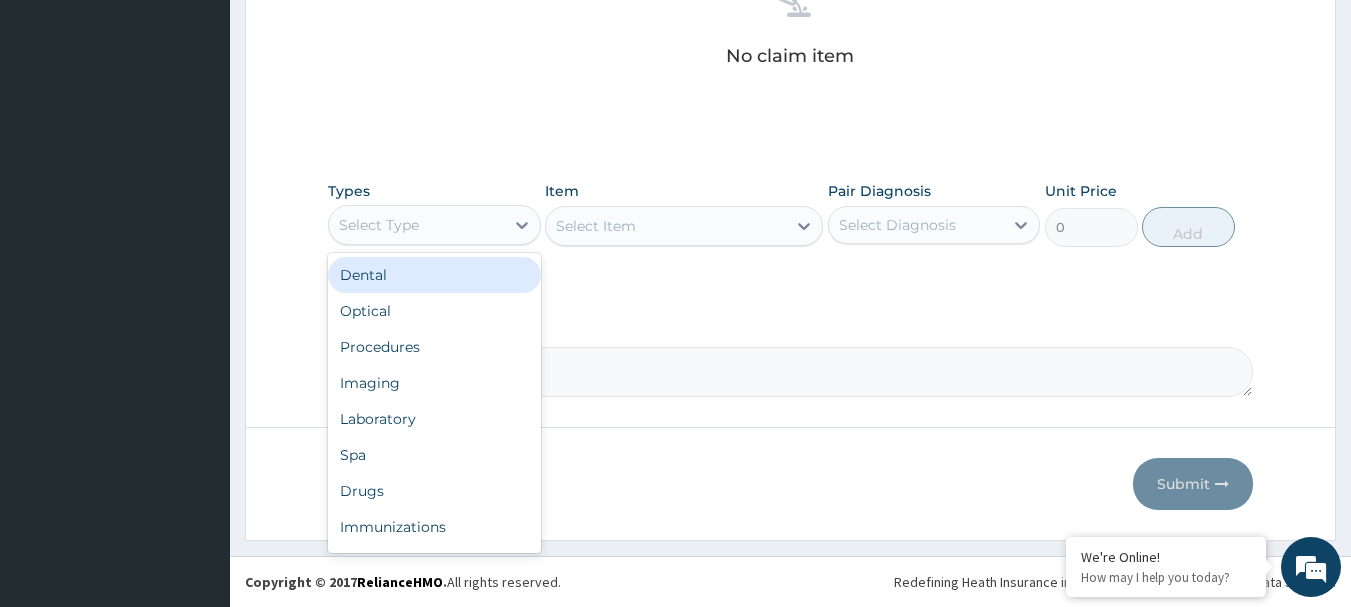 click on "Select Type" at bounding box center (416, 225) 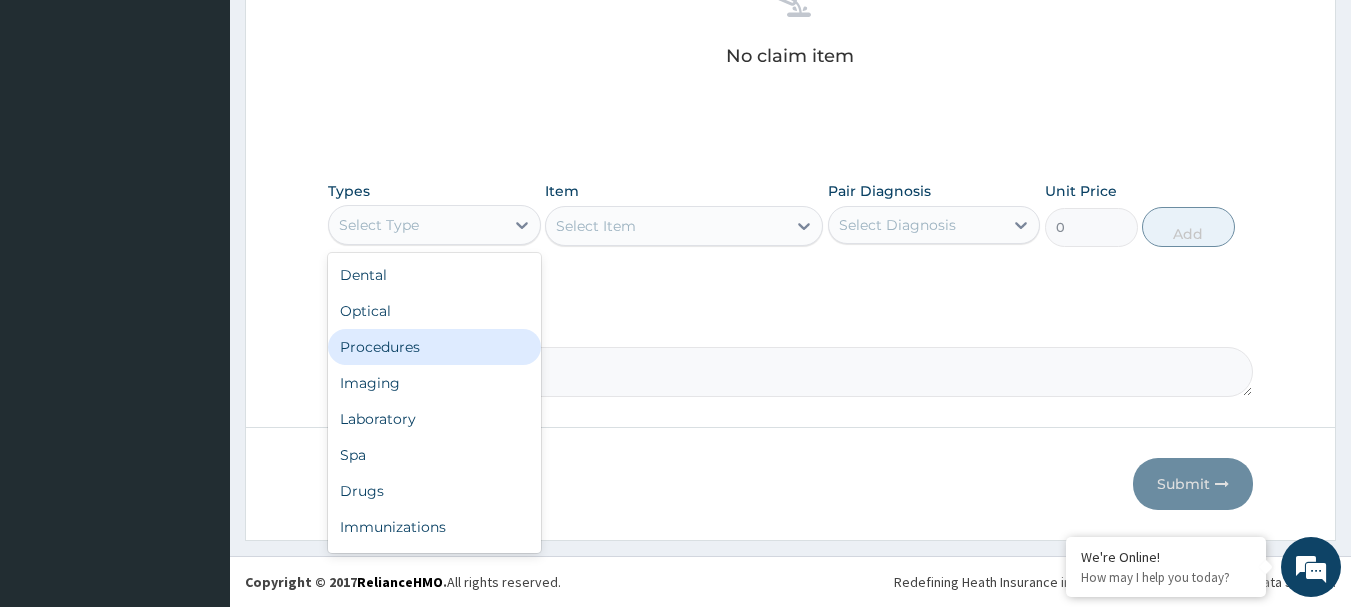 click on "Procedures" at bounding box center (434, 347) 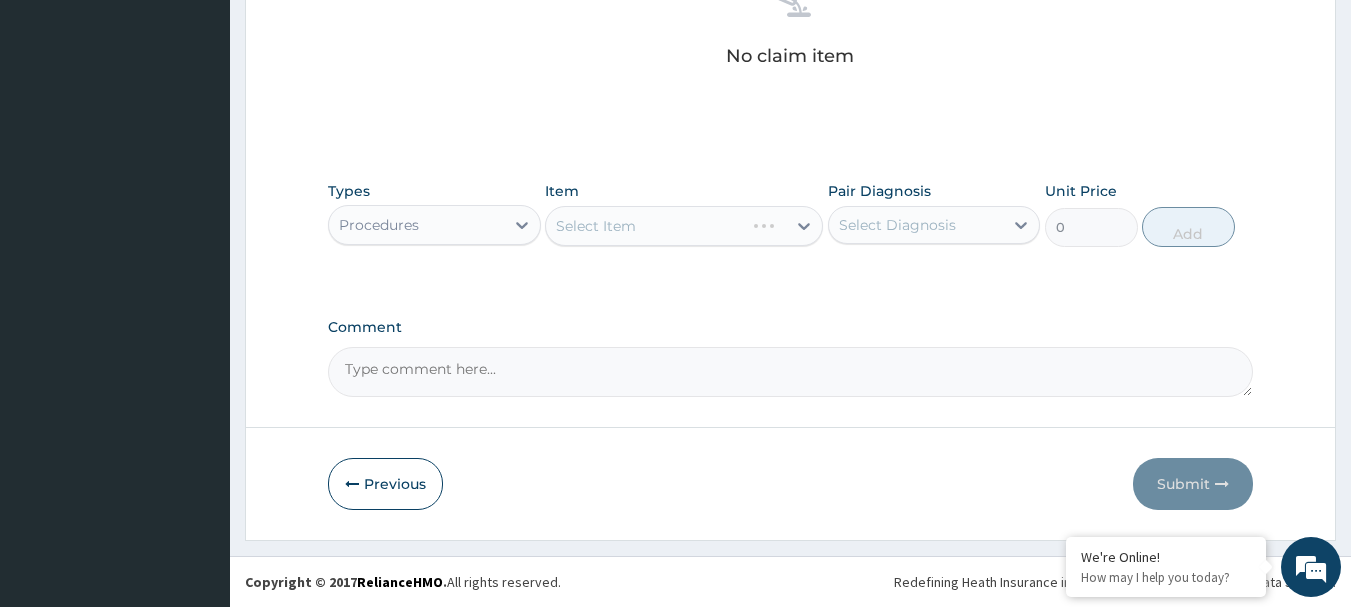 click on "Select Item" at bounding box center [684, 226] 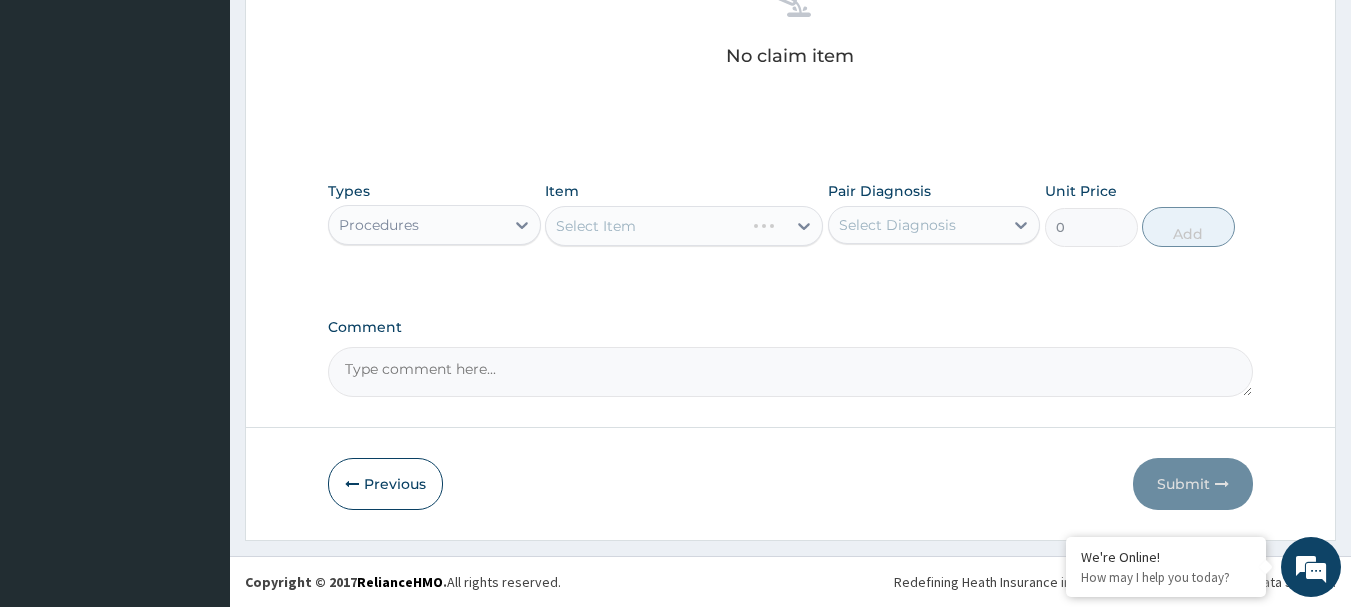 click on "Select Item" at bounding box center (684, 226) 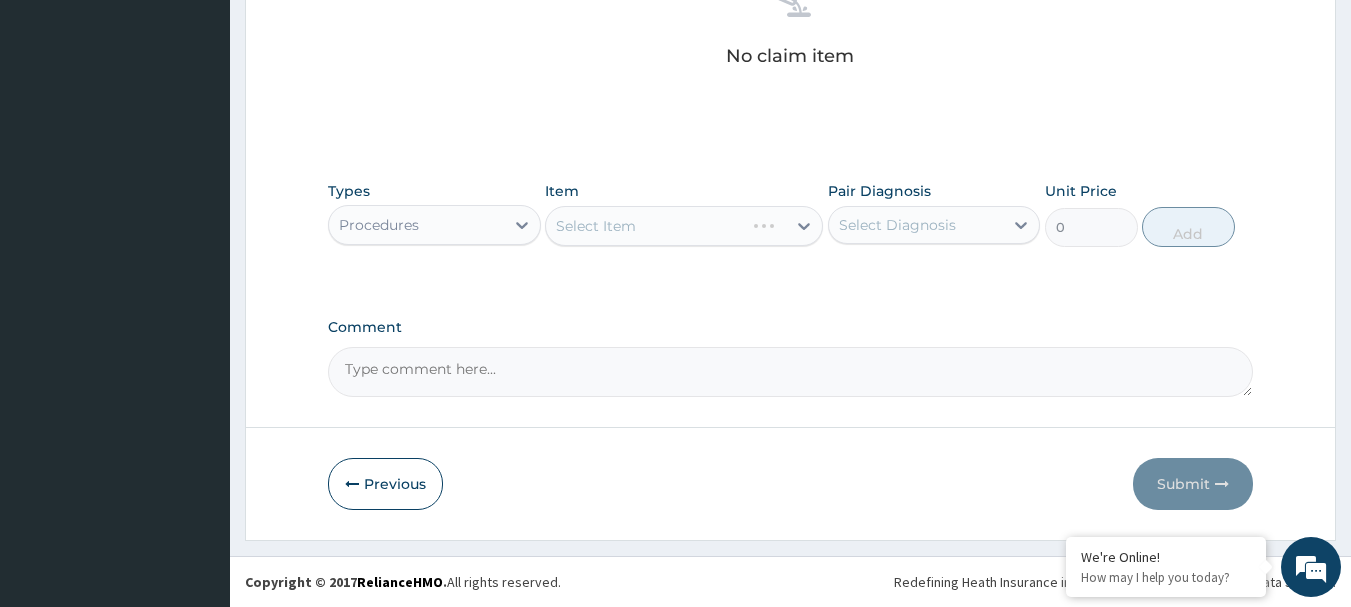 click on "Select Item" at bounding box center [684, 226] 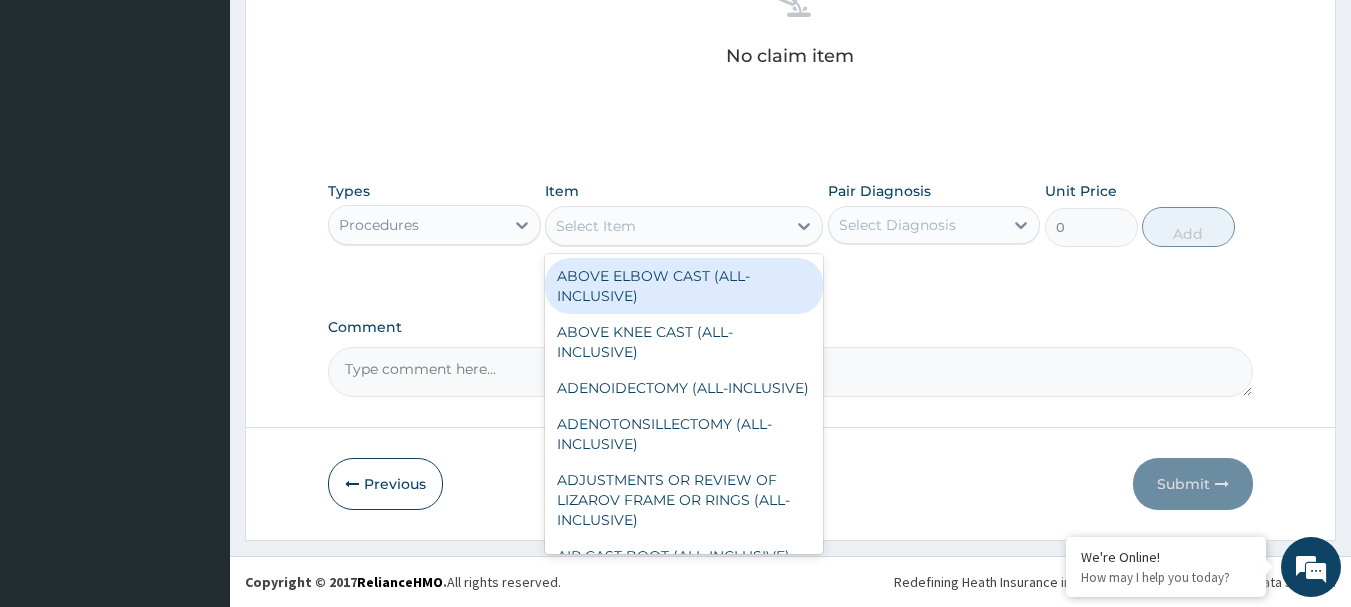 click on "Select Item" at bounding box center (666, 226) 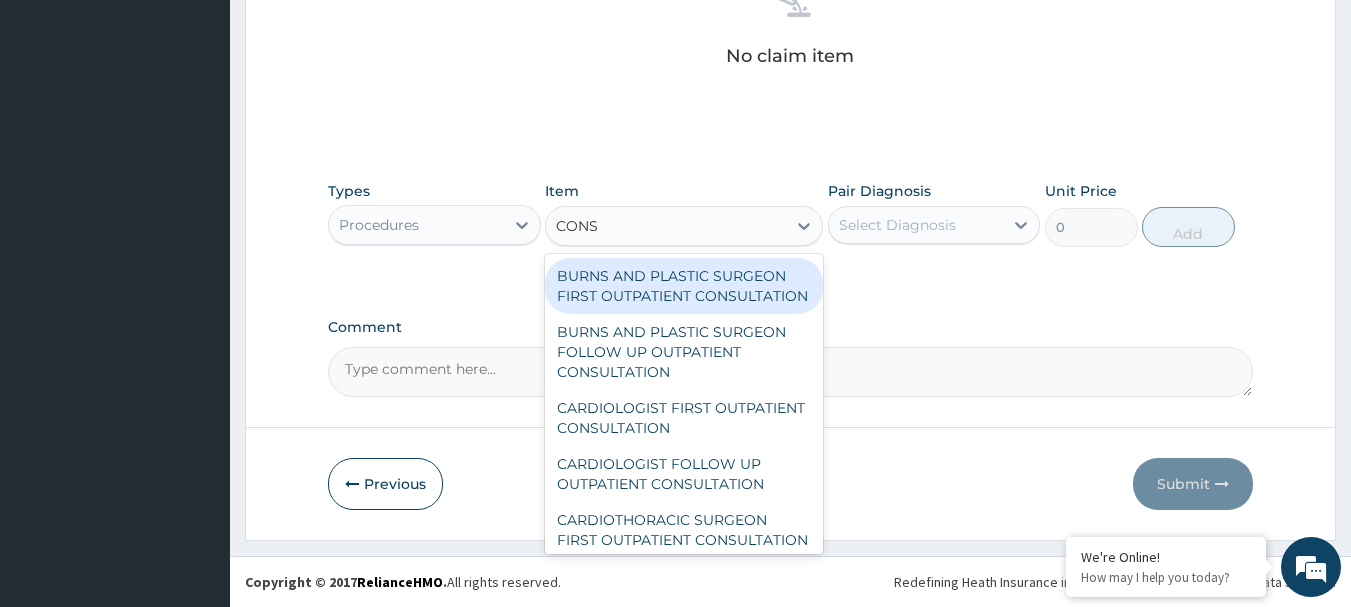 type on "CONSU" 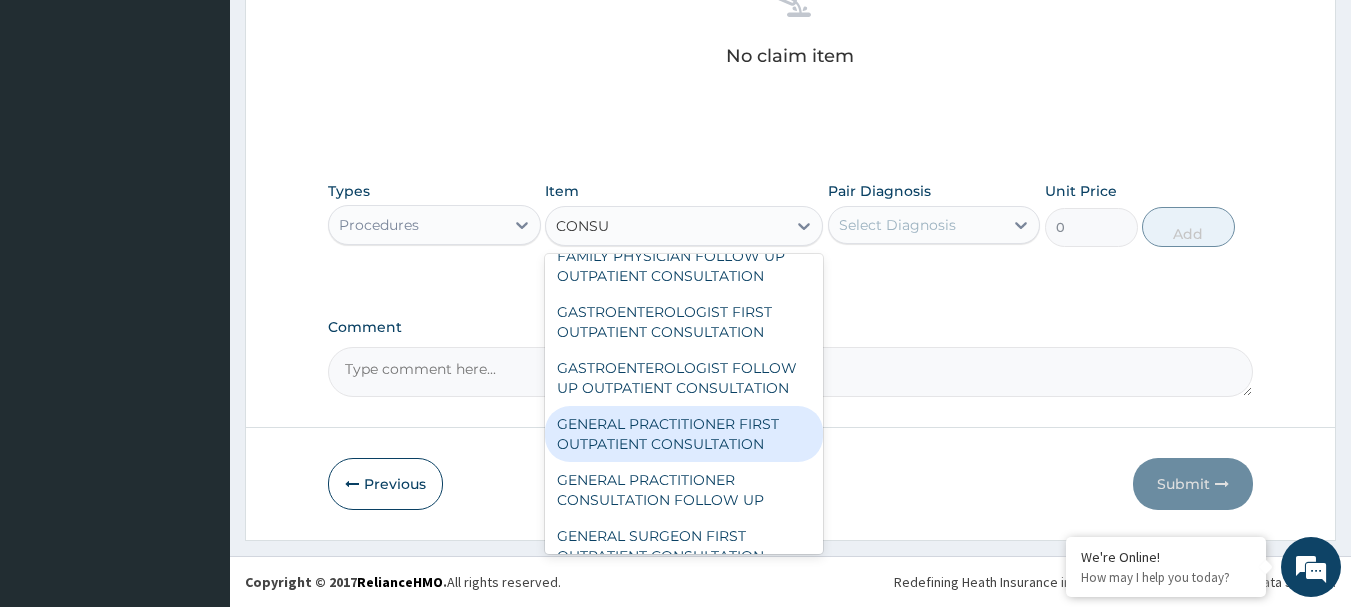 scroll, scrollTop: 1000, scrollLeft: 0, axis: vertical 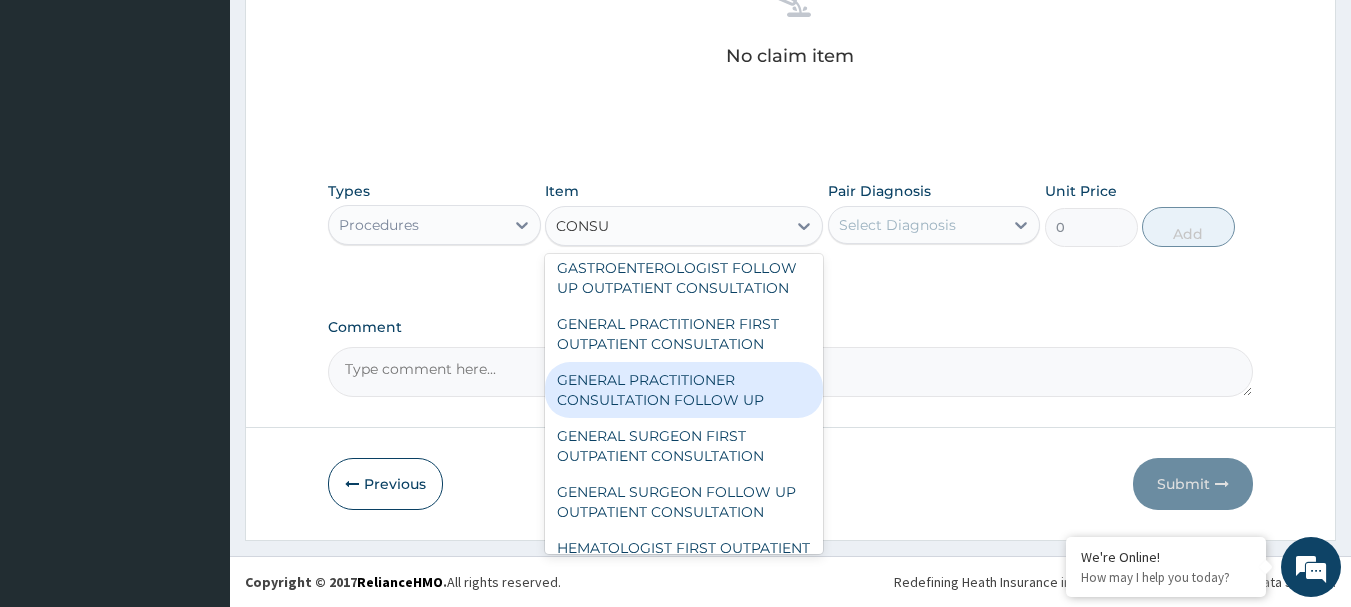 click on "GENERAL PRACTITIONER CONSULTATION FOLLOW UP" at bounding box center [684, 390] 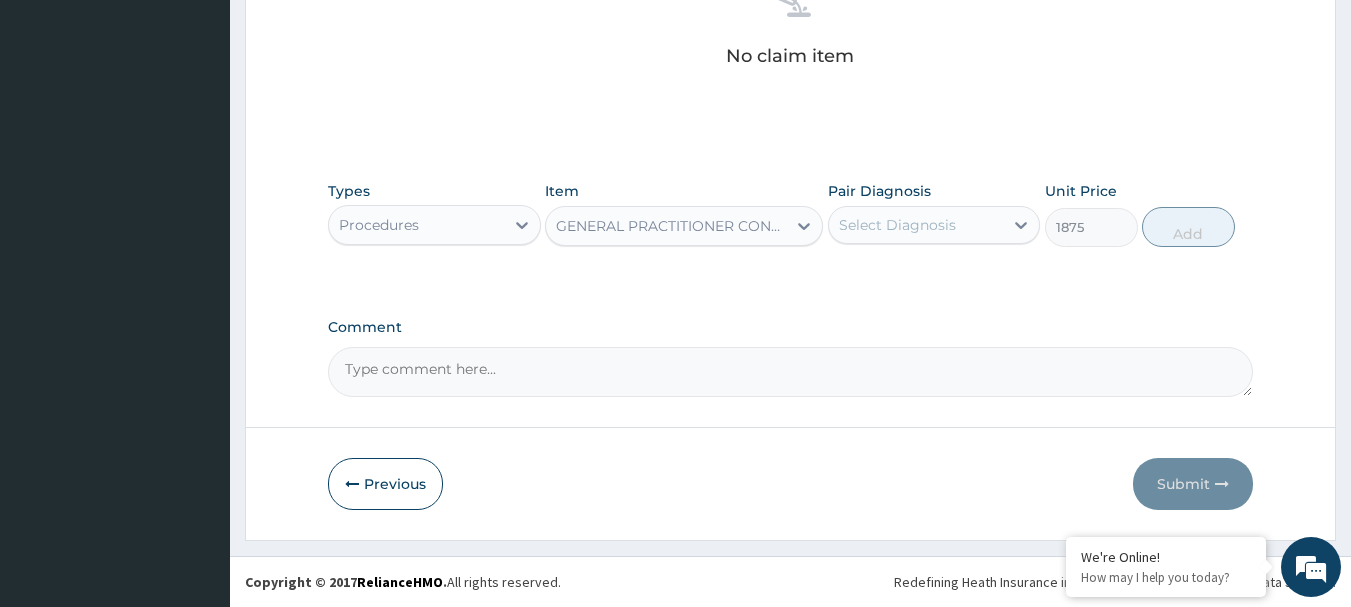 click on "Select Diagnosis" at bounding box center (916, 225) 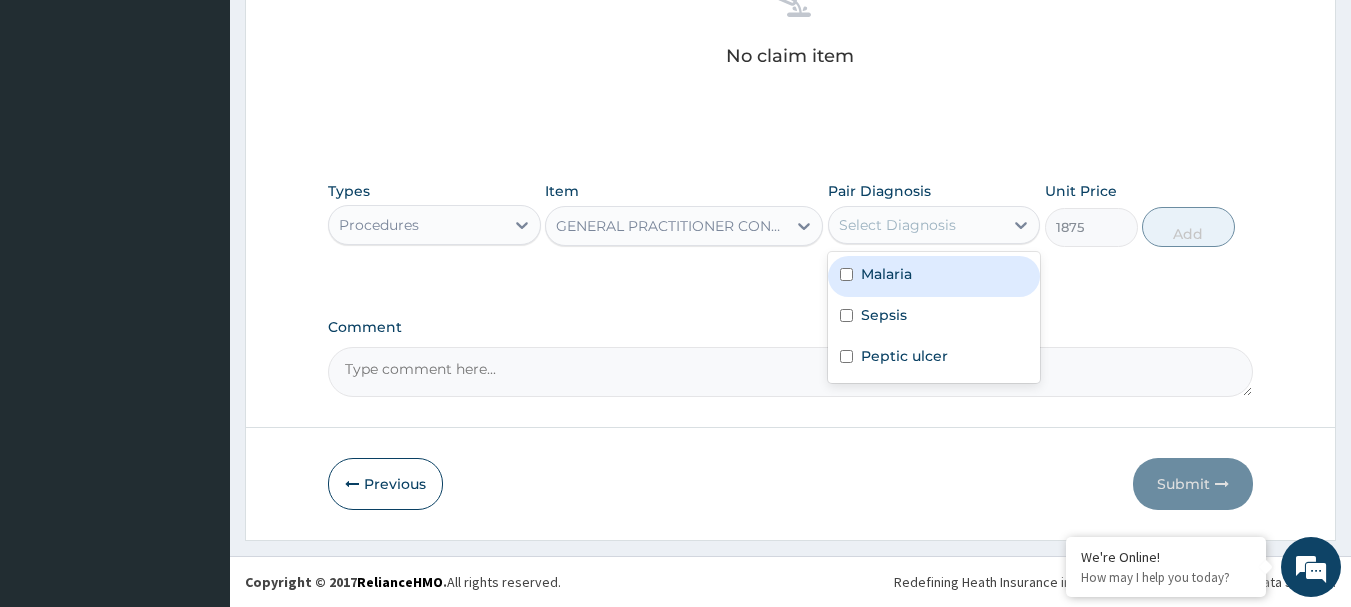 click on "Malaria" at bounding box center (934, 276) 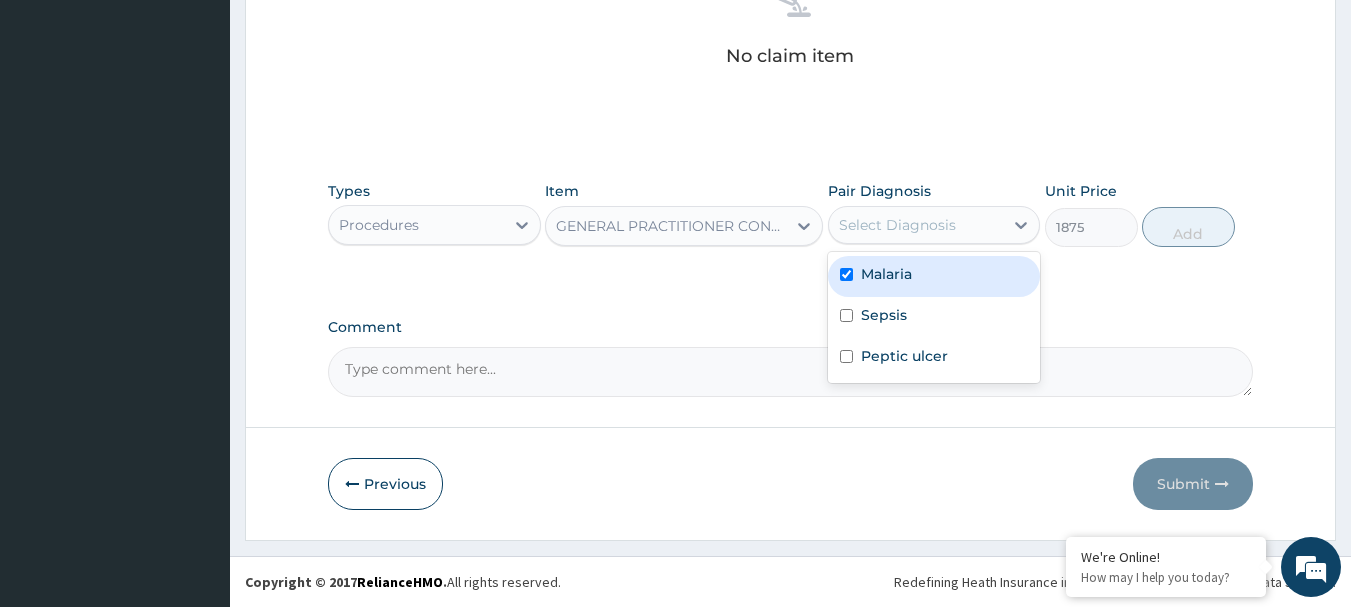 checkbox on "true" 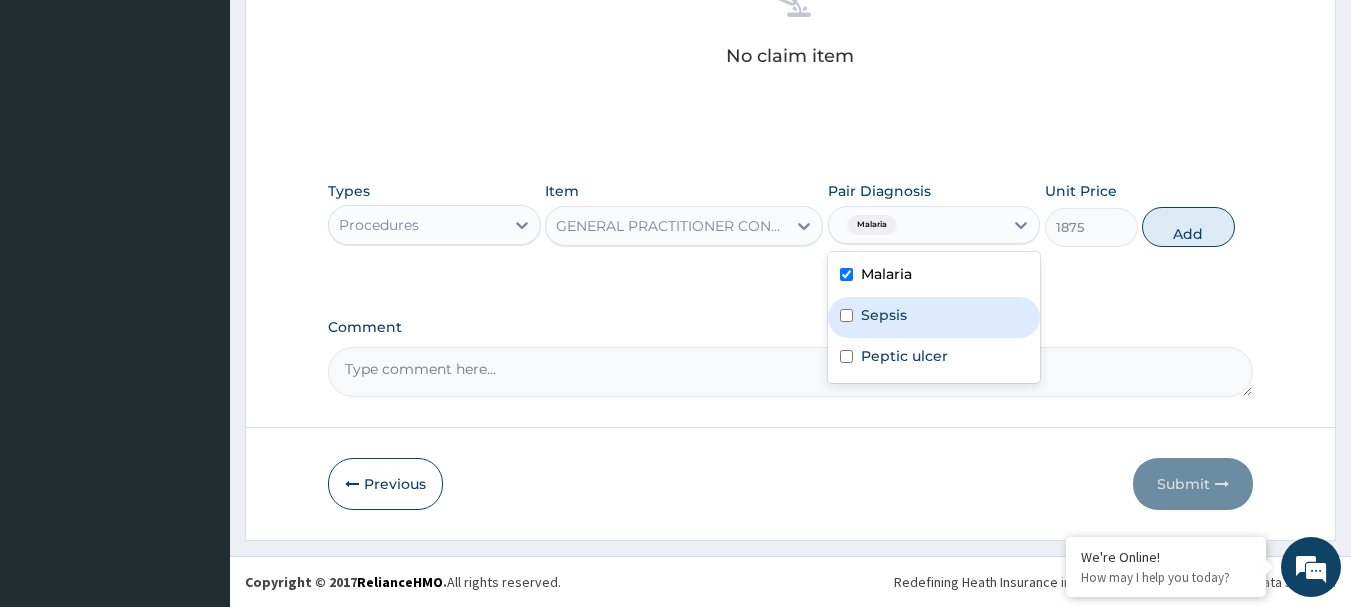 drag, startPoint x: 916, startPoint y: 315, endPoint x: 911, endPoint y: 341, distance: 26.476404 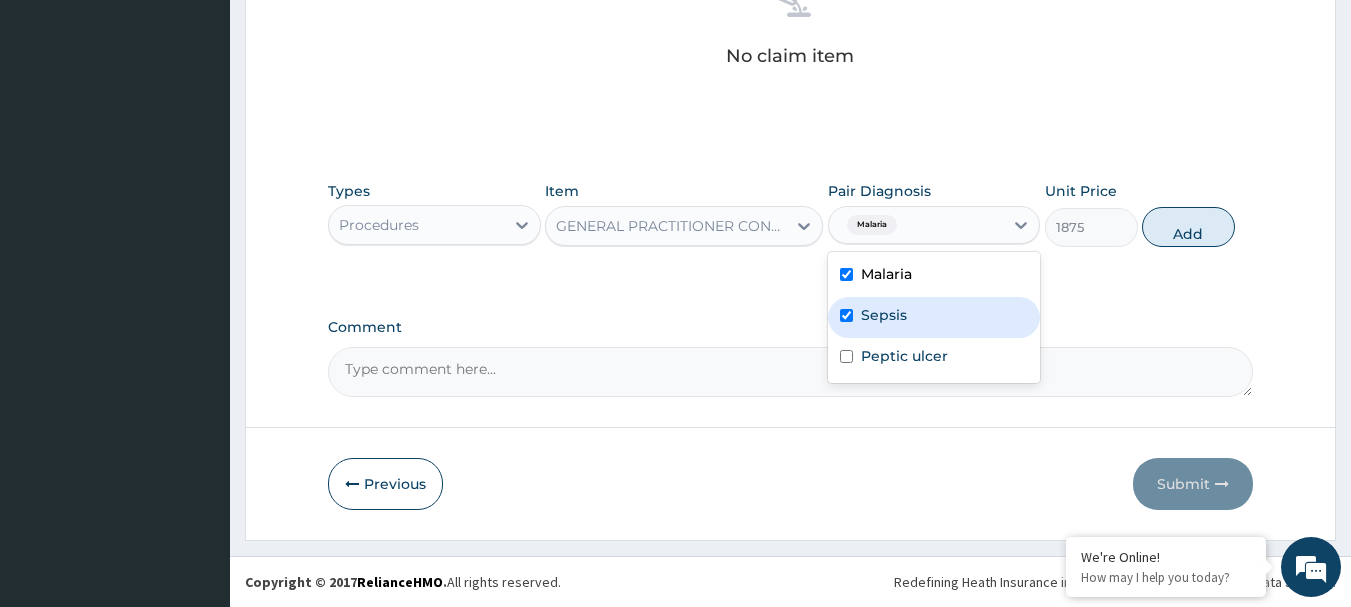 checkbox on "true" 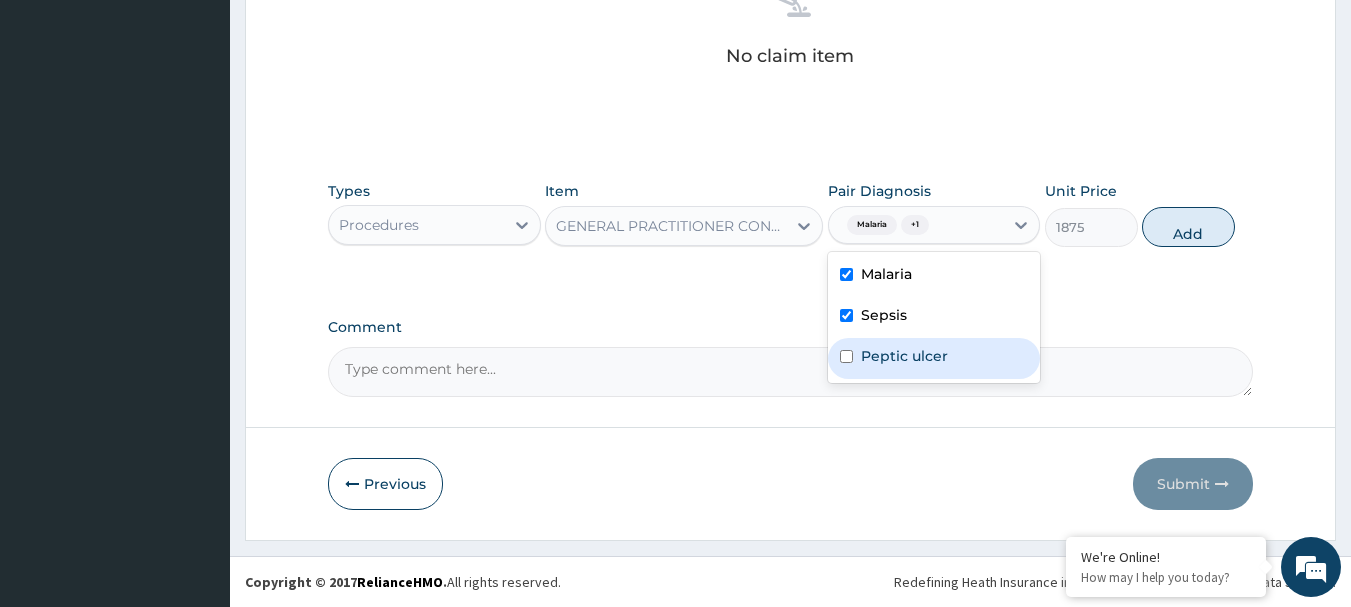 click on "Peptic ulcer" at bounding box center (904, 356) 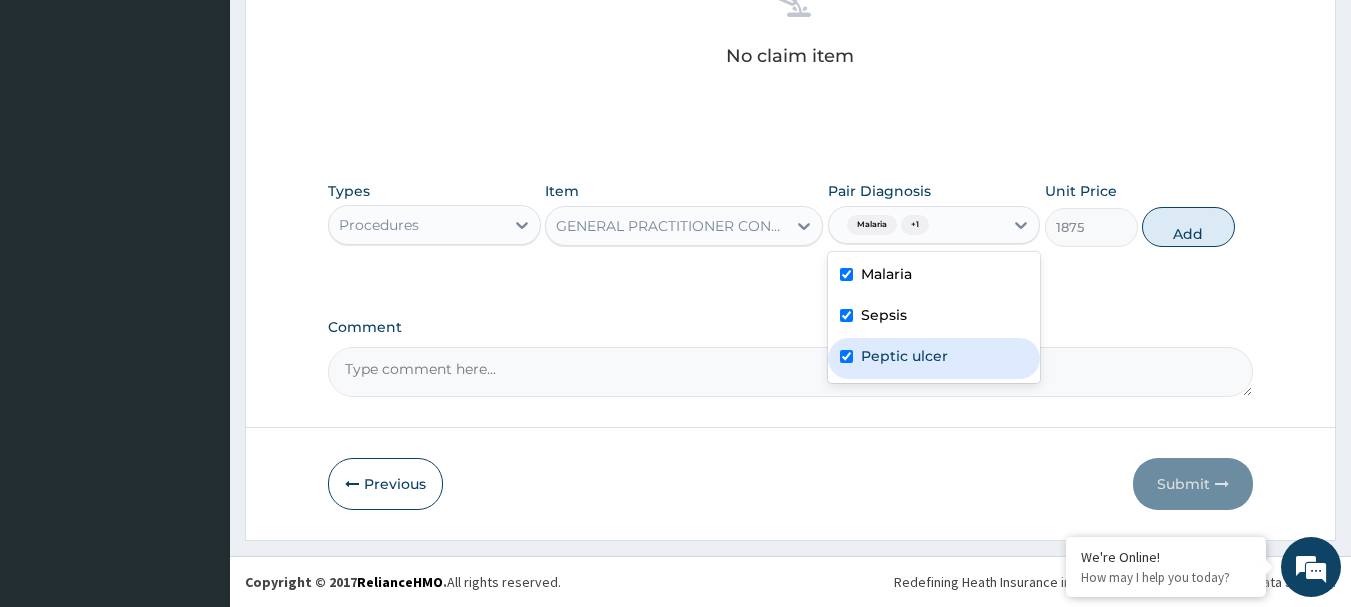 checkbox on "true" 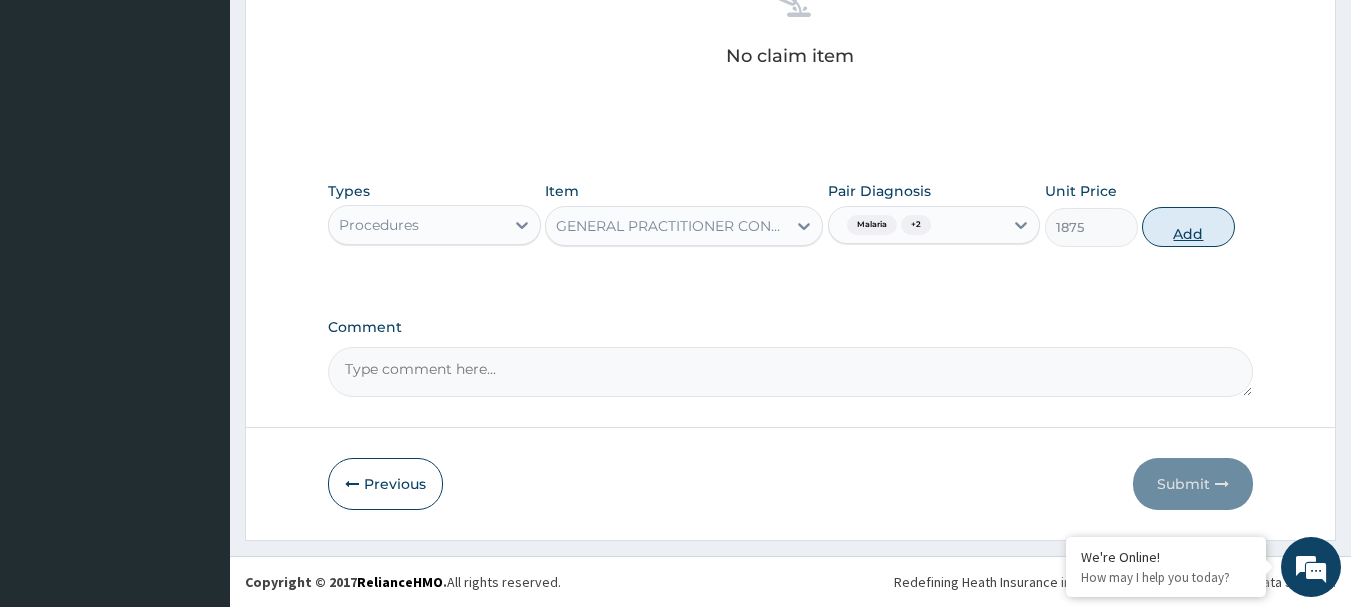 click on "Add" at bounding box center [1188, 227] 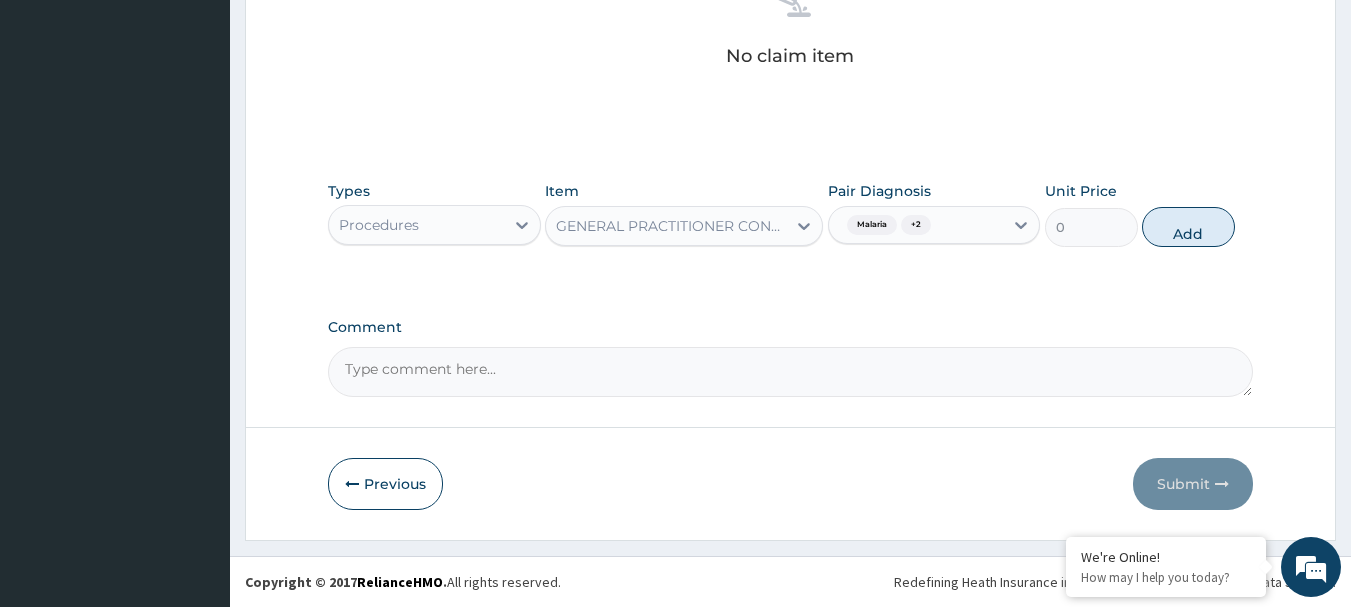 scroll, scrollTop: 766, scrollLeft: 0, axis: vertical 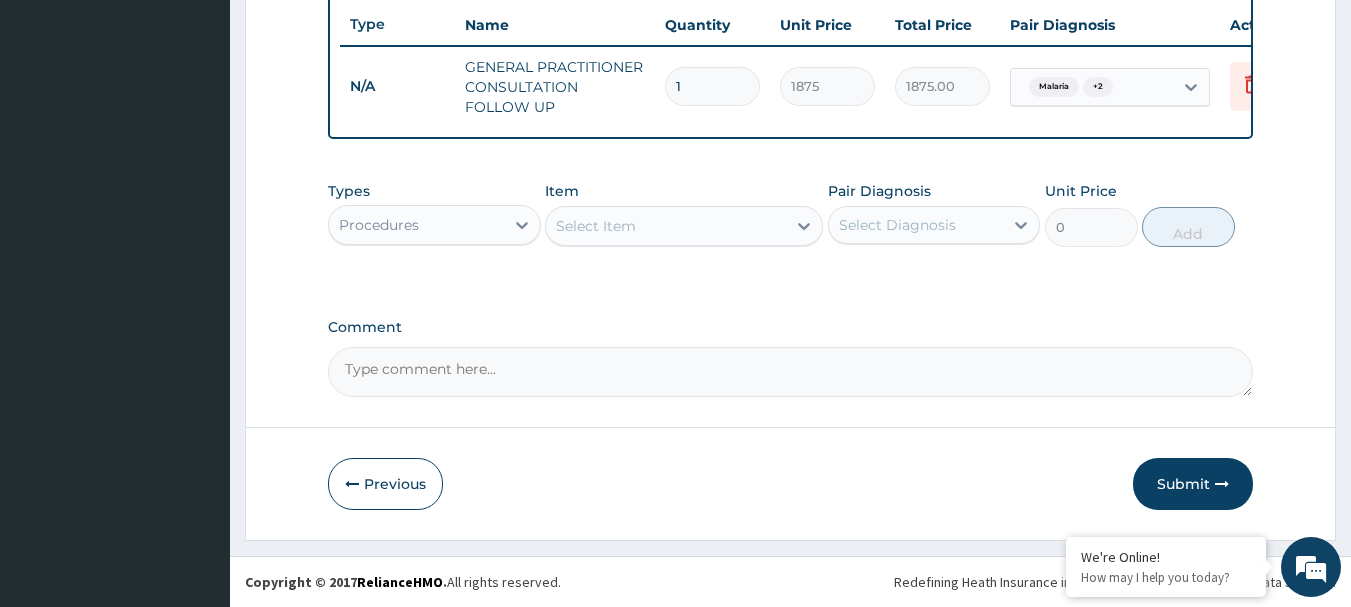 drag, startPoint x: 442, startPoint y: 205, endPoint x: 443, endPoint y: 215, distance: 10.049875 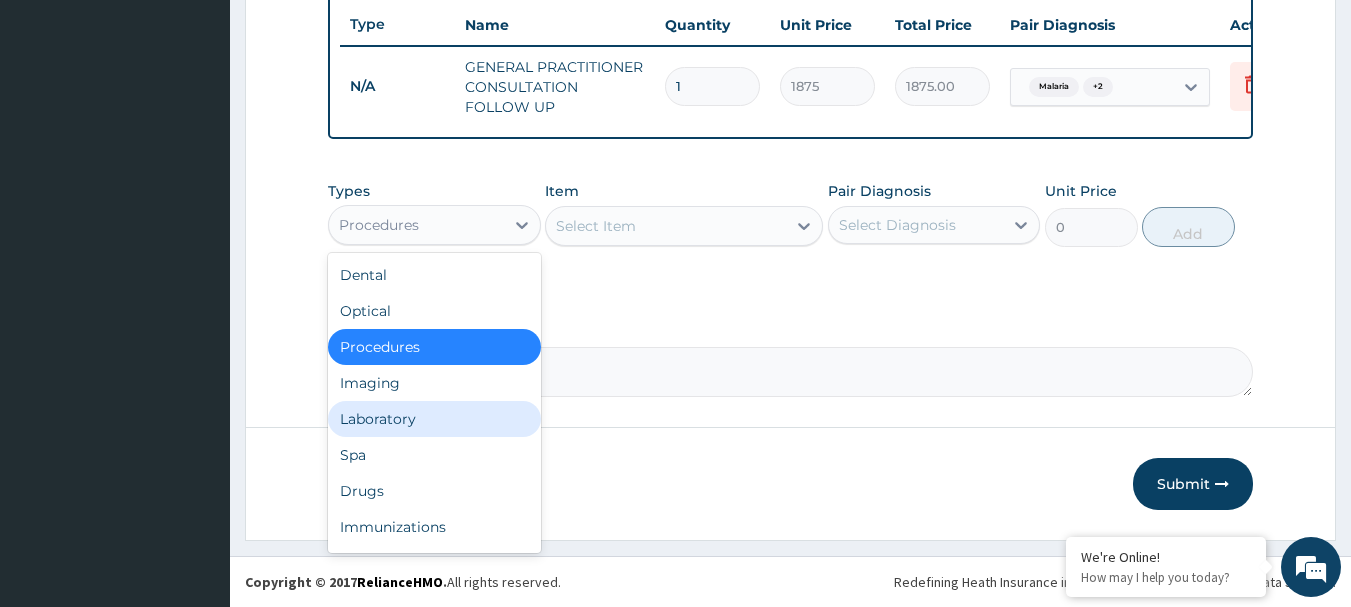 click on "Laboratory" at bounding box center (434, 419) 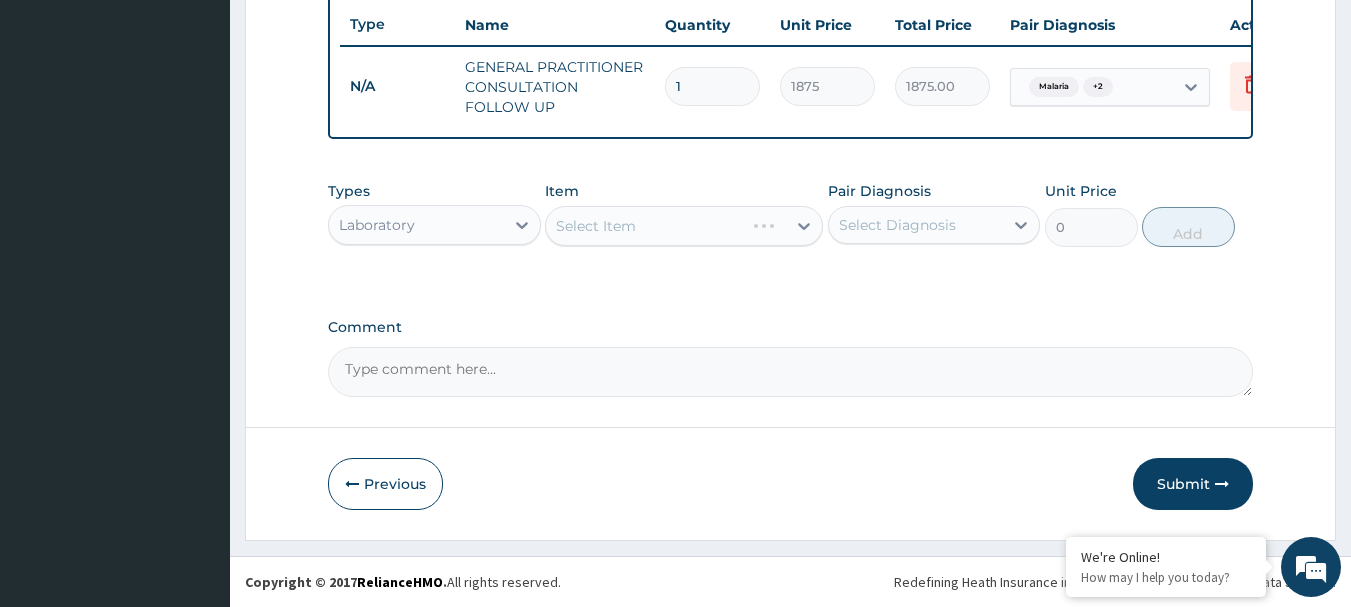 click on "Select Item" at bounding box center [684, 226] 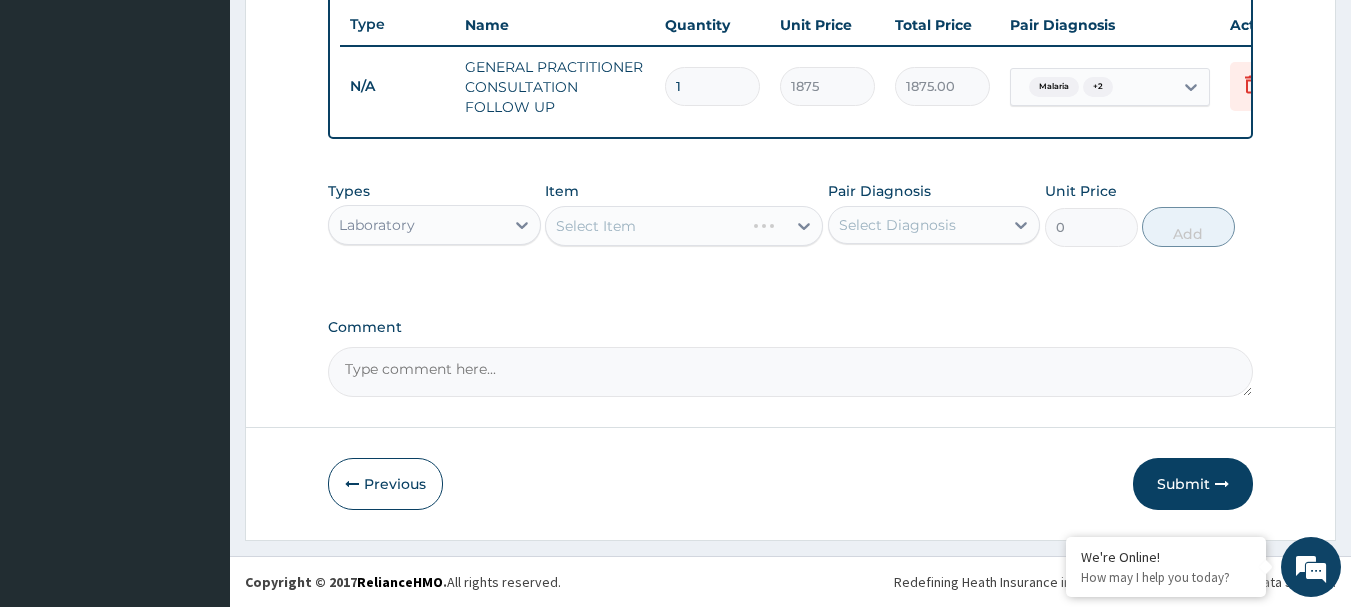 click on "Select Item" at bounding box center (684, 226) 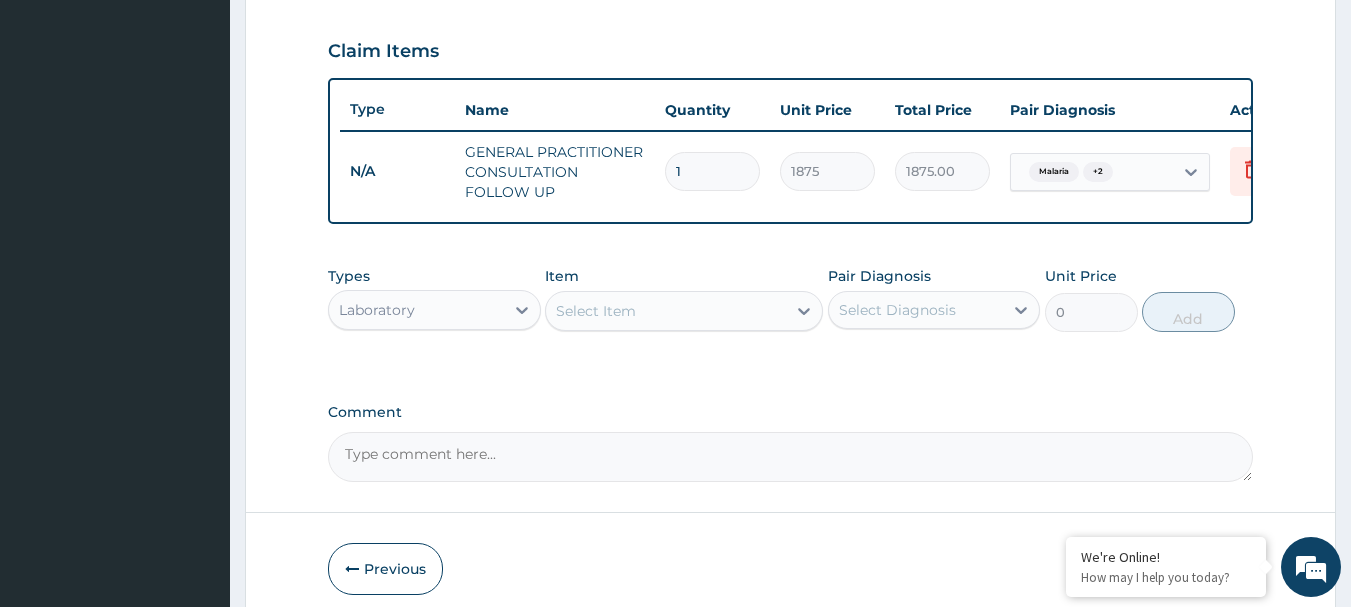 scroll, scrollTop: 766, scrollLeft: 0, axis: vertical 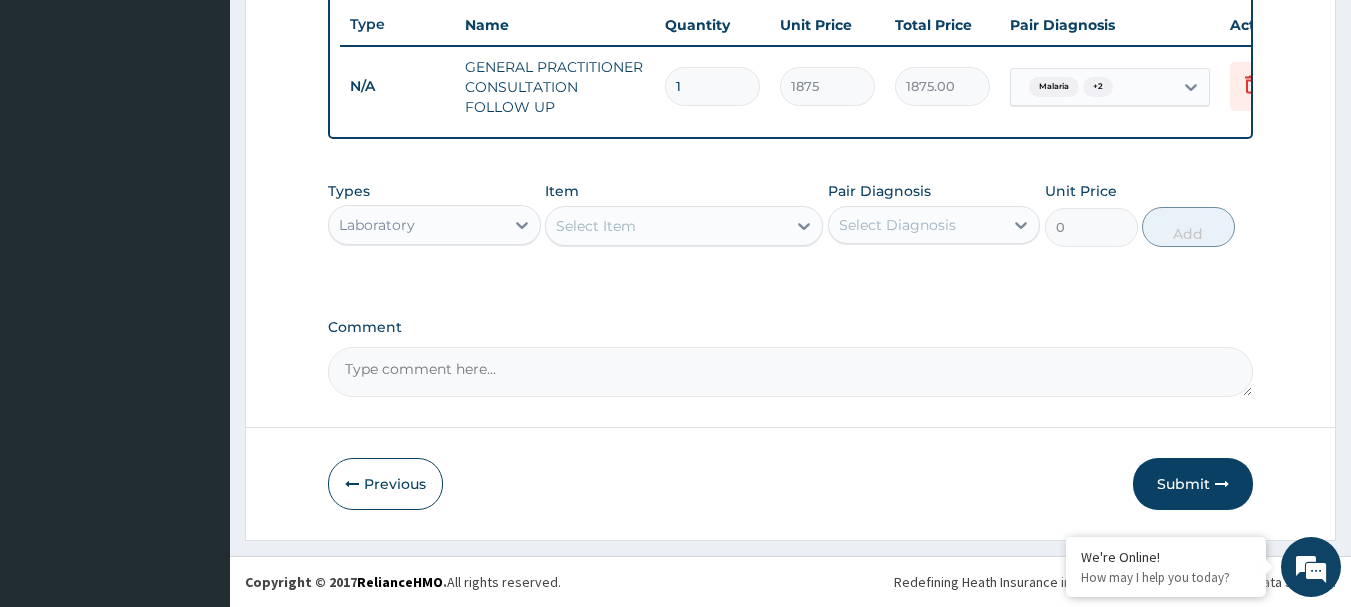 click on "Select Item" at bounding box center [666, 226] 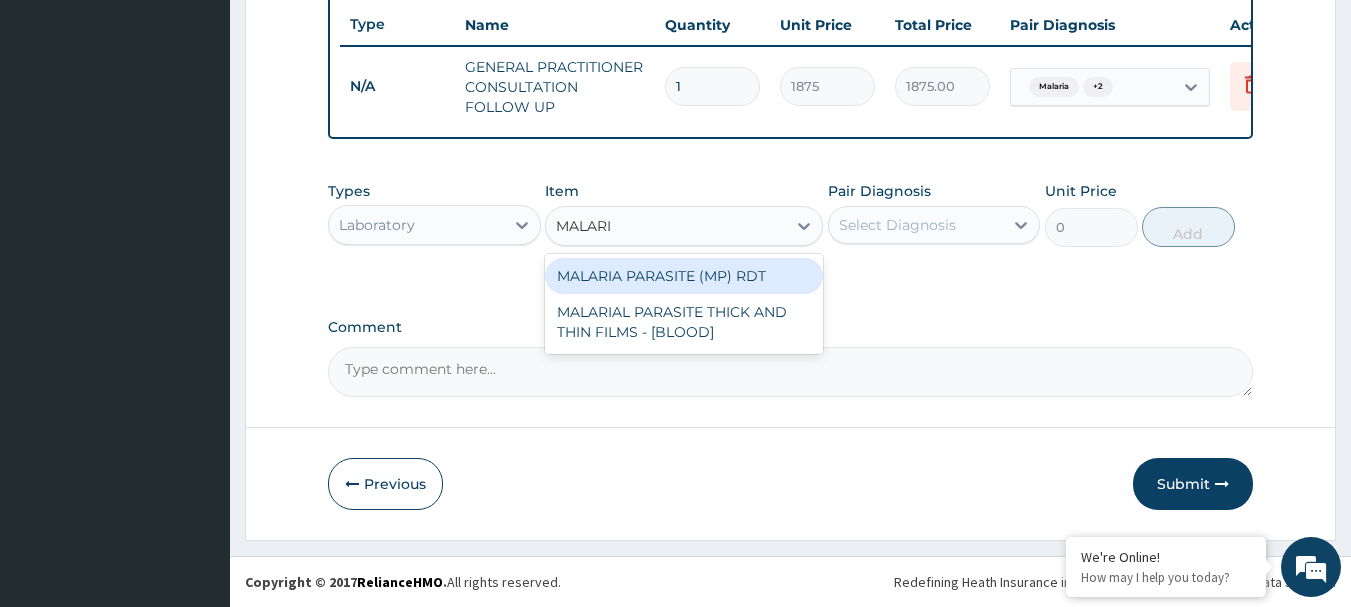 type on "MALARIA" 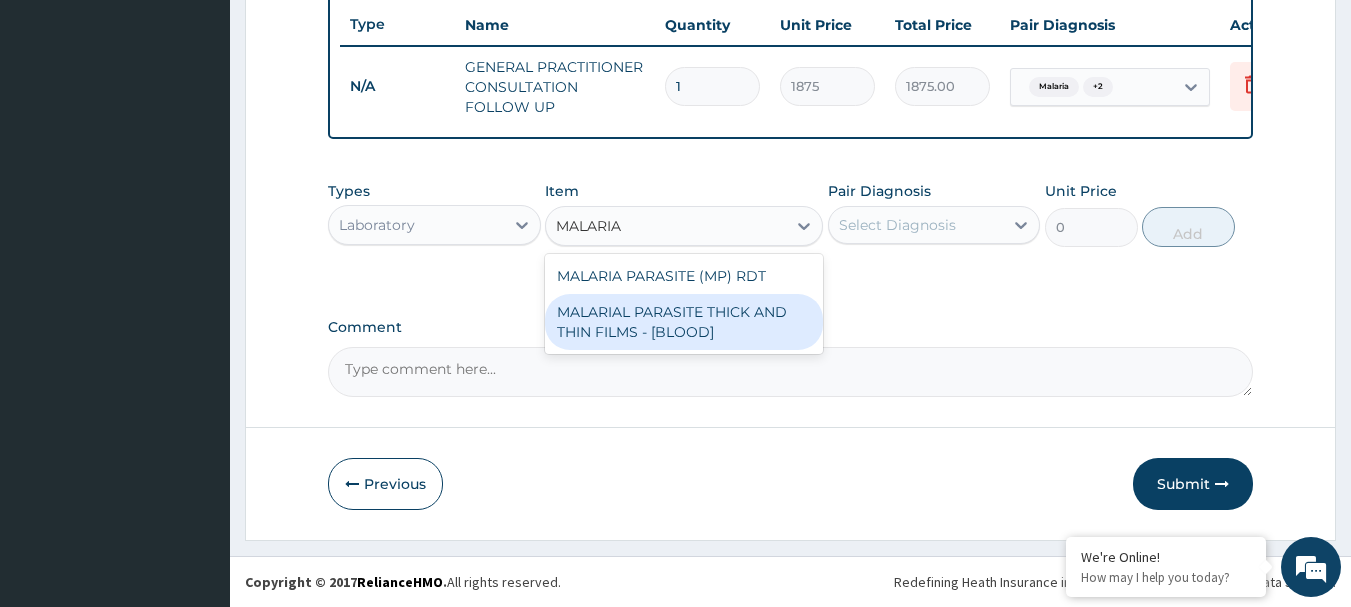 click on "MALARIAL PARASITE THICK AND THIN FILMS - [BLOOD]" at bounding box center [684, 322] 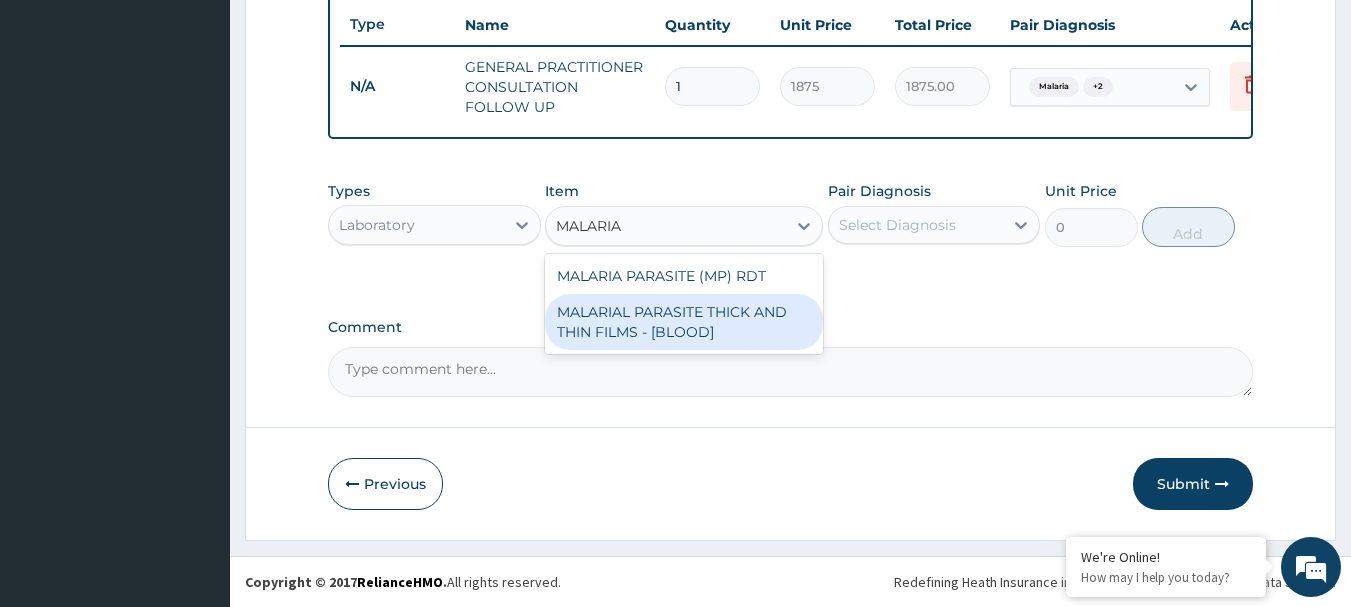 type 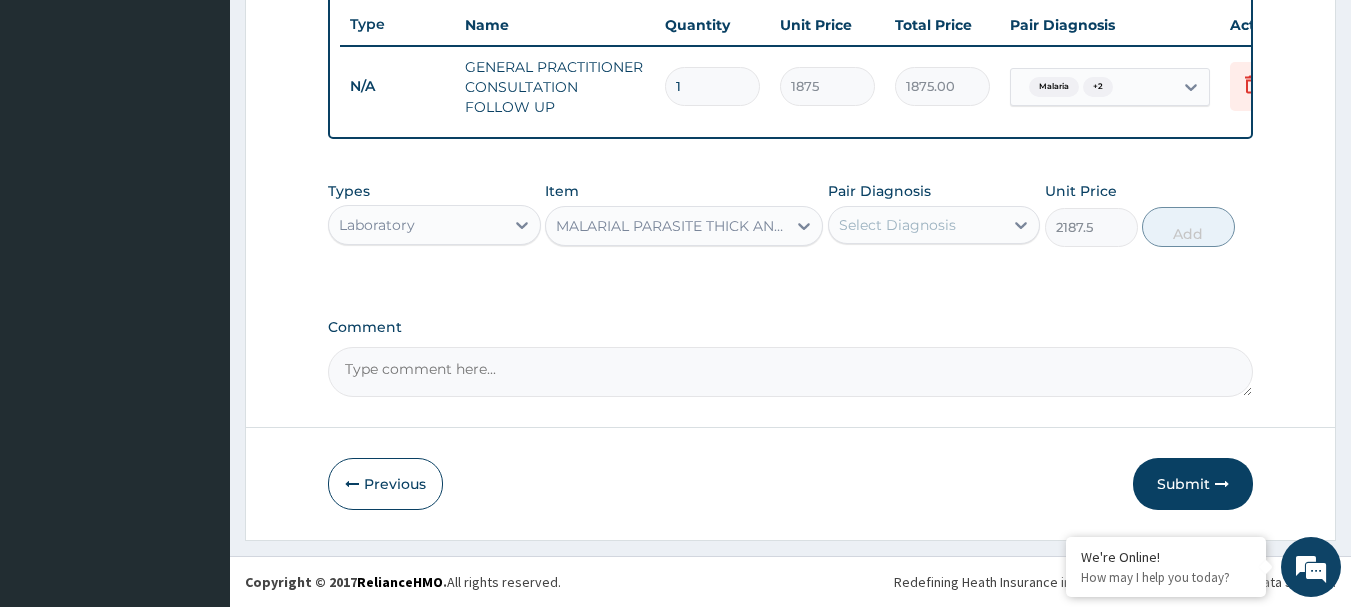 click on "Select Diagnosis" at bounding box center [897, 225] 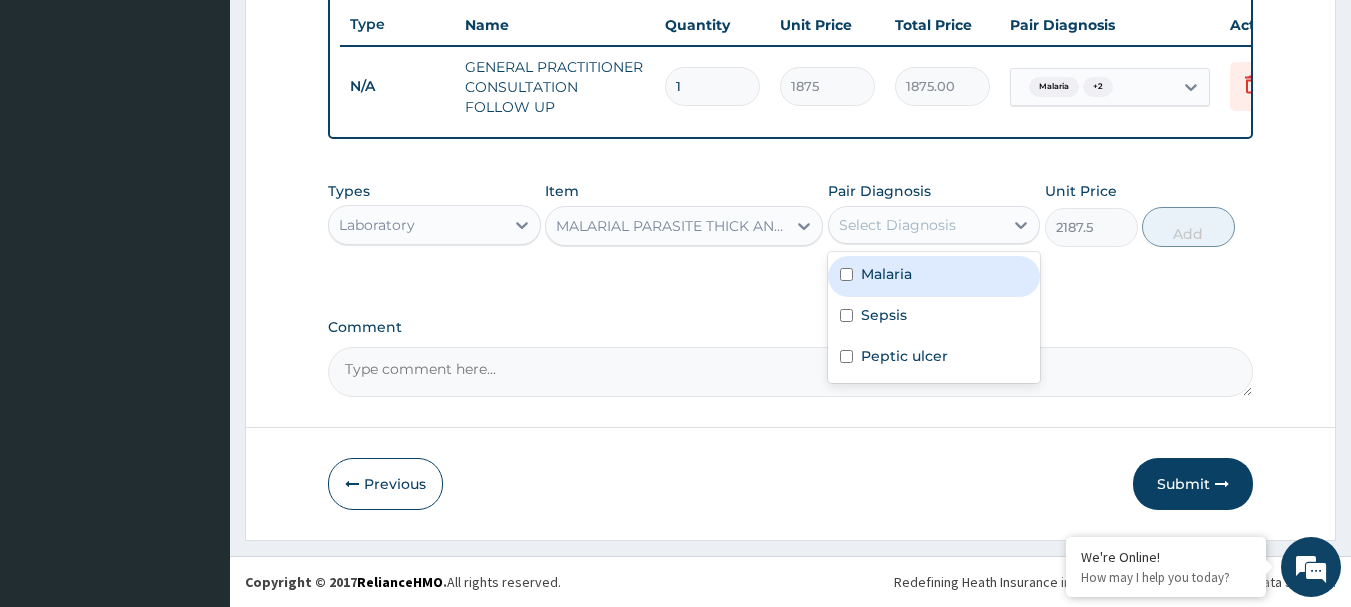 click on "Malaria" at bounding box center [934, 276] 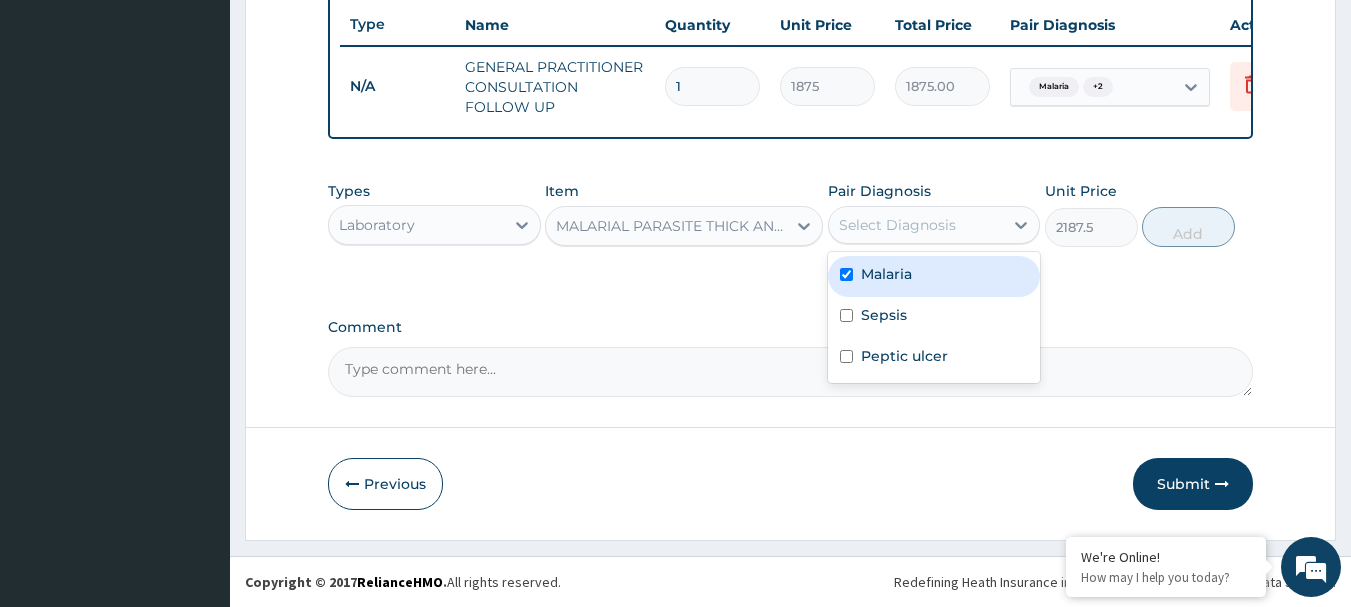 checkbox on "true" 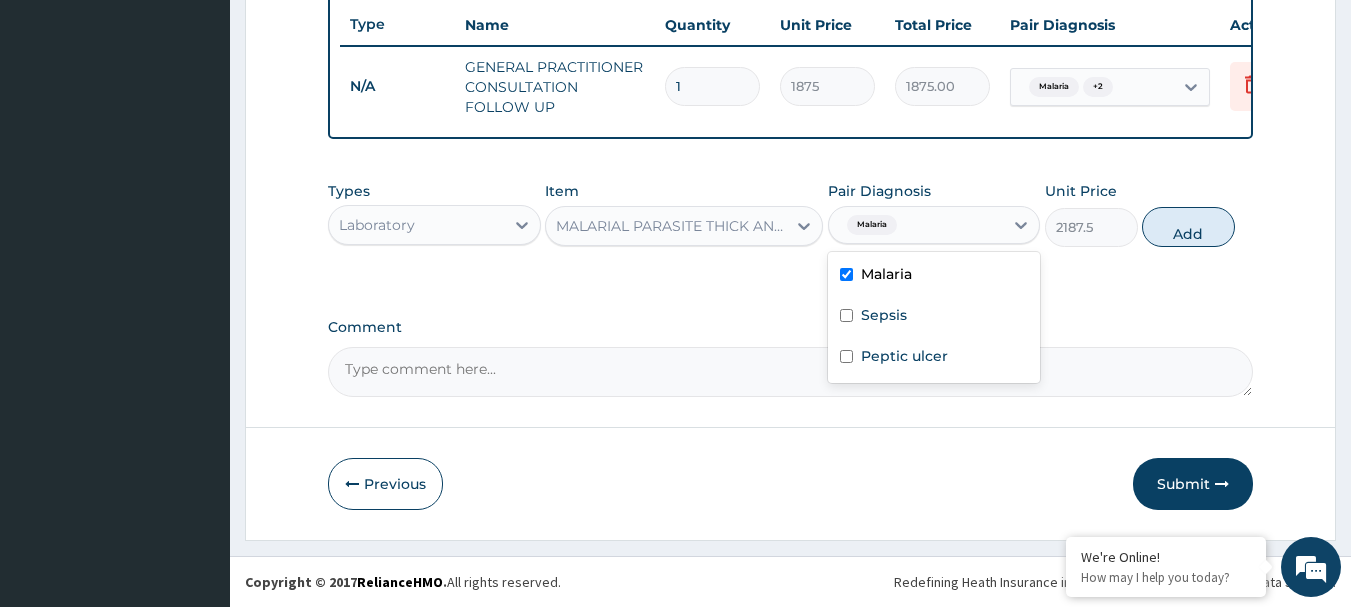 drag, startPoint x: 1183, startPoint y: 226, endPoint x: 1112, endPoint y: 224, distance: 71.02816 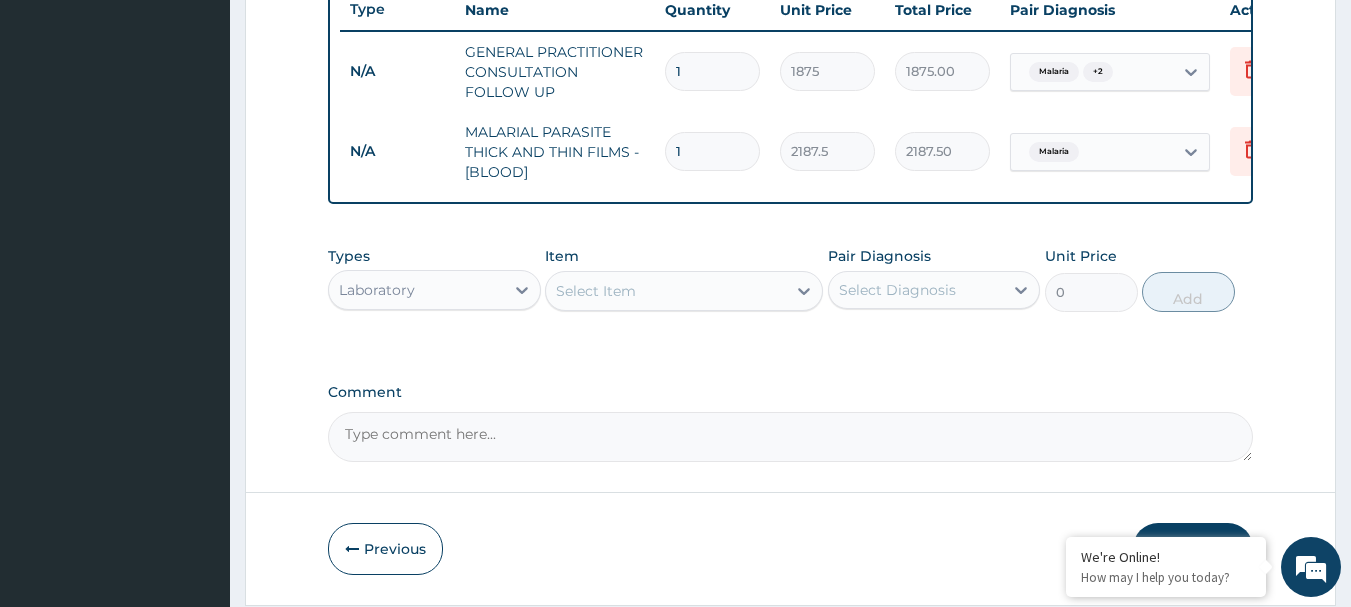 click on "Select Item" at bounding box center (666, 291) 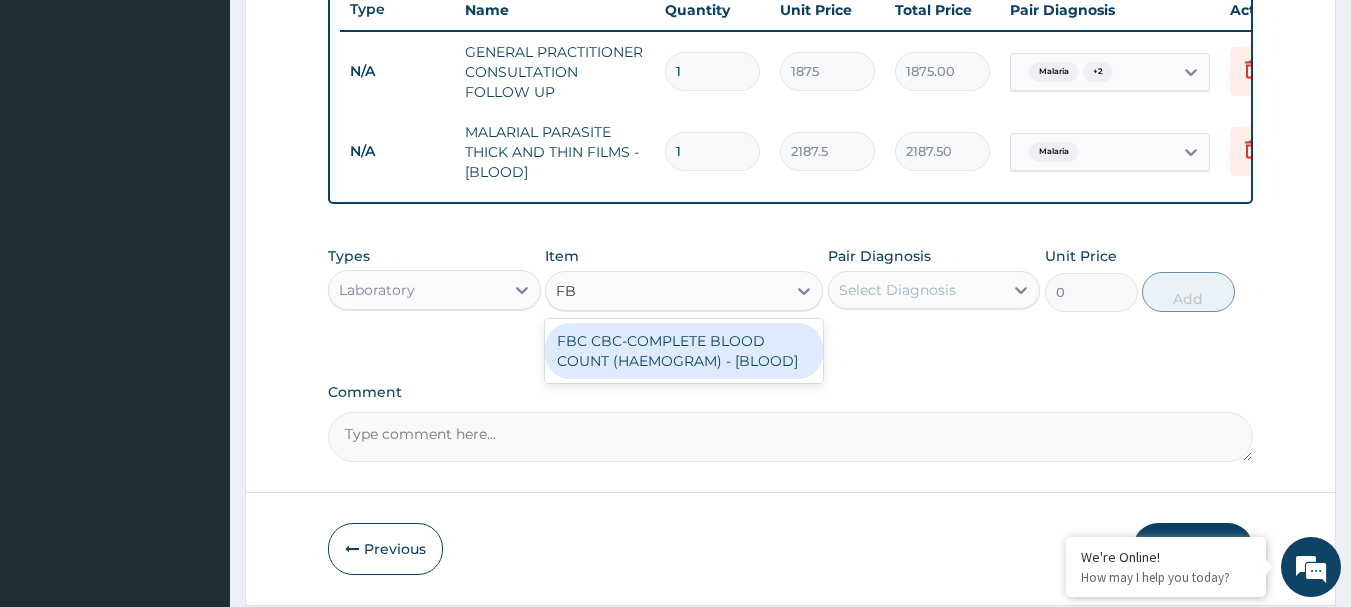 type on "FBC" 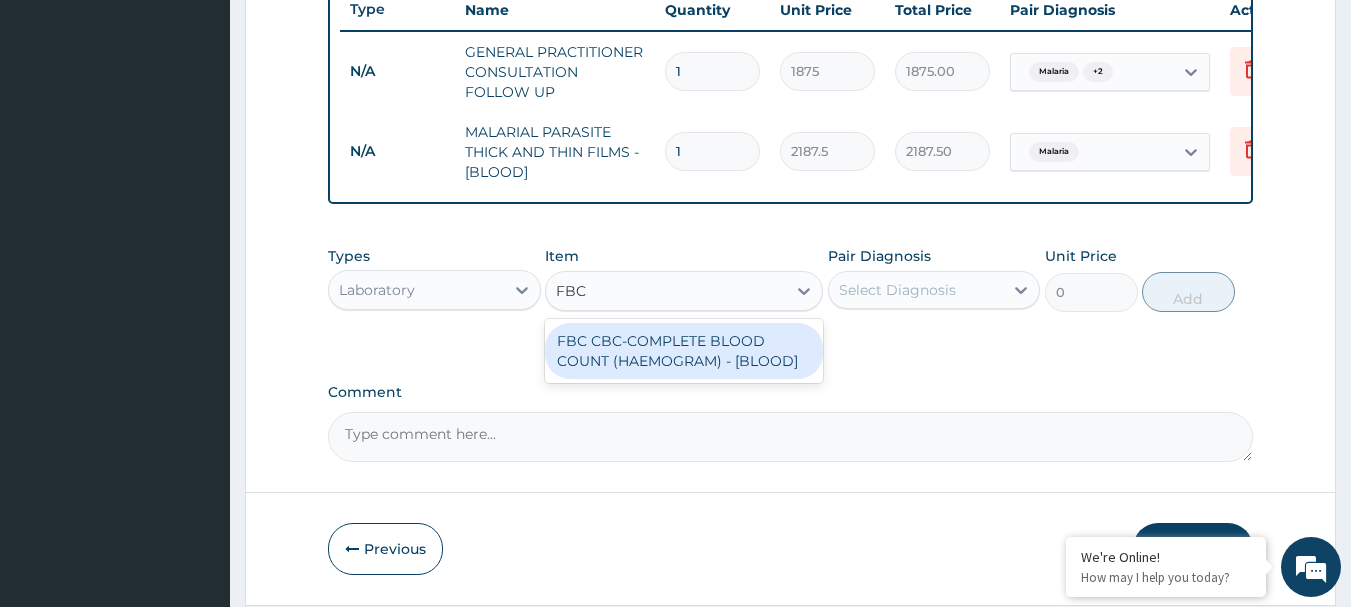 click on "FBC CBC-COMPLETE BLOOD COUNT (HAEMOGRAM) - [BLOOD]" at bounding box center (684, 351) 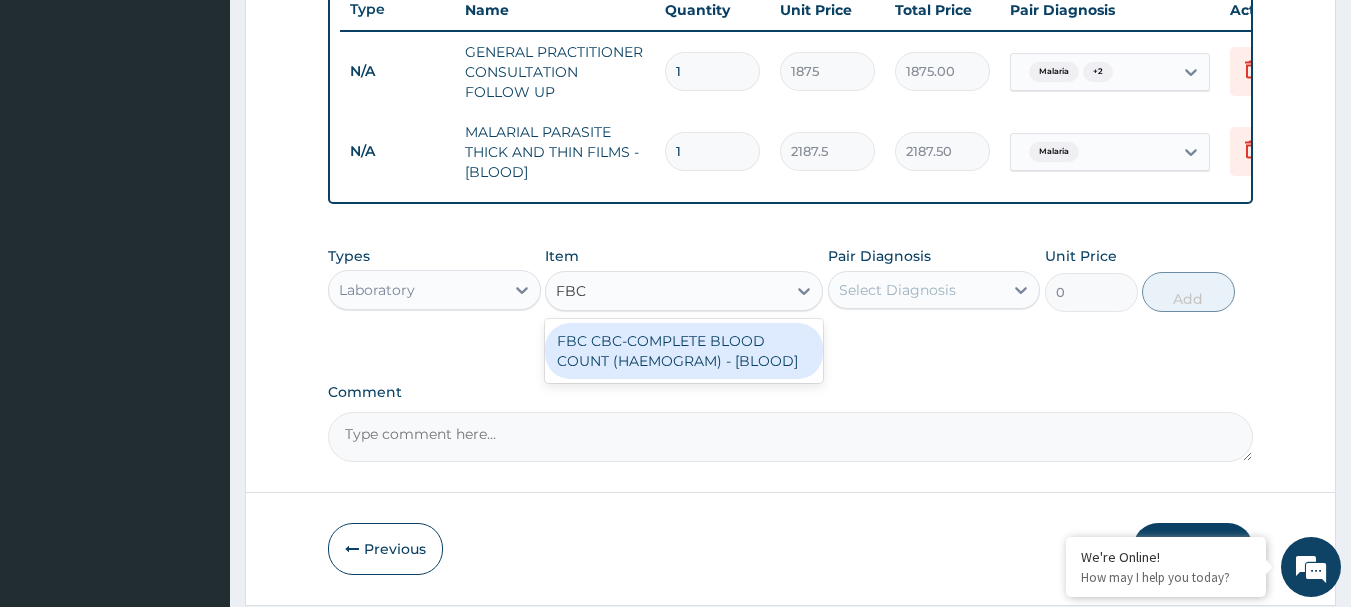 type 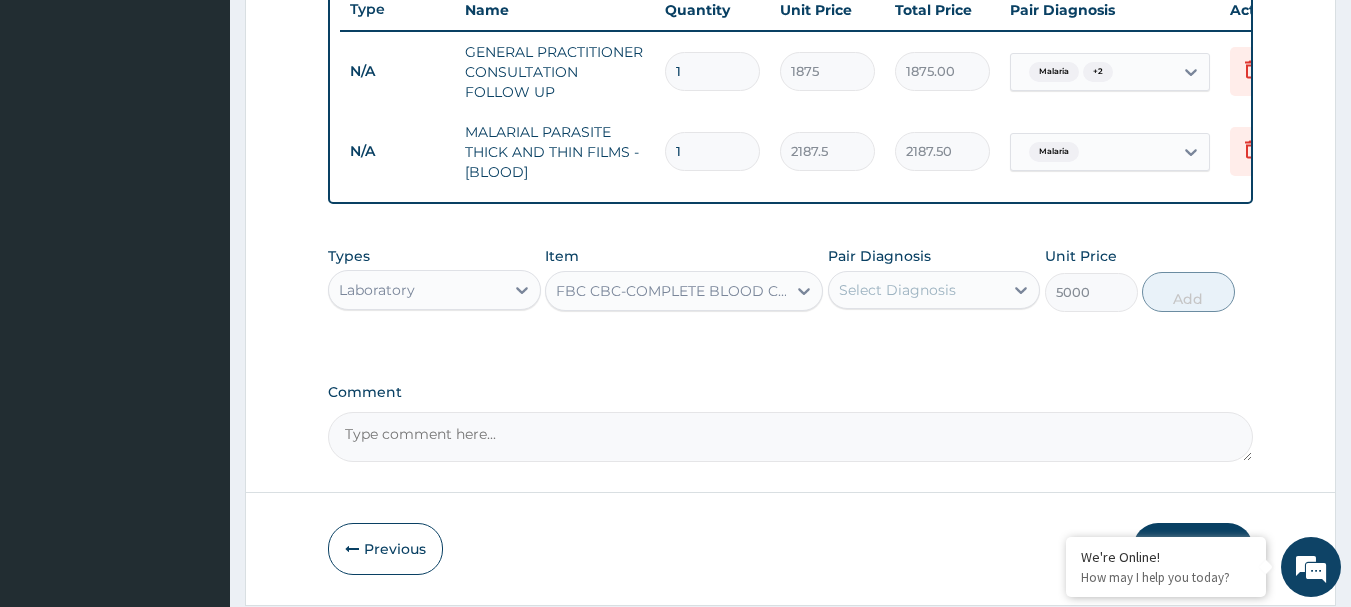 click on "Select Diagnosis" at bounding box center [897, 290] 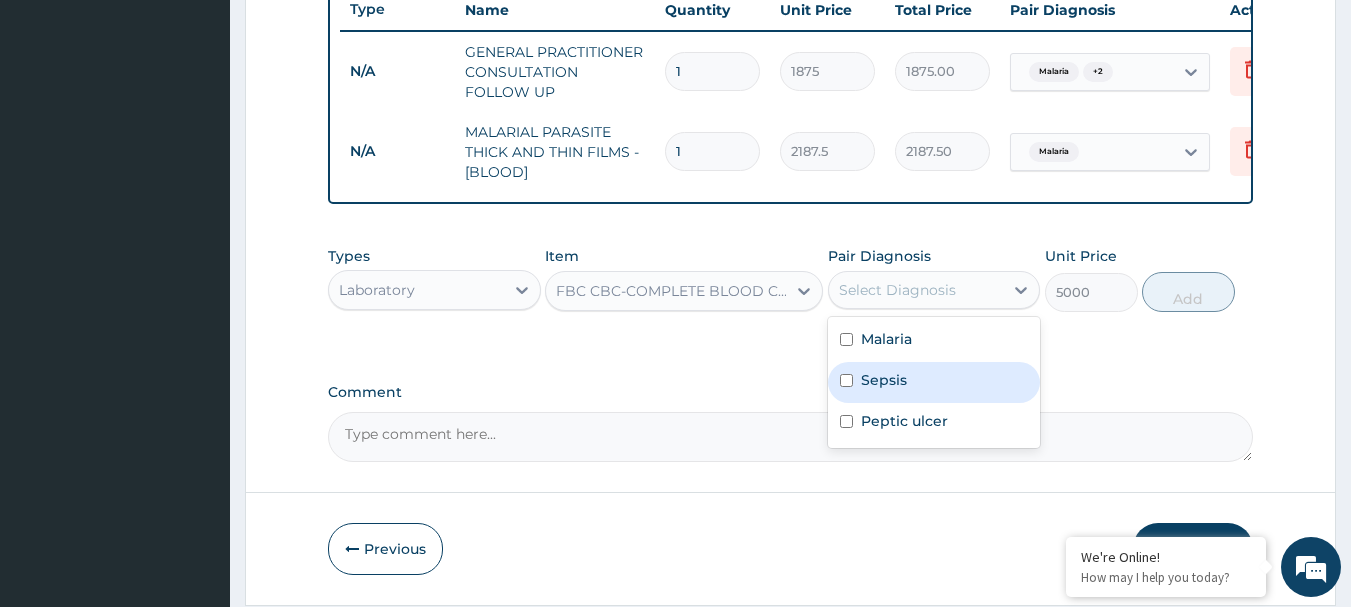 drag, startPoint x: 871, startPoint y: 387, endPoint x: 874, endPoint y: 415, distance: 28.160255 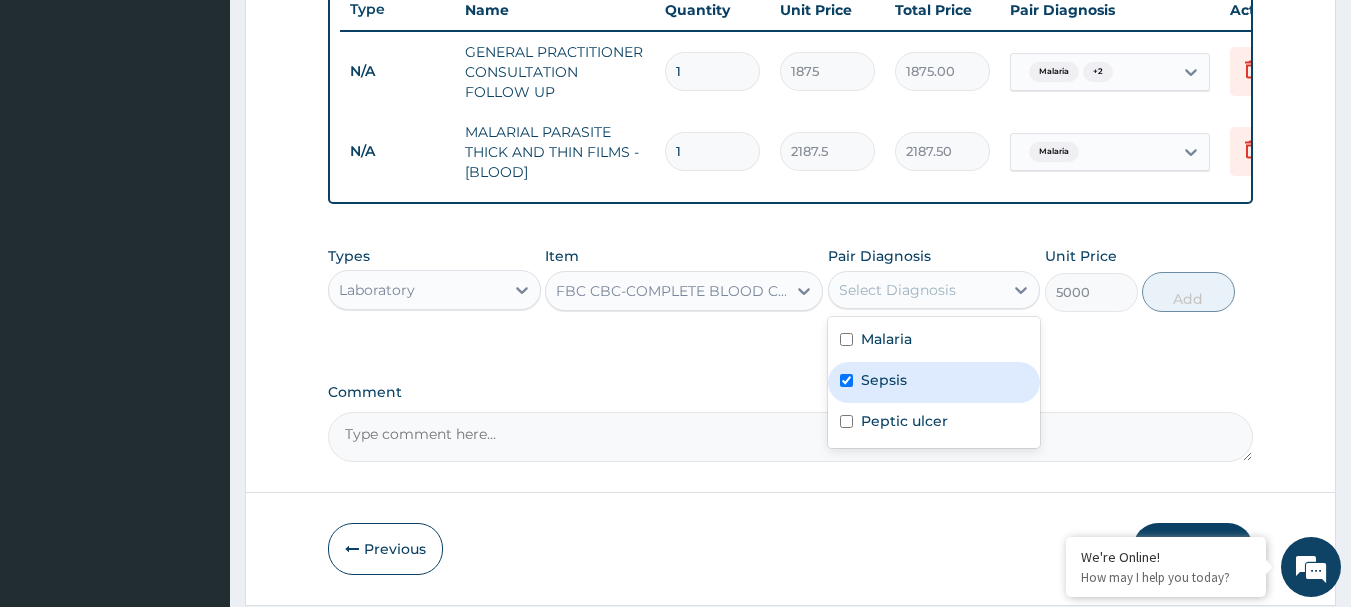 checkbox on "true" 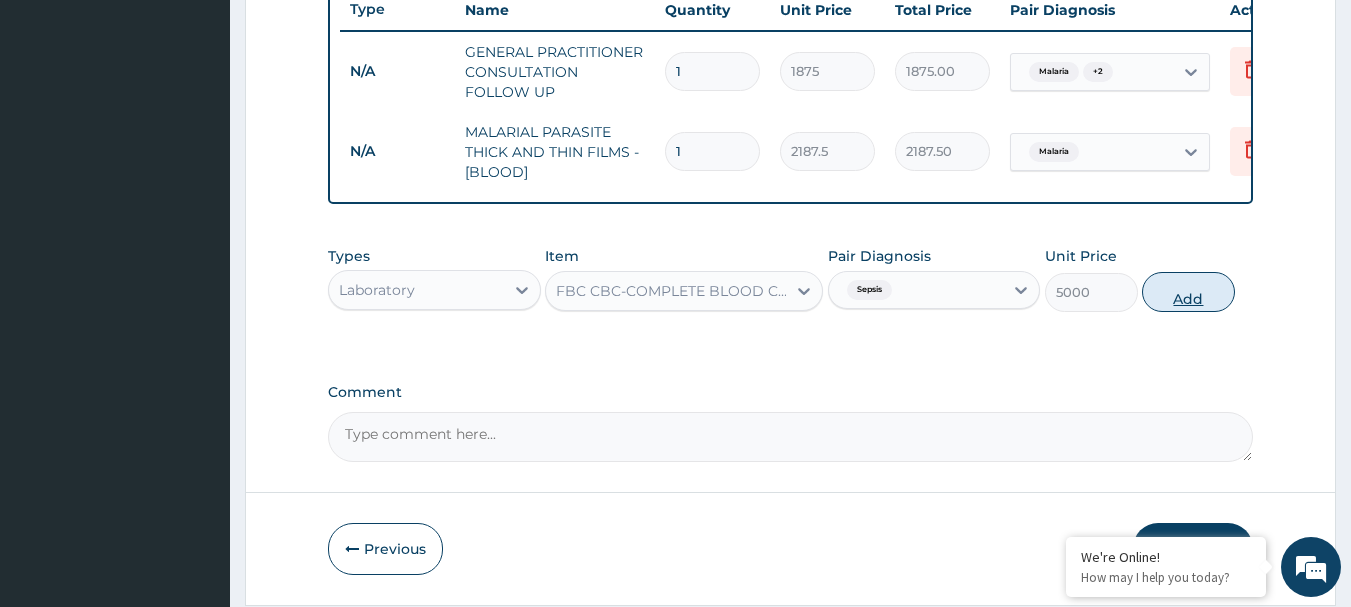 click on "Add" at bounding box center [1188, 292] 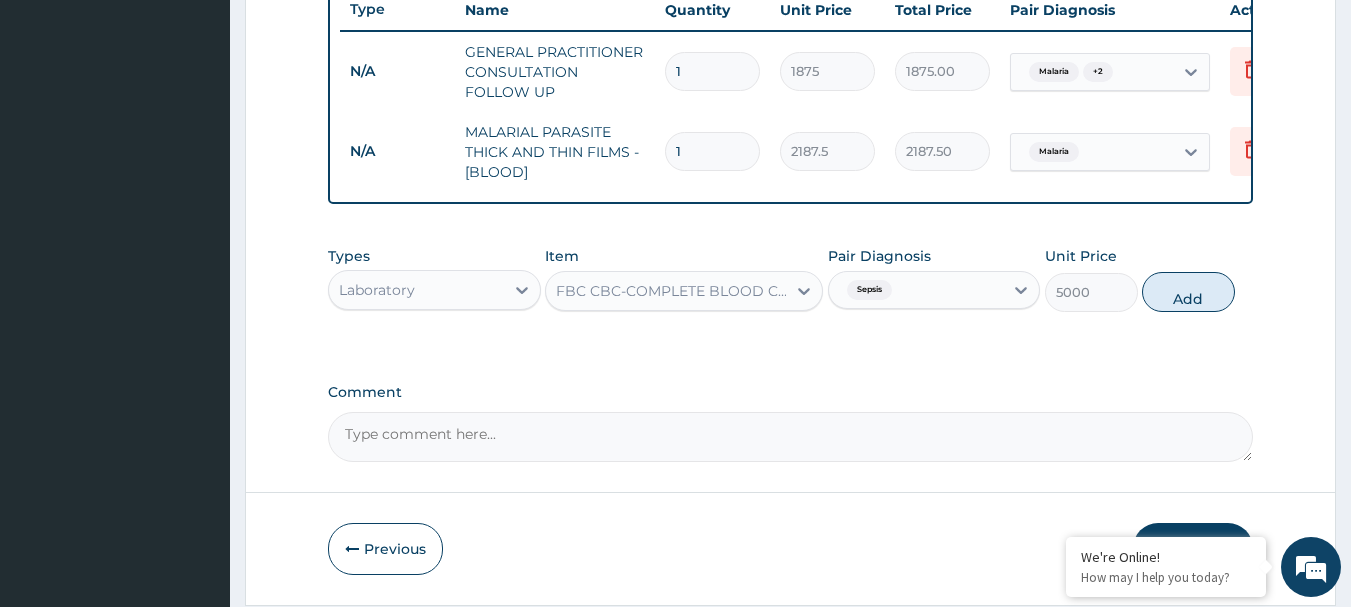 type on "0" 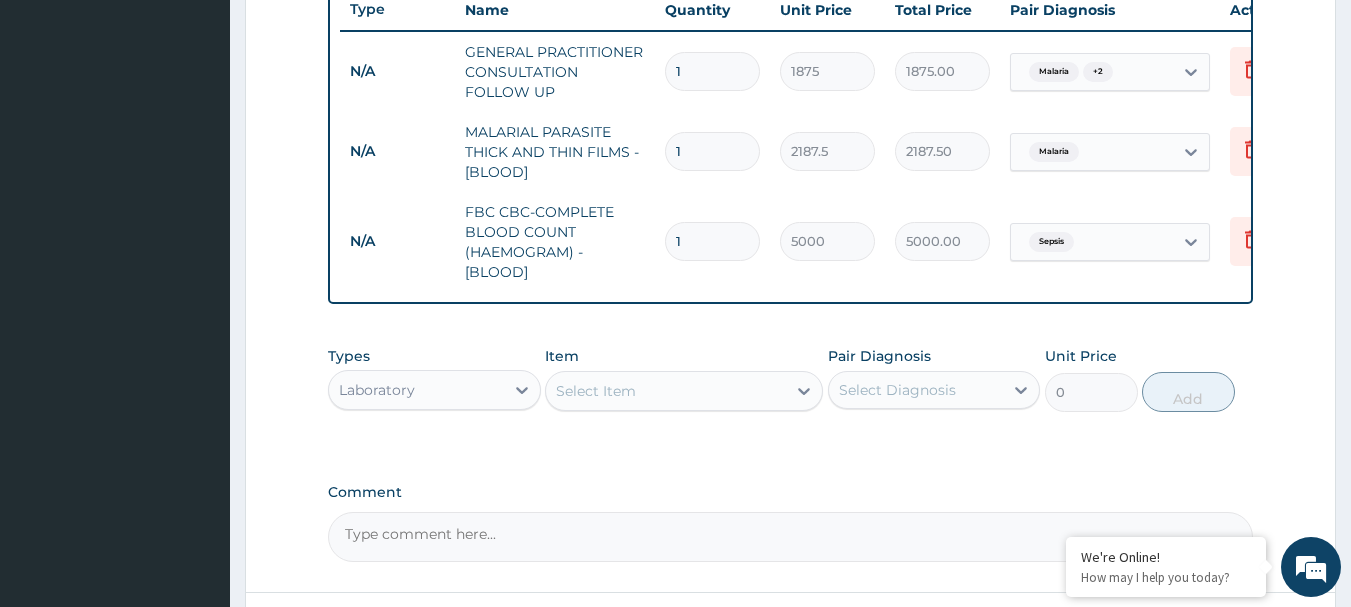 drag, startPoint x: 464, startPoint y: 401, endPoint x: 463, endPoint y: 413, distance: 12.0415945 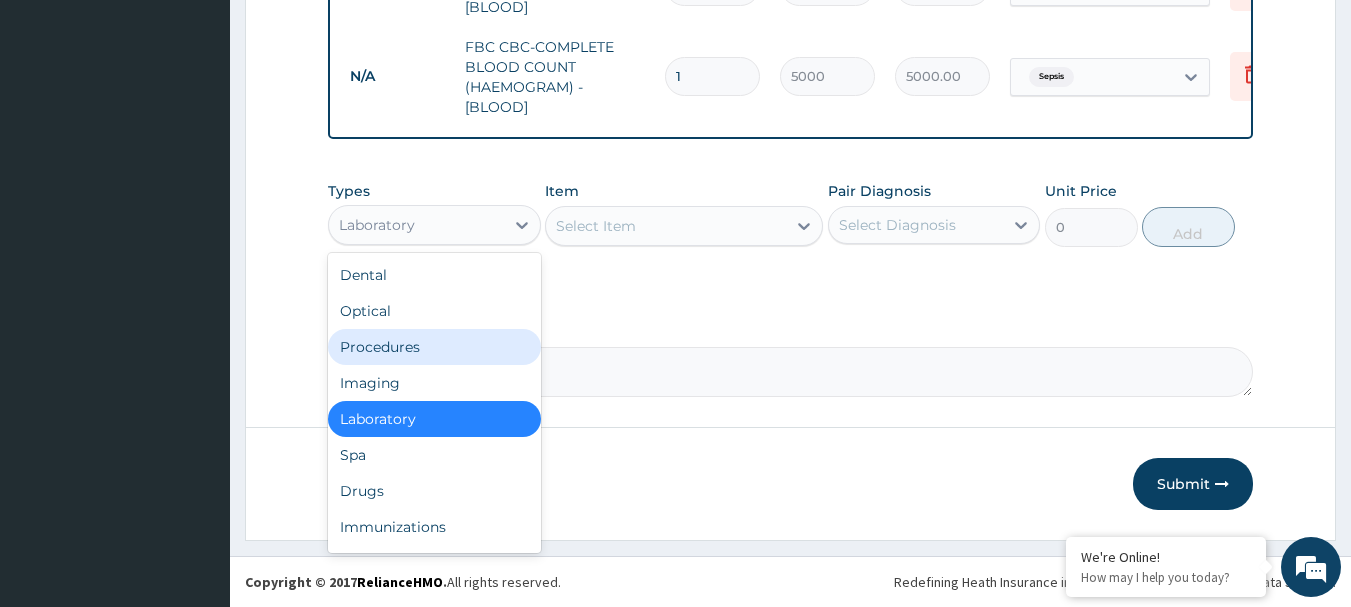 scroll, scrollTop: 946, scrollLeft: 0, axis: vertical 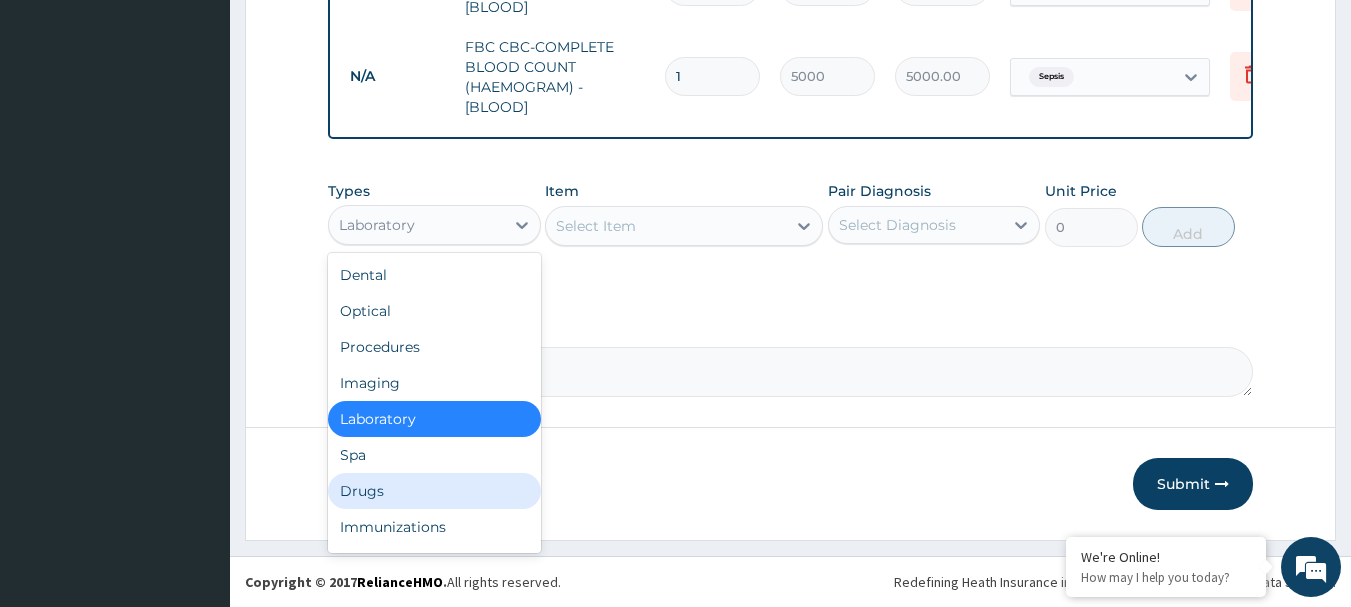click on "Drugs" at bounding box center (434, 491) 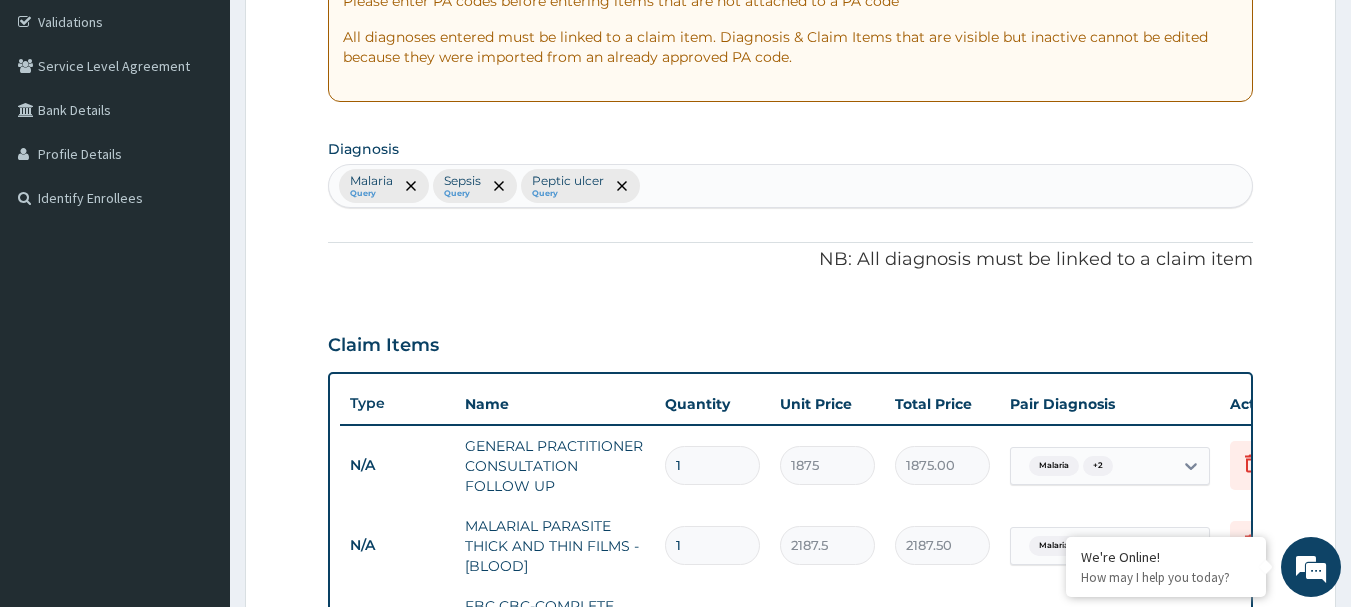 scroll, scrollTop: 346, scrollLeft: 0, axis: vertical 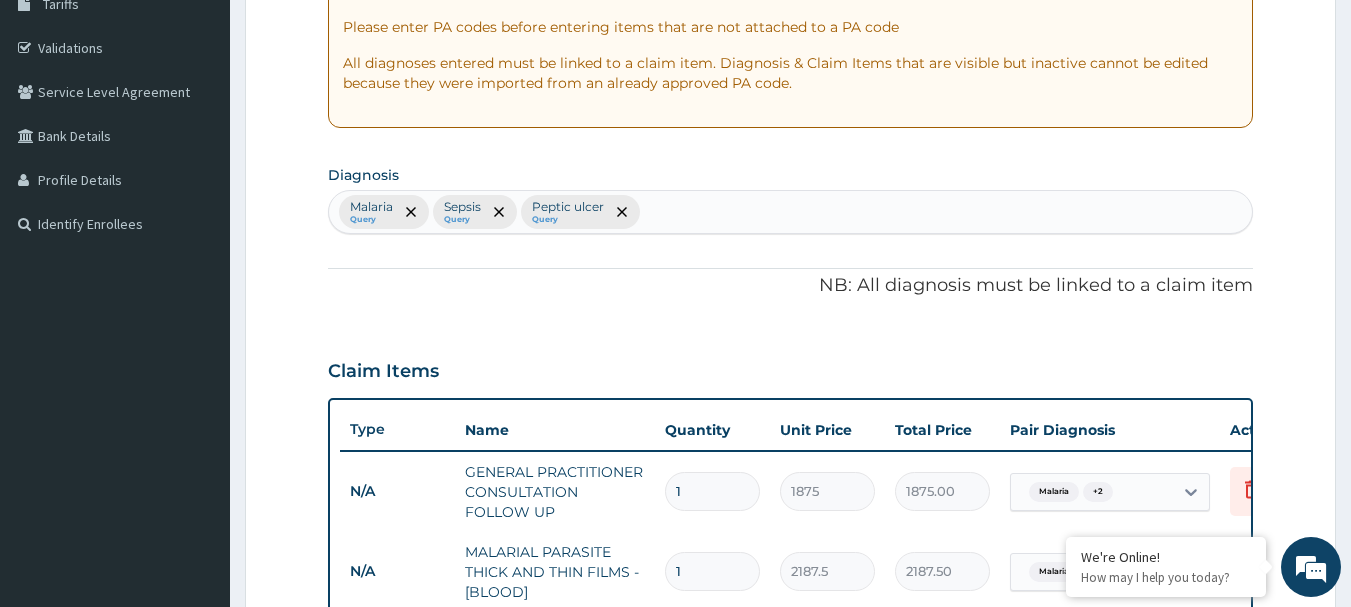 click on "Malaria Query Sepsis Query Peptic ulcer Query" at bounding box center [791, 212] 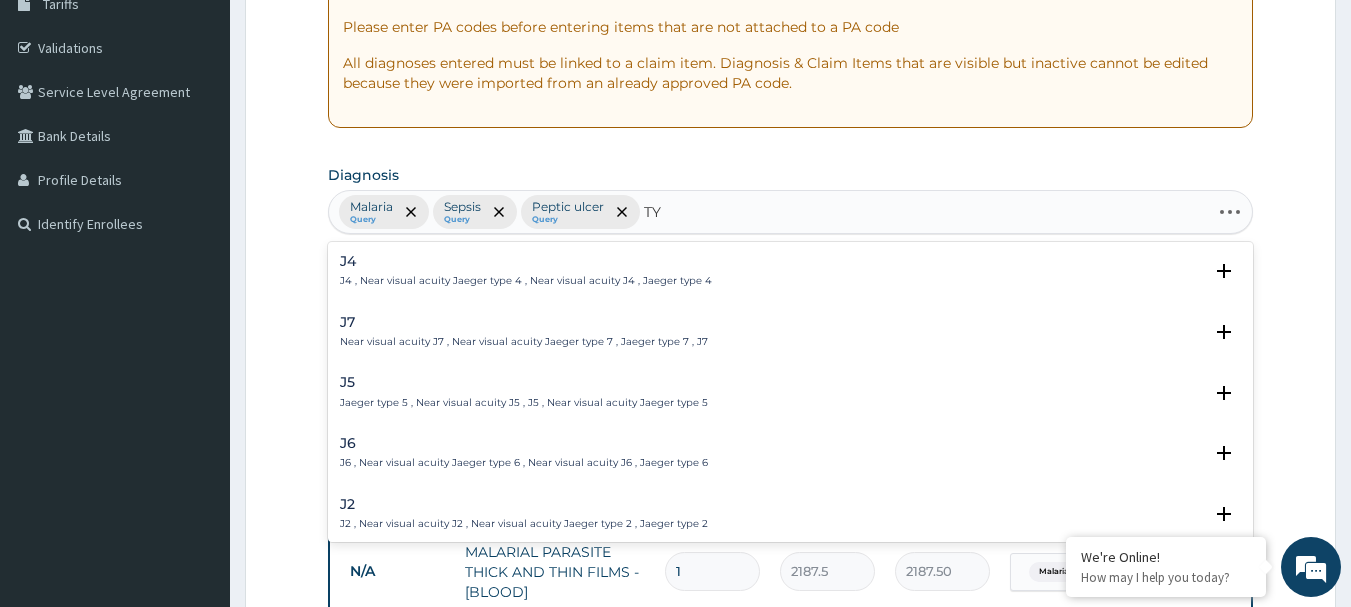 type on "T" 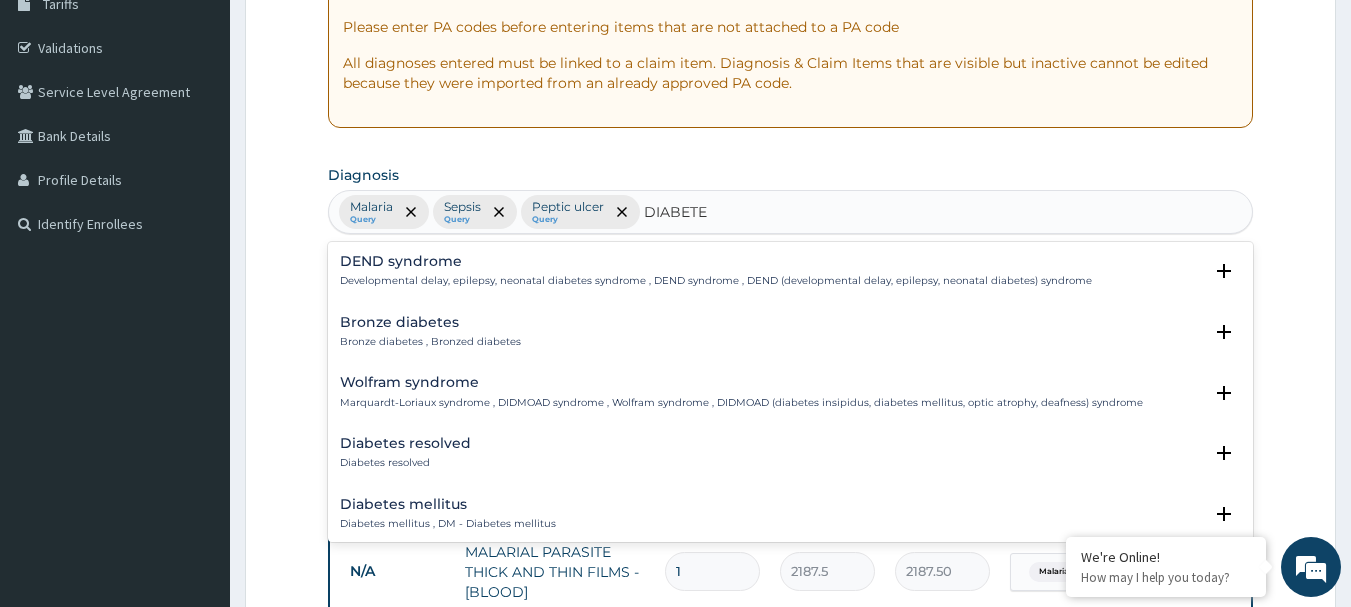 type on "DIABETES" 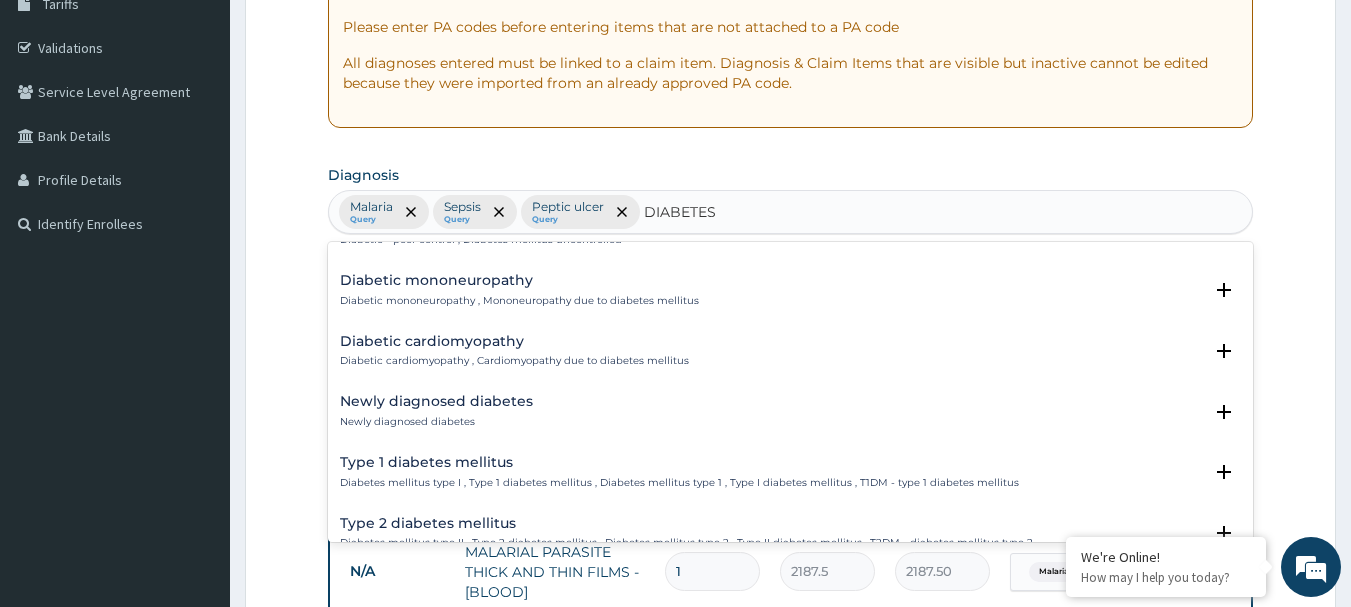 scroll, scrollTop: 1500, scrollLeft: 0, axis: vertical 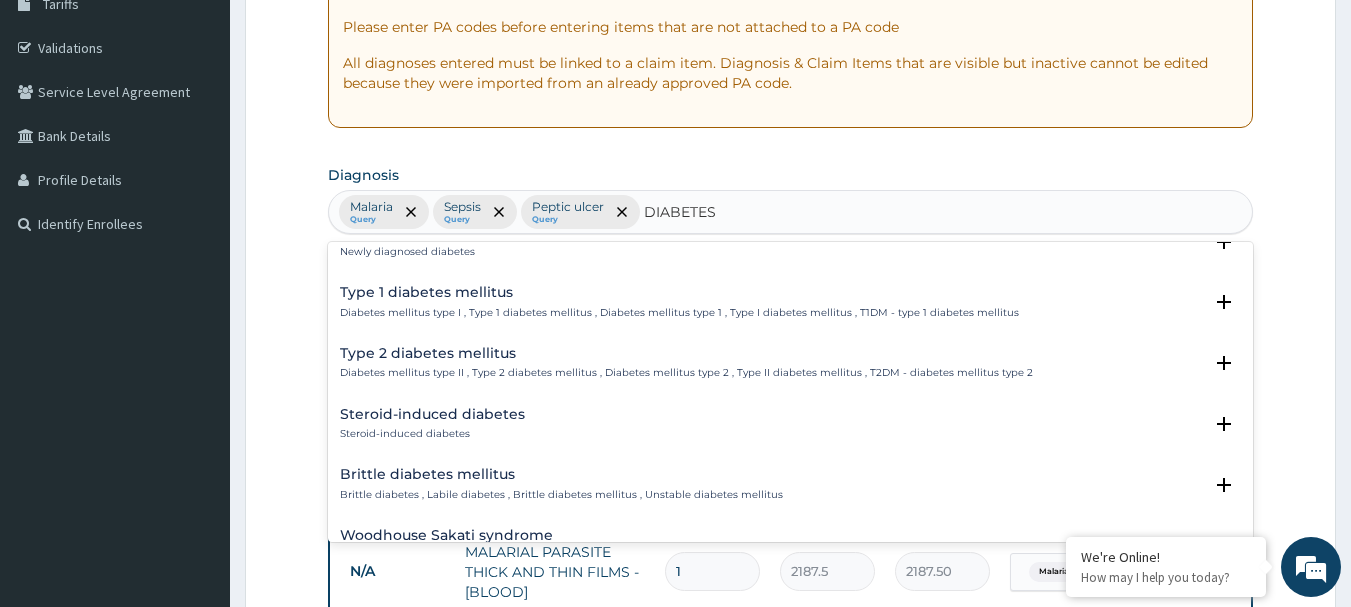 click on "Type 2 diabetes mellitus Diabetes mellitus type II , Type 2 diabetes mellitus , Diabetes mellitus type 2 , Type II diabetes mellitus , T2DM - diabetes mellitus type 2" at bounding box center (686, 363) 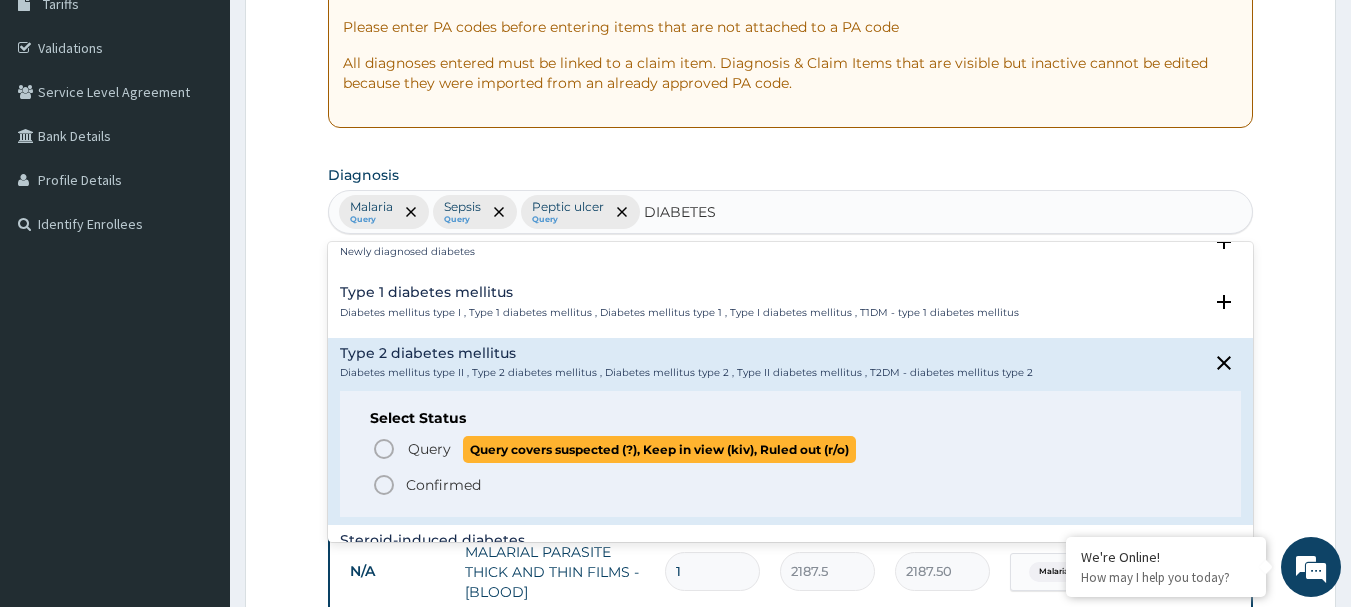 click on "Query" at bounding box center [429, 449] 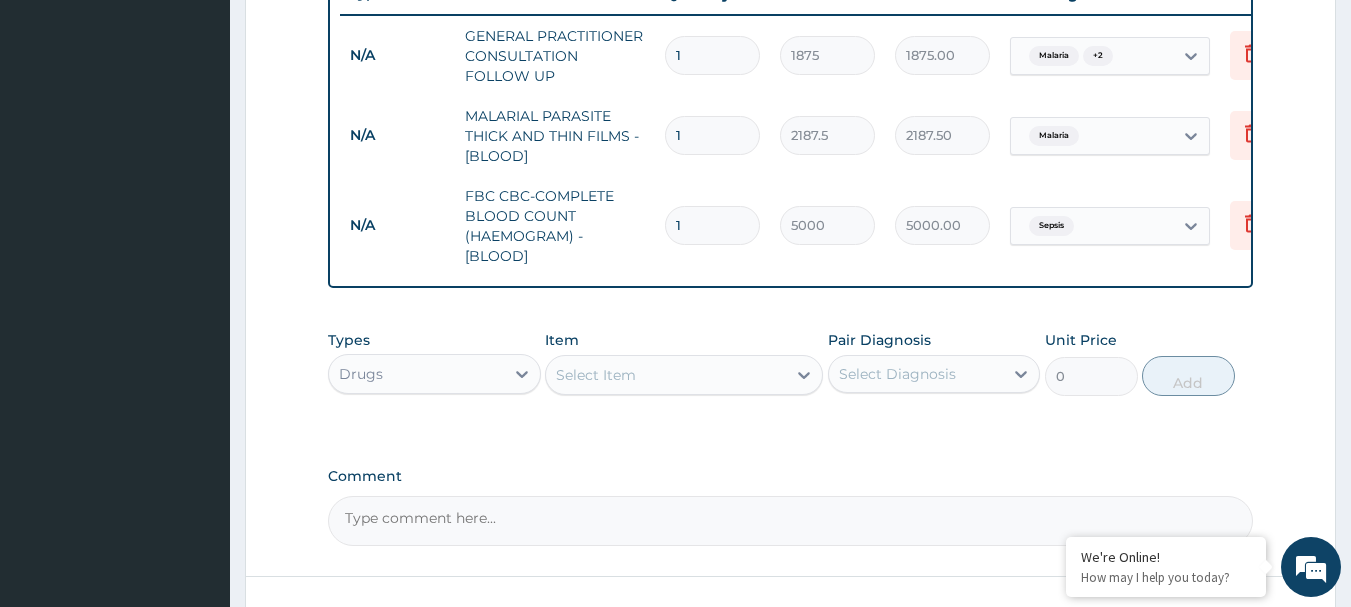 scroll, scrollTop: 846, scrollLeft: 0, axis: vertical 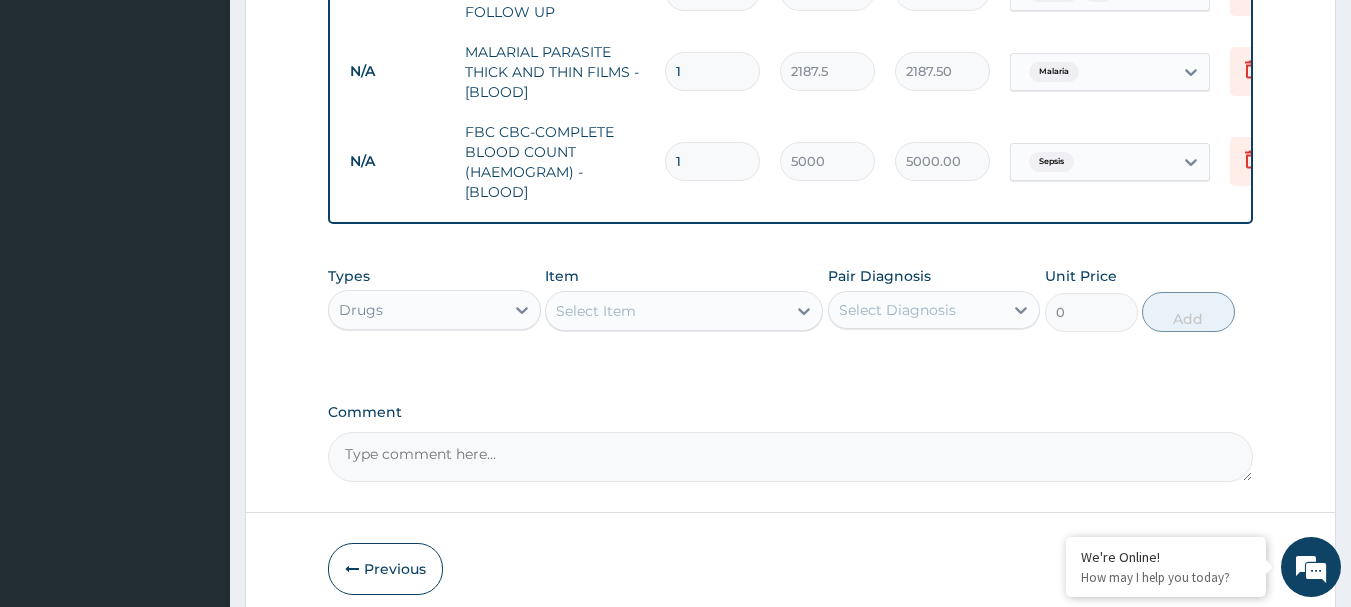 click on "Drugs" at bounding box center (416, 310) 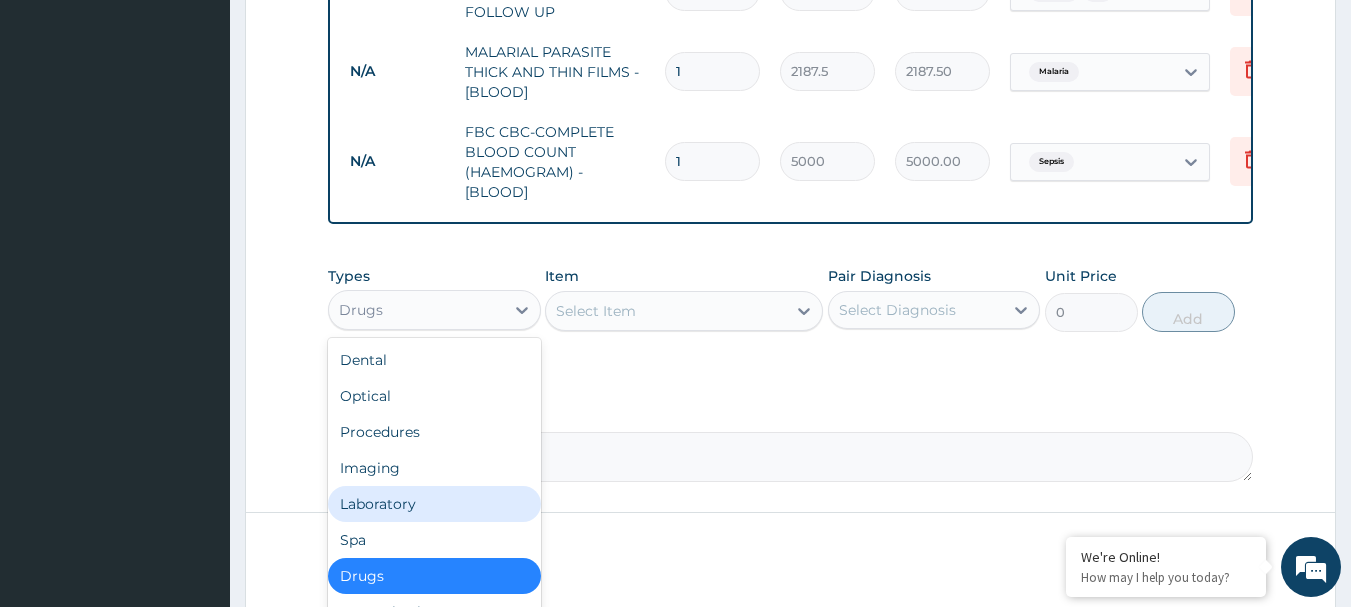 drag, startPoint x: 376, startPoint y: 506, endPoint x: 490, endPoint y: 488, distance: 115.41231 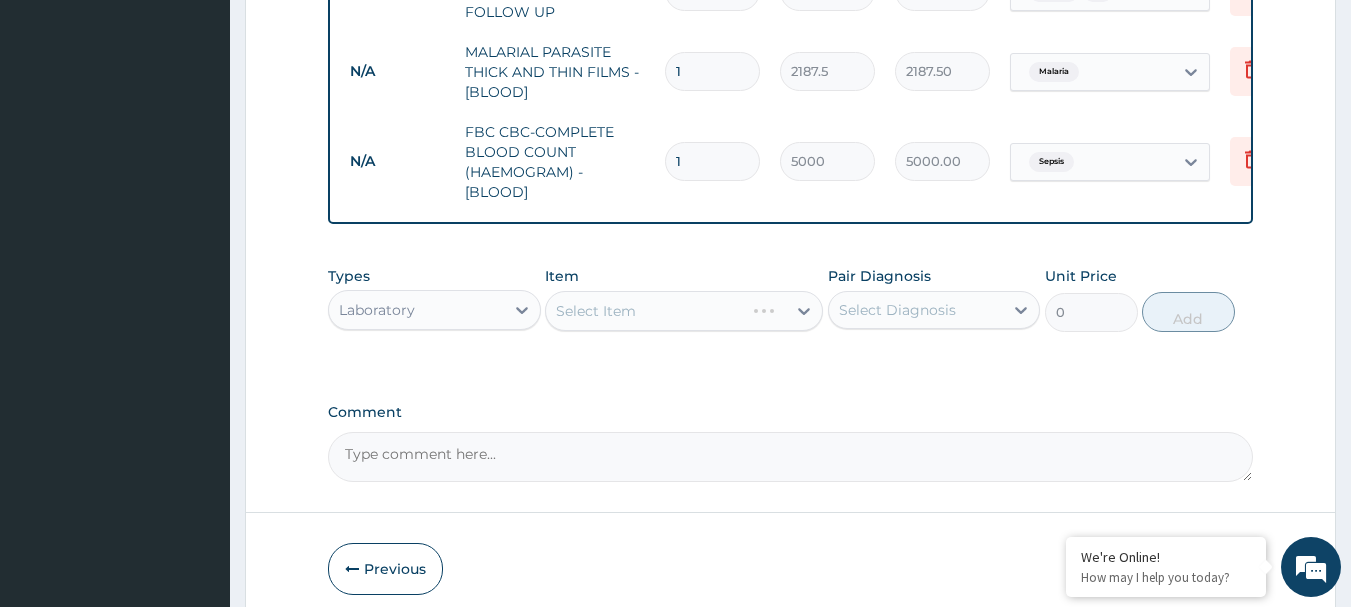 click on "Select Item" at bounding box center (684, 311) 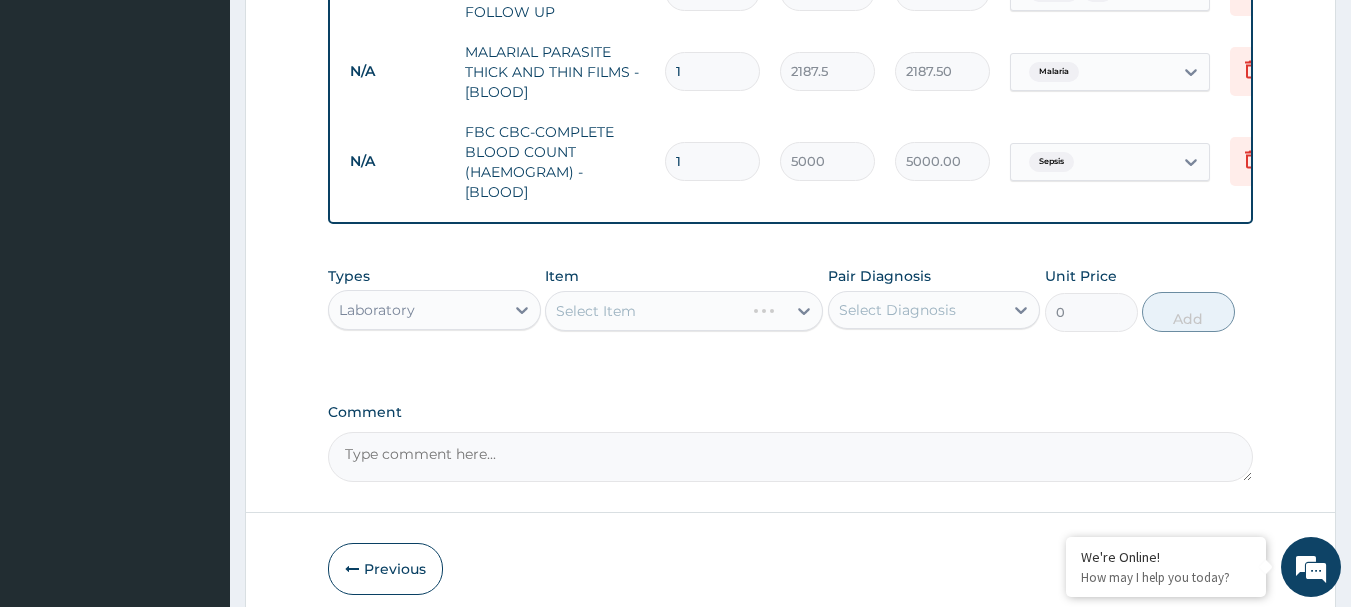 click on "Select Item" at bounding box center [684, 311] 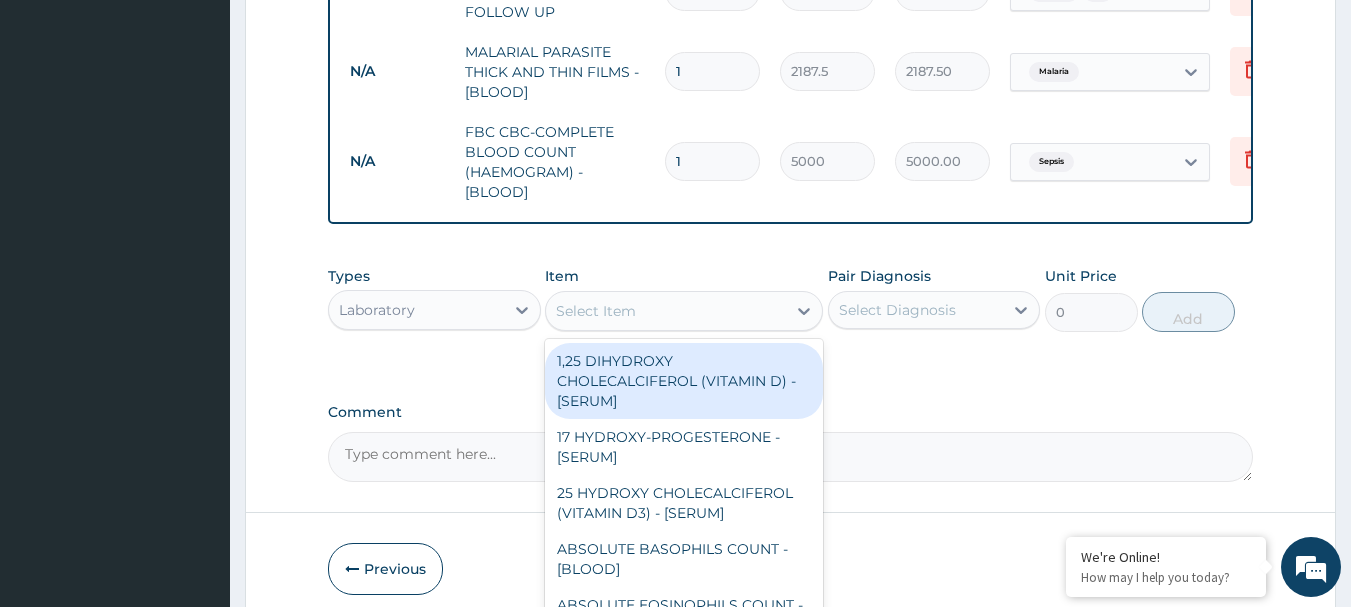 click on "Select Item" at bounding box center [666, 311] 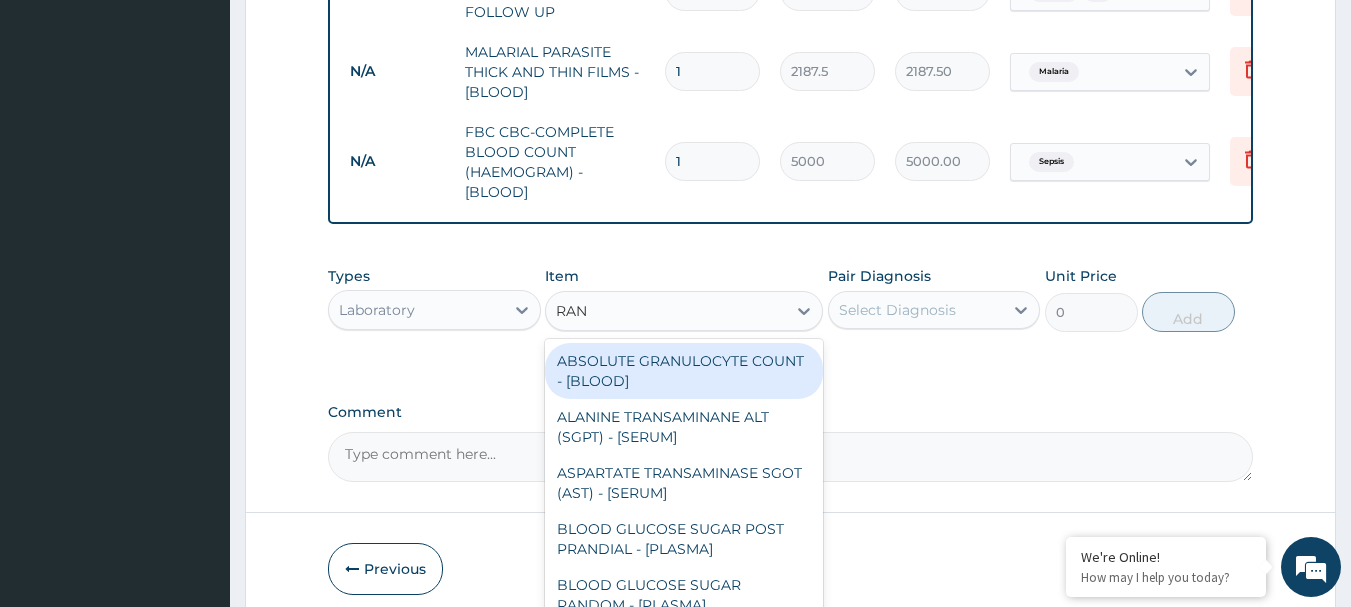 type on "RAND" 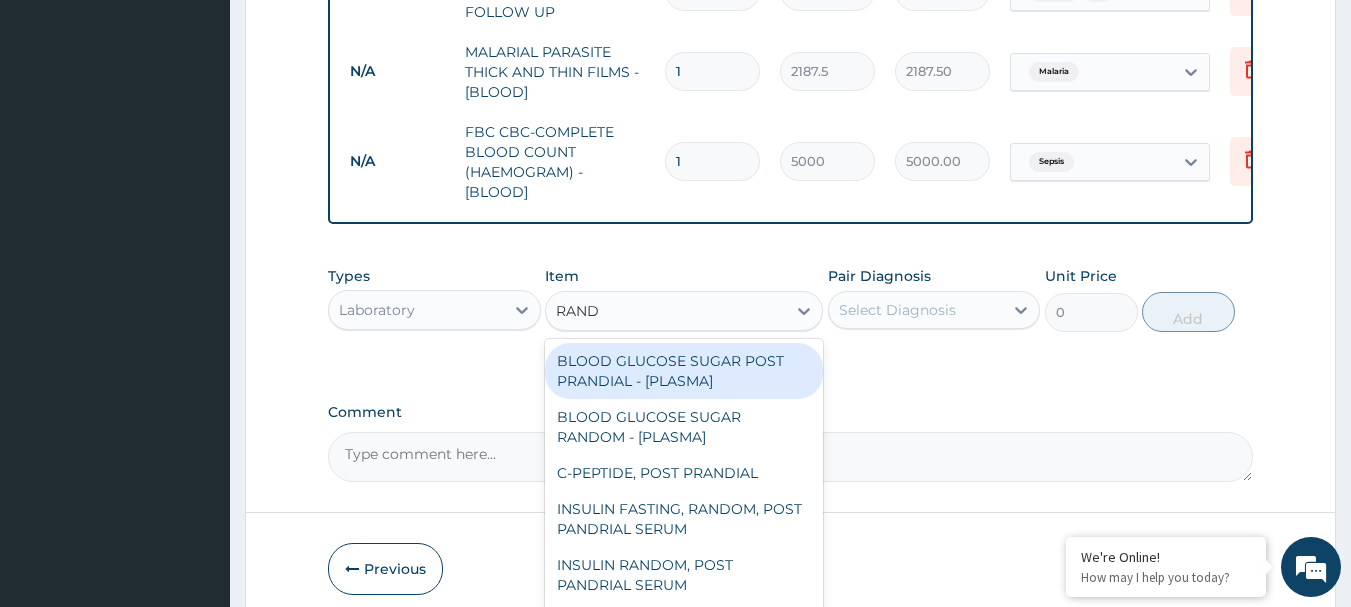 click on "BLOOD GLUCOSE SUGAR POST PRANDIAL - [PLASMA]" at bounding box center [684, 371] 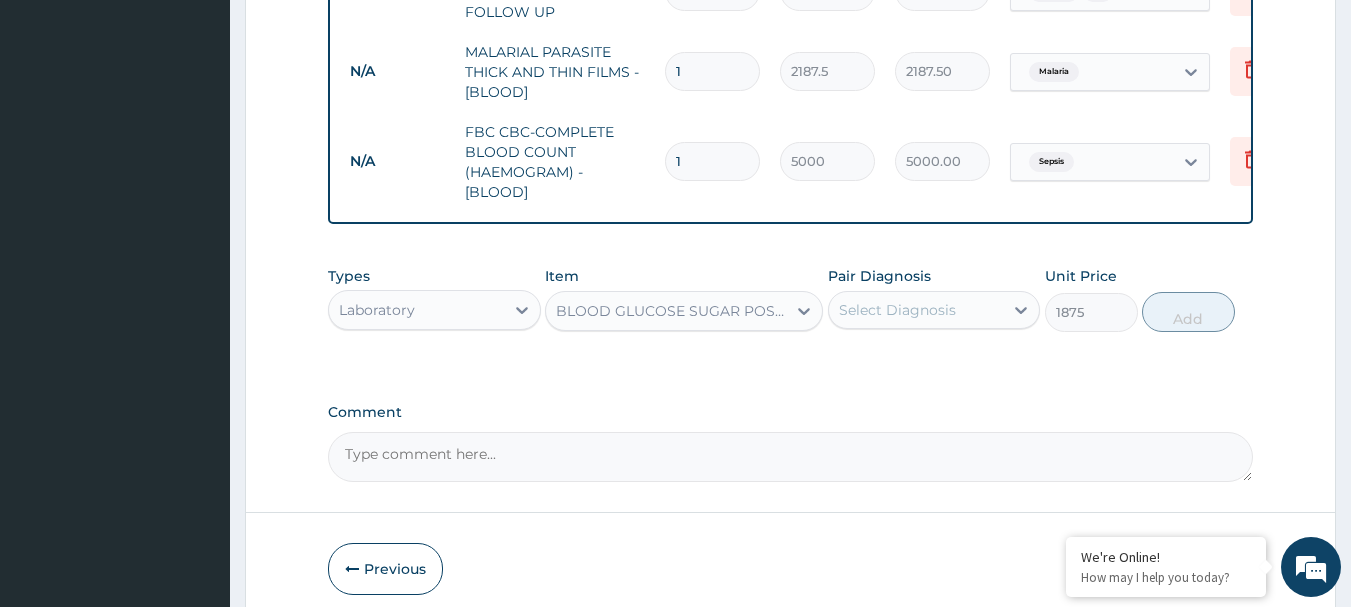 click on "Select Diagnosis" at bounding box center [897, 310] 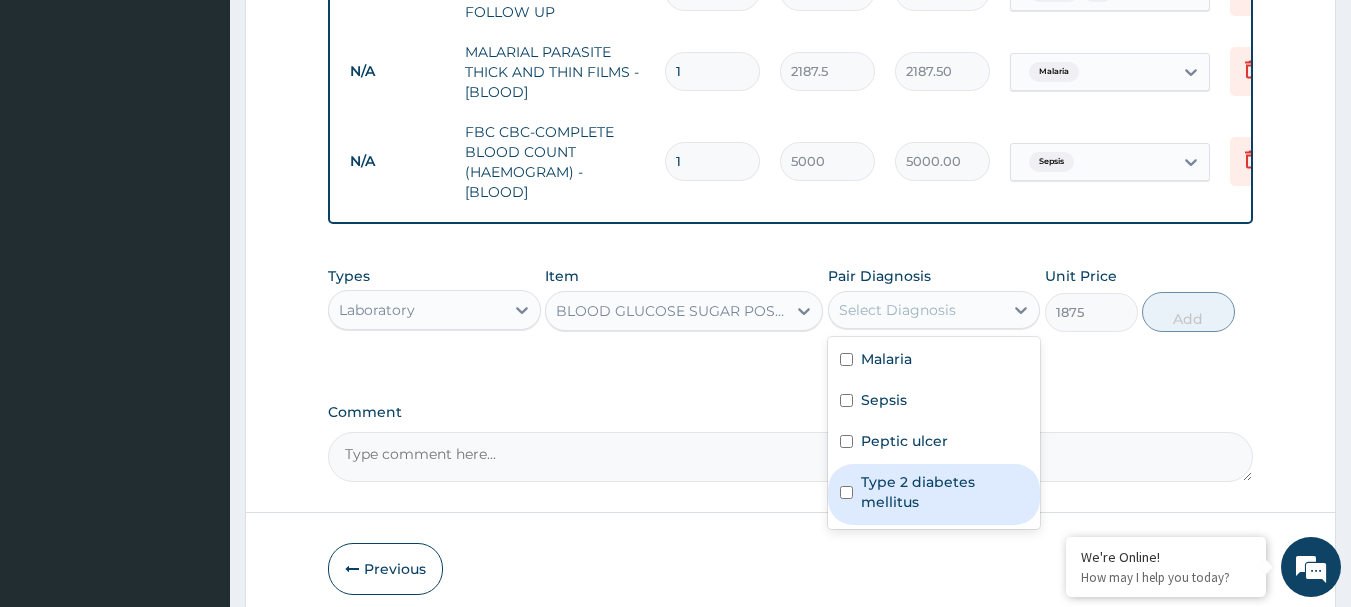 click on "Type 2 diabetes mellitus" at bounding box center [945, 492] 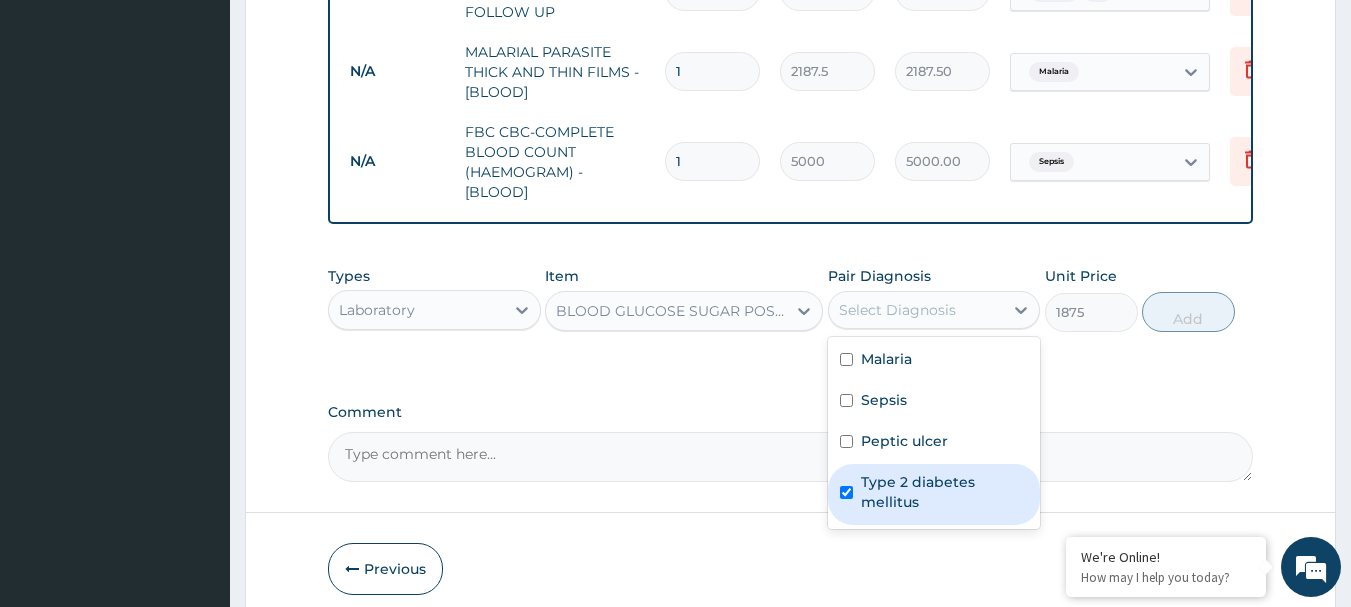 checkbox on "true" 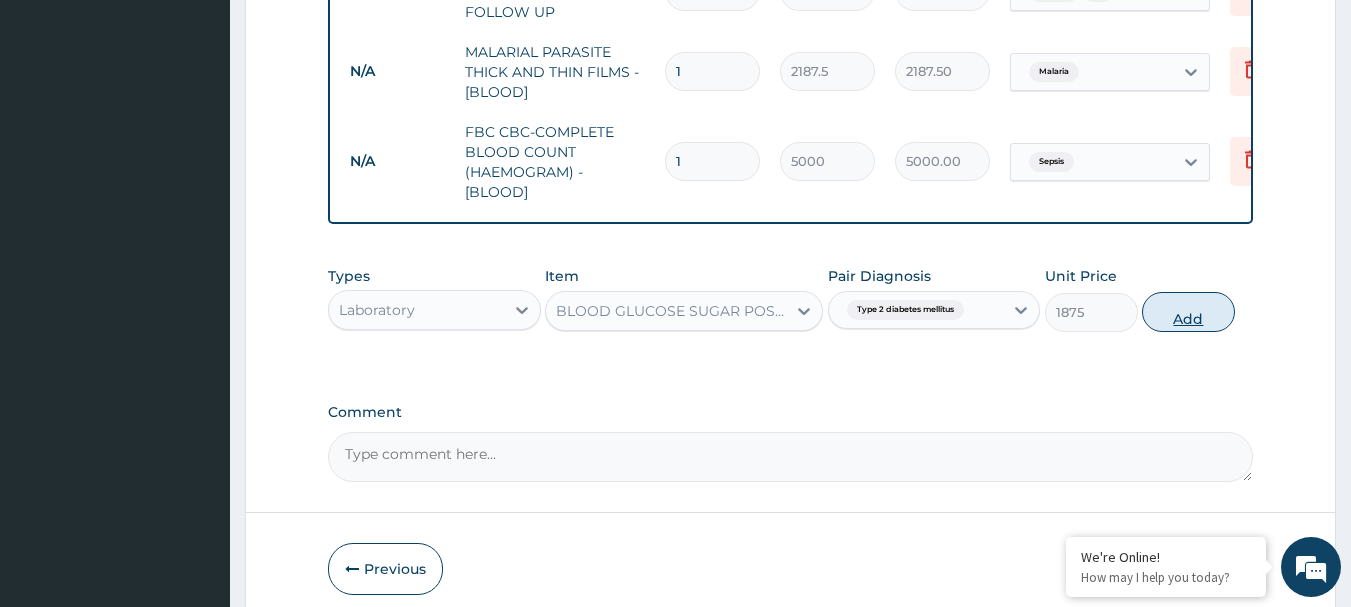 click on "Add" at bounding box center (1188, 312) 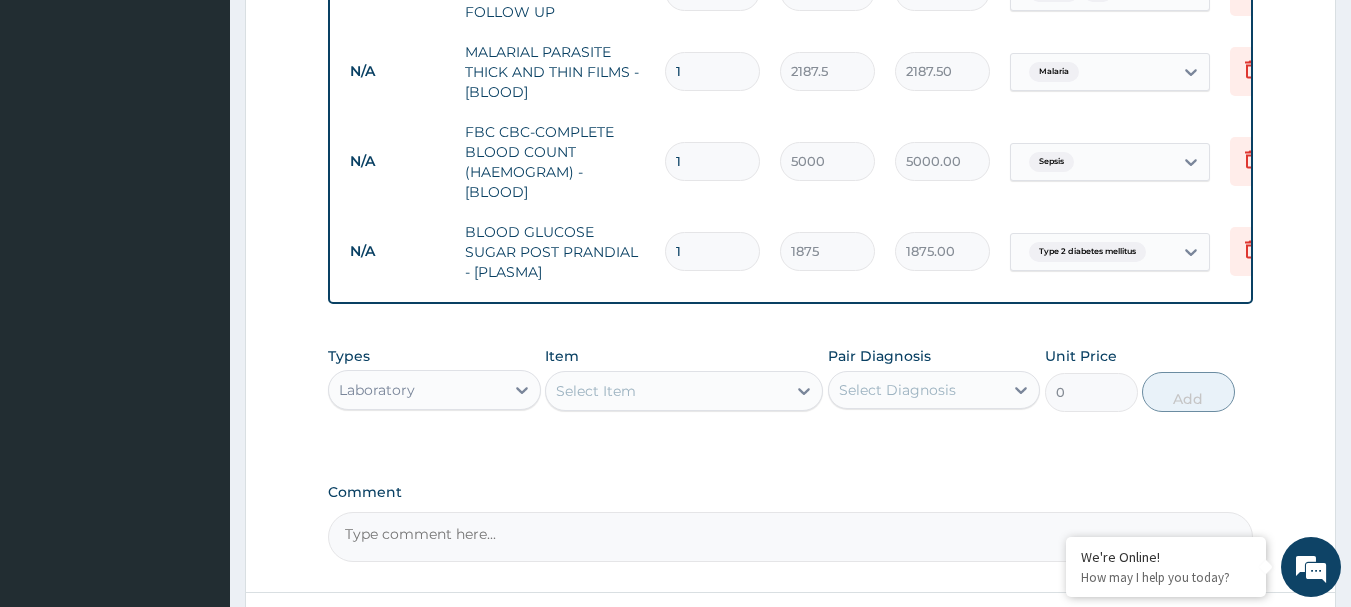click on "Laboratory" at bounding box center (416, 390) 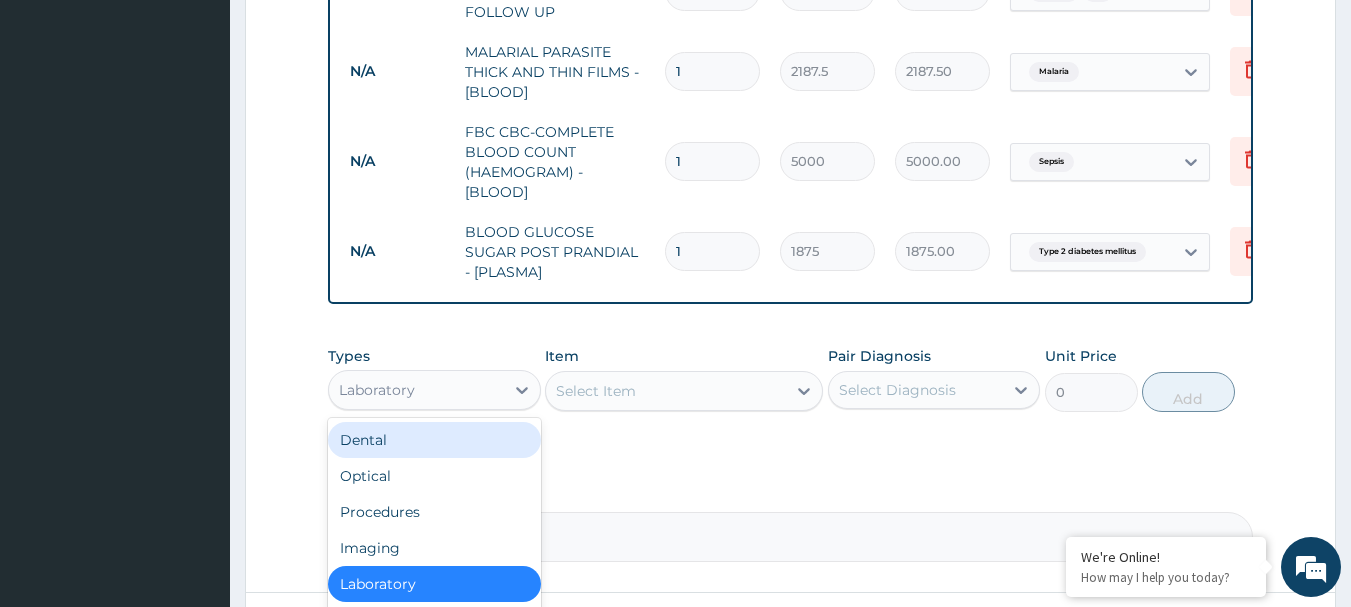 scroll, scrollTop: 68, scrollLeft: 0, axis: vertical 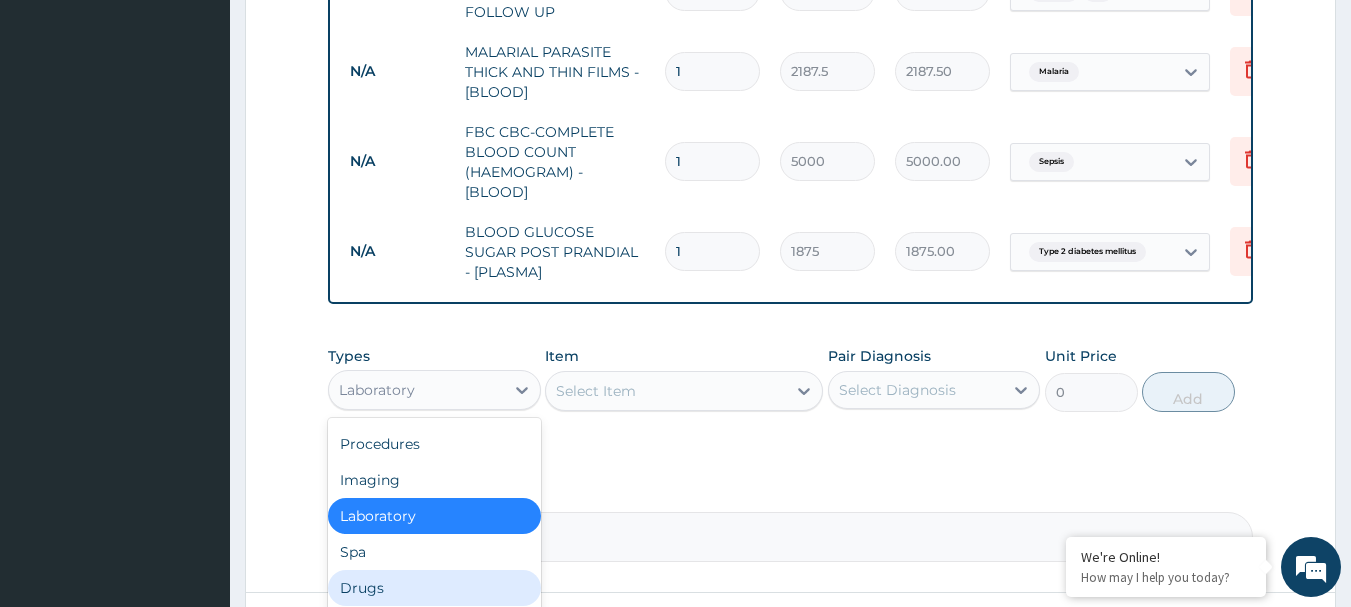 click on "Drugs" at bounding box center (434, 588) 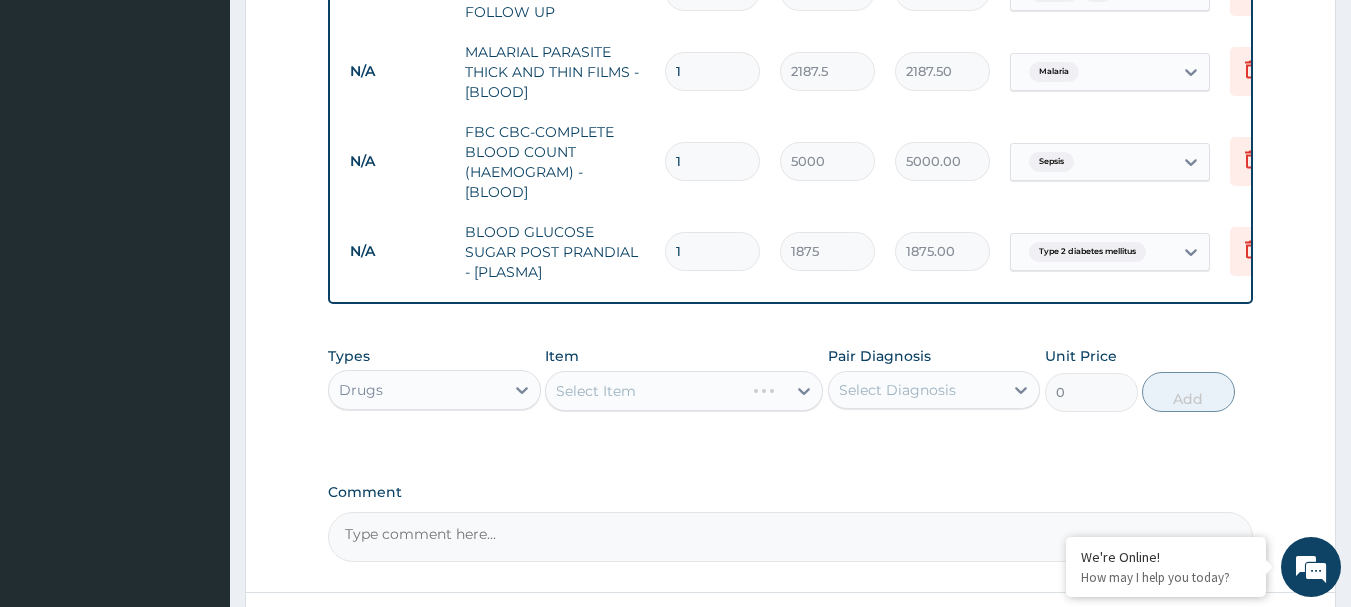 click on "Select Item" at bounding box center [684, 391] 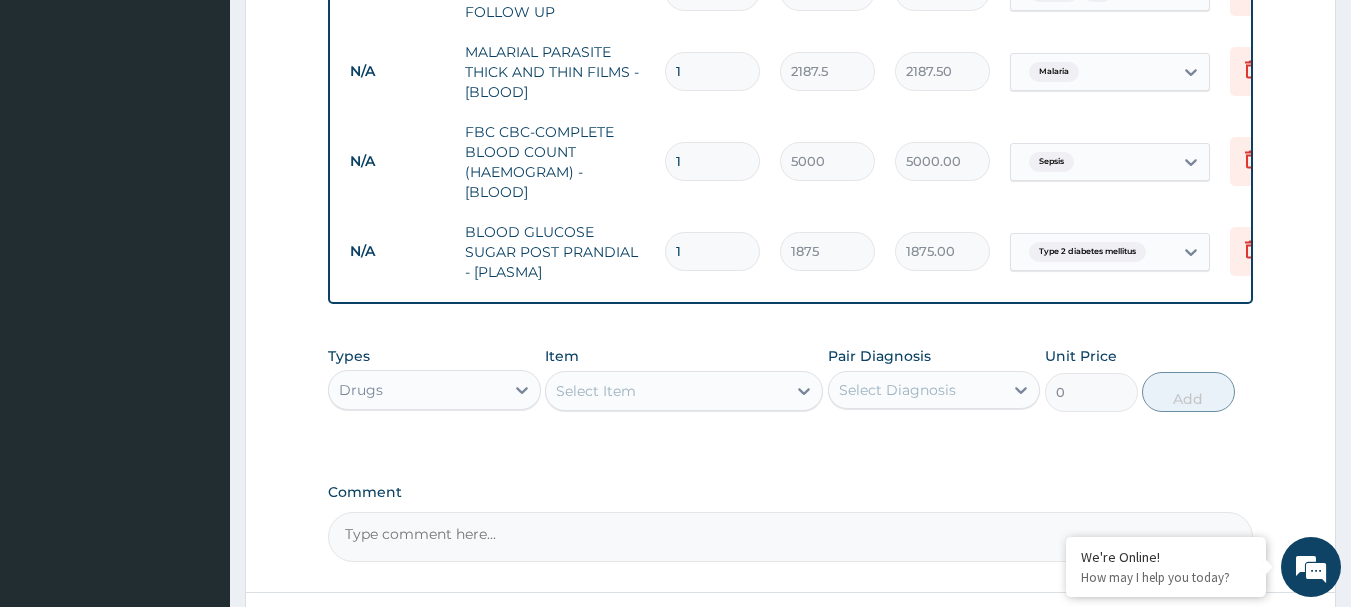 click on "Select Item" at bounding box center [666, 391] 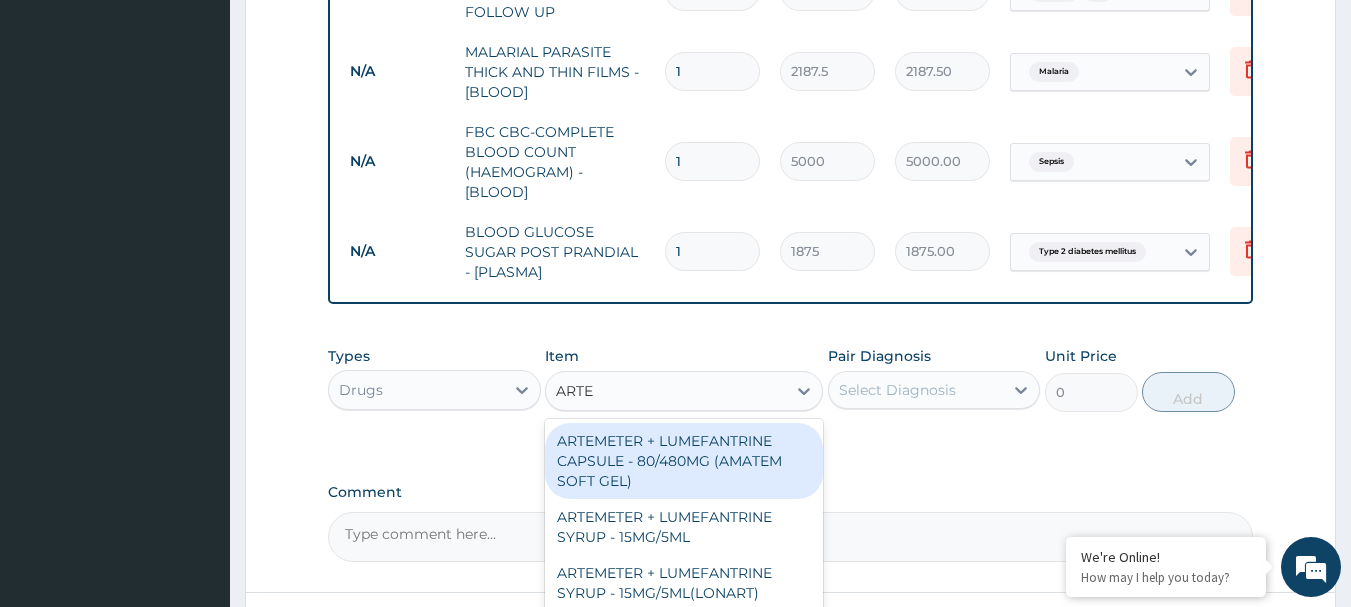 type on "ARTEM" 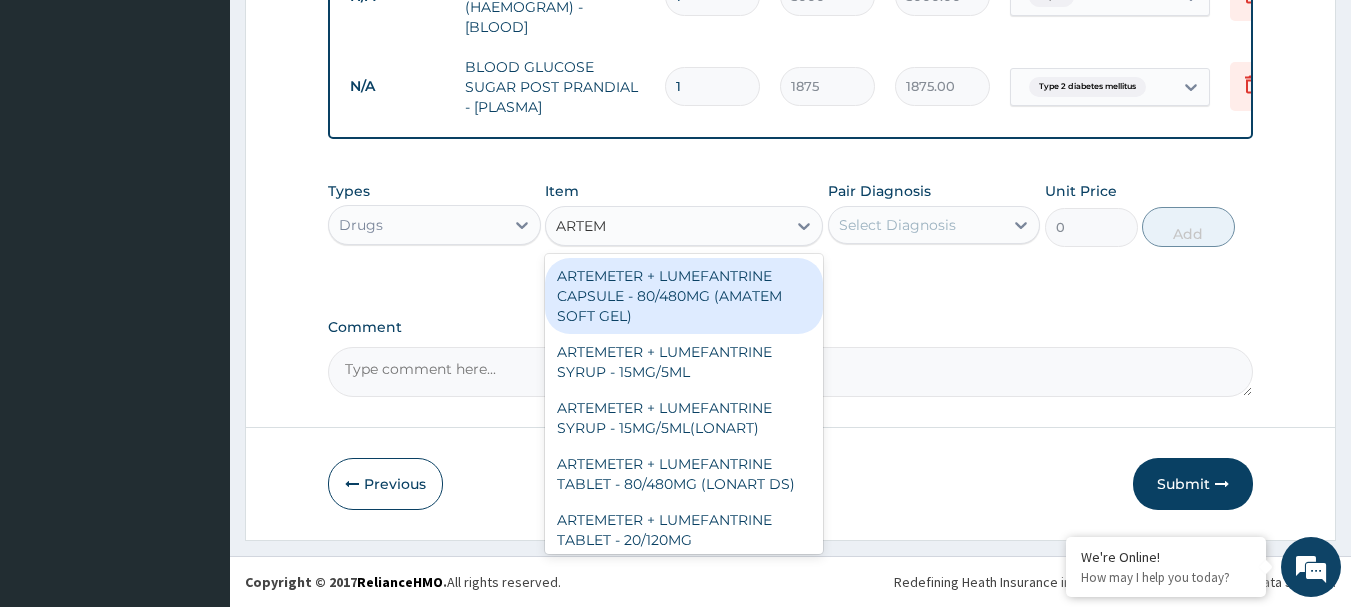 scroll, scrollTop: 1026, scrollLeft: 0, axis: vertical 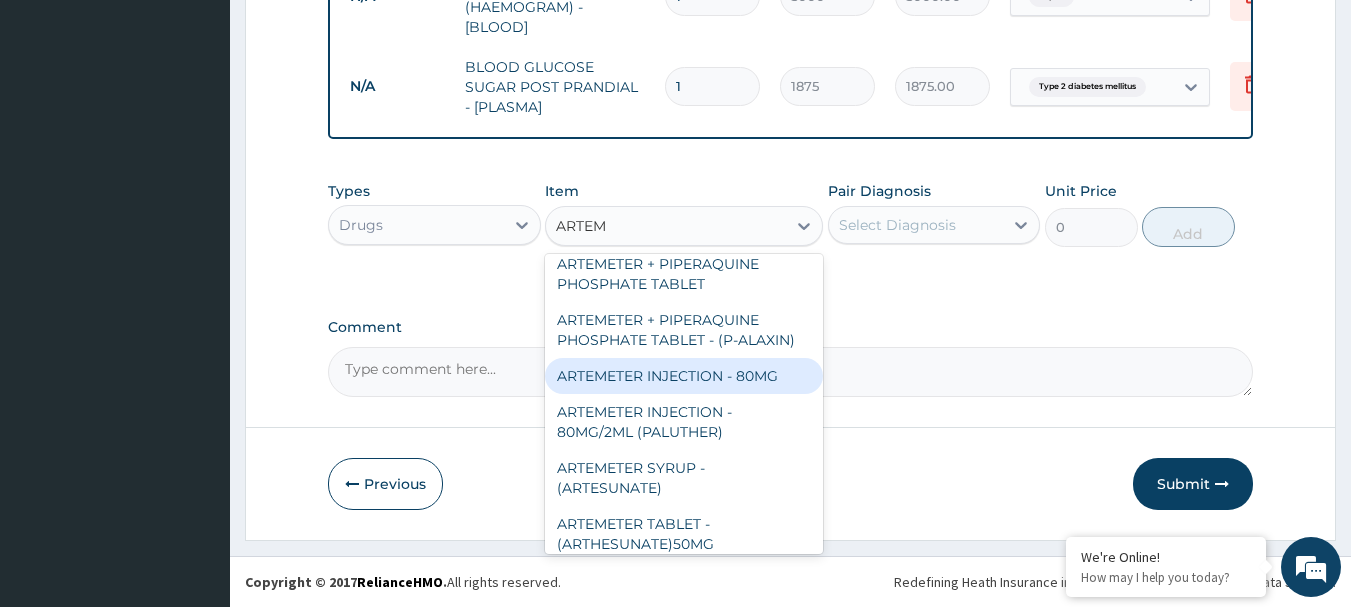 click on "ARTEMETER INJECTION - 80MG" at bounding box center [684, 376] 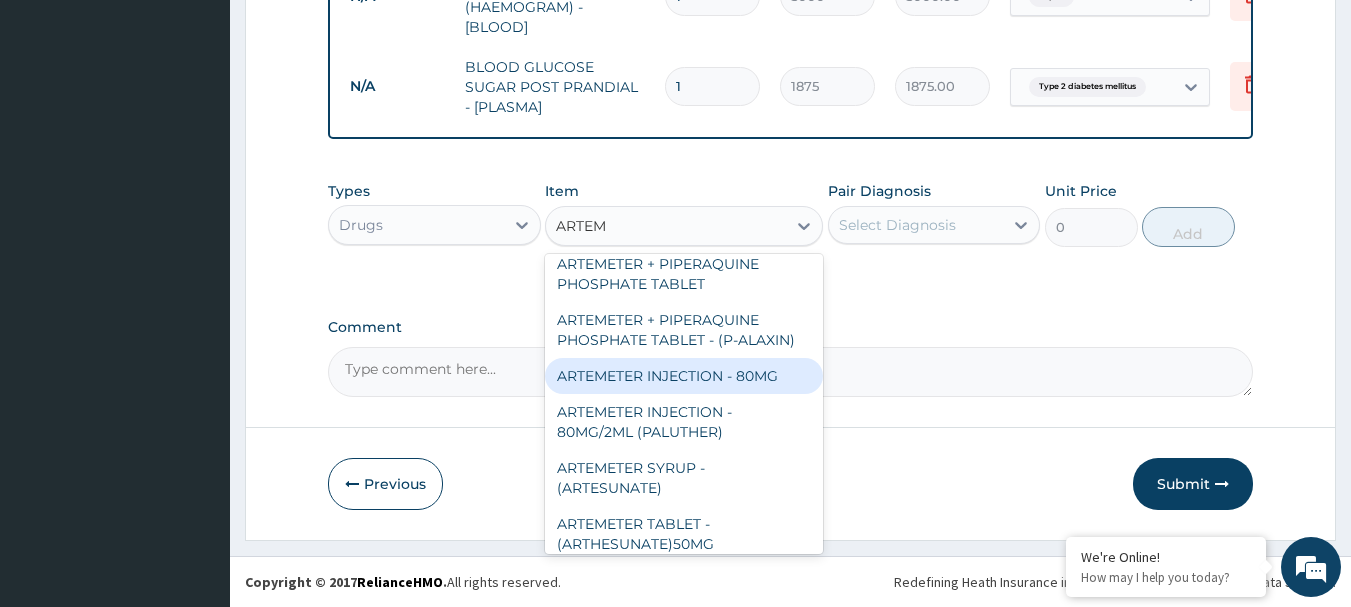 type 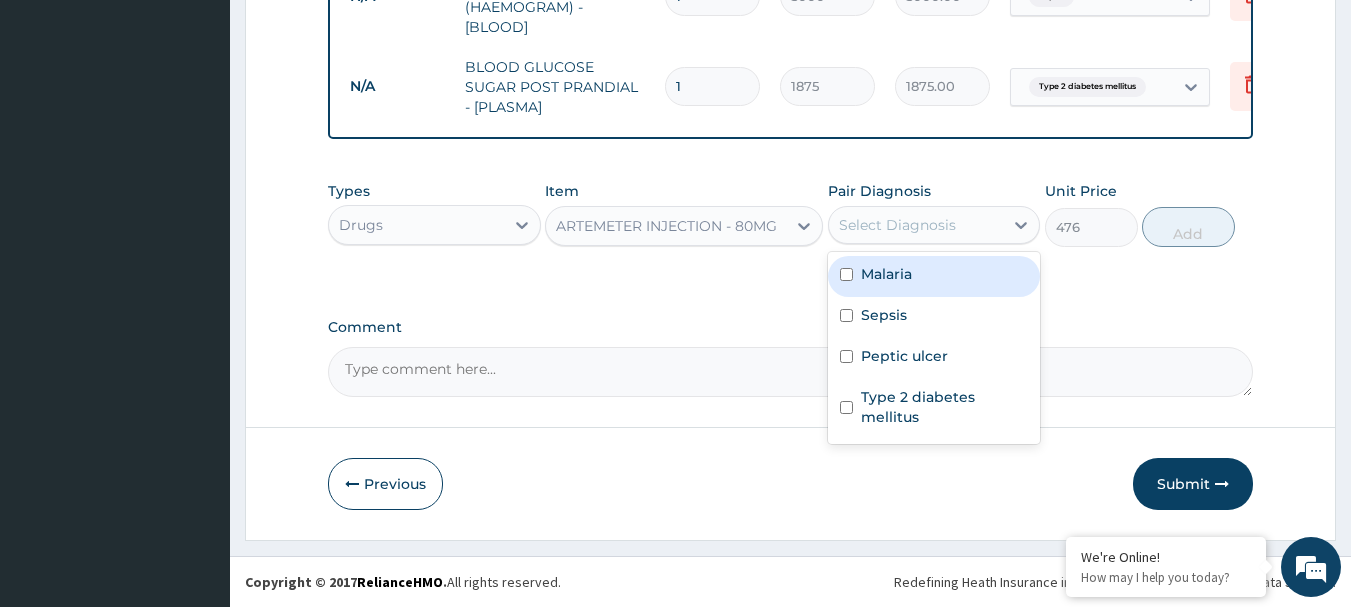 click on "Select Diagnosis" at bounding box center [897, 225] 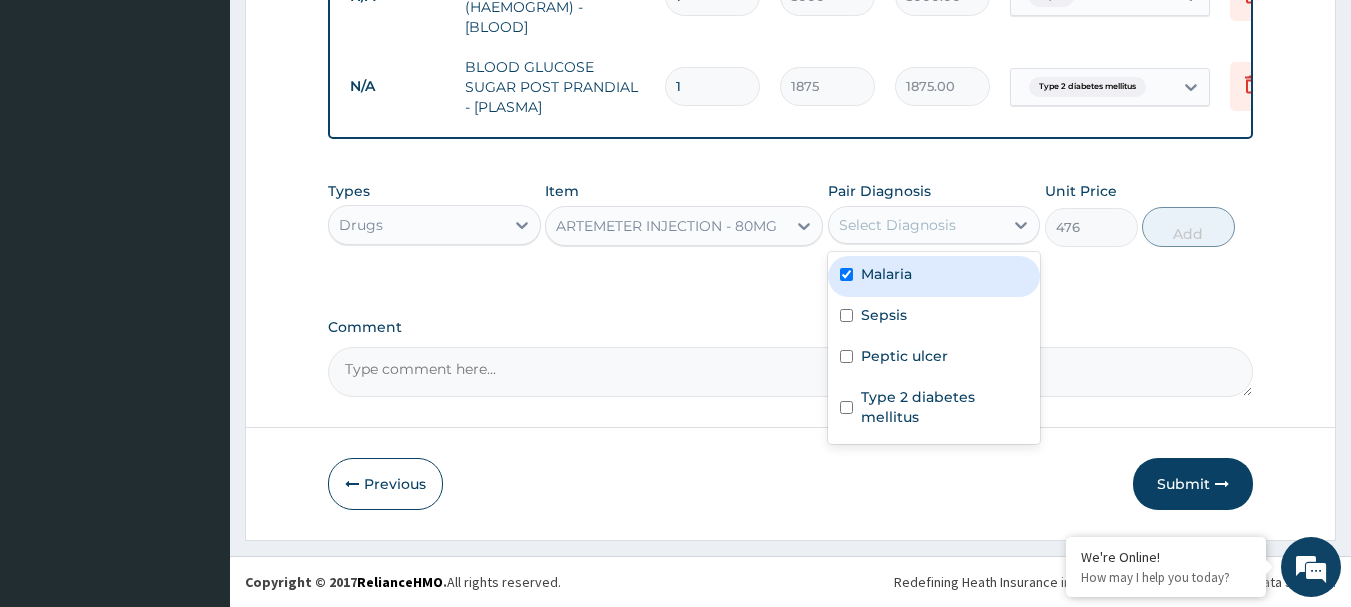 checkbox on "true" 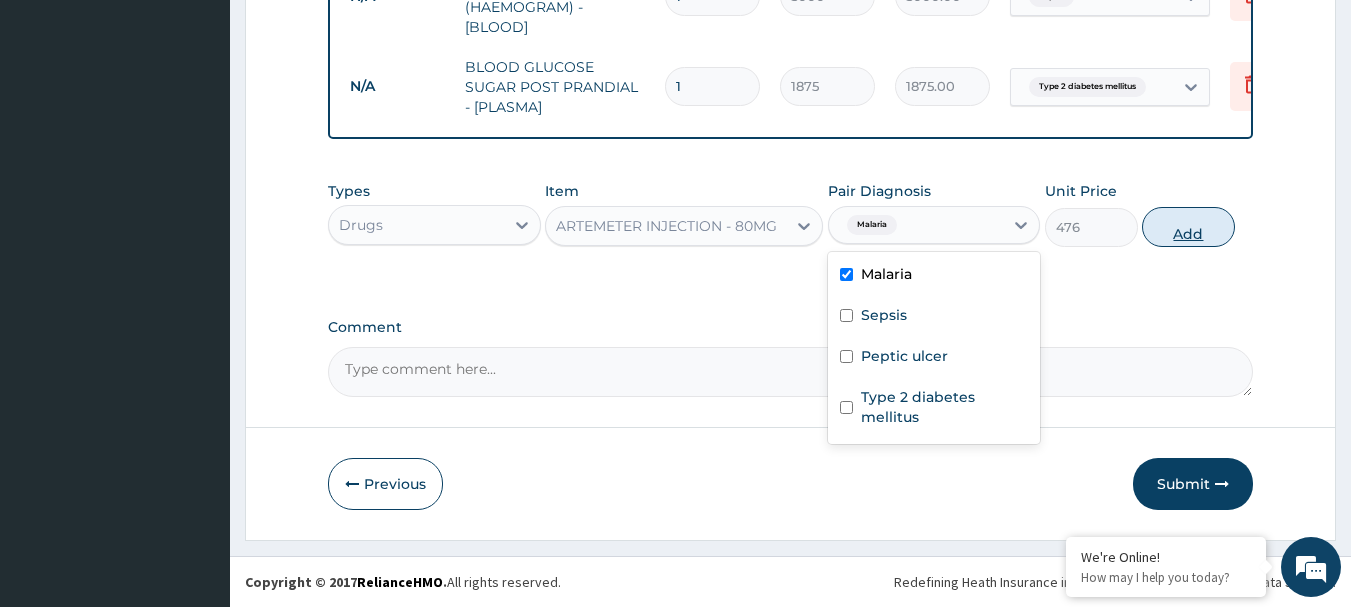 click on "Add" at bounding box center [1188, 227] 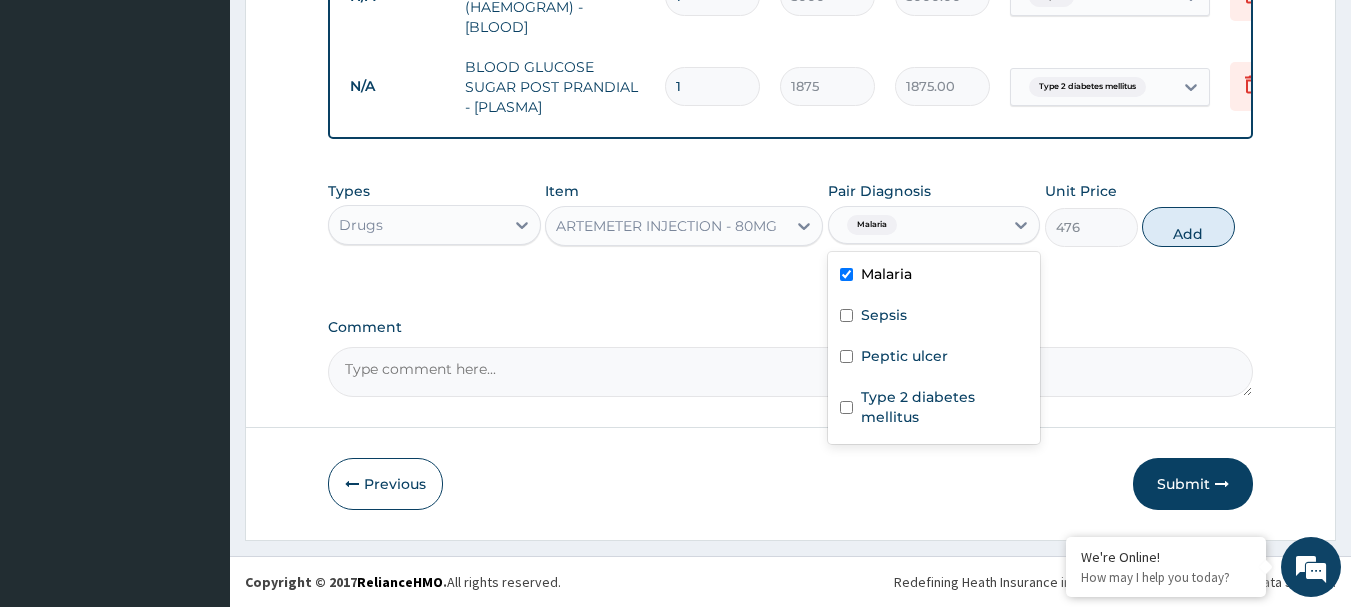 type on "0" 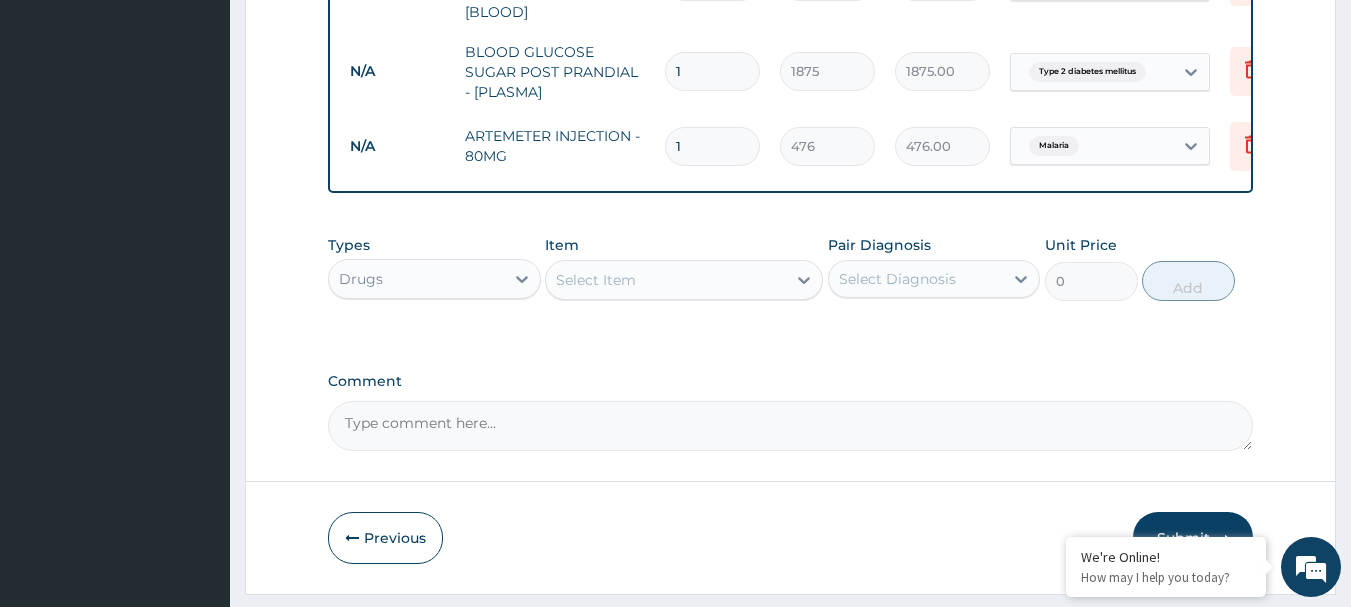 type 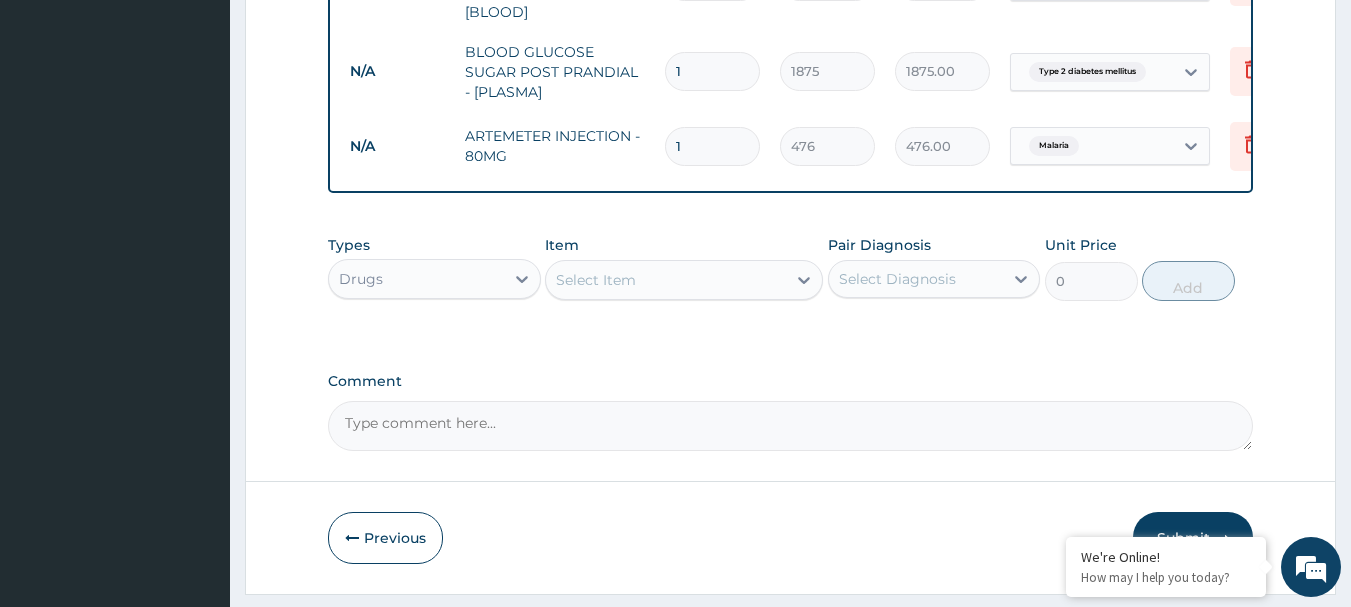 type on "0.00" 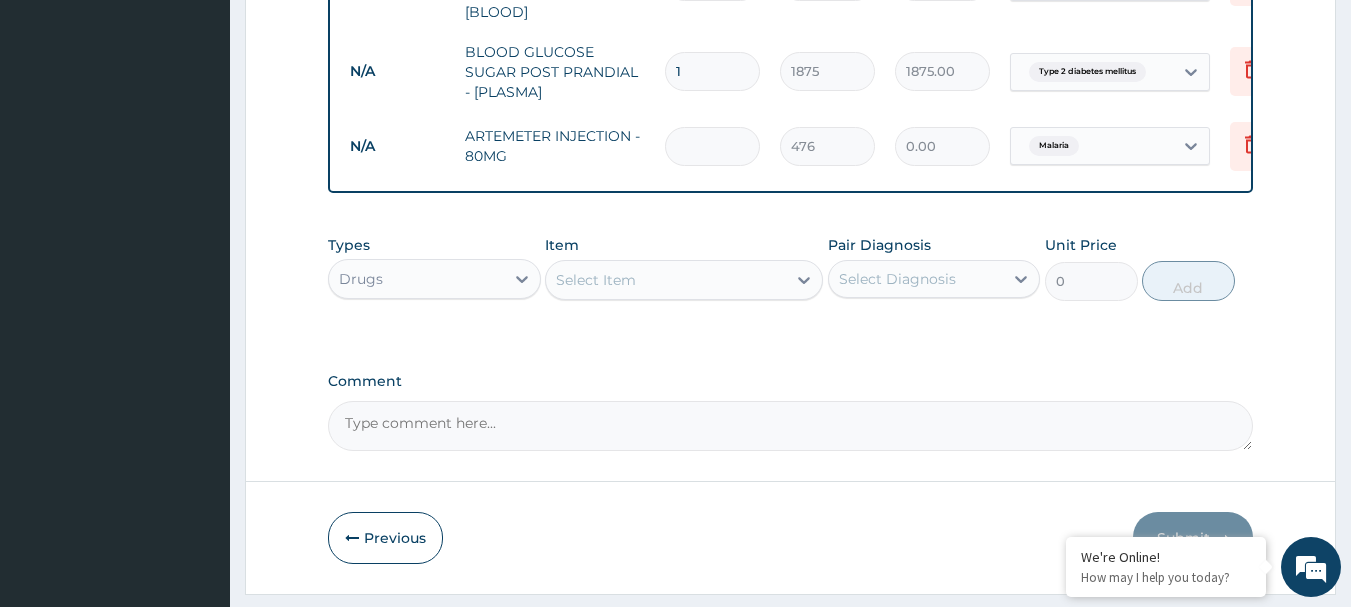 type on "2" 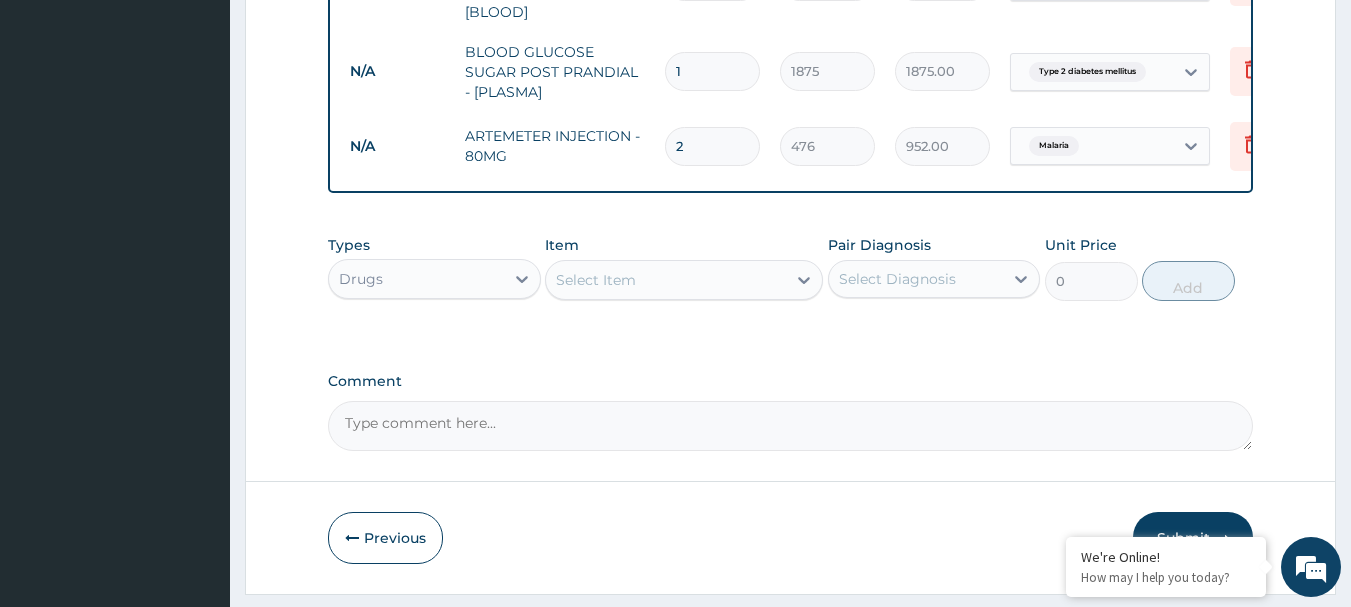 type on "2" 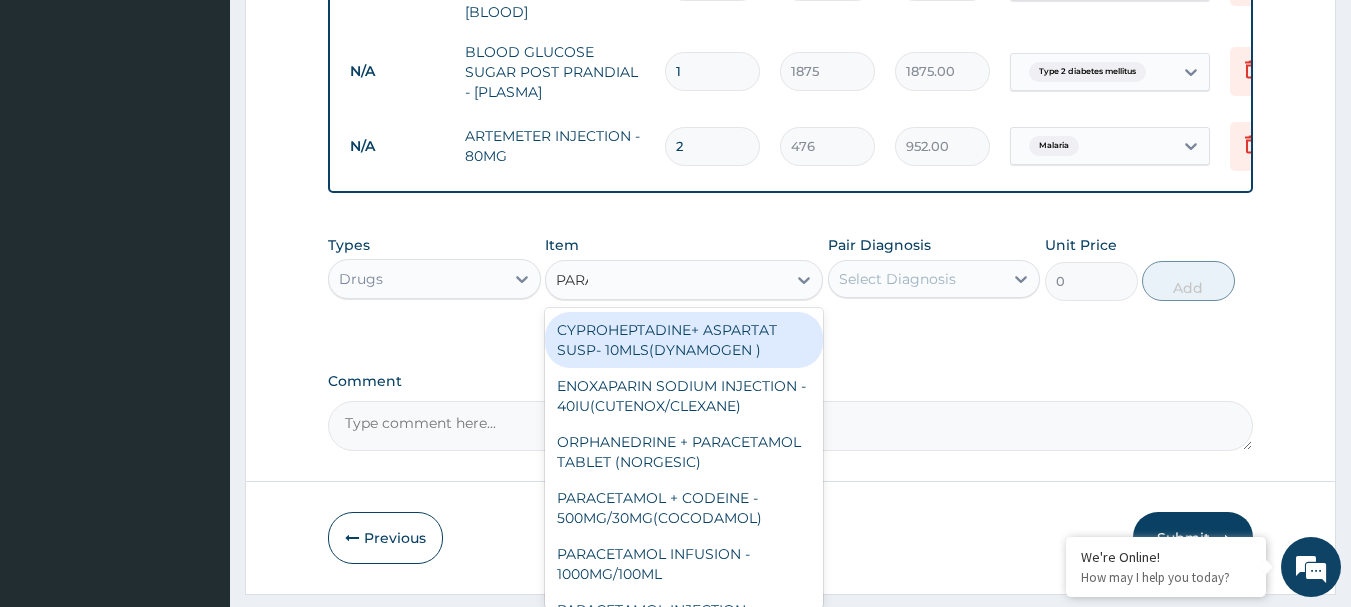 type on "PARAC" 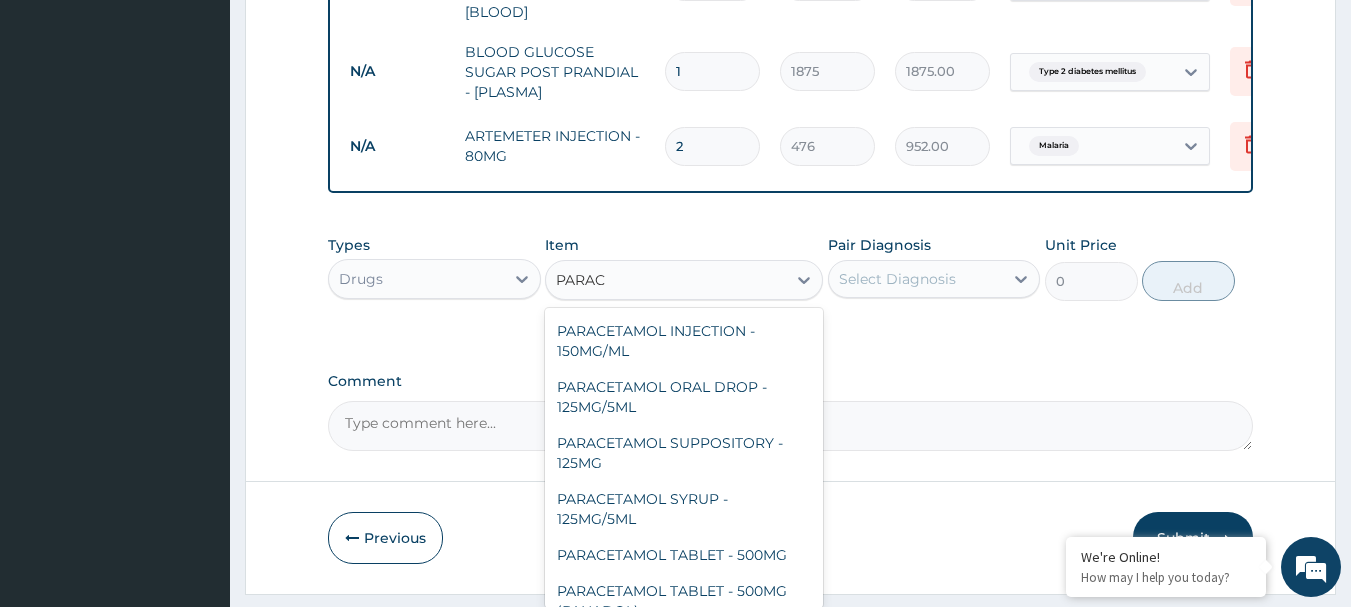 scroll, scrollTop: 200, scrollLeft: 0, axis: vertical 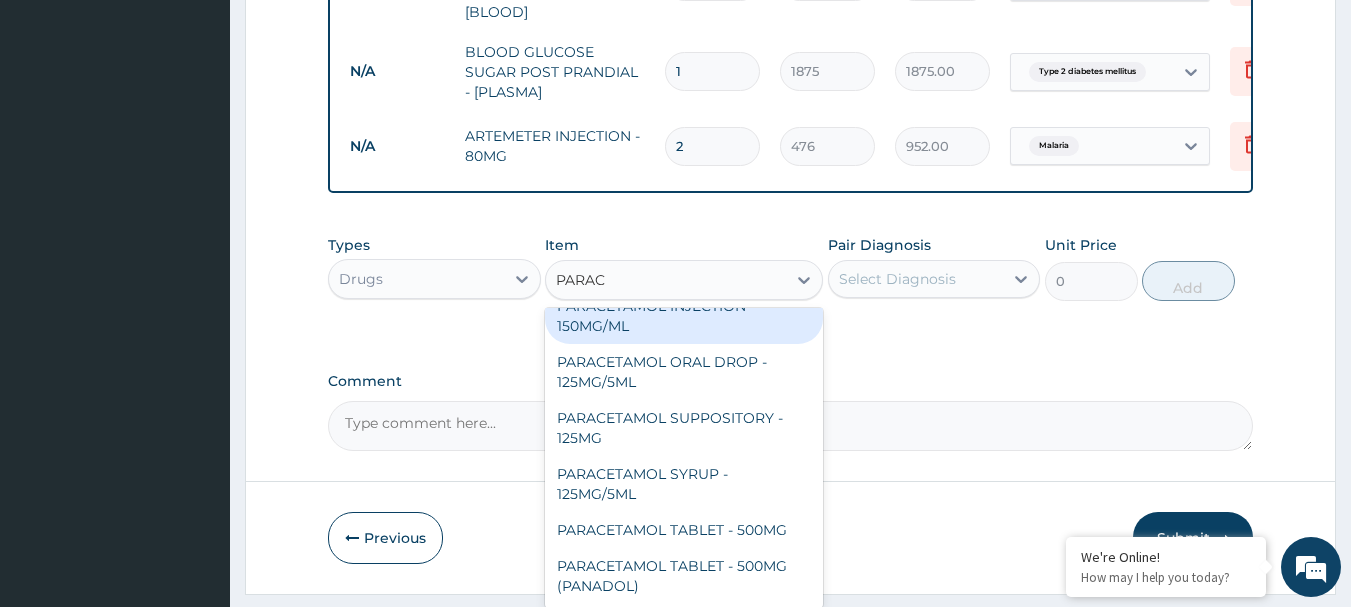 click on "PARACETAMOL INJECTION - 150MG/ML" at bounding box center [684, 316] 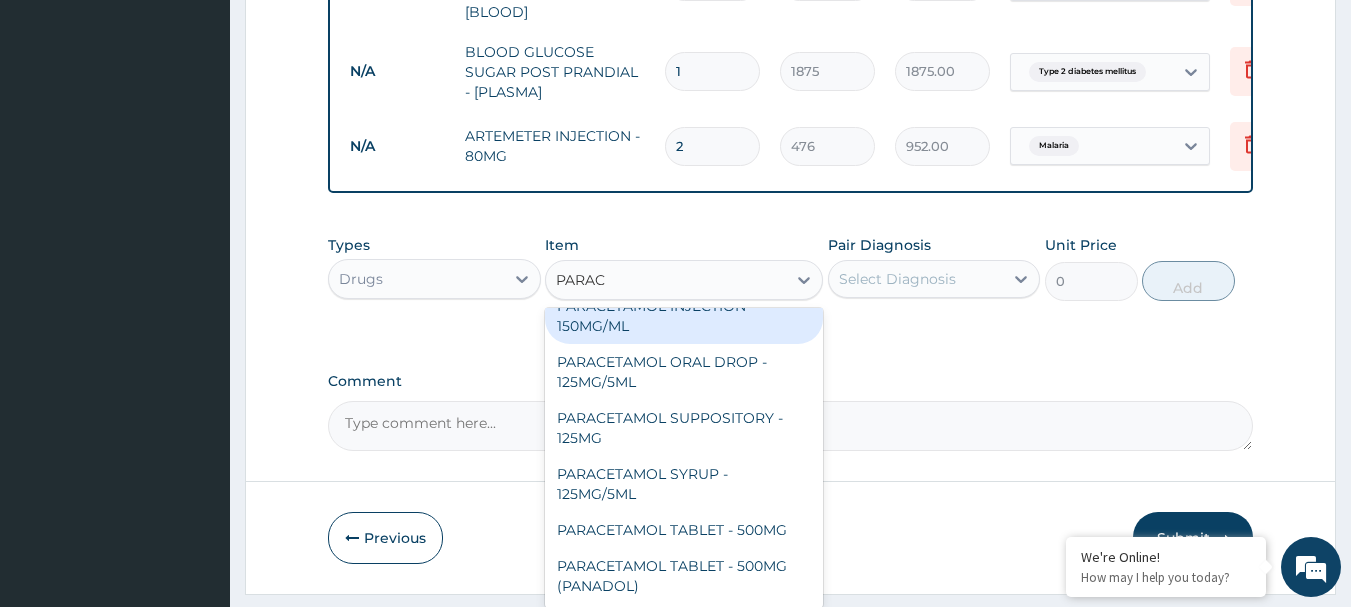 type 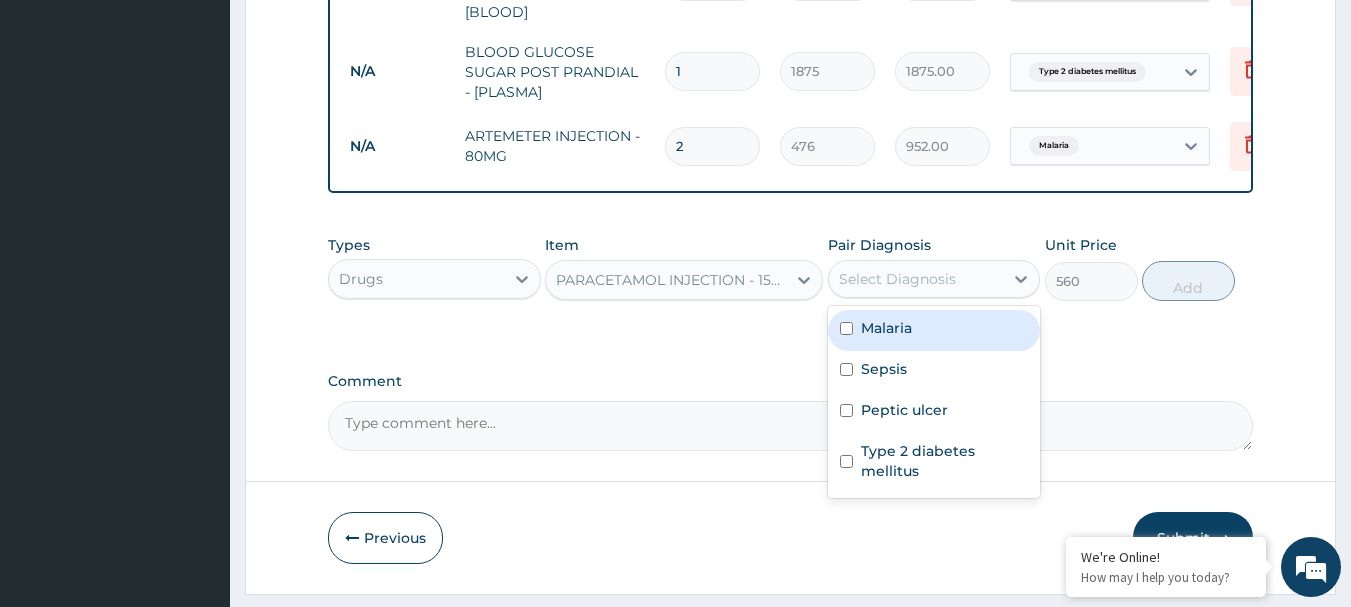 click on "Select Diagnosis" at bounding box center (897, 279) 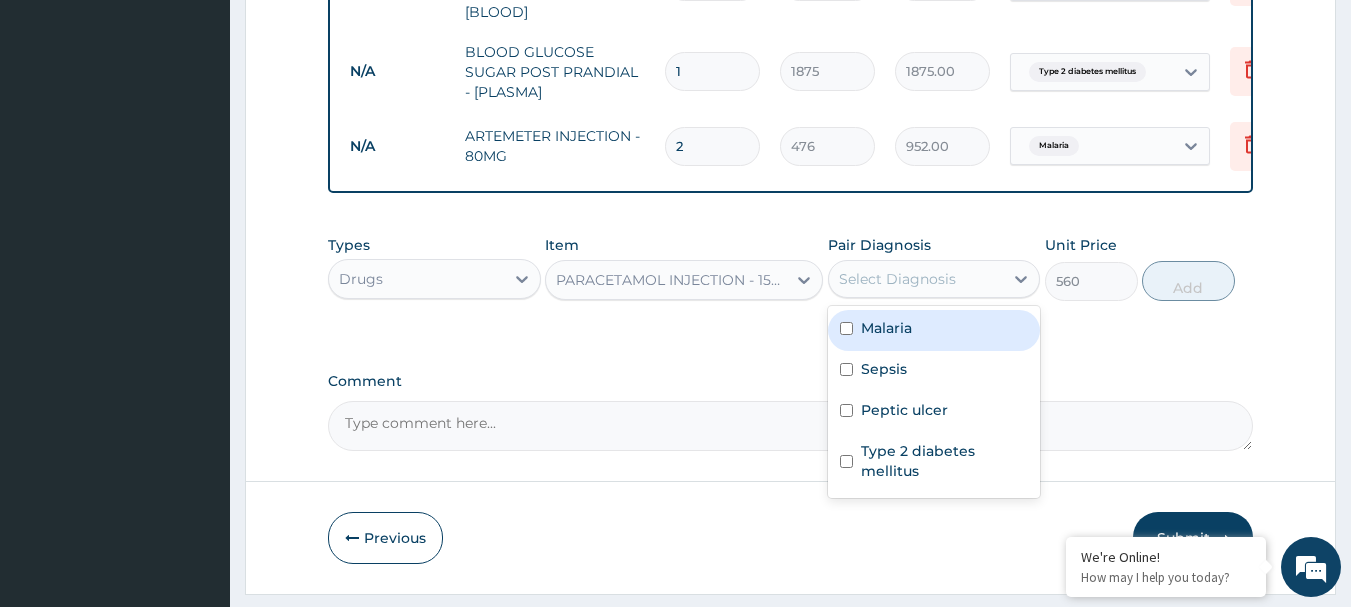 click on "Malaria" at bounding box center [886, 328] 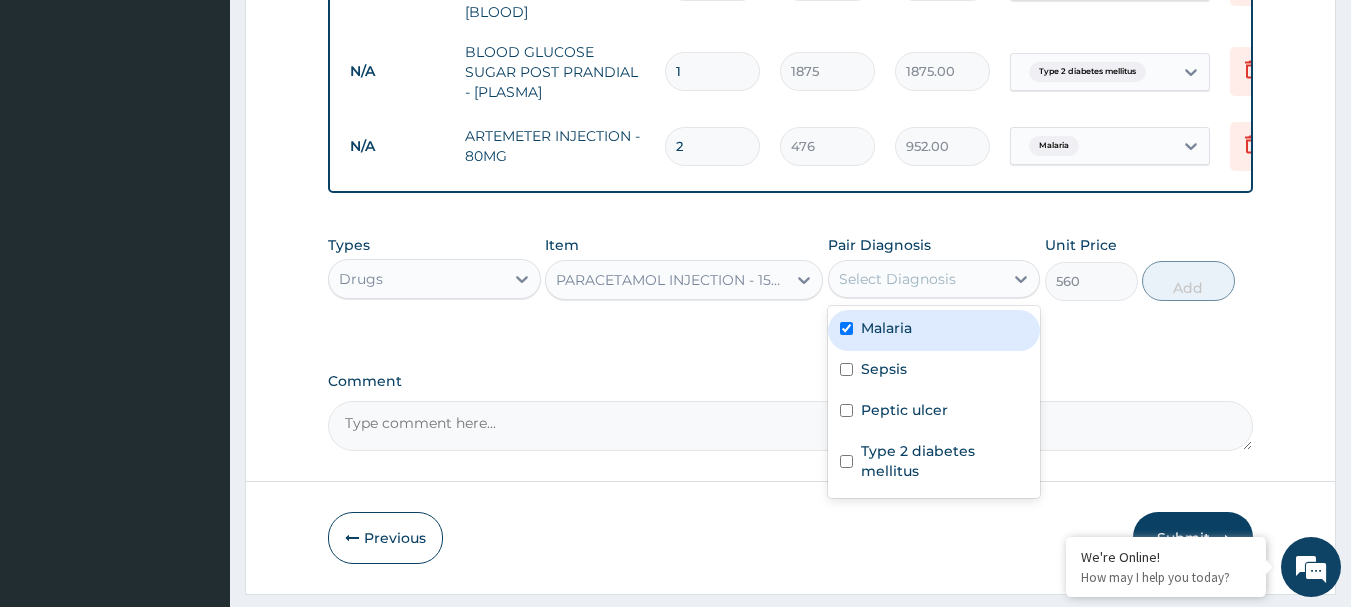 checkbox on "true" 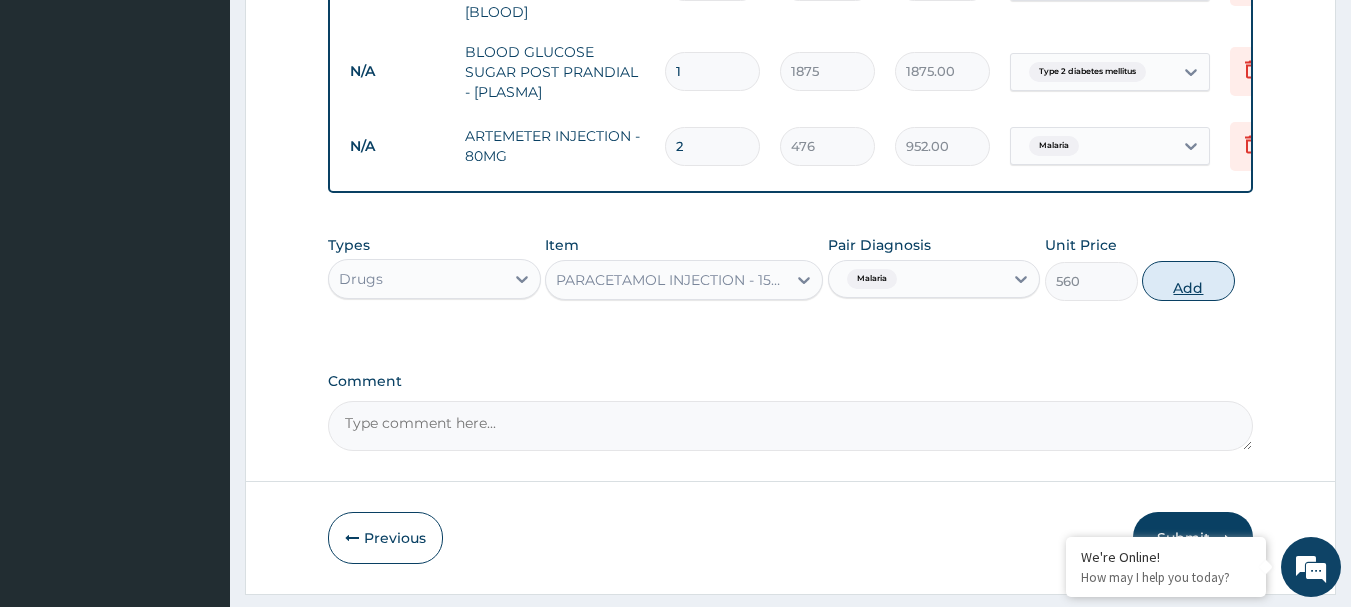 click on "Add" at bounding box center (1188, 281) 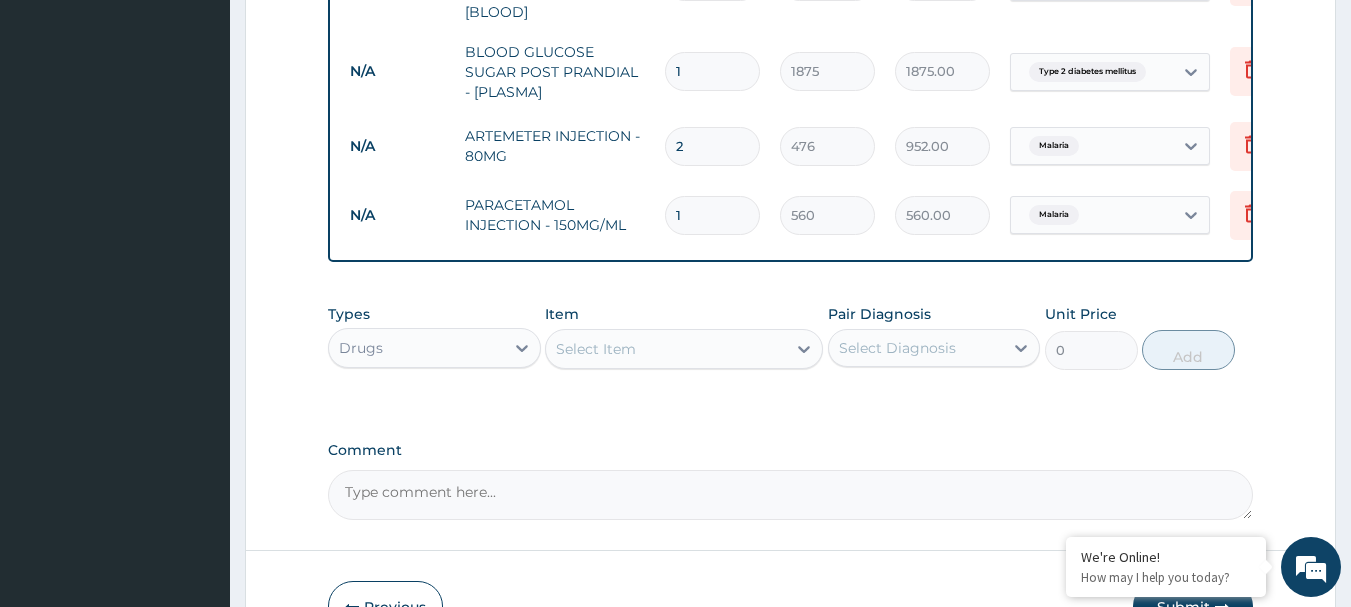 type 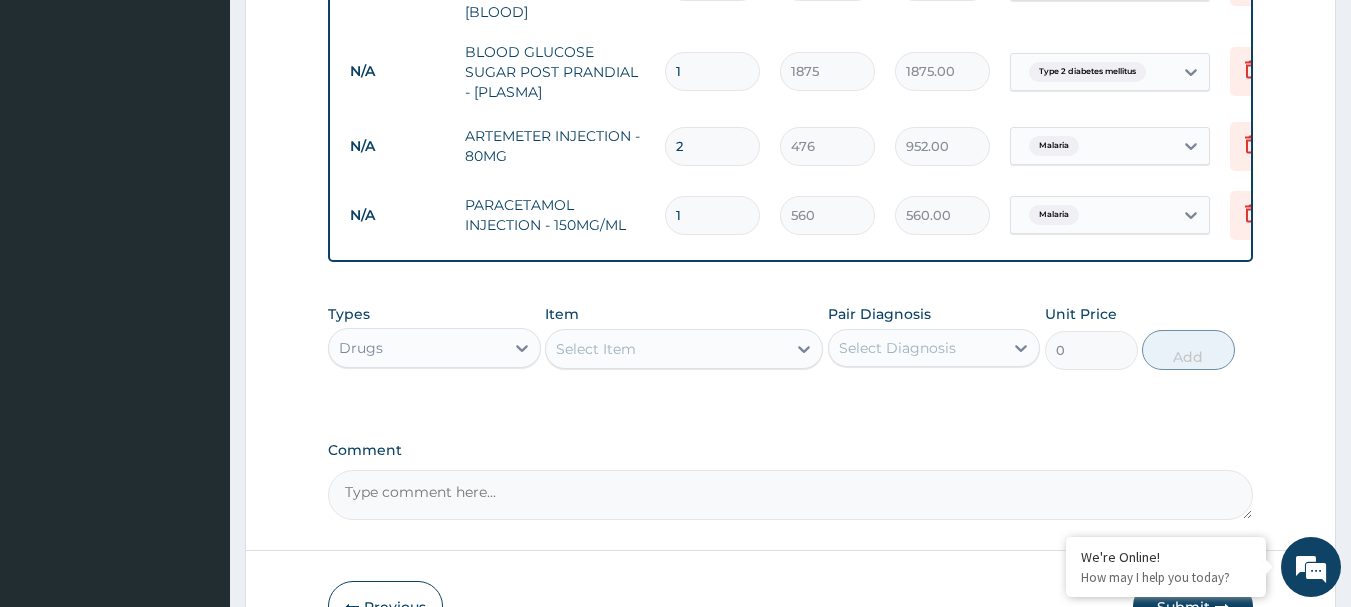 type on "0.00" 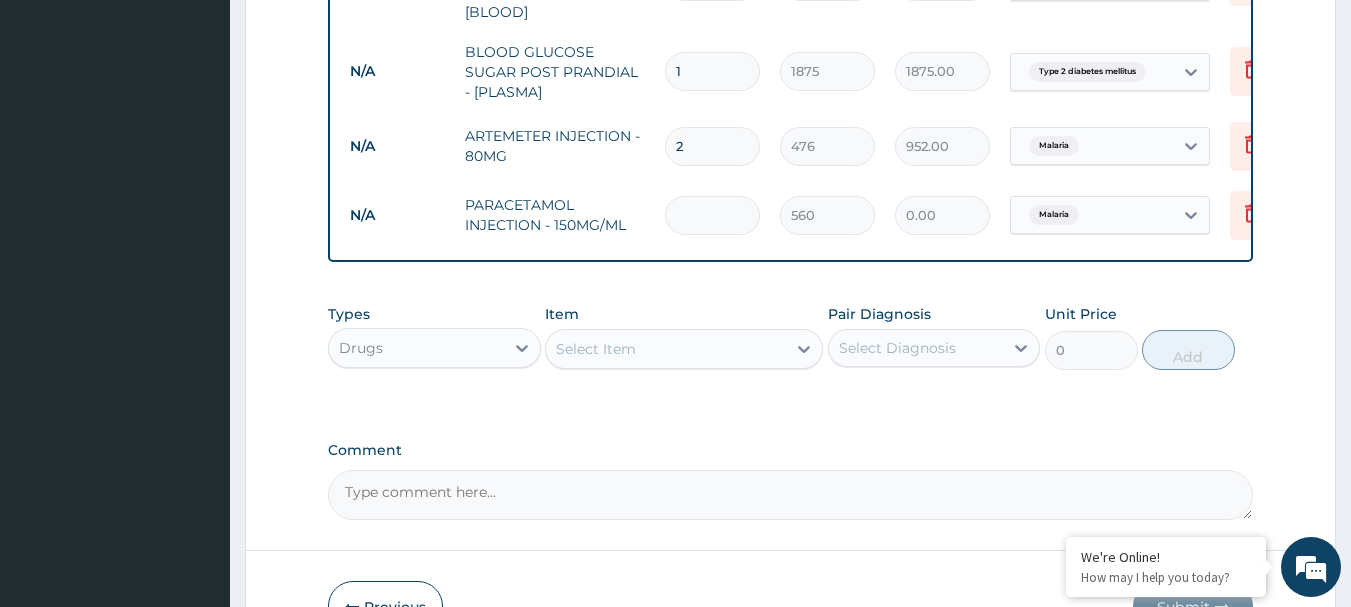 type on "4" 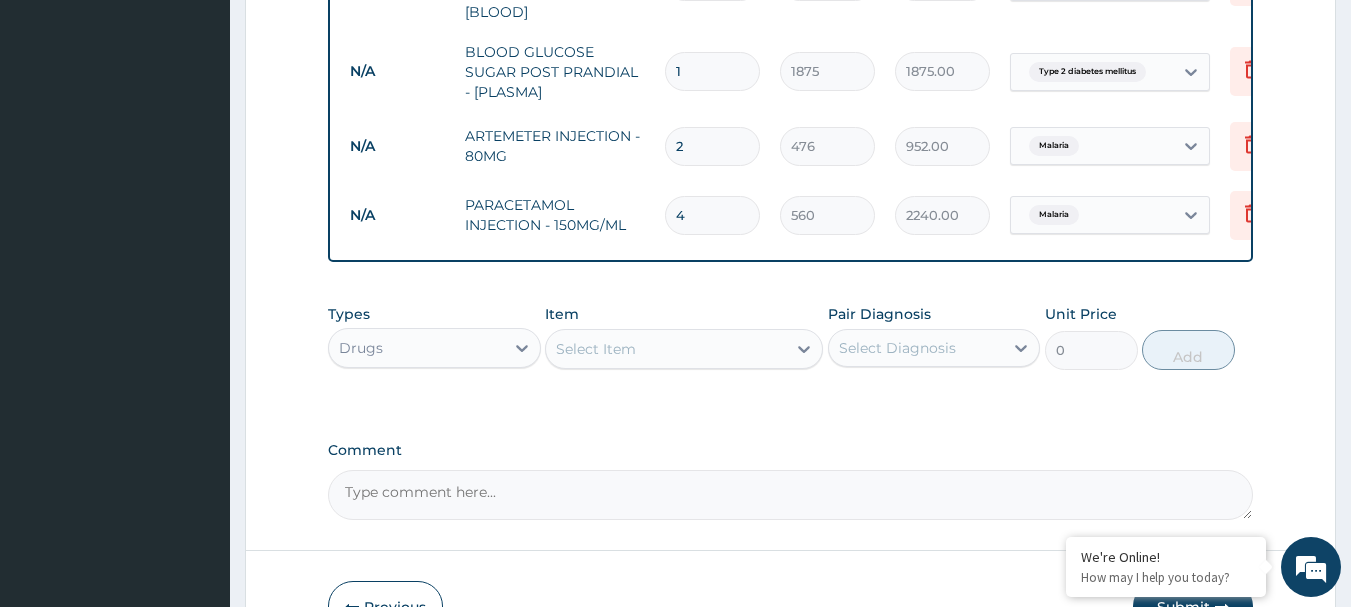 type on "4" 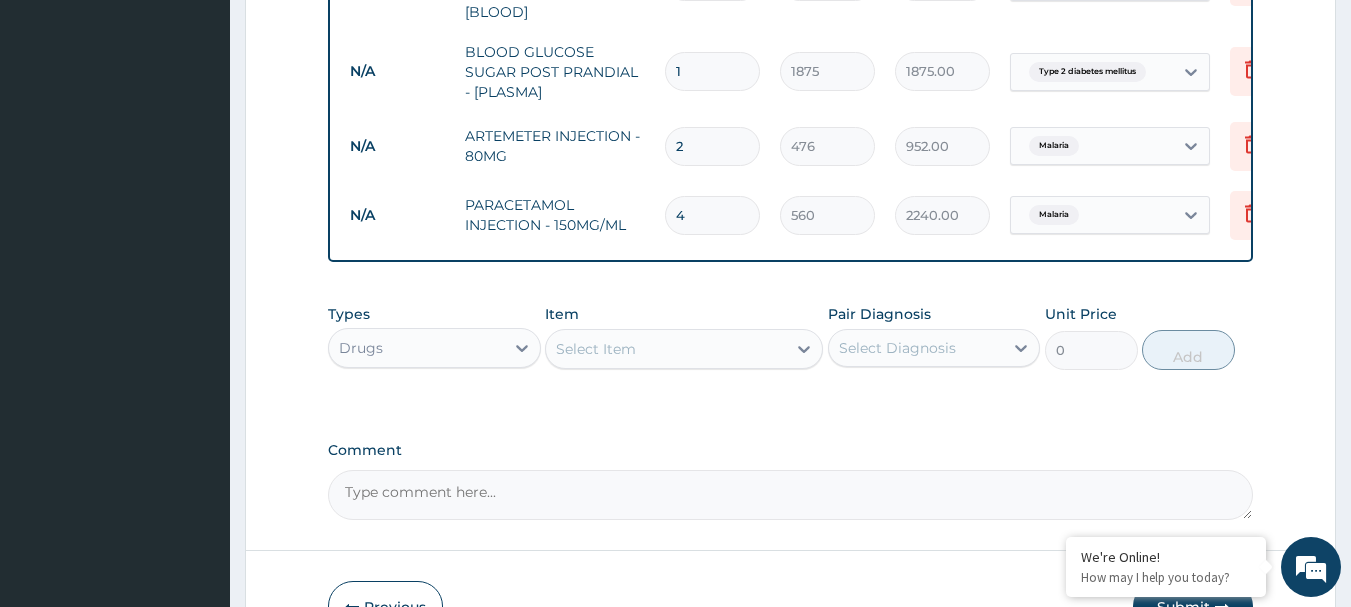 click on "Select Item" at bounding box center (596, 349) 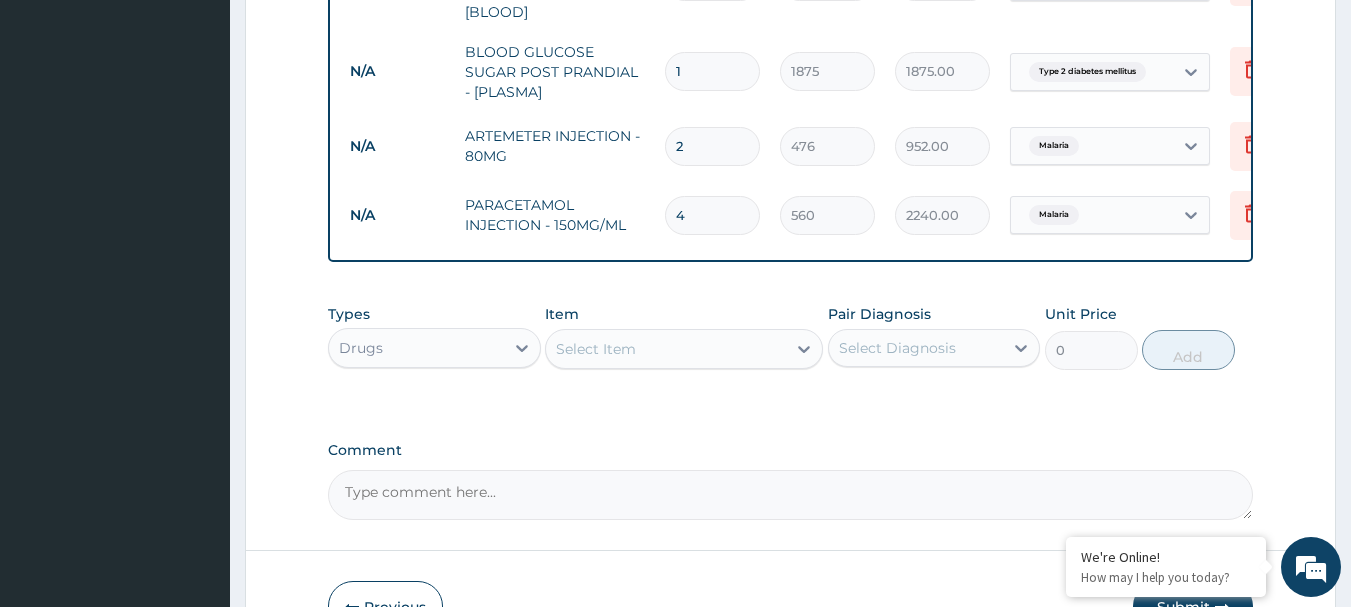 type 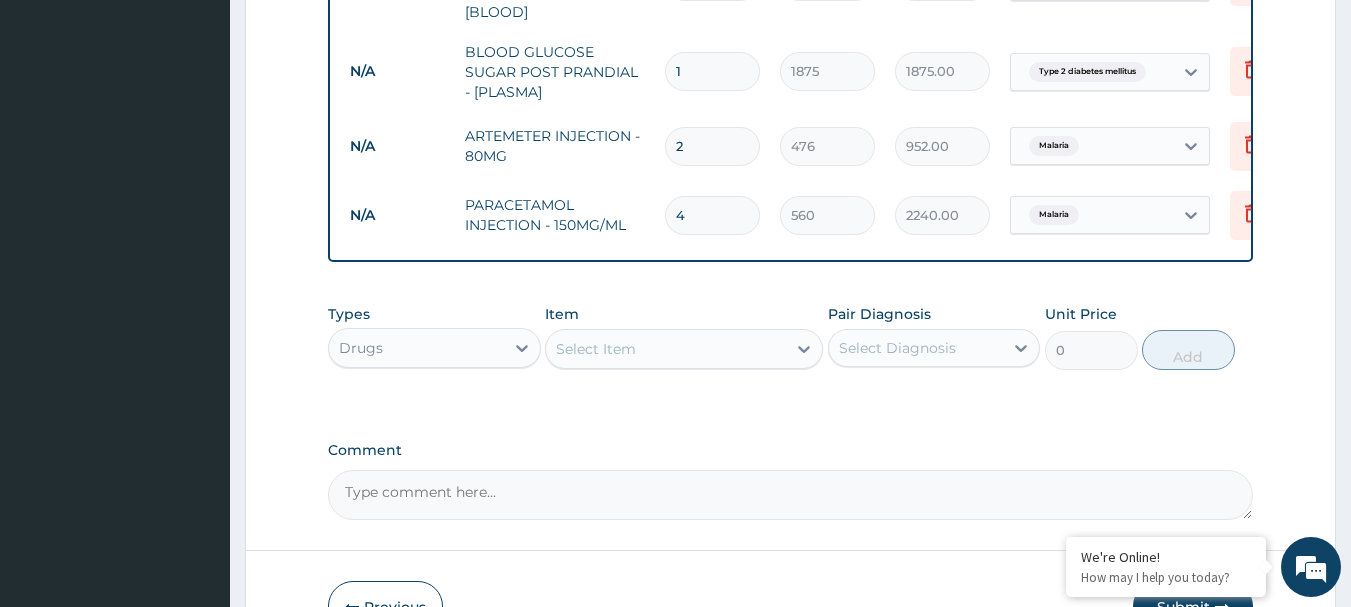 type on "0.00" 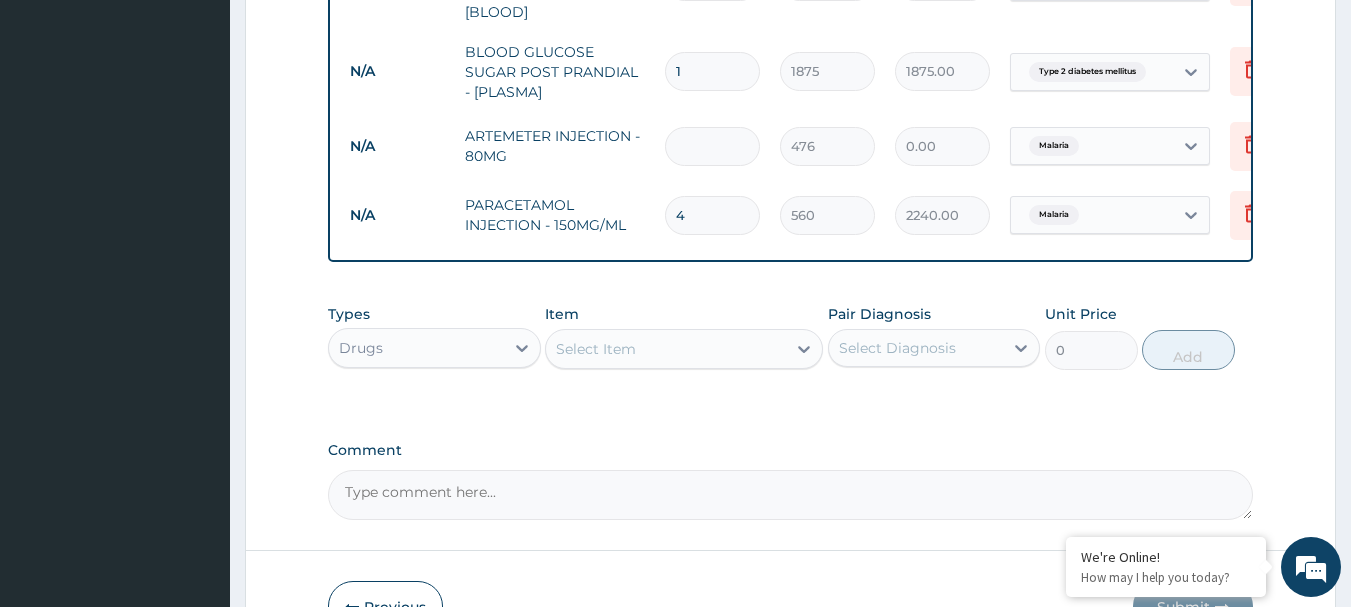 type on "6" 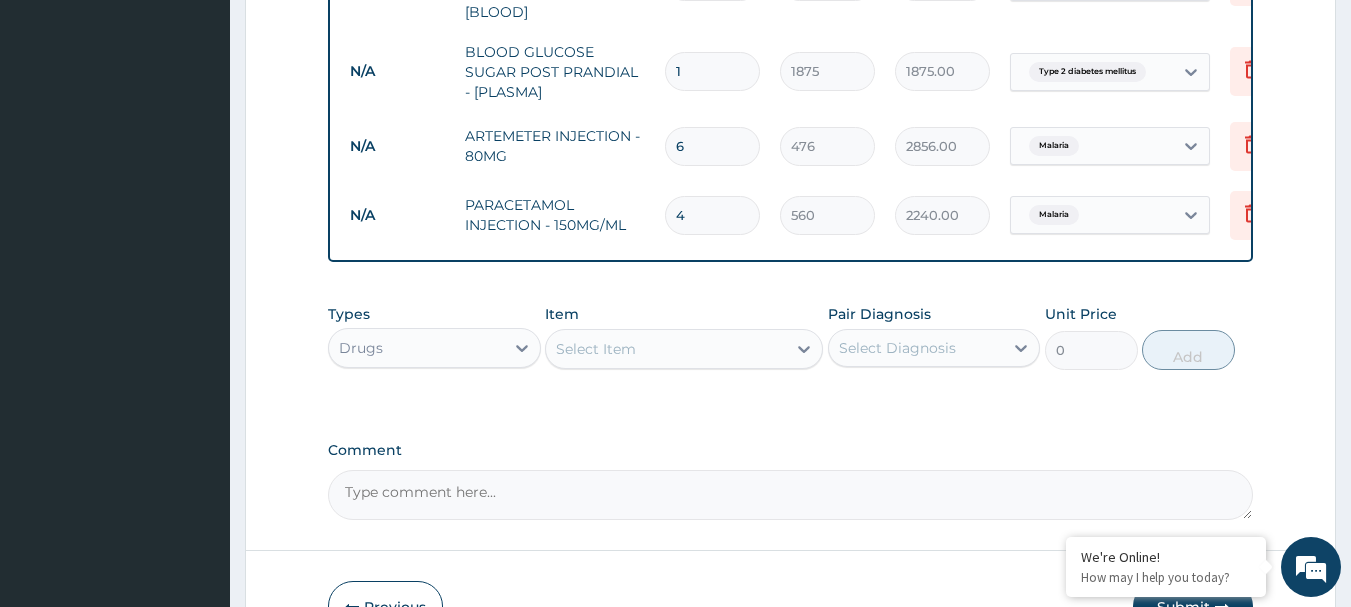 type on "6" 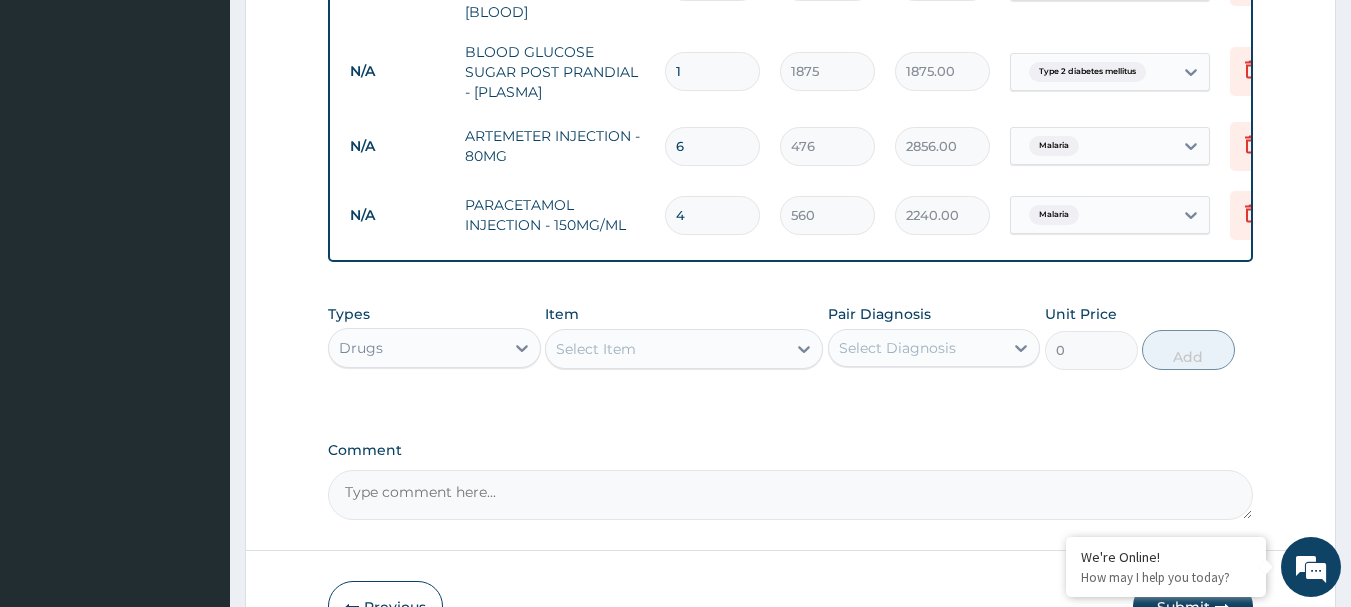 type 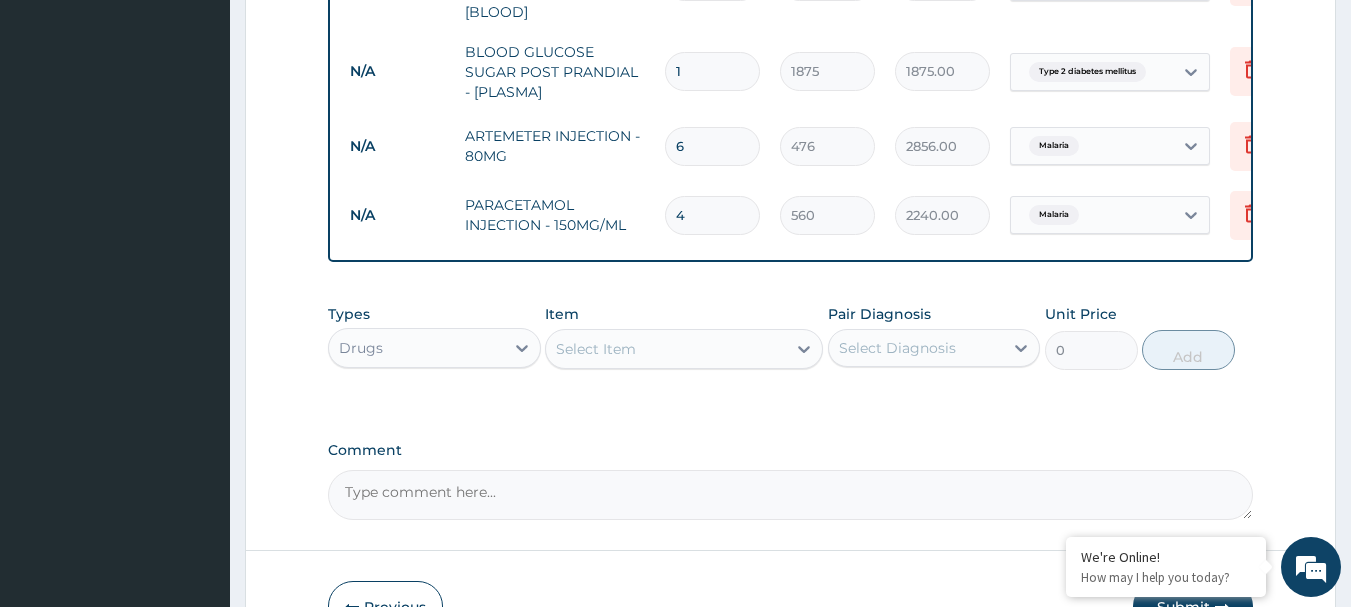 type on "0.00" 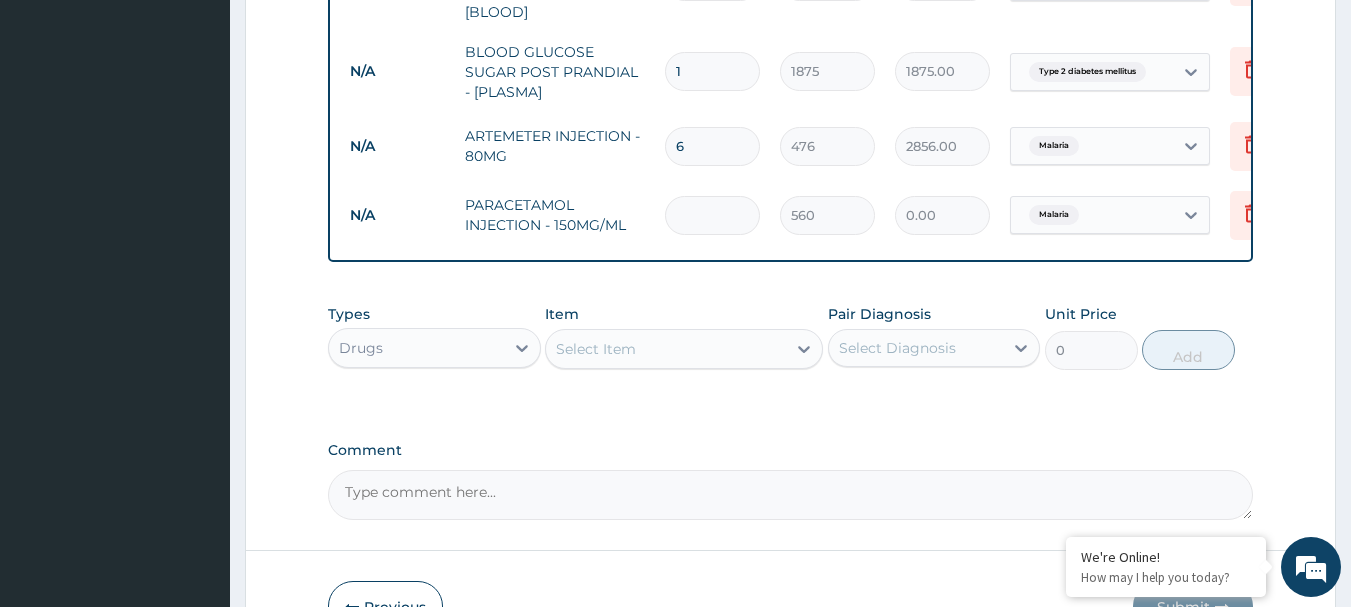 type on "1" 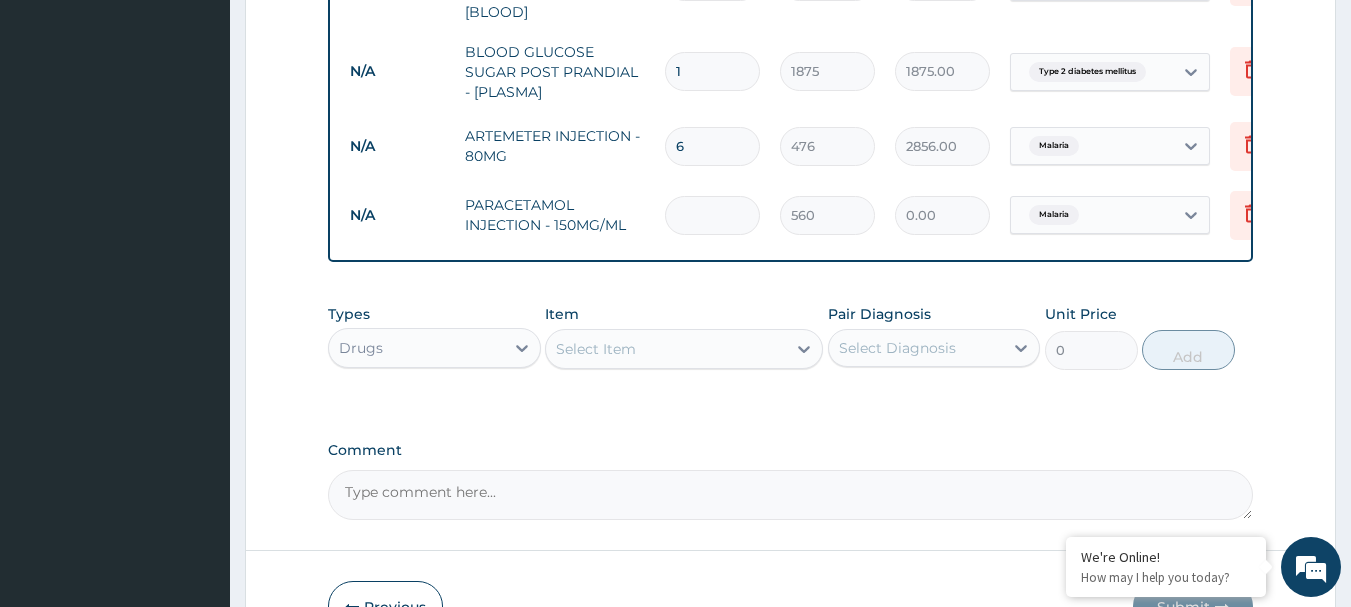 type on "560.00" 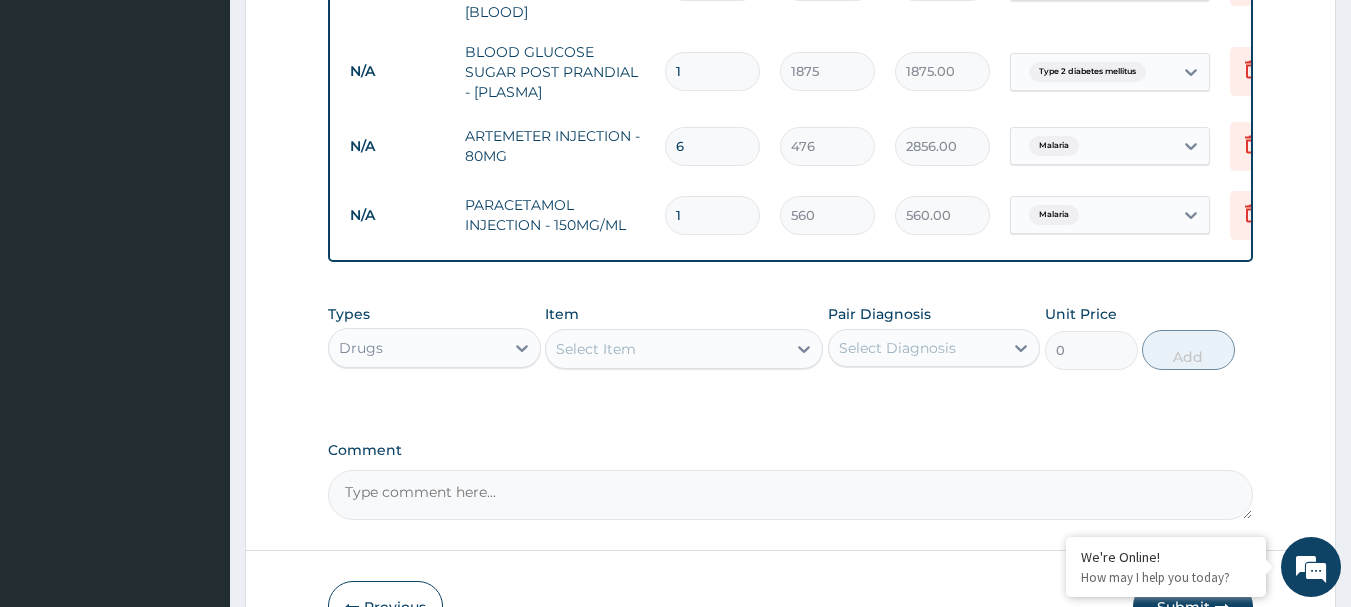 type on "10" 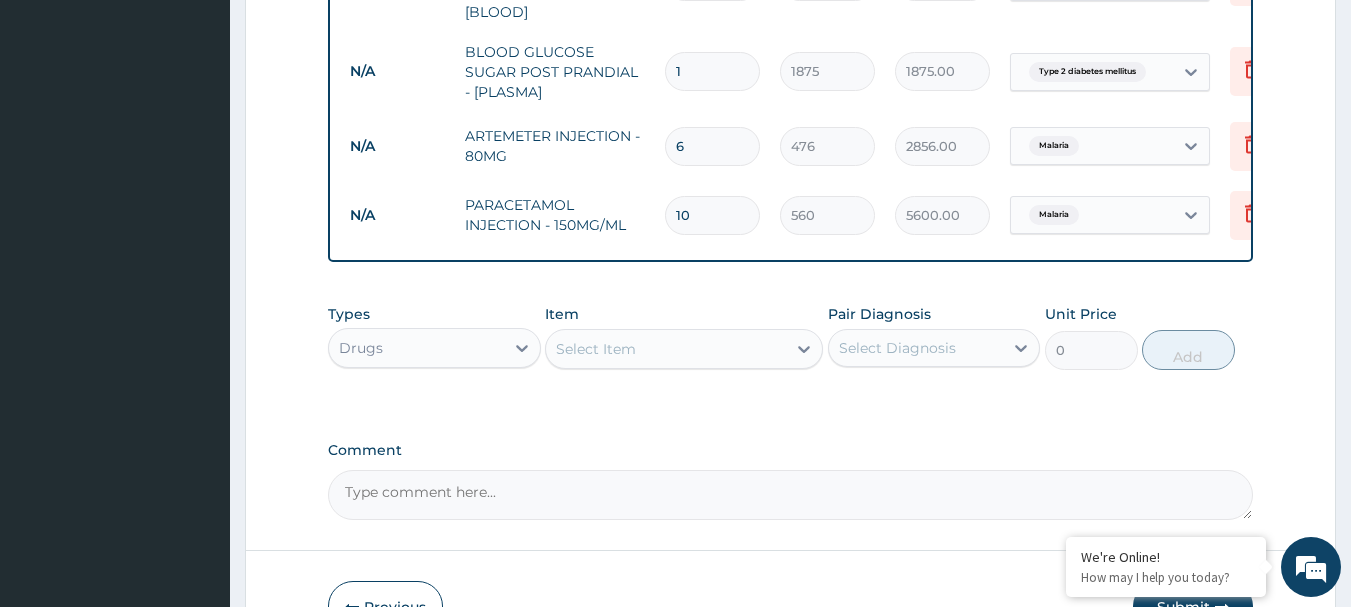 type on "10" 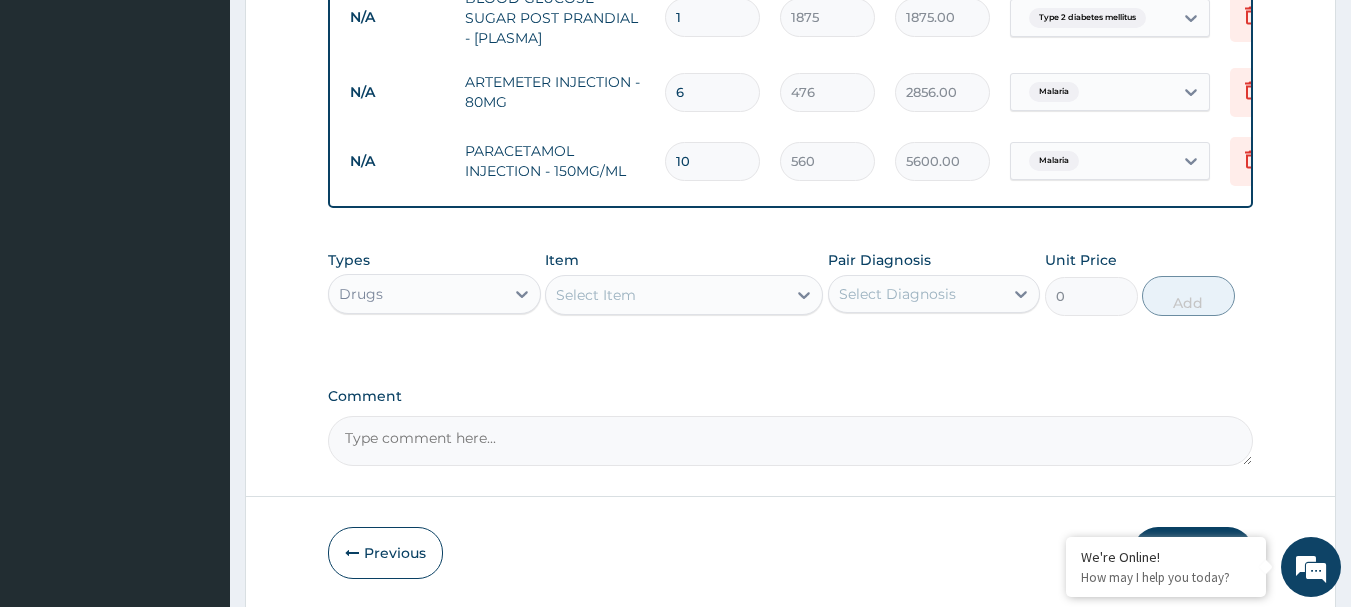 scroll, scrollTop: 1126, scrollLeft: 0, axis: vertical 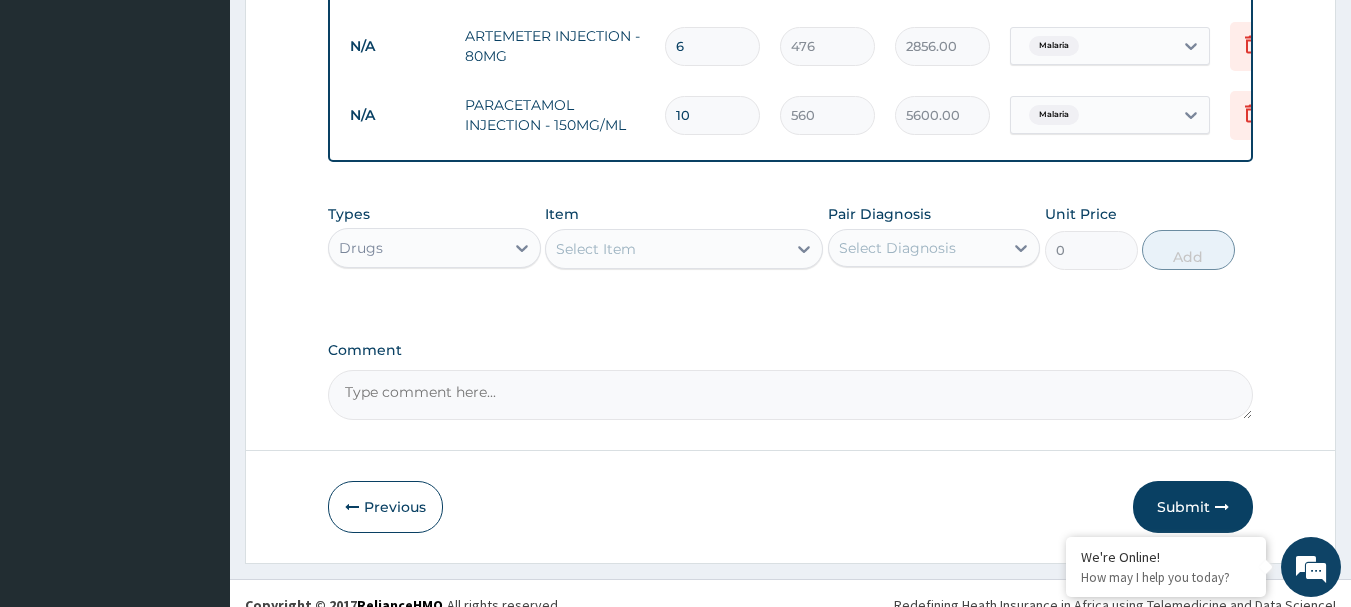 click on "Select Item" at bounding box center (666, 249) 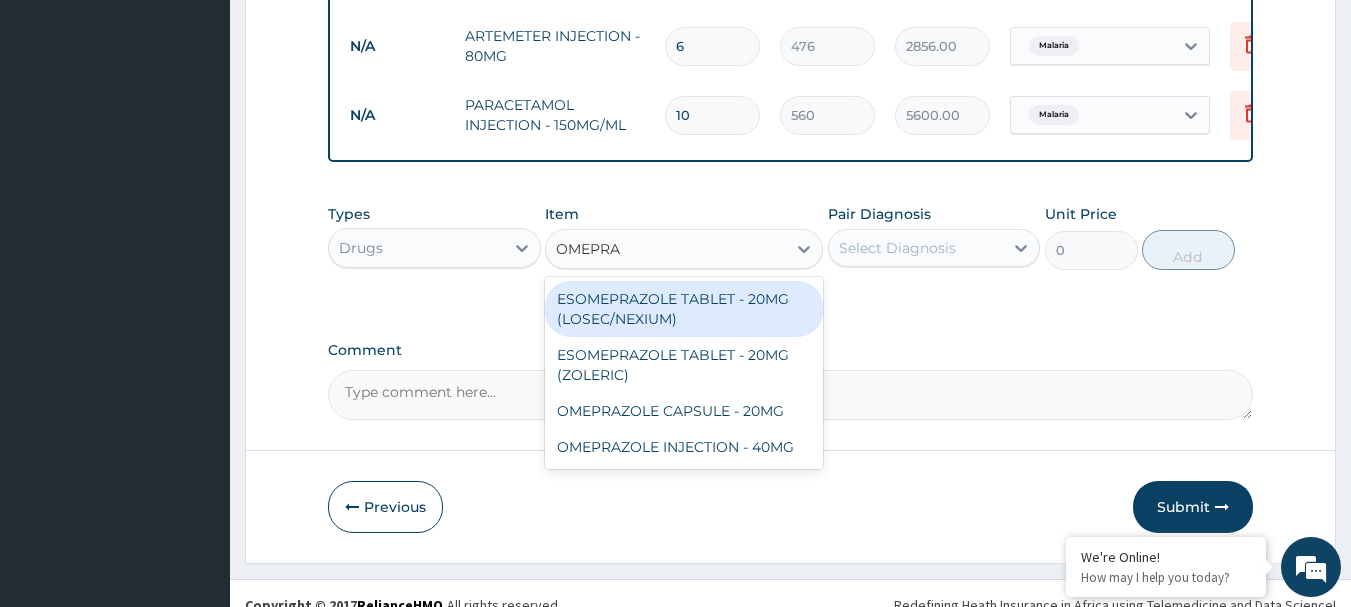 type on "OMEPRAZ" 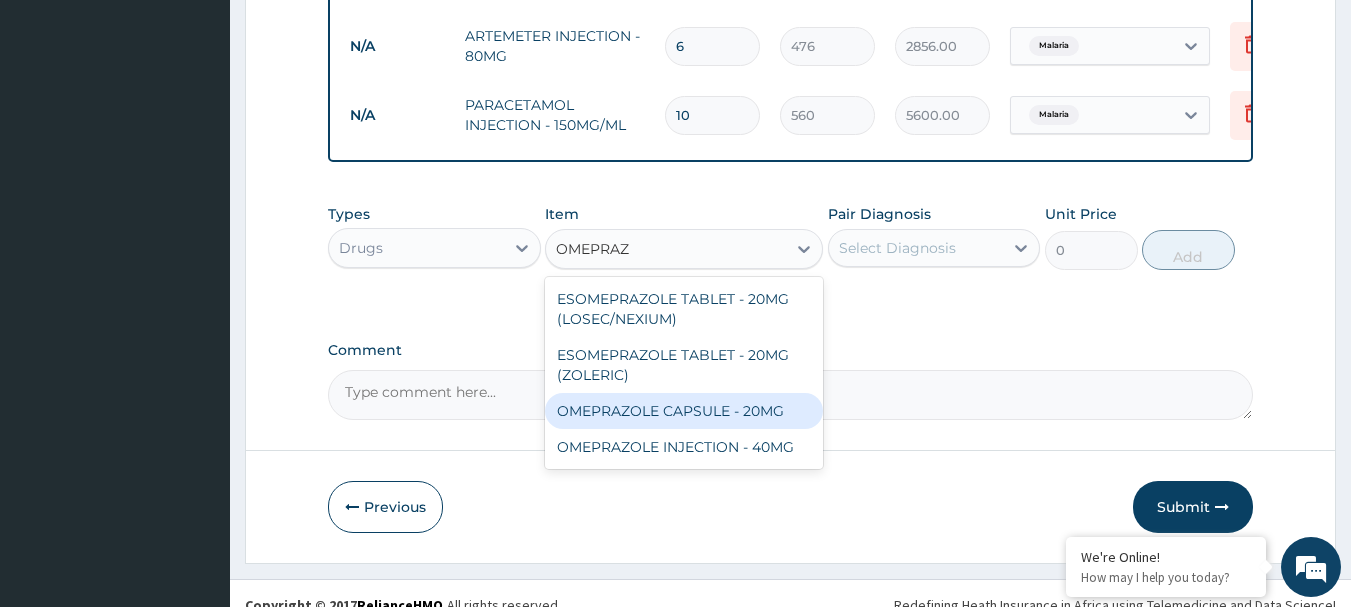 click on "OMEPRAZOLE CAPSULE - 20MG" at bounding box center [684, 411] 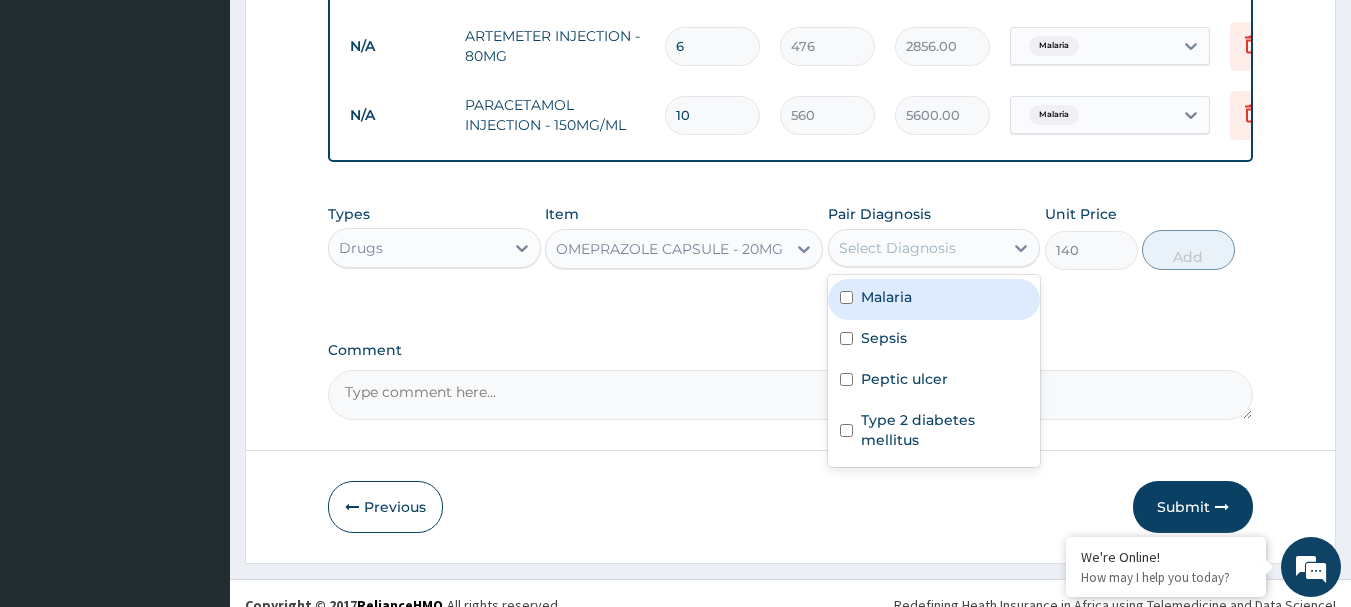 click on "Select Diagnosis" at bounding box center [916, 248] 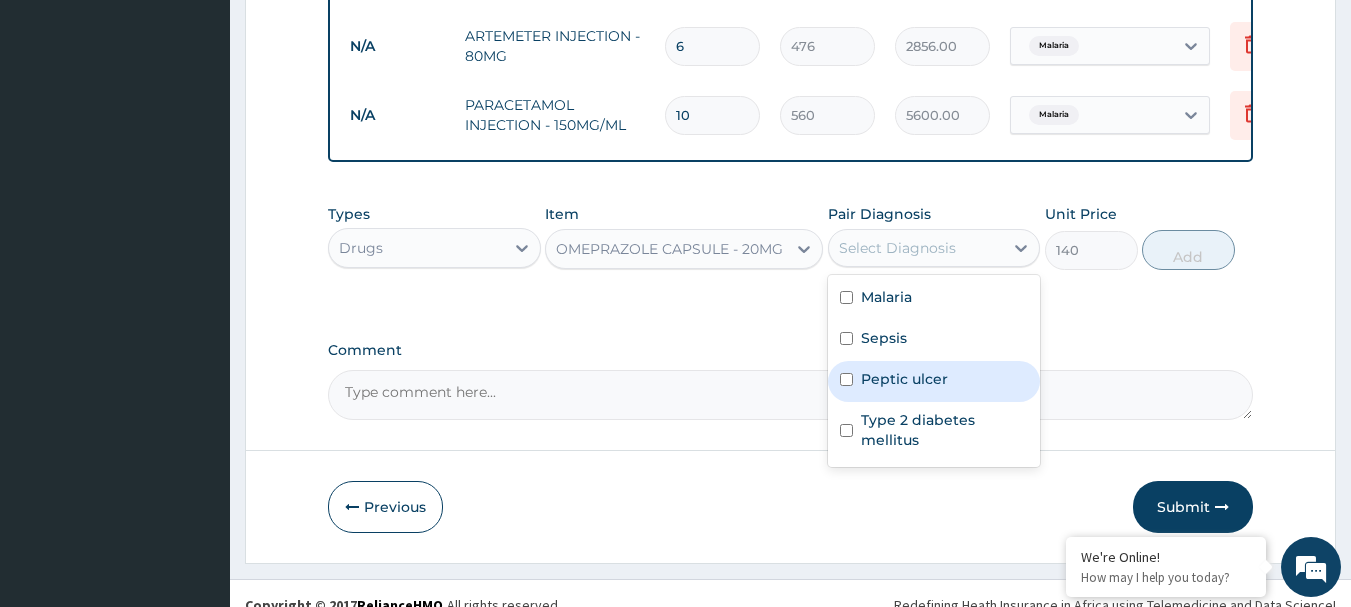 drag, startPoint x: 892, startPoint y: 395, endPoint x: 997, endPoint y: 325, distance: 126.1943 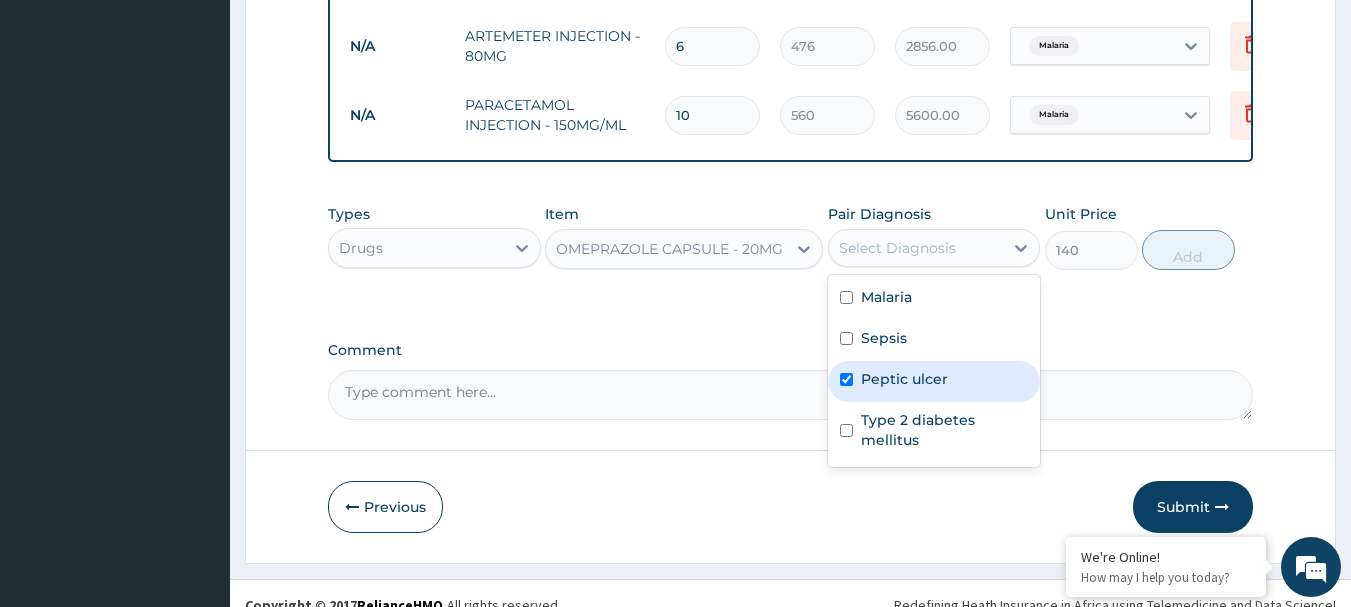 checkbox on "true" 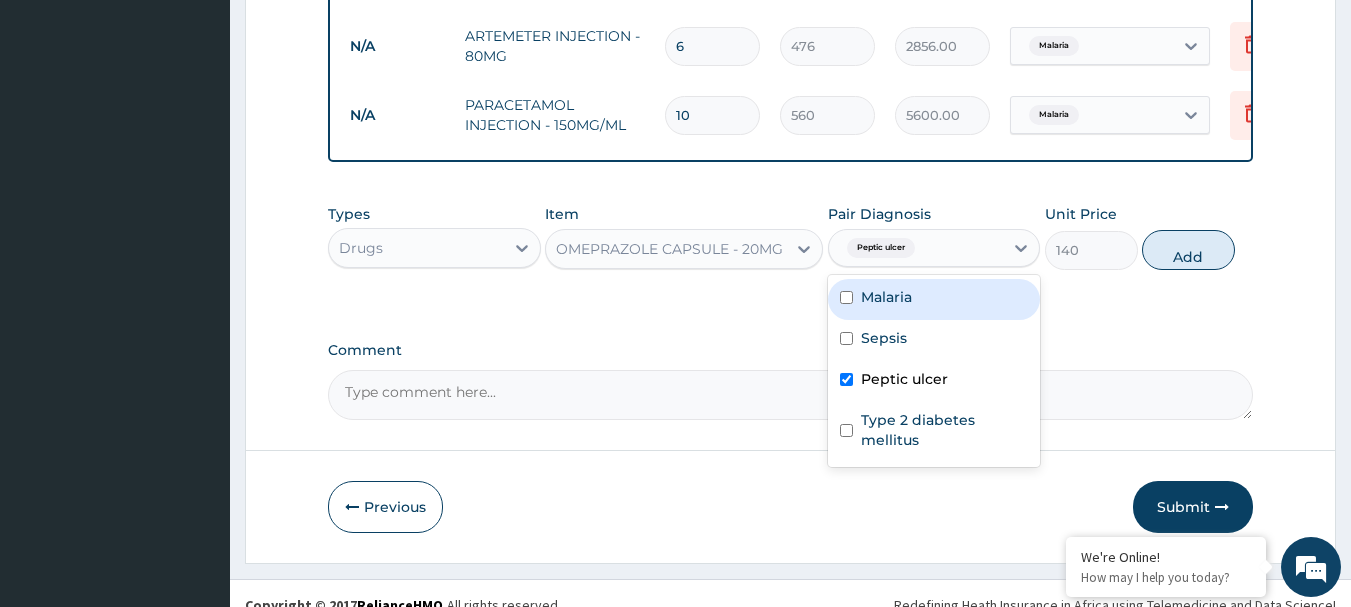 click on "Add" at bounding box center (1188, 250) 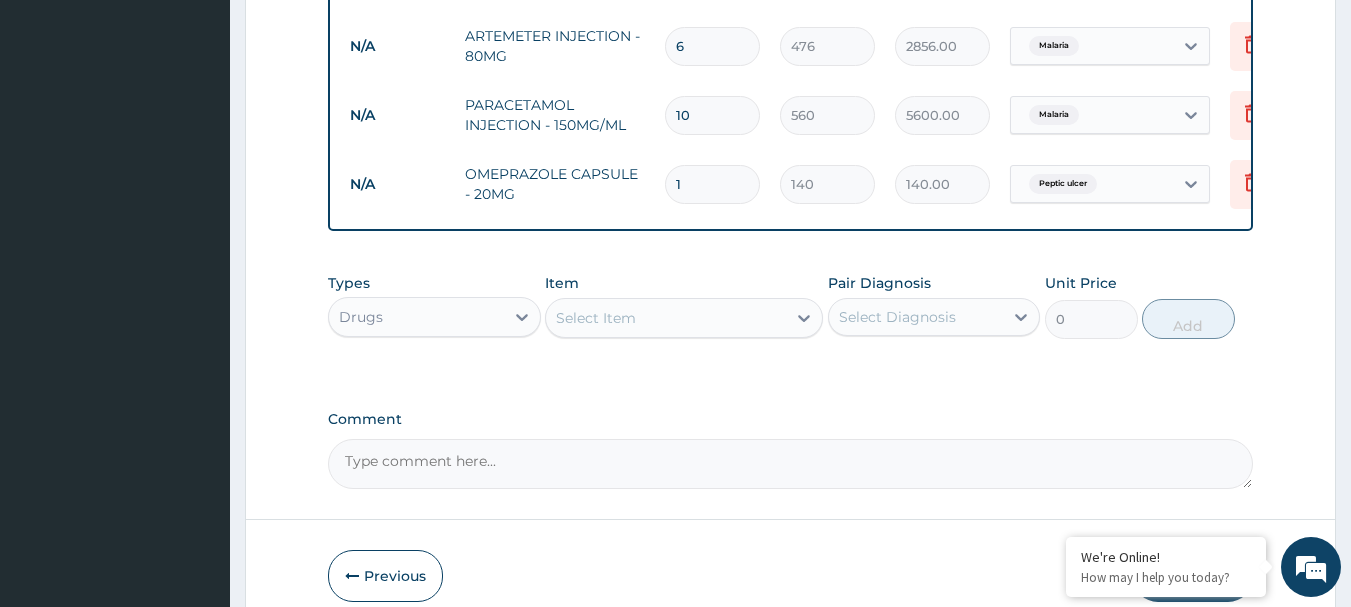 type on "10" 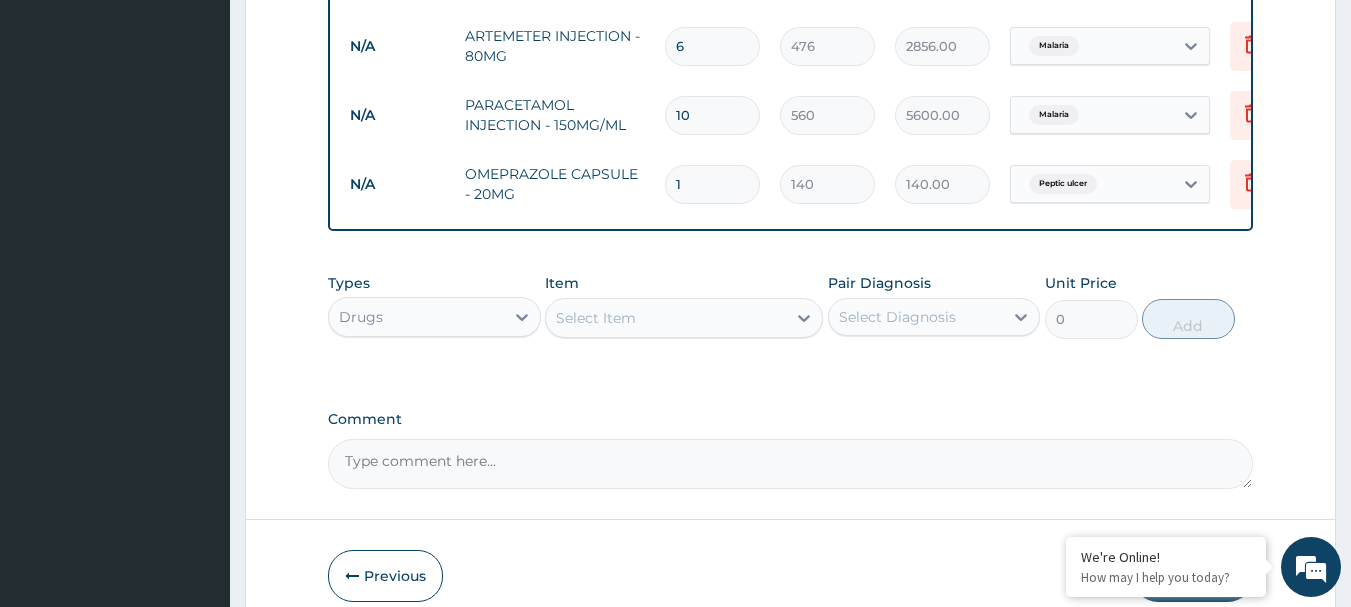 type on "1400.00" 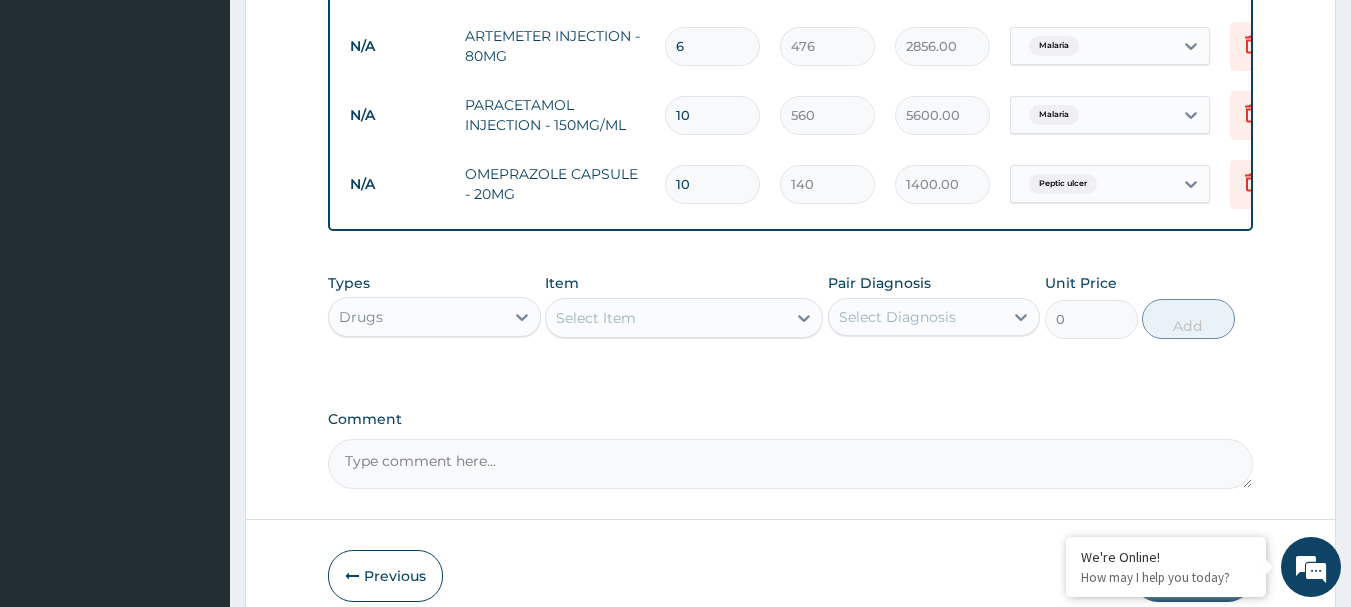 type on "10" 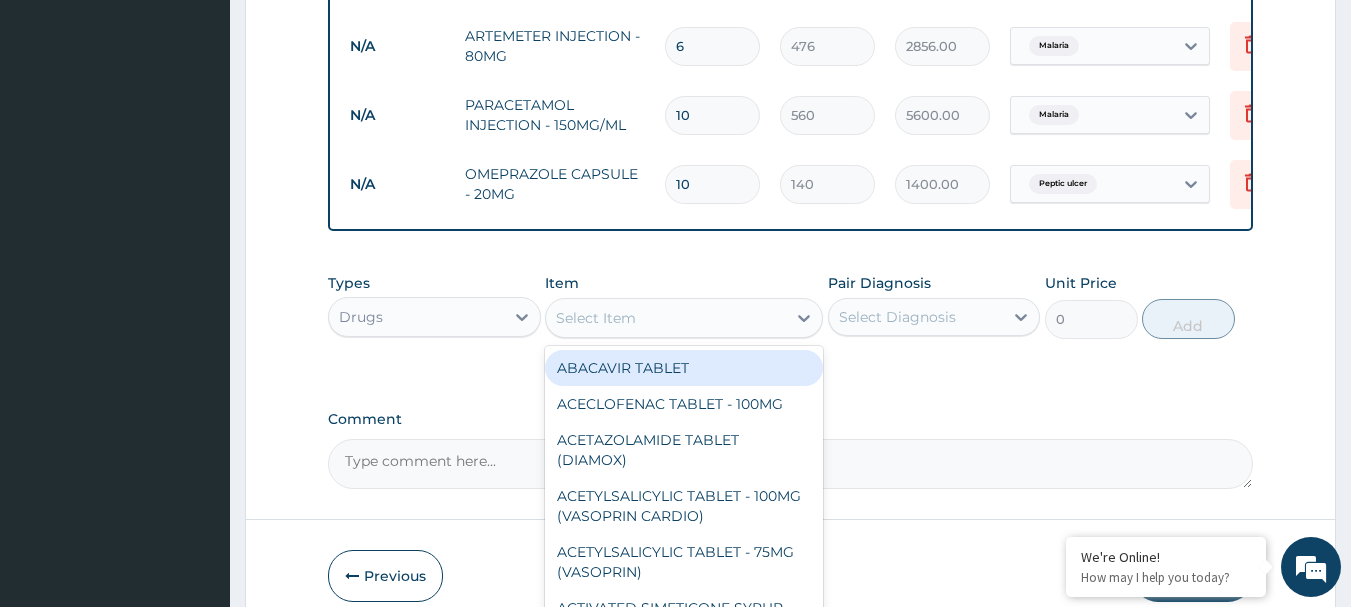 click on "Select Item" at bounding box center [666, 318] 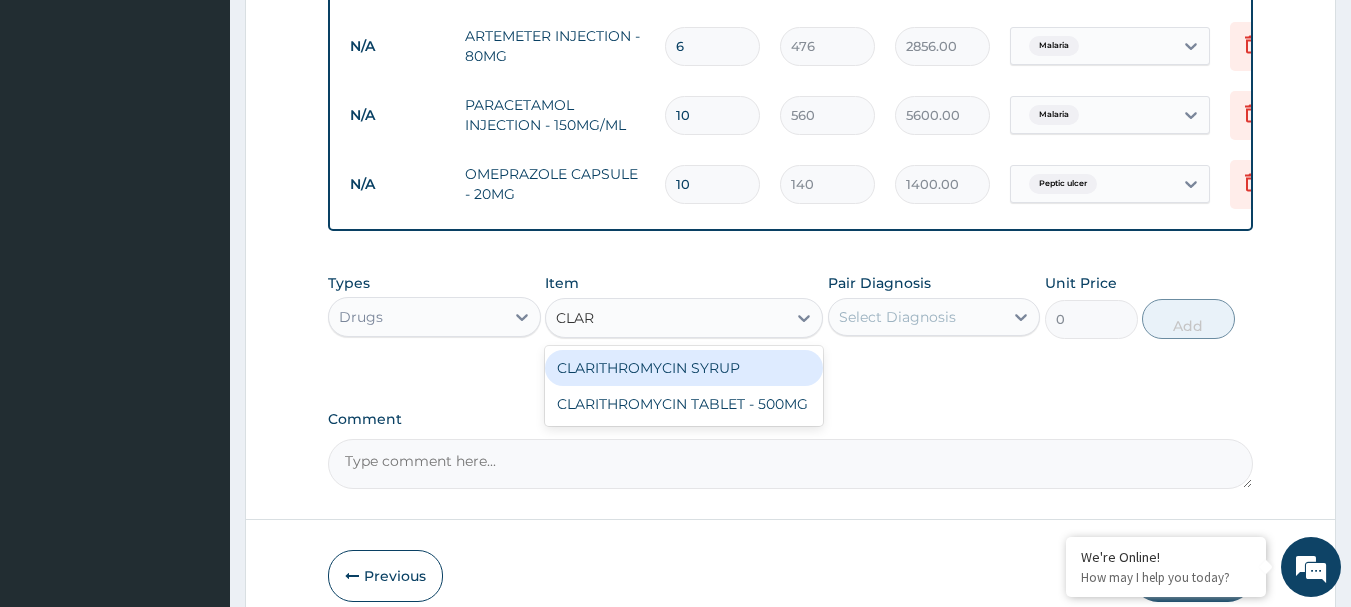 type on "CLARI" 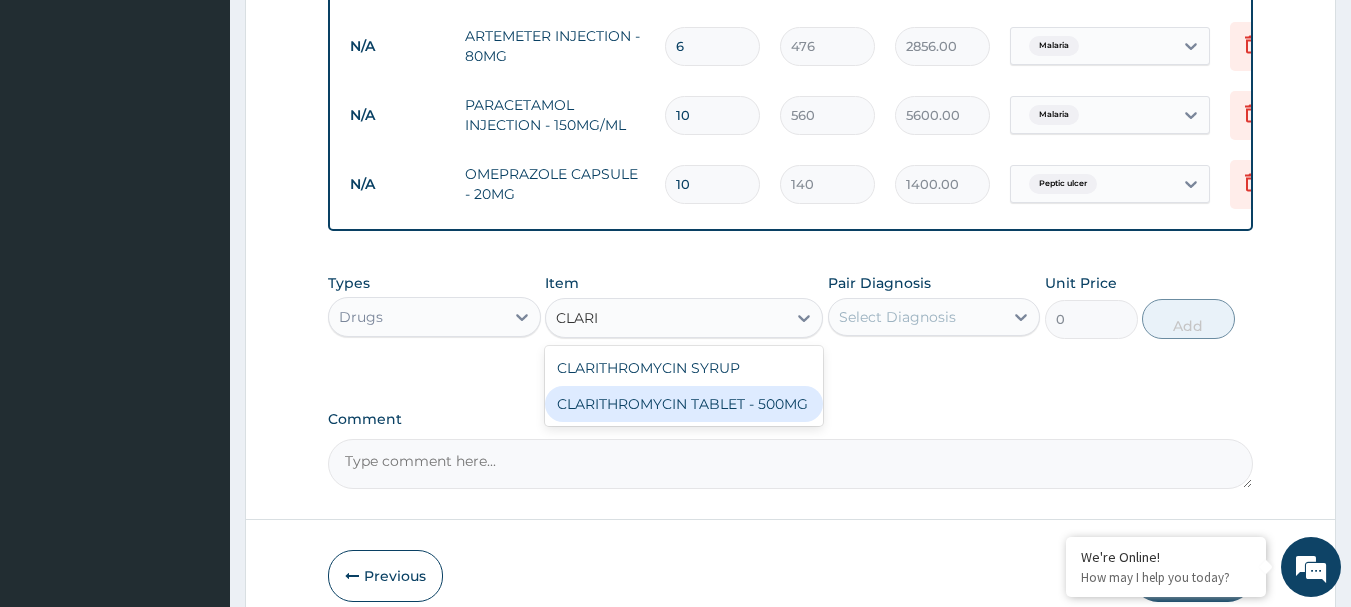 click on "CLARITHROMYCIN TABLET - 500MG" at bounding box center (684, 404) 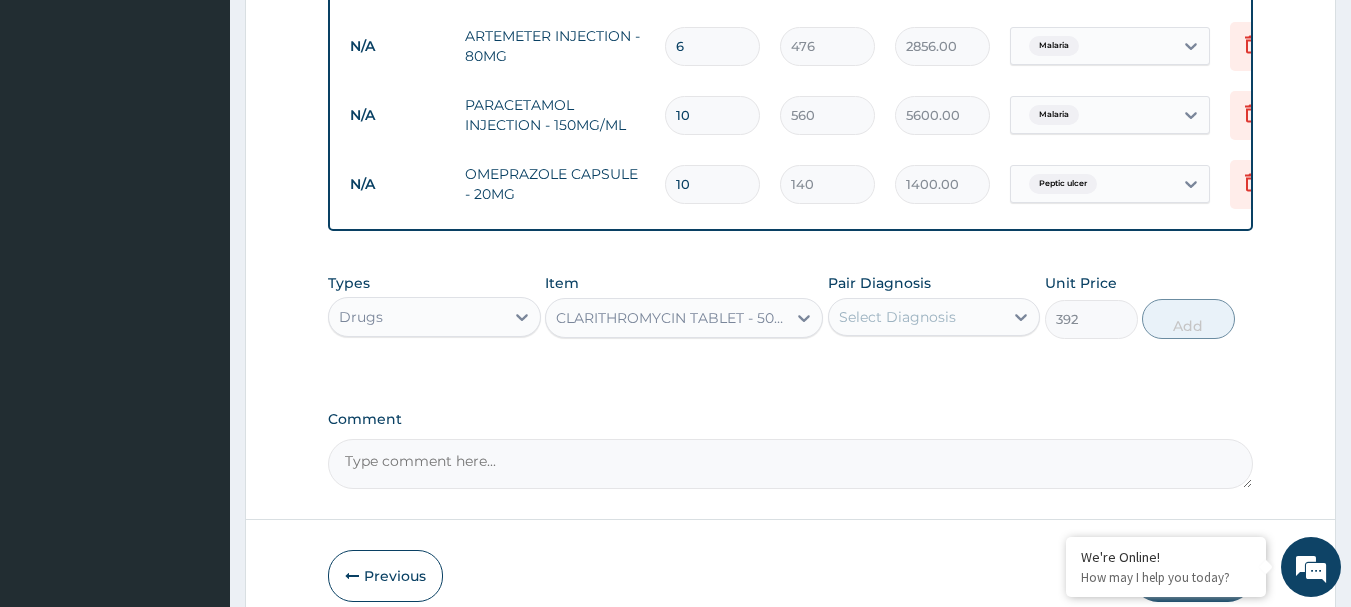 click on "Select Diagnosis" at bounding box center [897, 317] 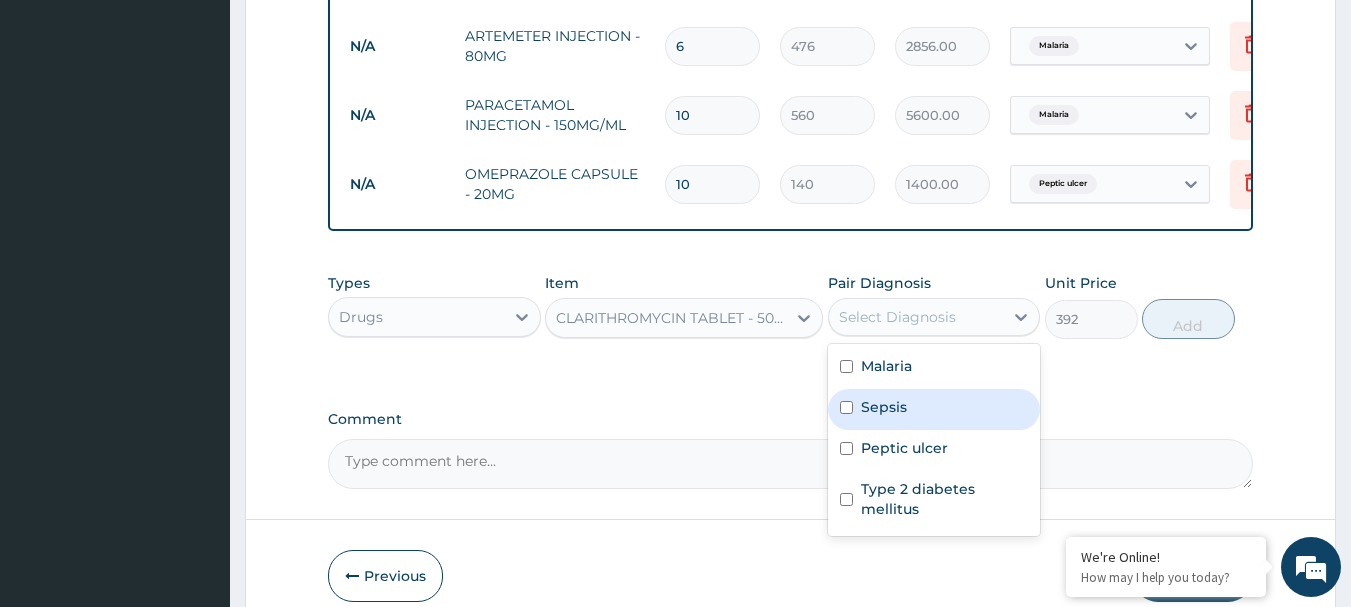 click on "Sepsis" at bounding box center (884, 407) 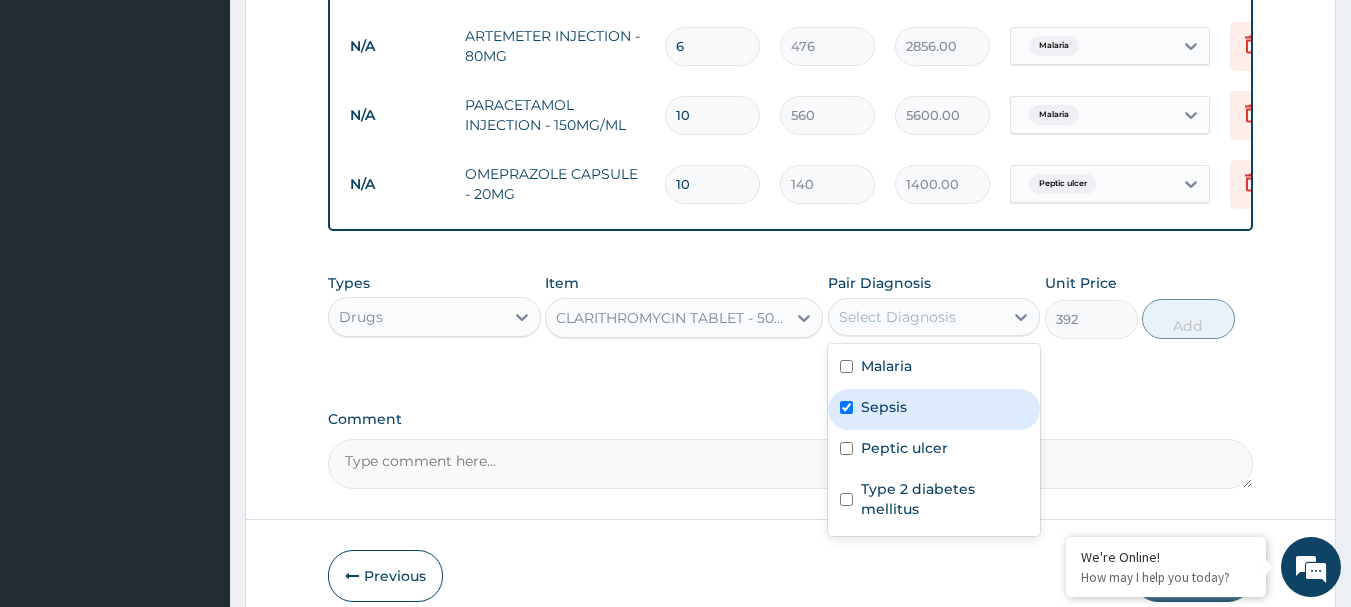 checkbox on "true" 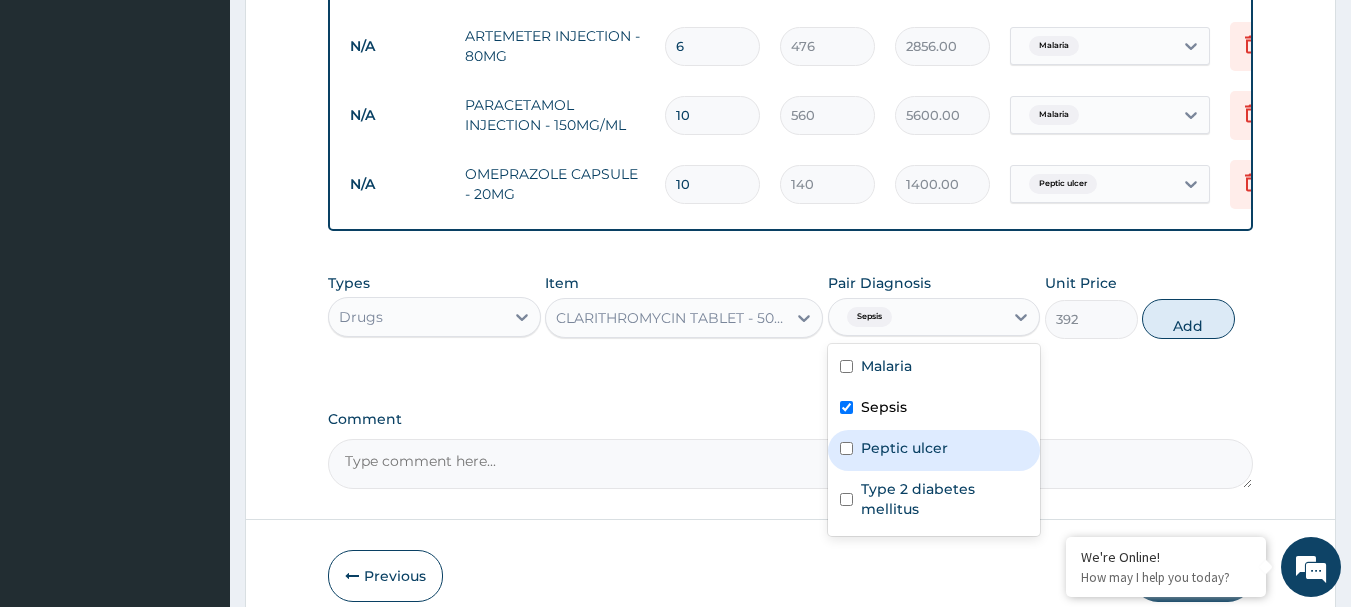 click on "Peptic ulcer" at bounding box center [904, 448] 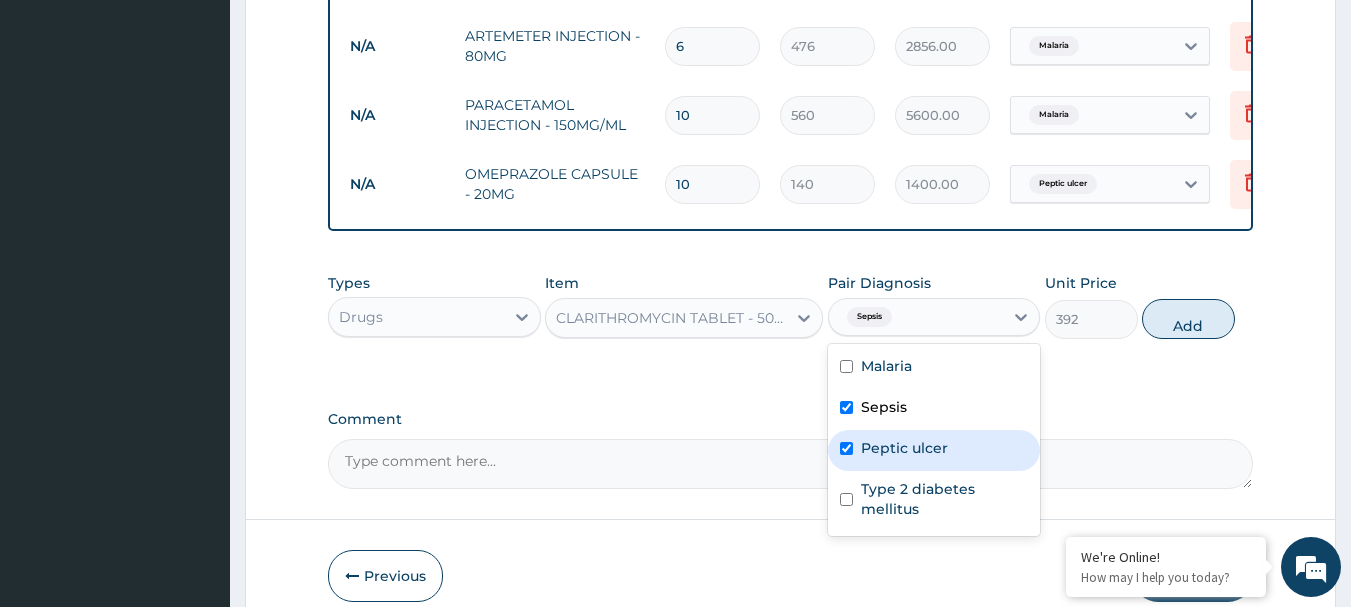 checkbox on "true" 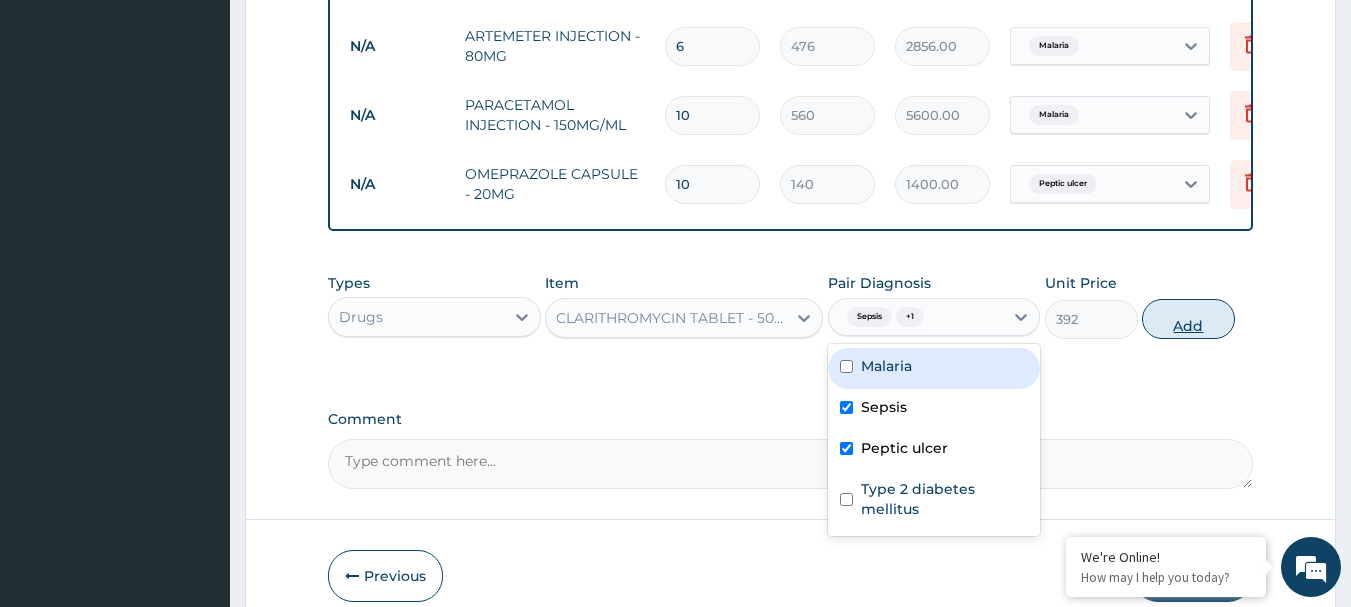 click on "Add" at bounding box center (1188, 319) 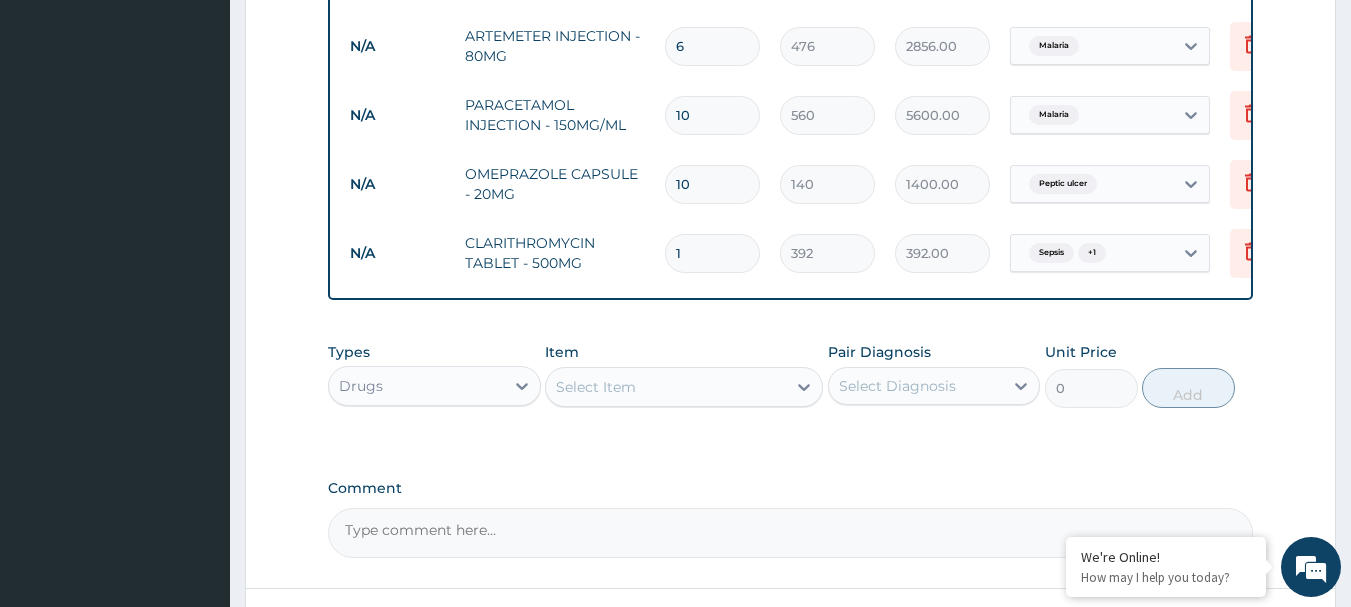 type on "10" 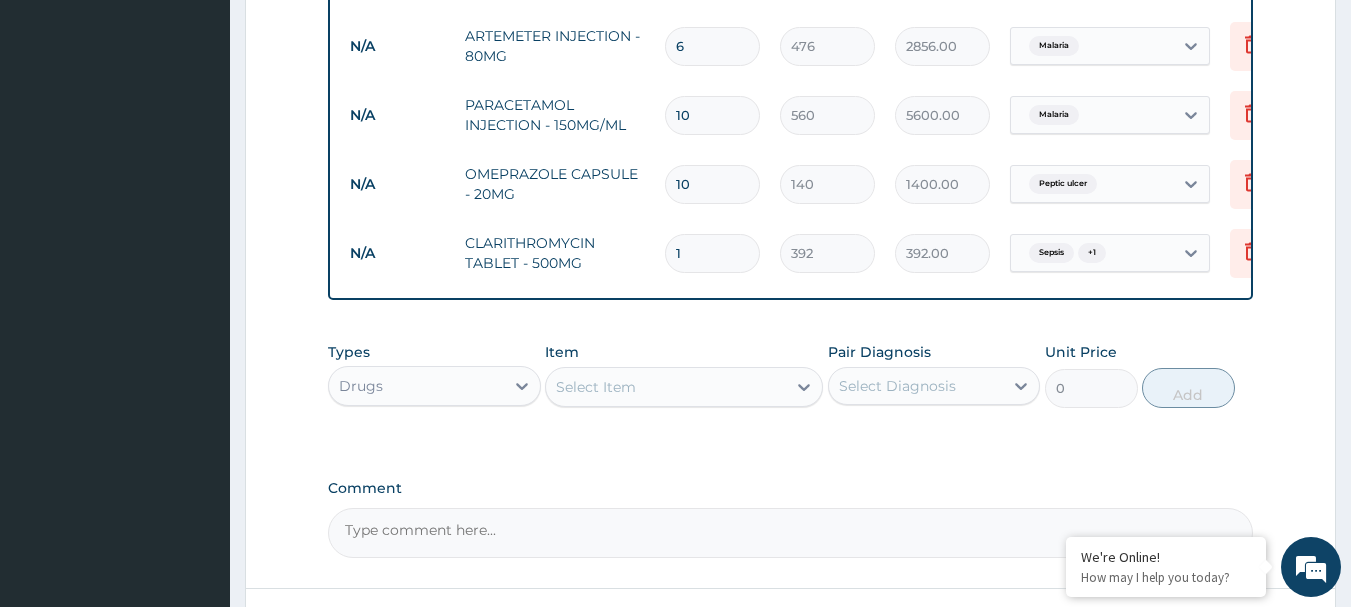 type on "3920.00" 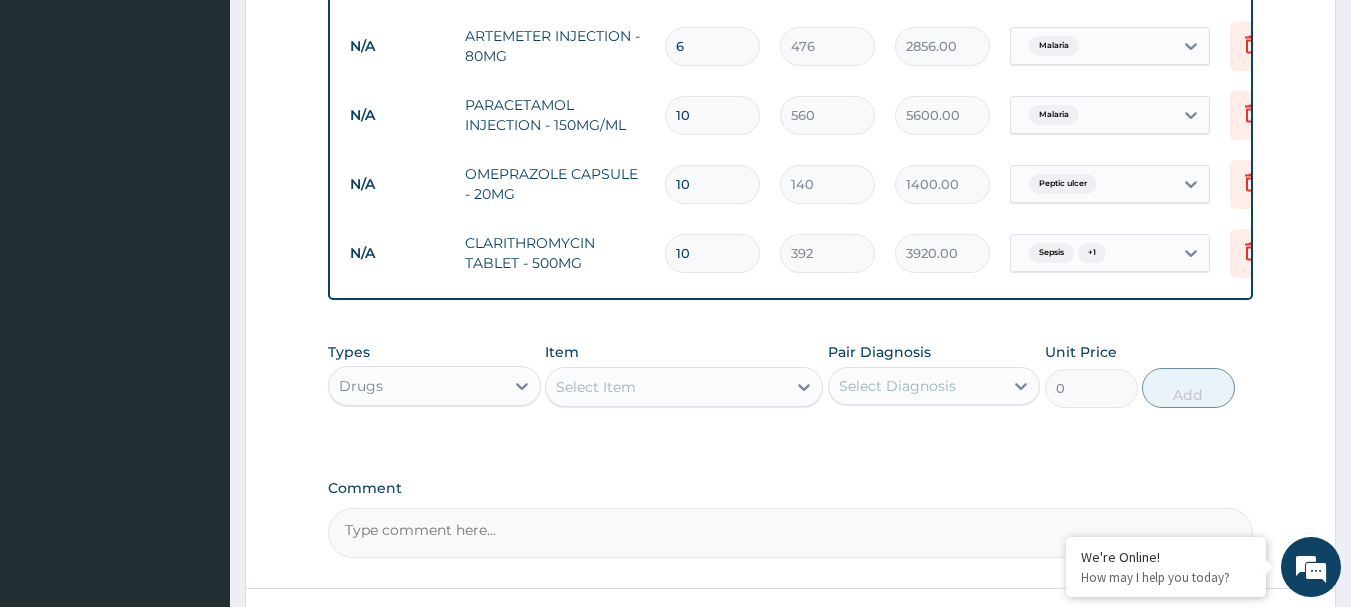 type on "10" 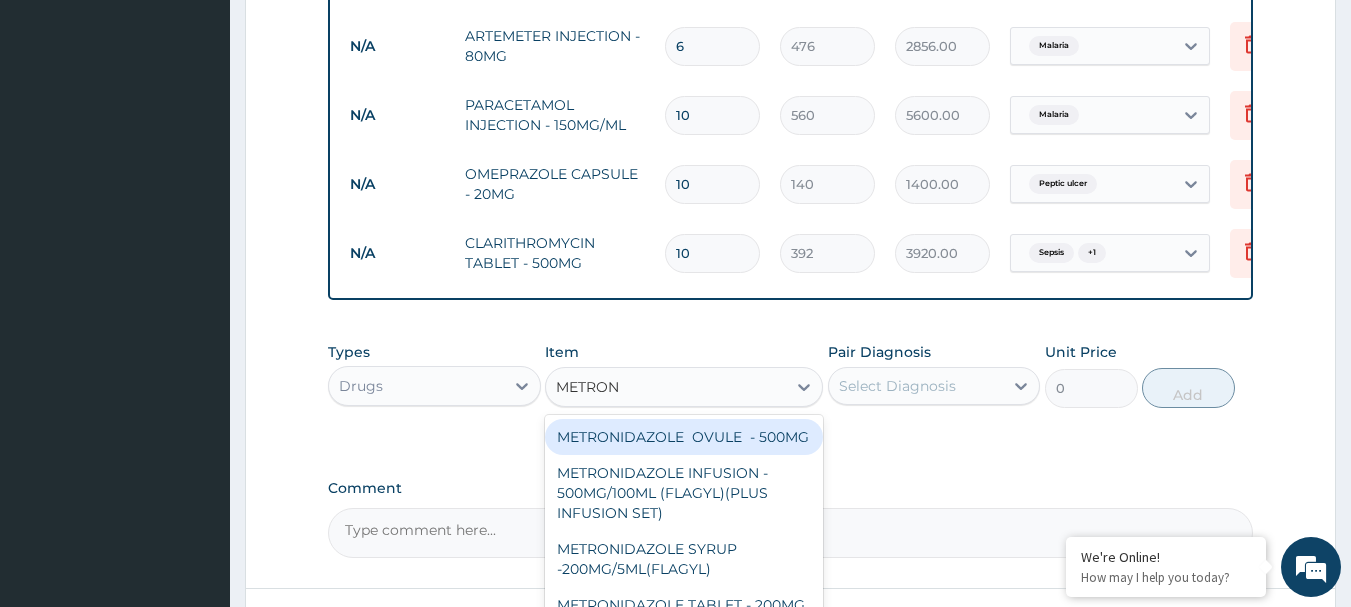 type on "METRONI" 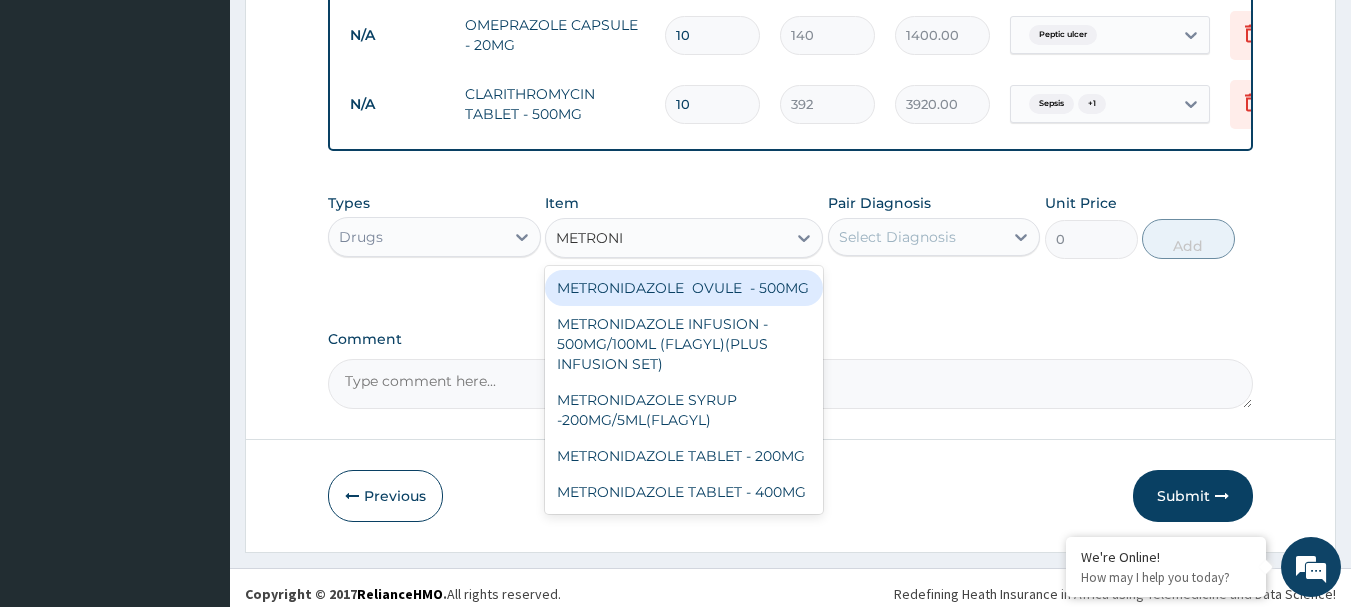 scroll, scrollTop: 1302, scrollLeft: 0, axis: vertical 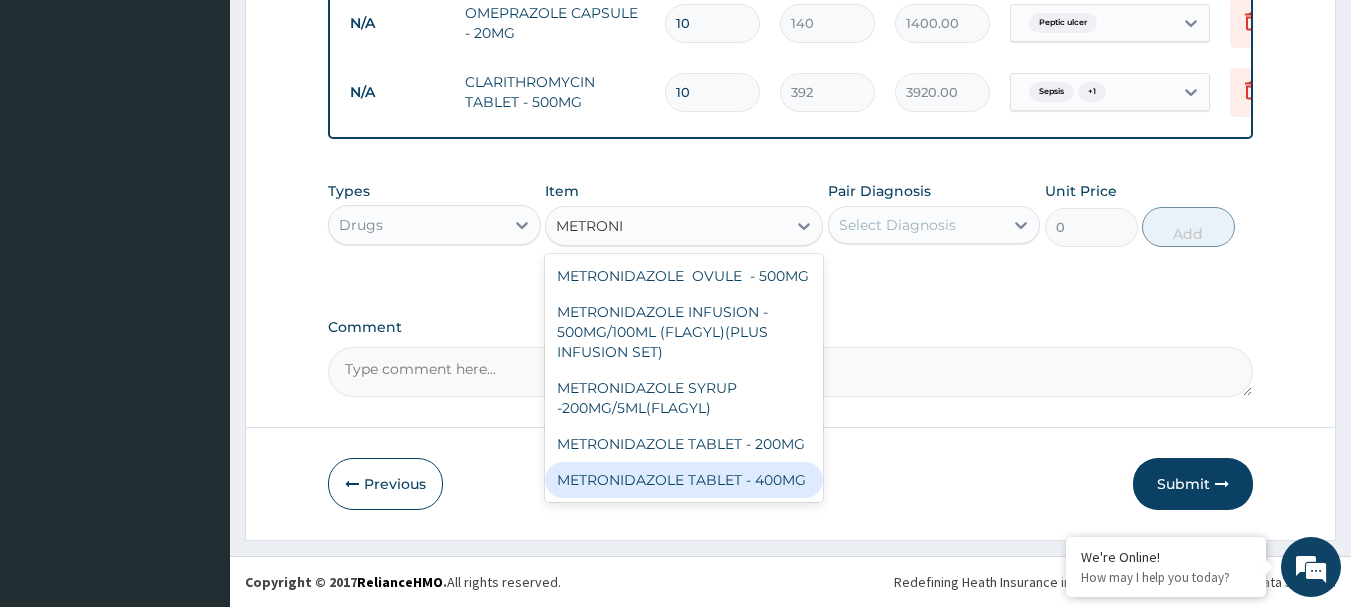 click on "METRONIDAZOLE TABLET - 400MG" at bounding box center [684, 480] 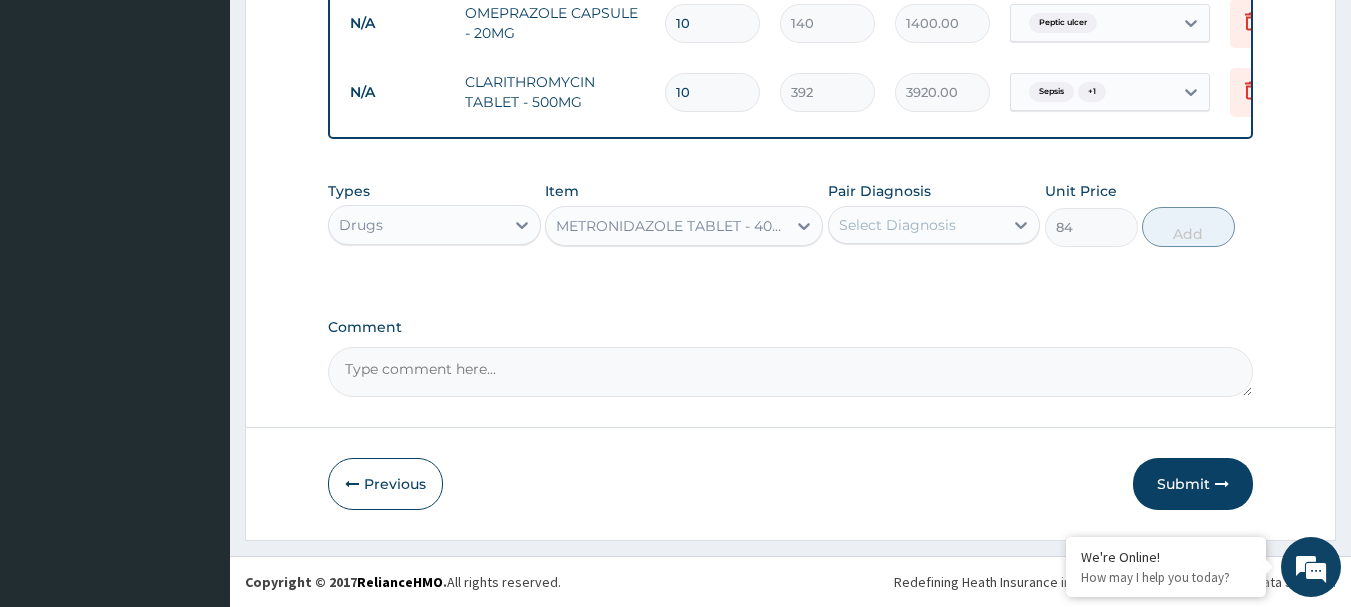 click on "Select Diagnosis" at bounding box center [897, 225] 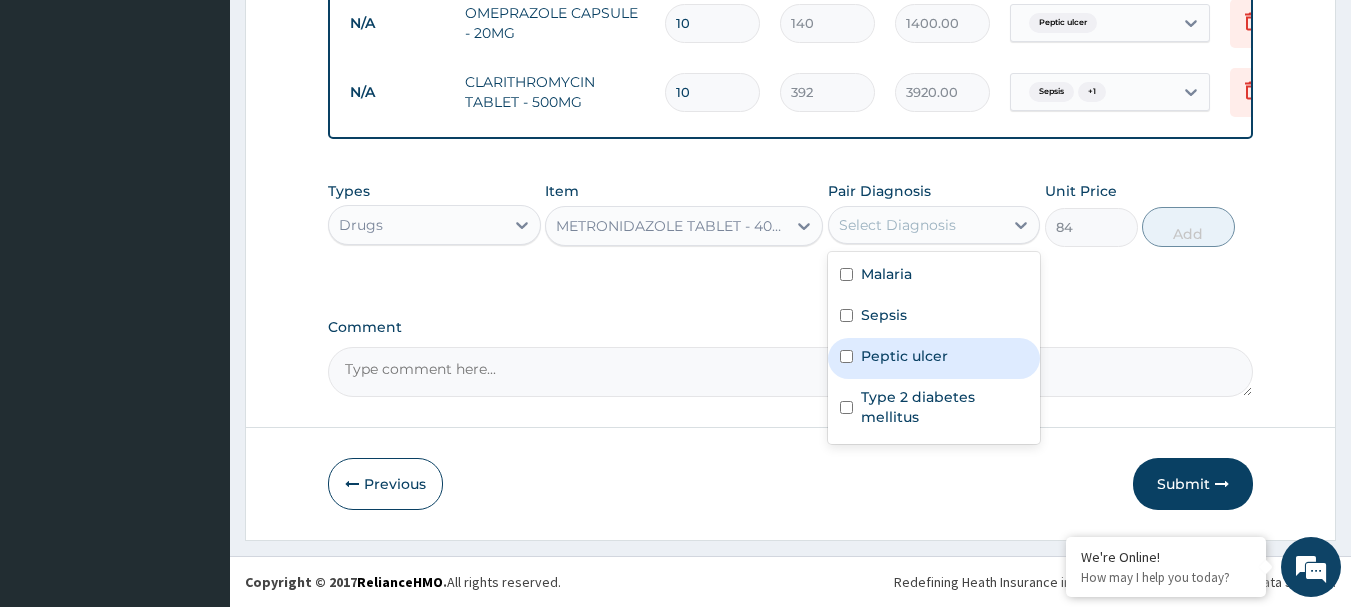 click on "Peptic ulcer" at bounding box center (904, 356) 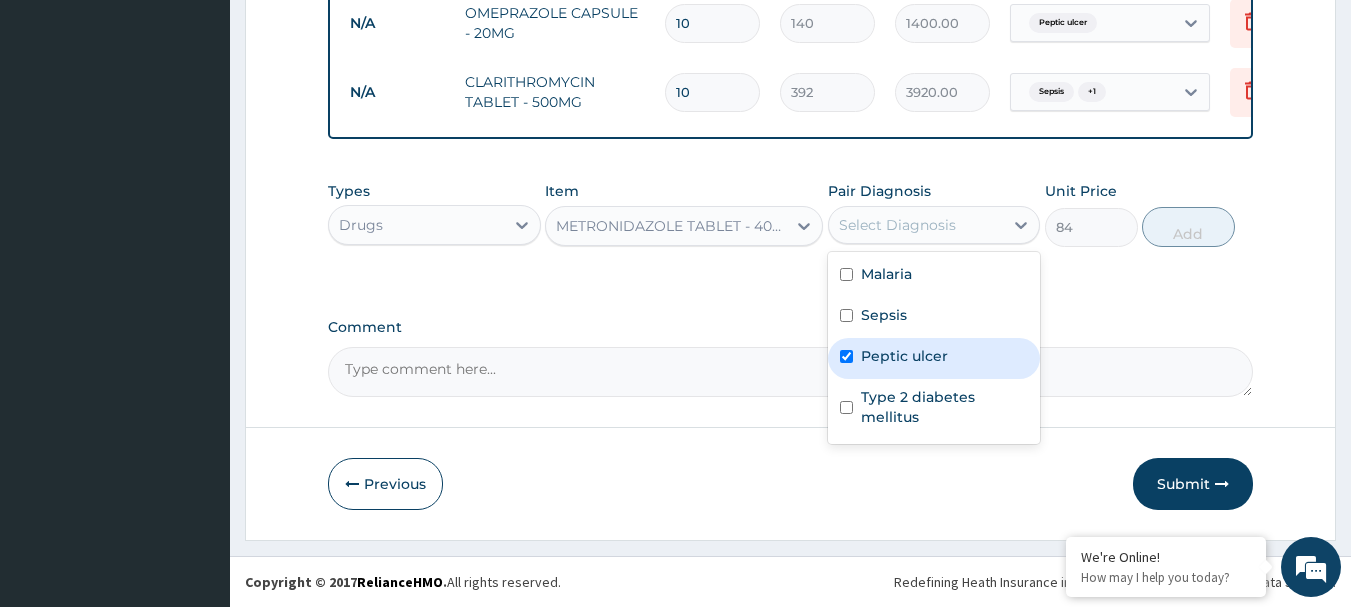checkbox on "true" 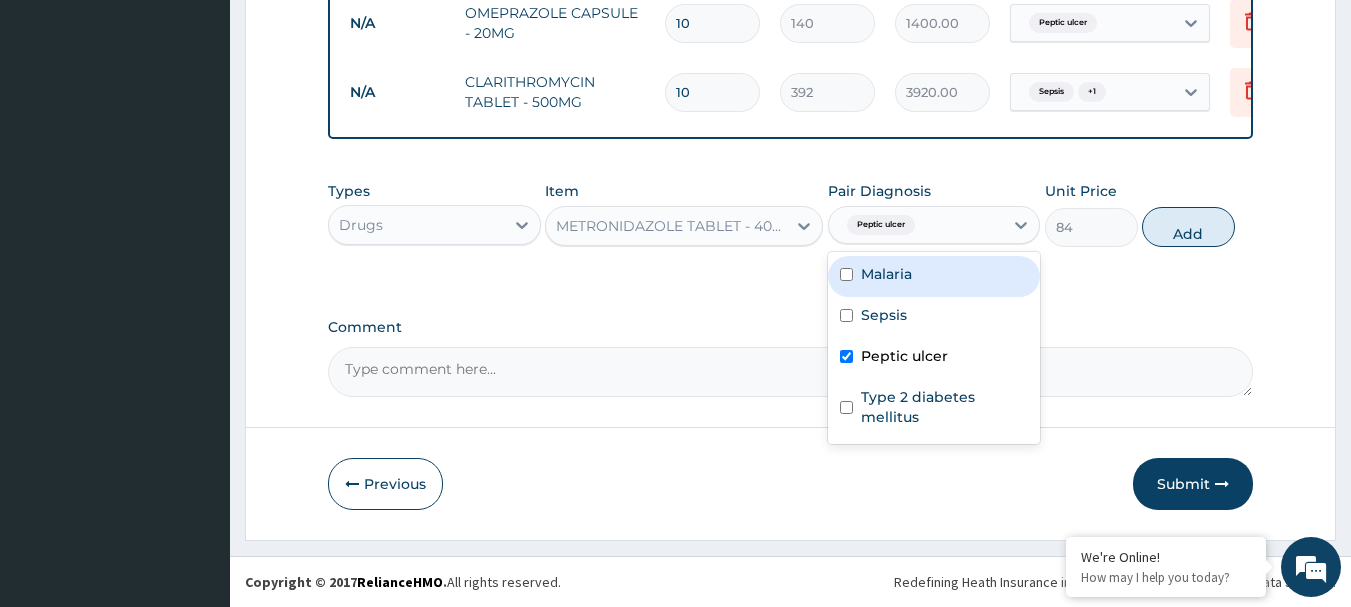 click on "Add" at bounding box center (1188, 227) 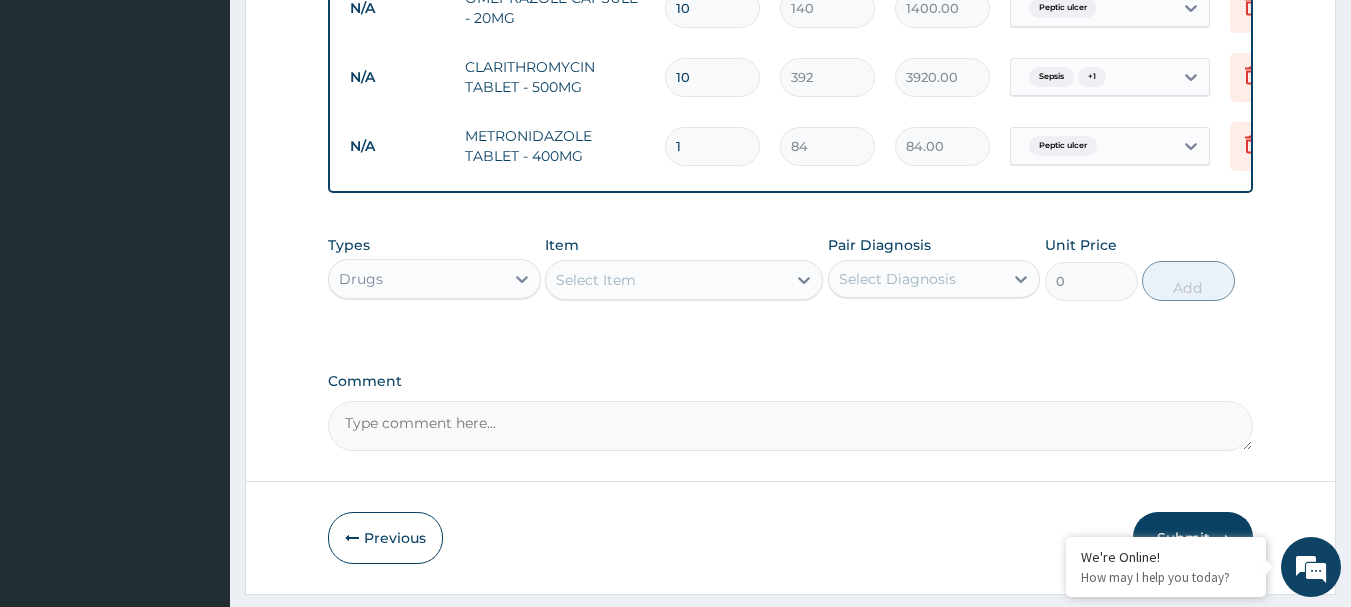 click on "1" at bounding box center (712, 146) 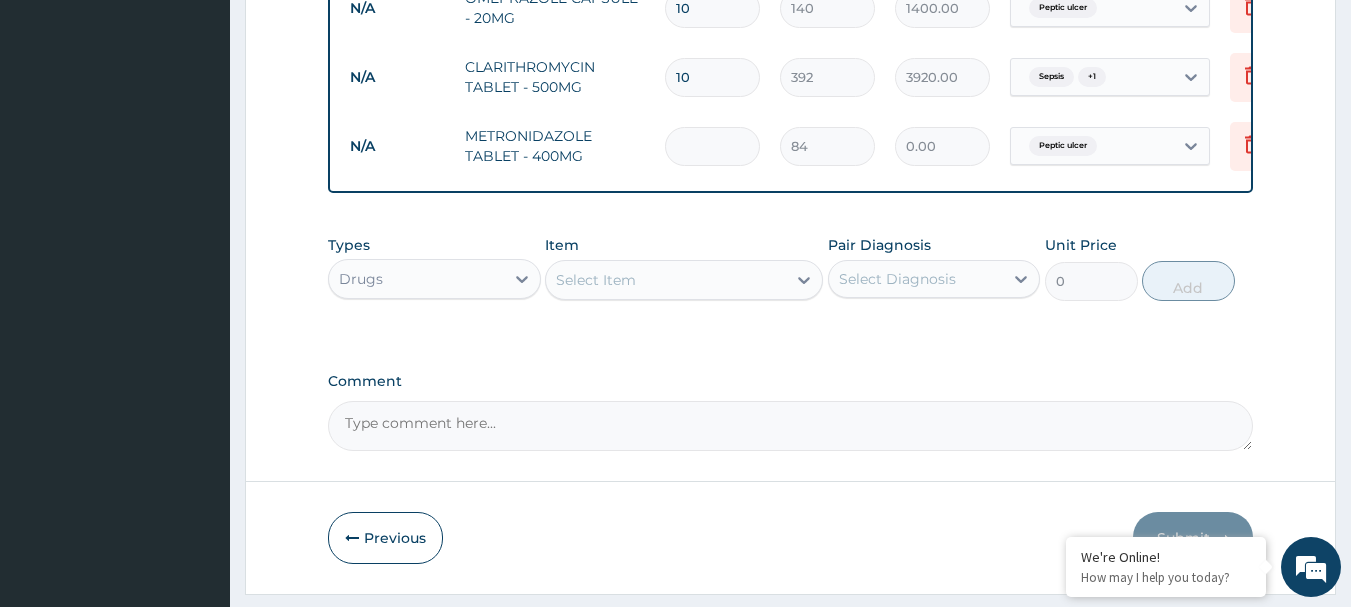 type on "4" 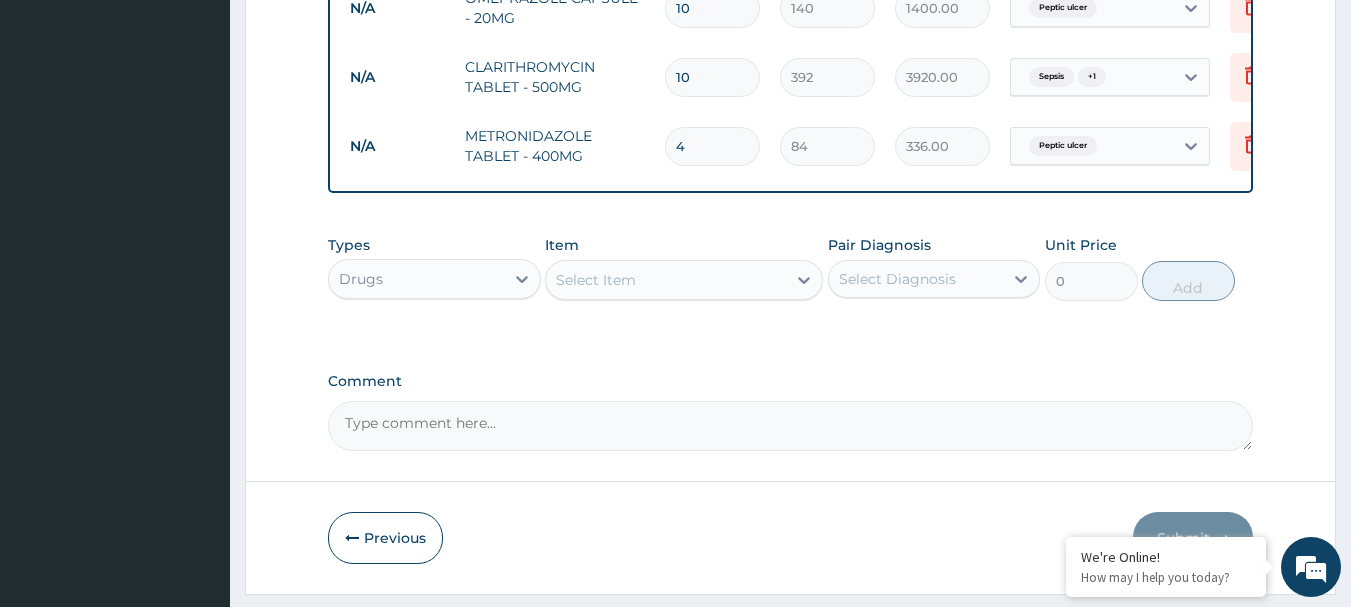 type on "42" 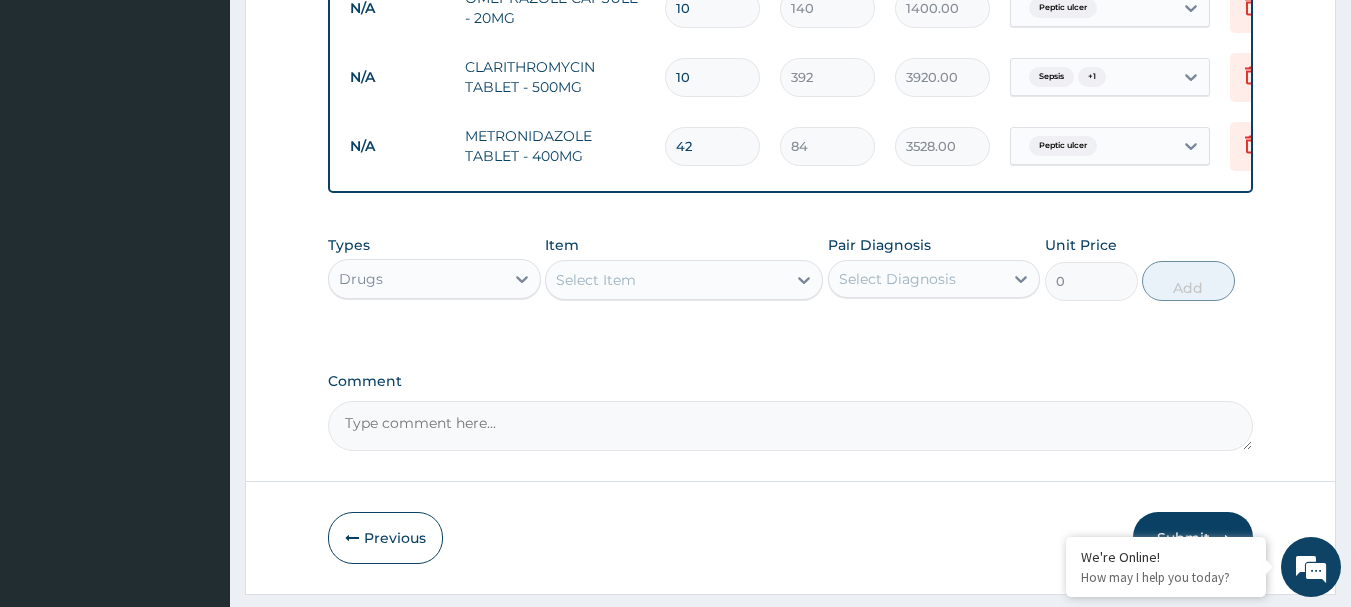 scroll, scrollTop: 0, scrollLeft: 78, axis: horizontal 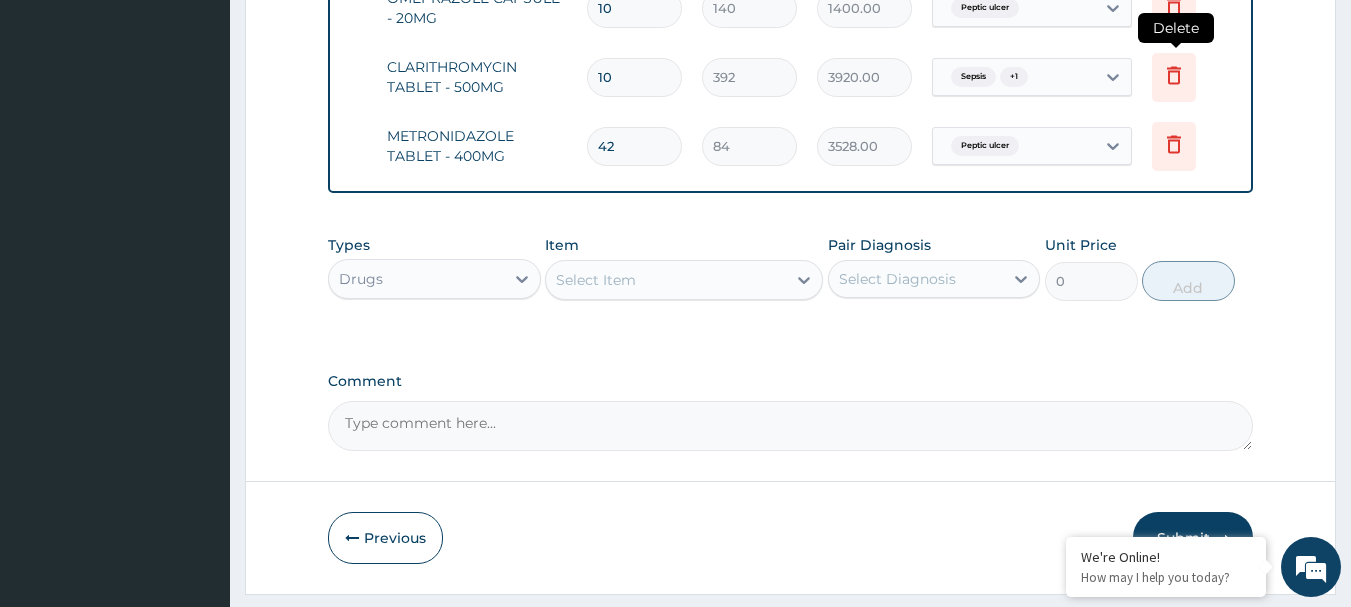 type on "42" 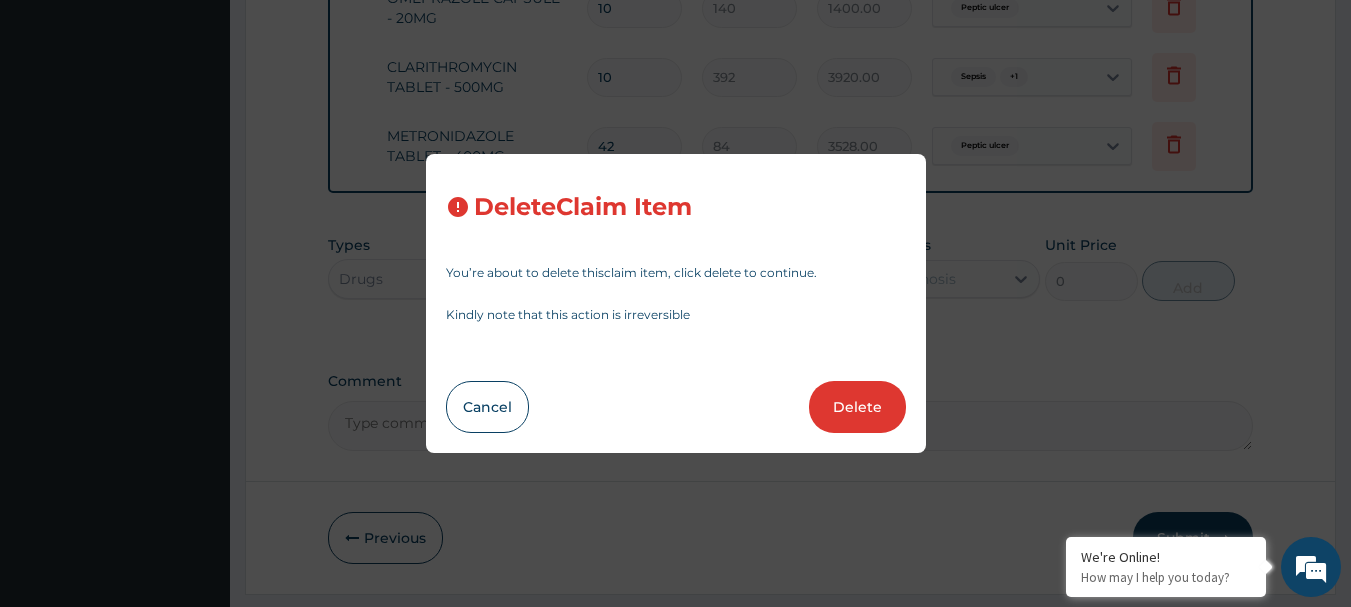 drag, startPoint x: 846, startPoint y: 406, endPoint x: 804, endPoint y: 370, distance: 55.31727 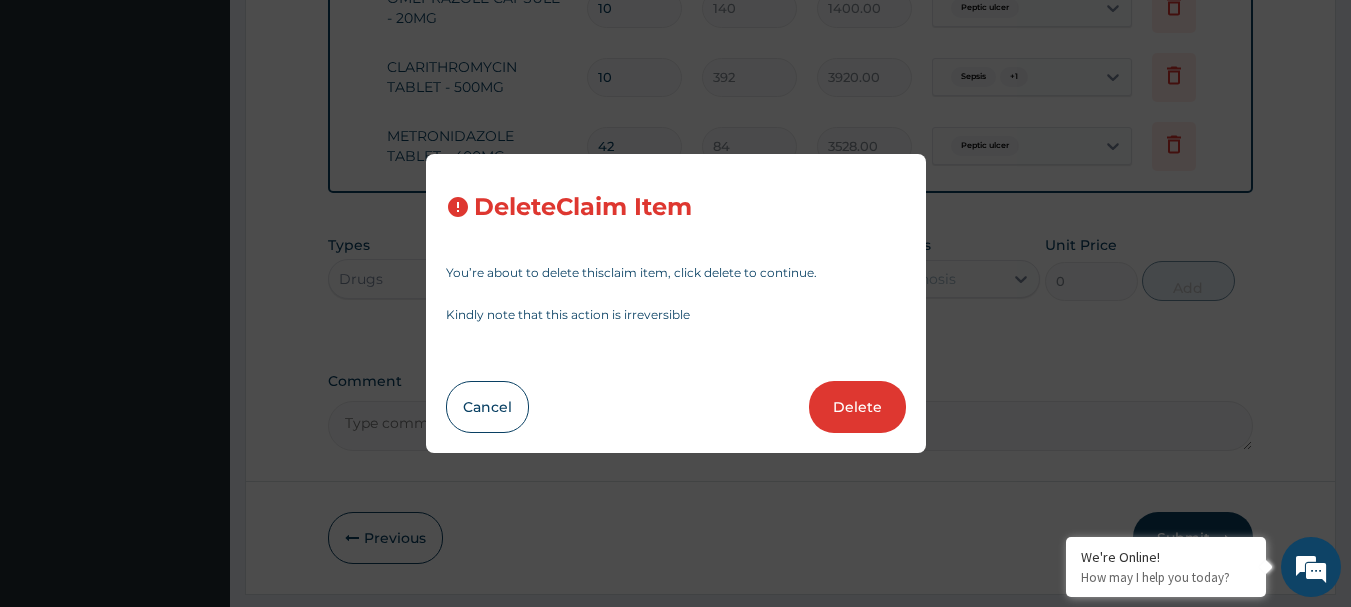 click on "Delete" at bounding box center [857, 407] 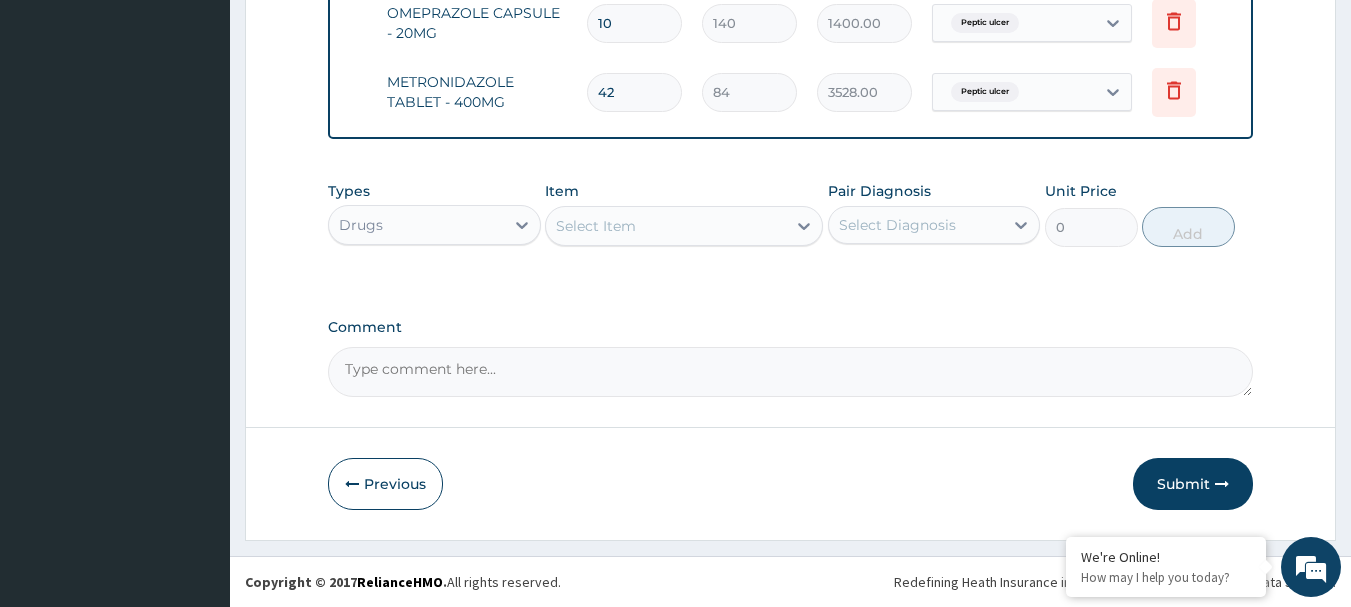 click on "Select Item" at bounding box center [666, 226] 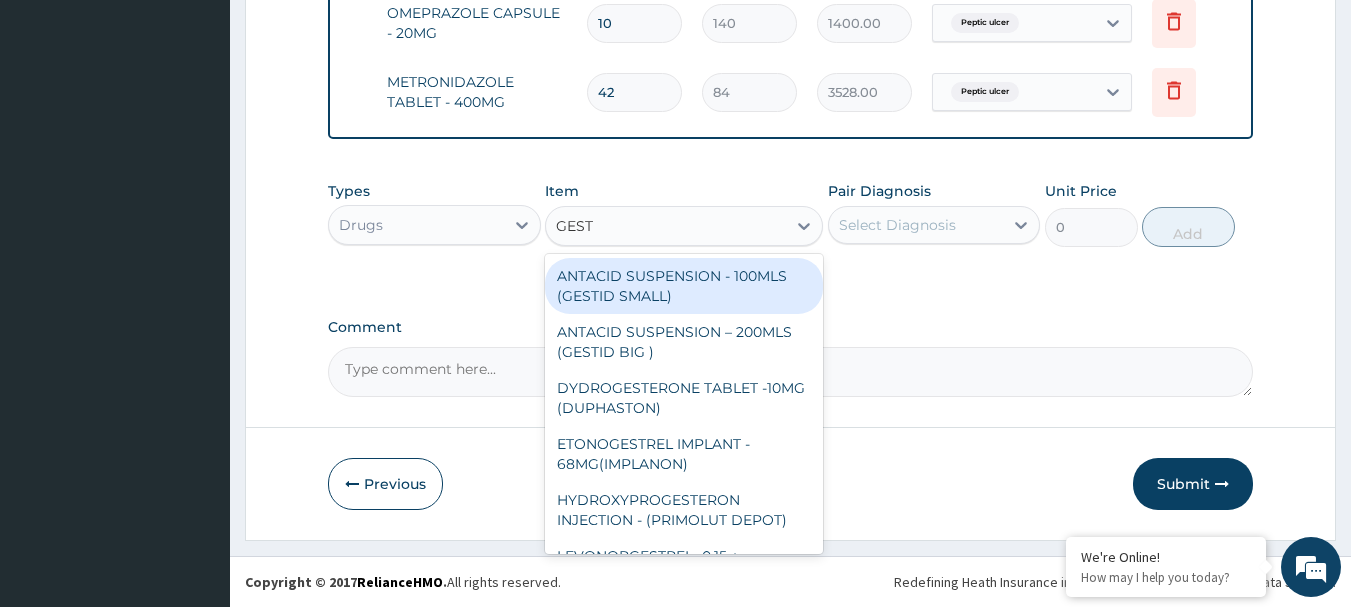 type on "GESTI" 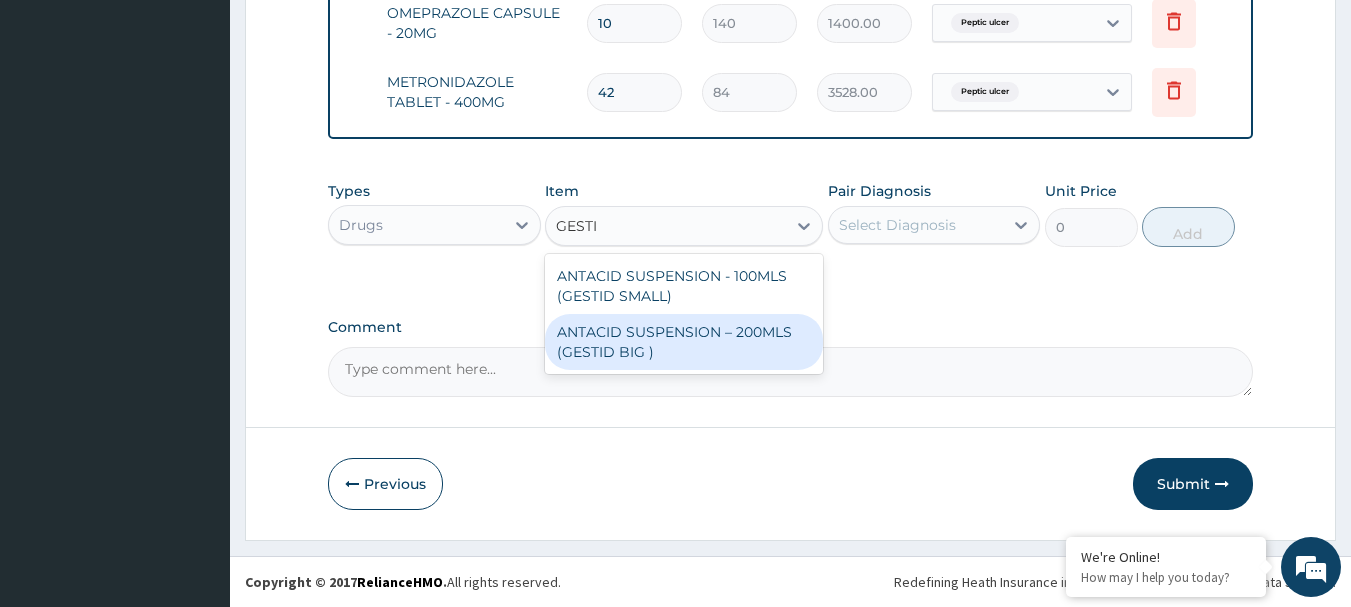 click on "ANTACID SUSPENSION – 200MLS (GESTID BIG )" at bounding box center [684, 342] 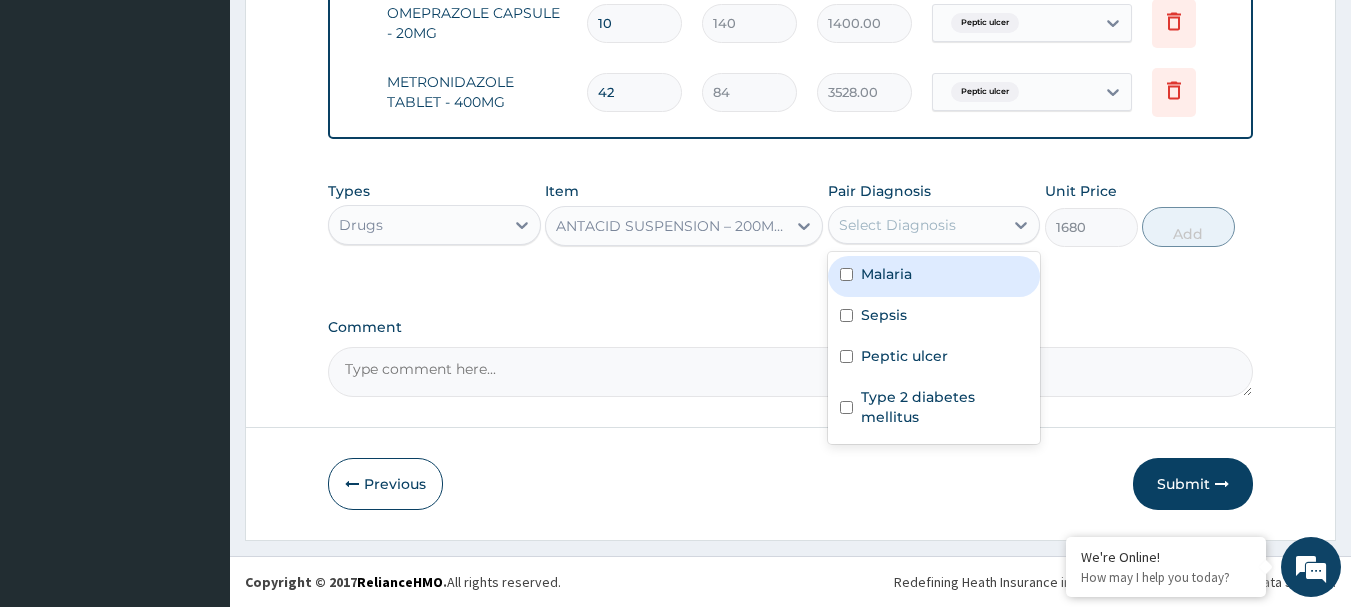 click on "Select Diagnosis" at bounding box center [897, 225] 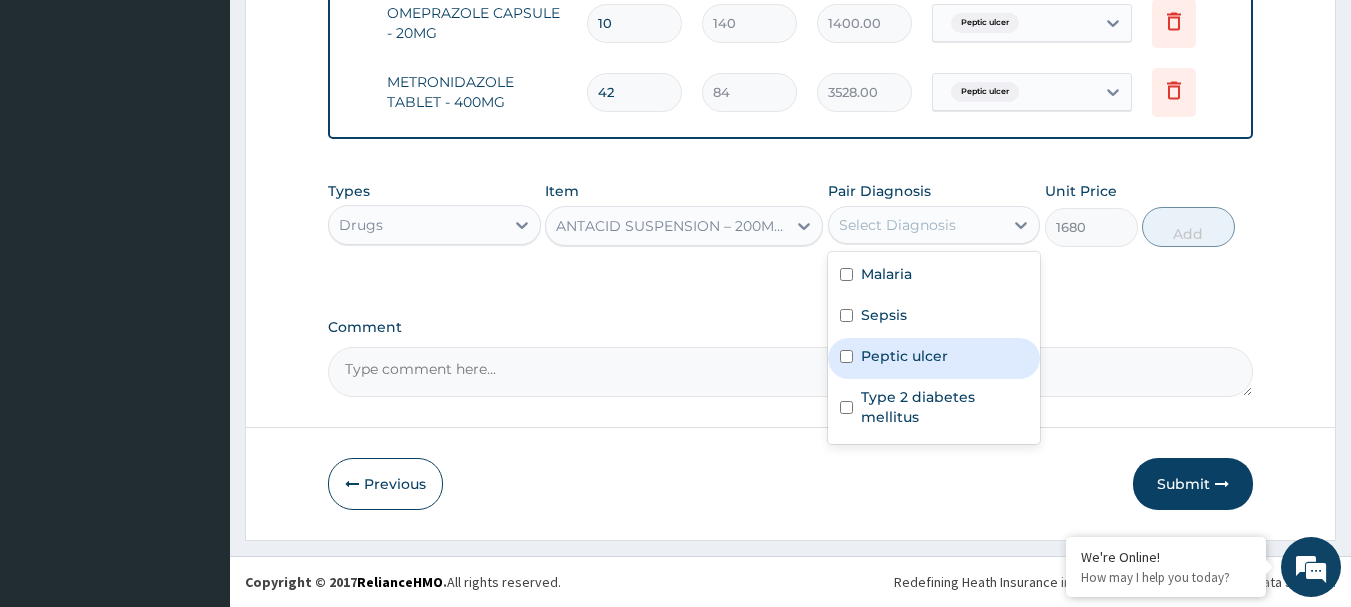 click at bounding box center [846, 356] 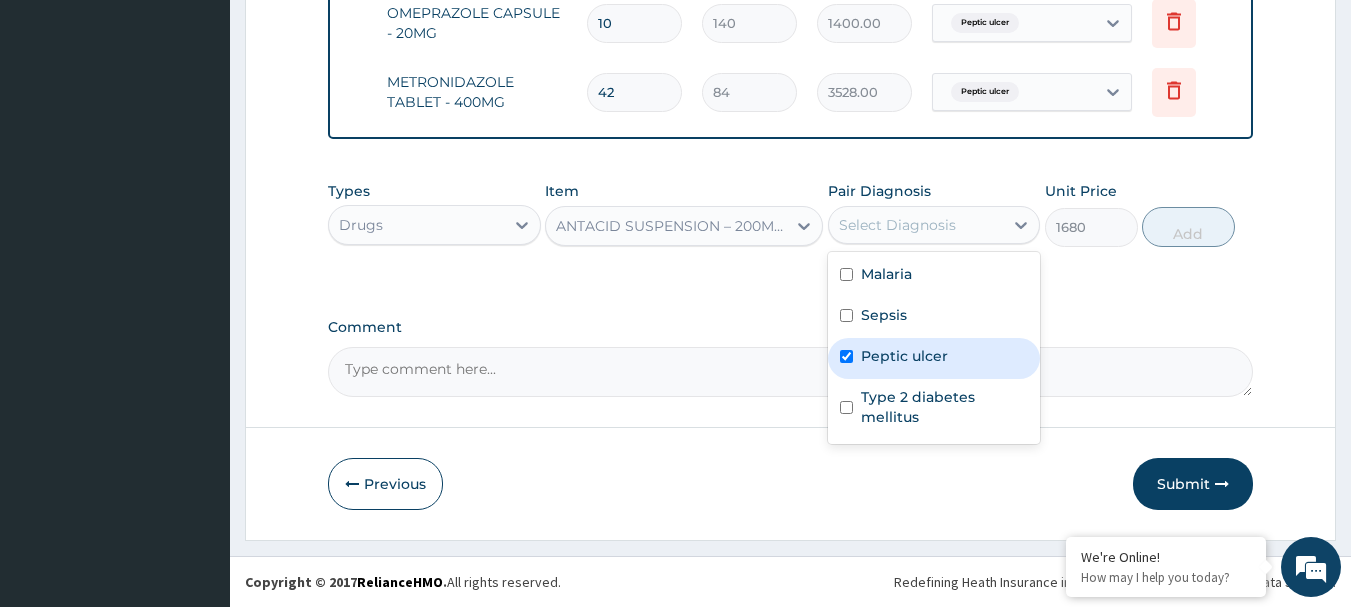 checkbox on "true" 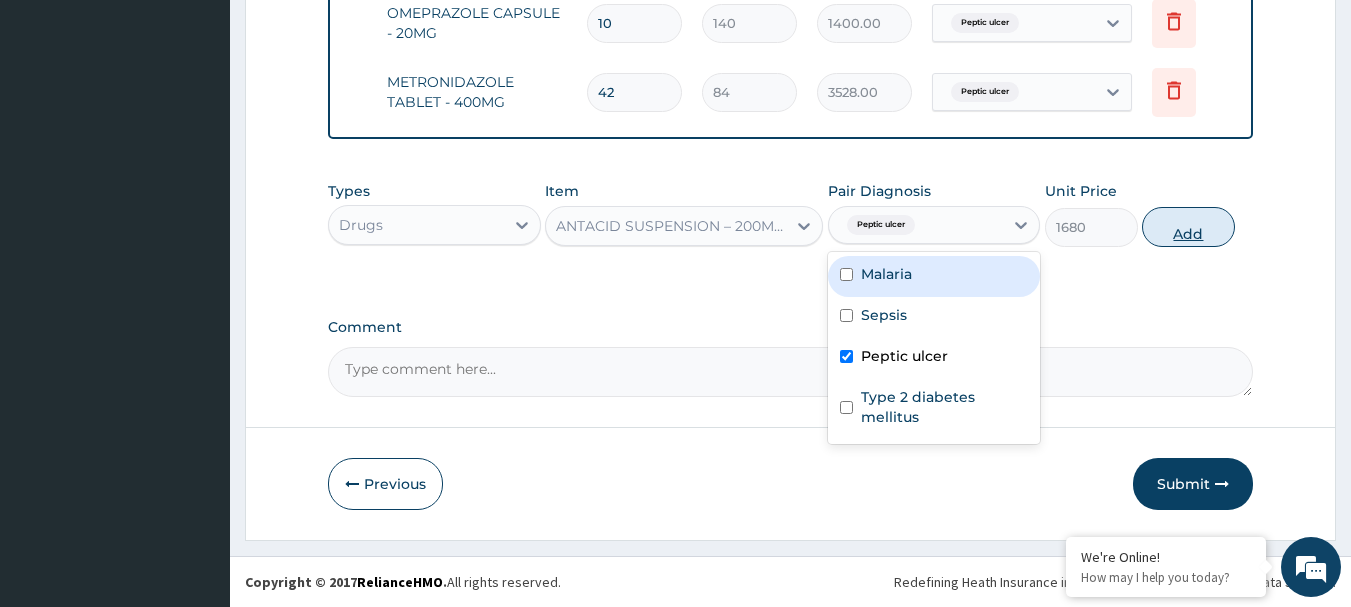 click on "Add" at bounding box center (1188, 227) 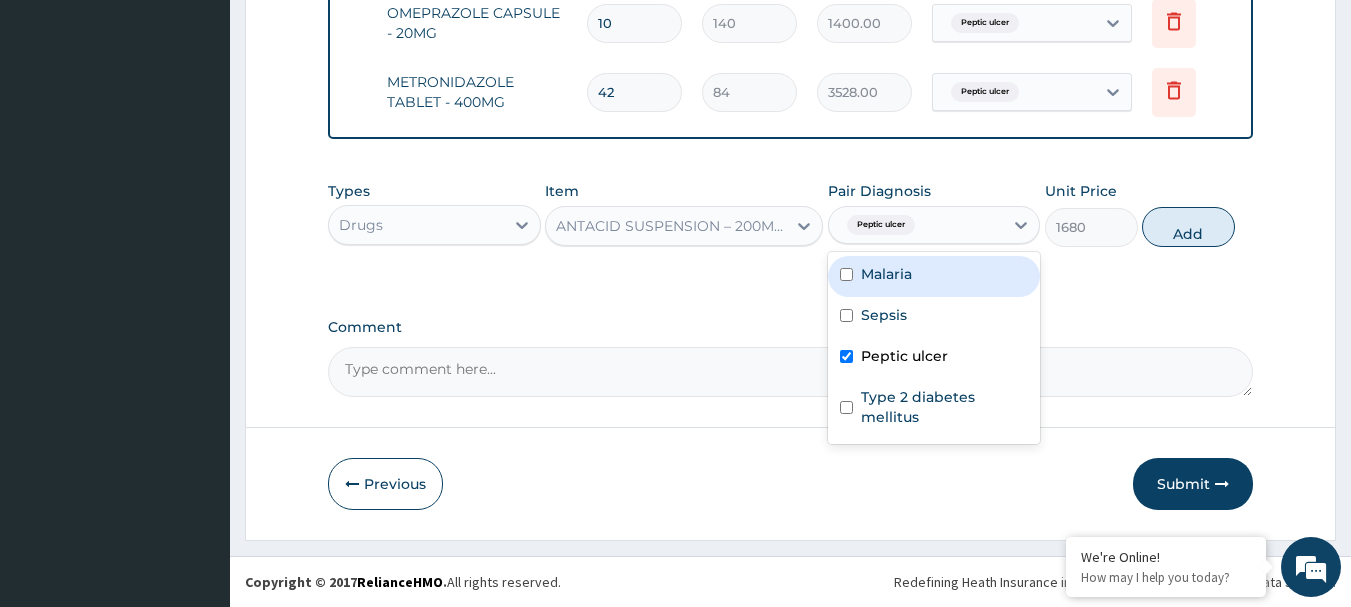 type on "0" 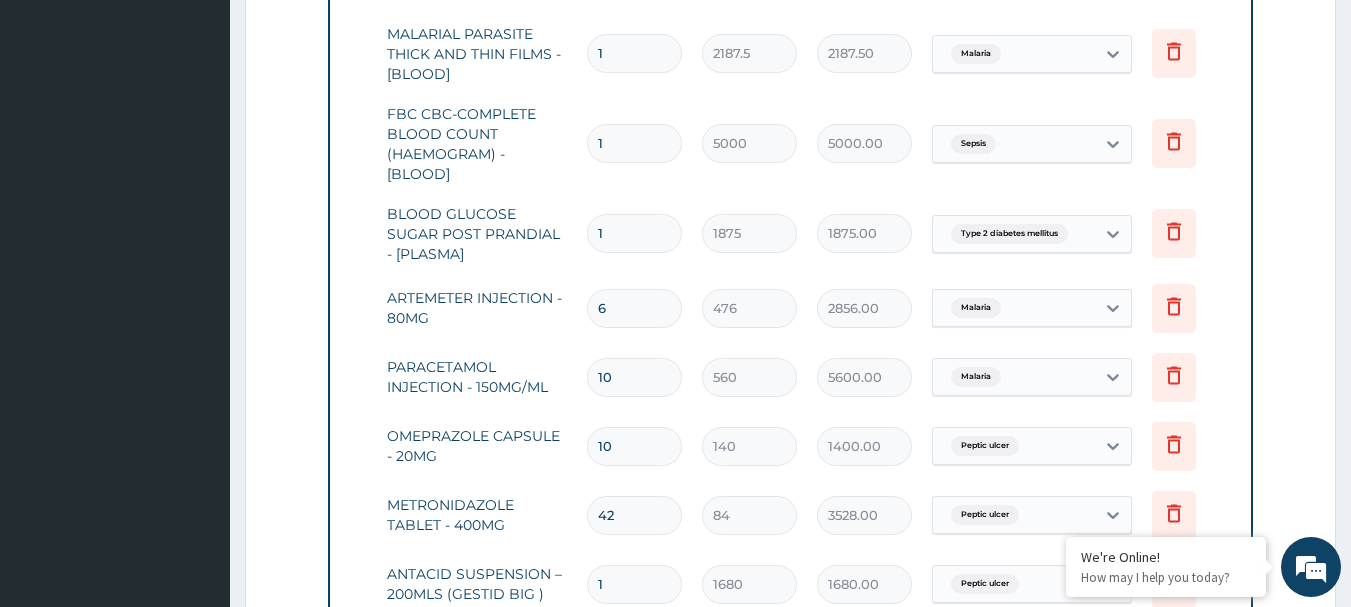 scroll, scrollTop: 771, scrollLeft: 0, axis: vertical 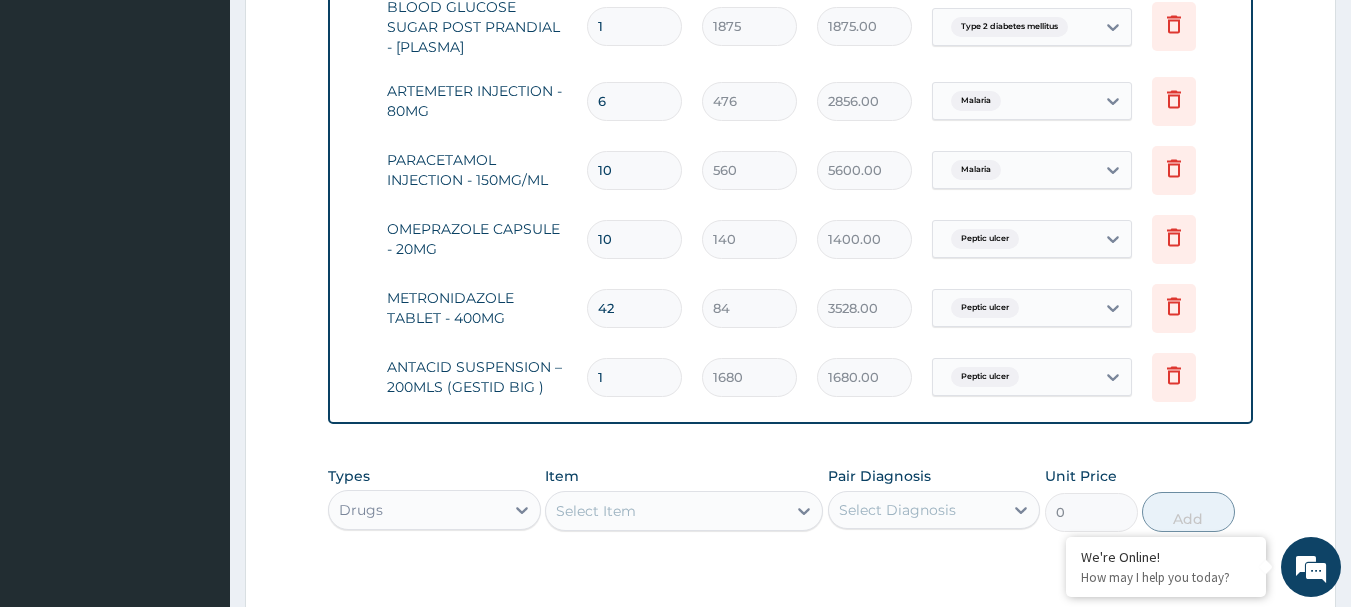 type on "2" 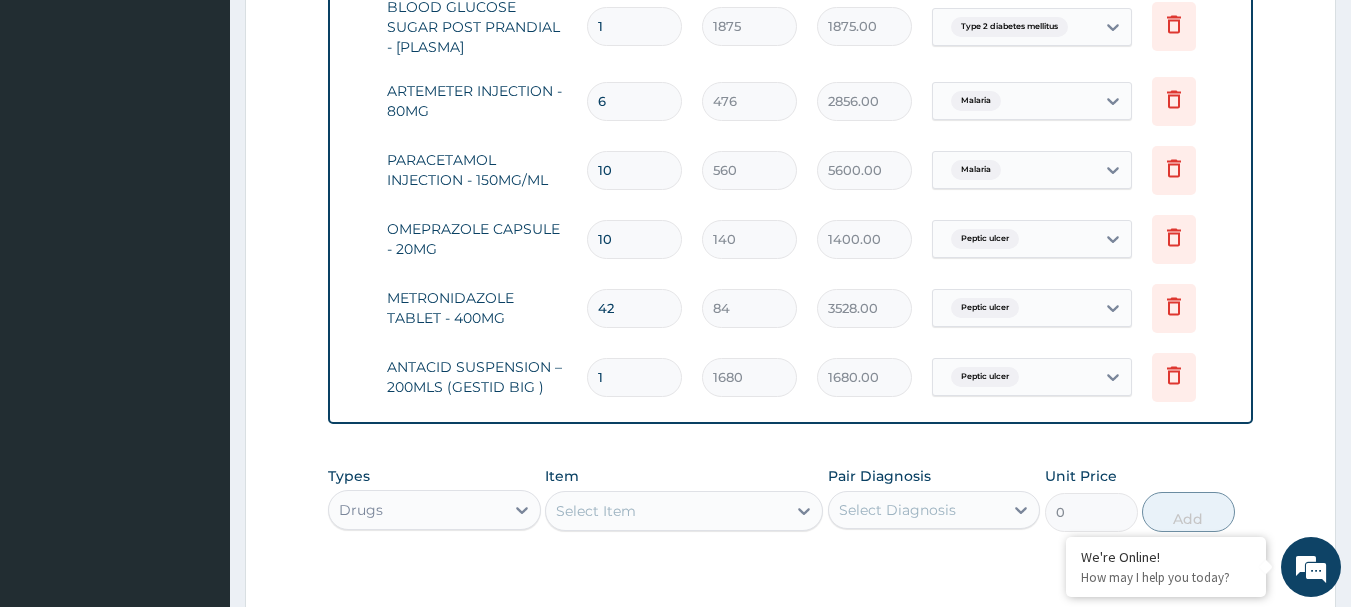 type on "3360.00" 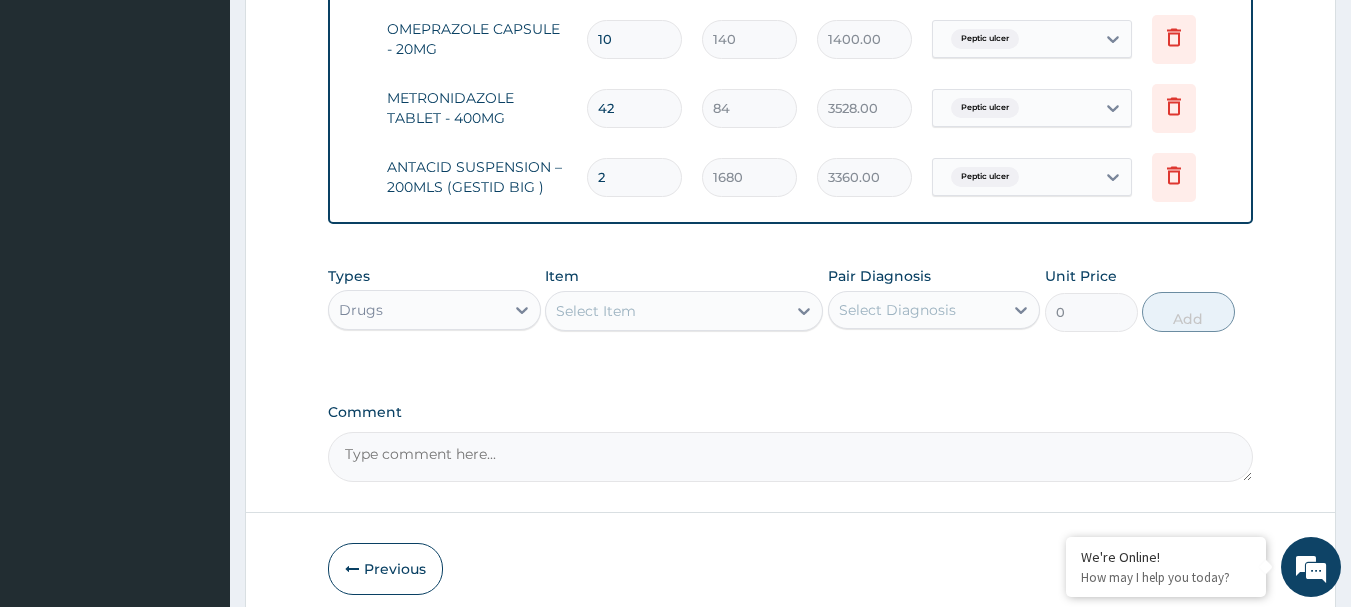 scroll, scrollTop: 1371, scrollLeft: 0, axis: vertical 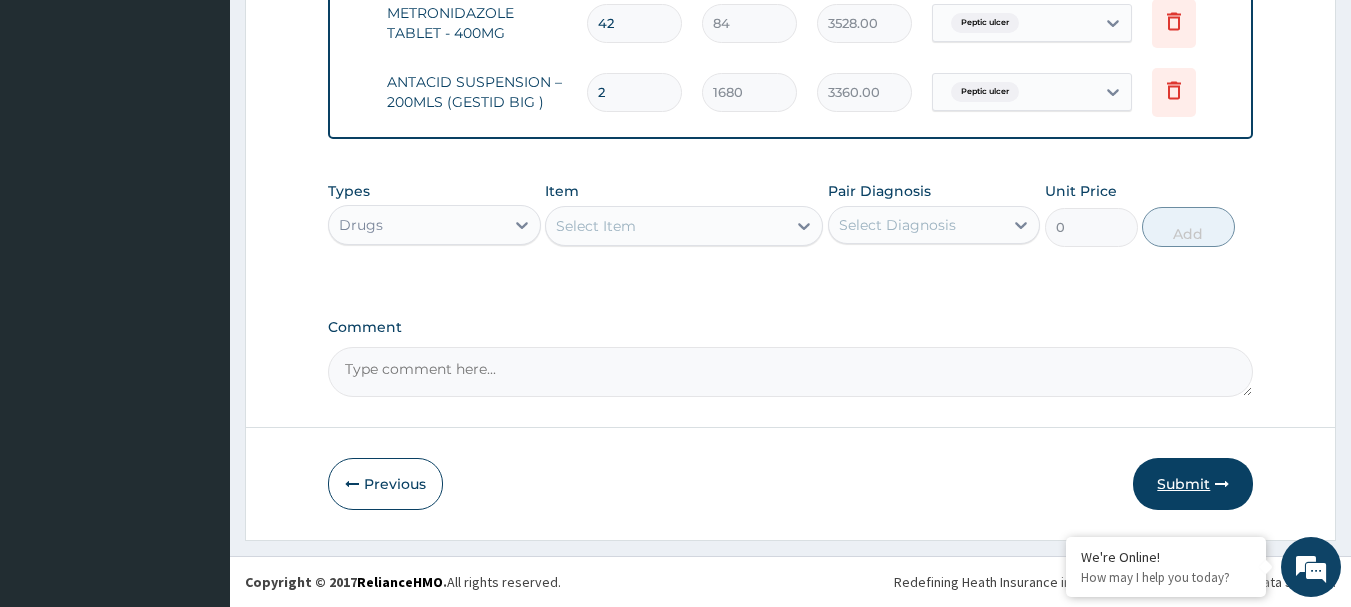 type on "2" 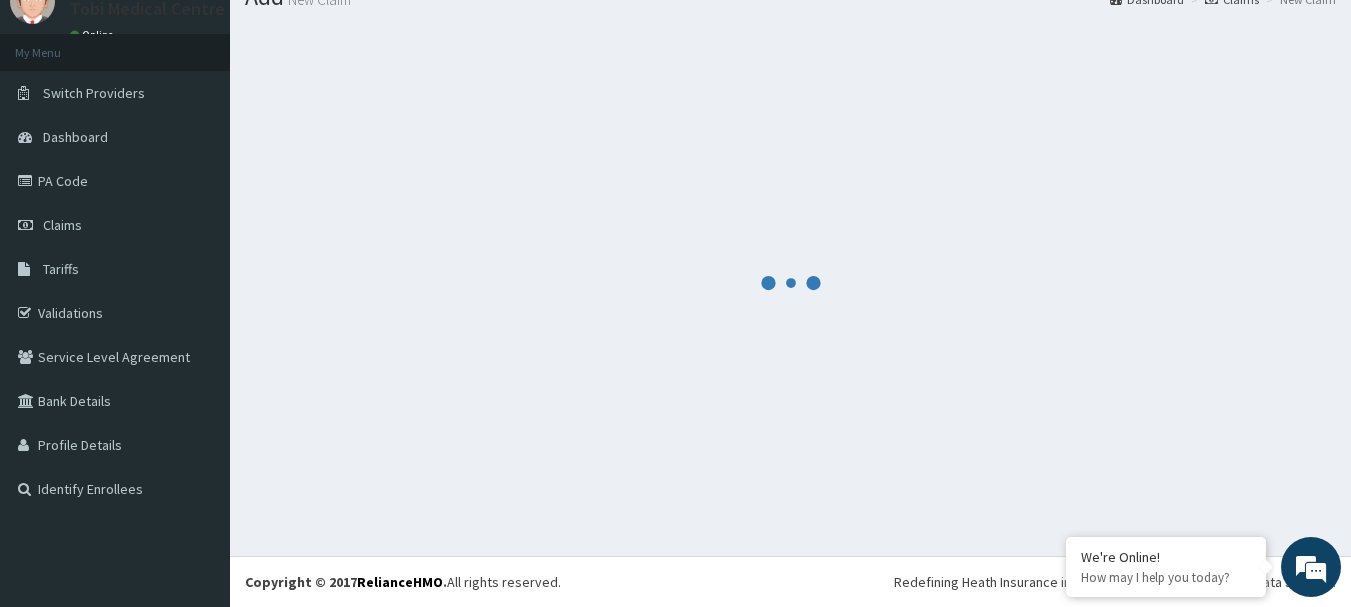 scroll, scrollTop: 81, scrollLeft: 0, axis: vertical 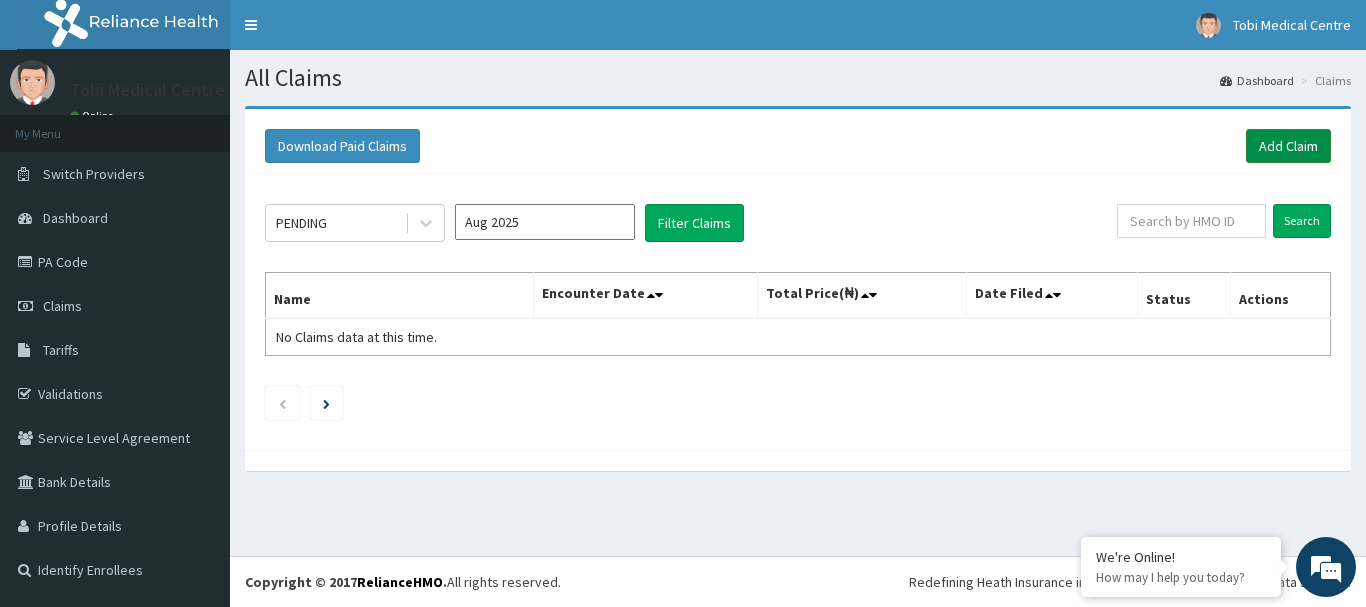 click on "Add Claim" at bounding box center [1288, 146] 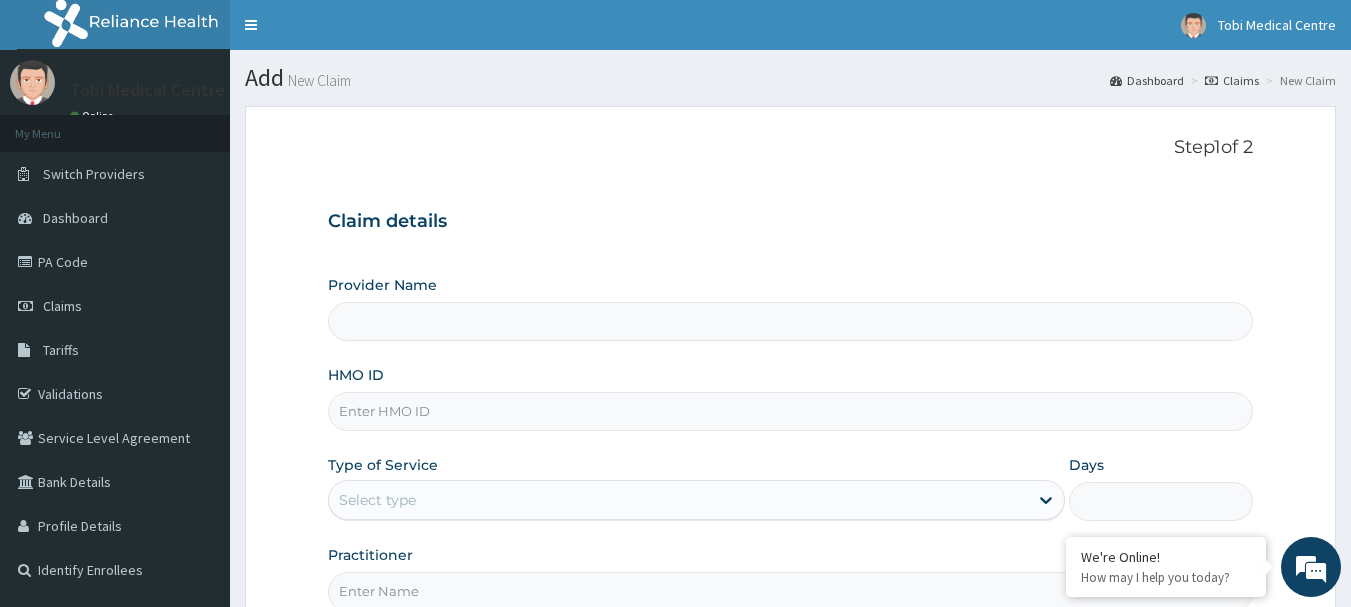 scroll, scrollTop: 0, scrollLeft: 0, axis: both 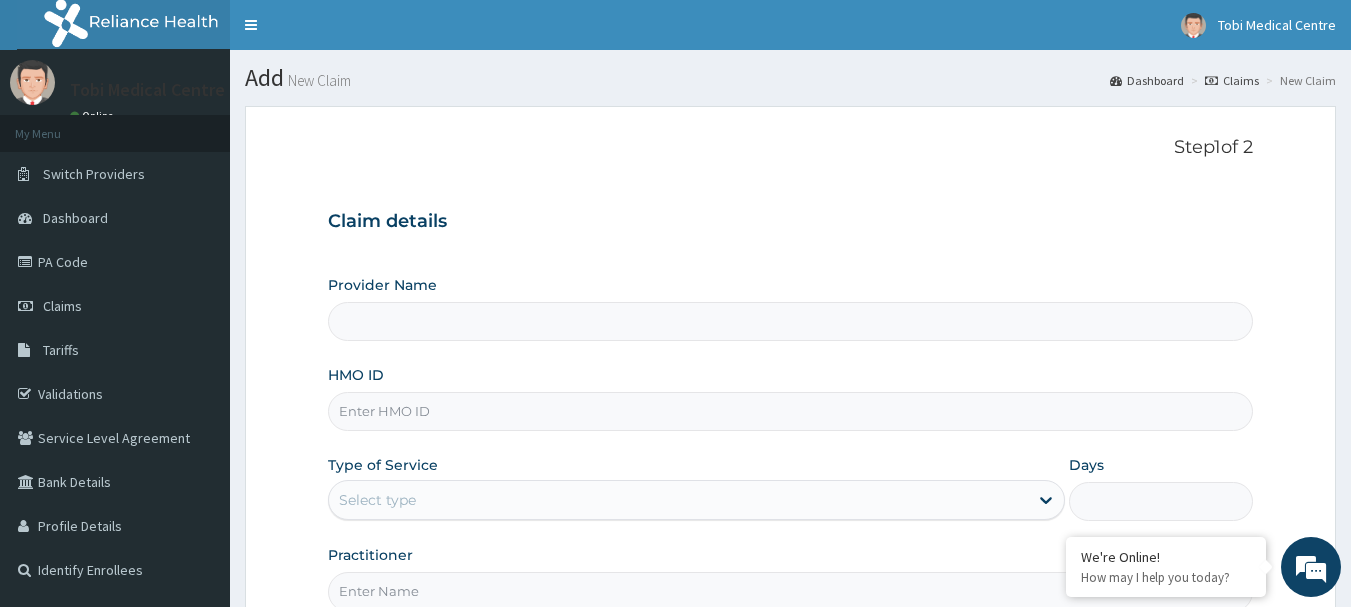 type on "Tobi Medical Centre" 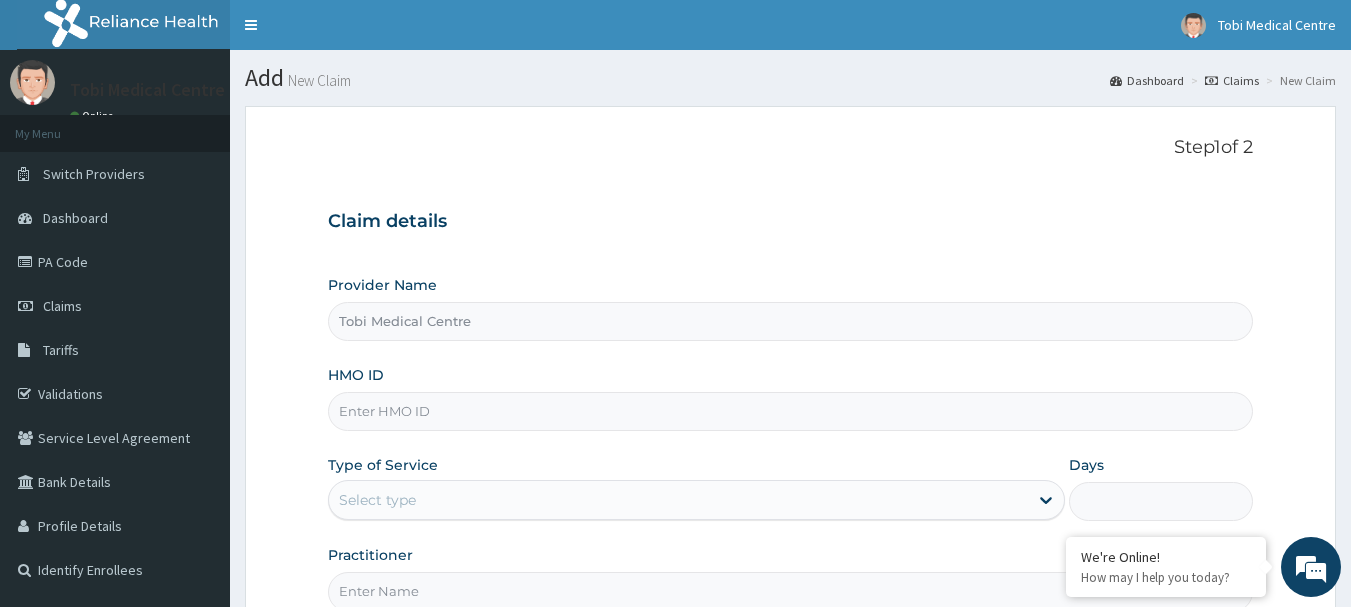 scroll, scrollTop: 0, scrollLeft: 0, axis: both 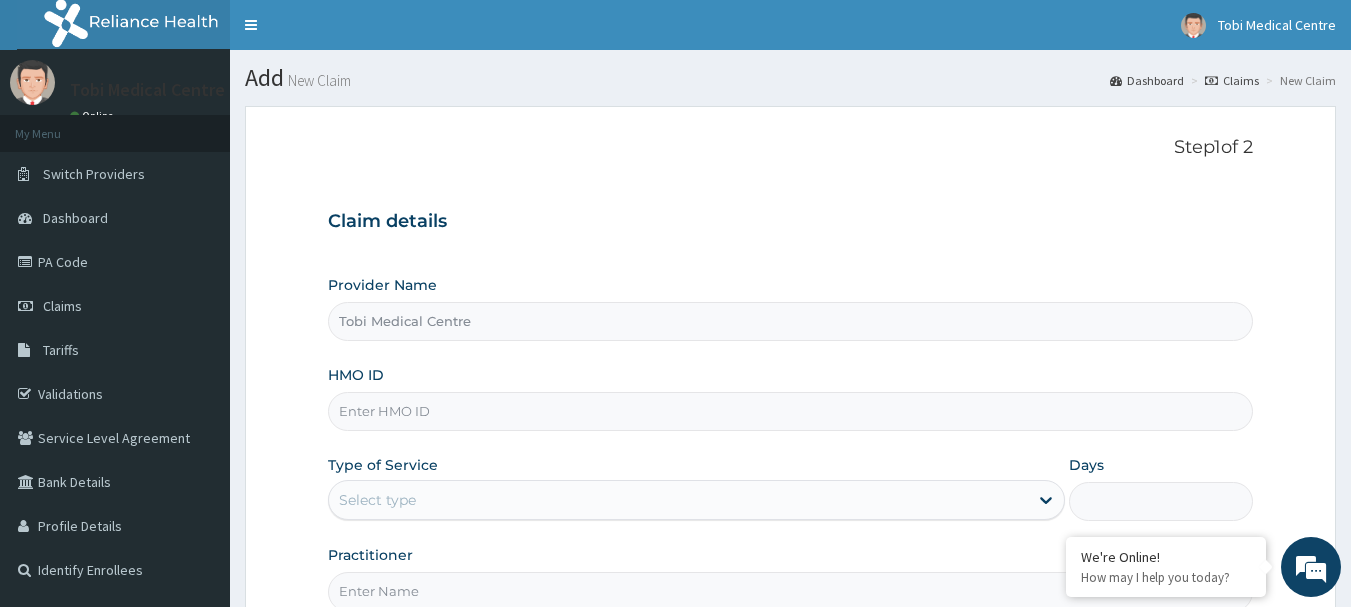 click on "HMO ID" at bounding box center [791, 411] 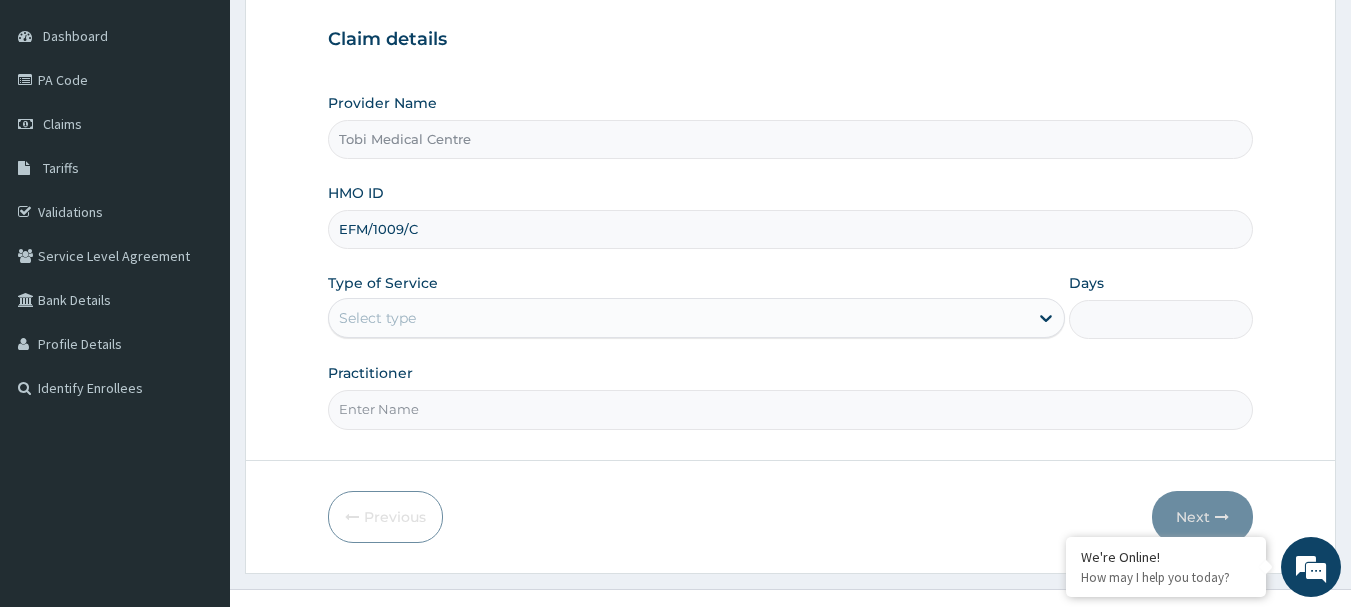 scroll, scrollTop: 200, scrollLeft: 0, axis: vertical 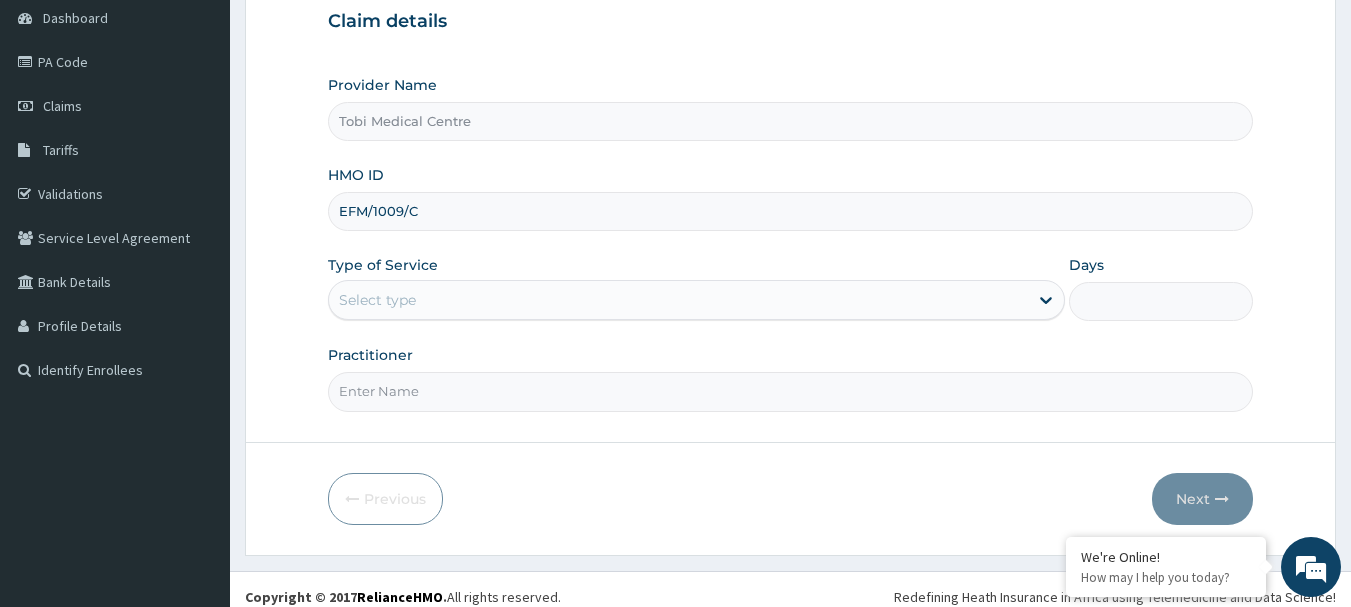 type on "EFM/1009/C" 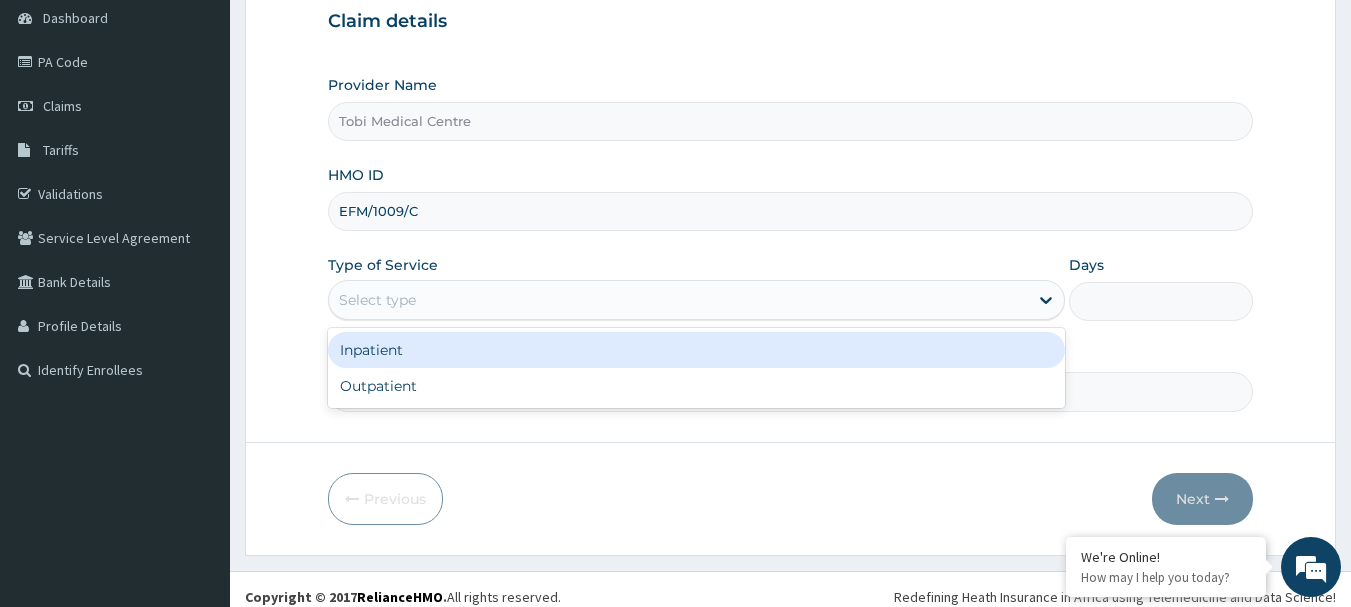click on "Select type" at bounding box center (678, 300) 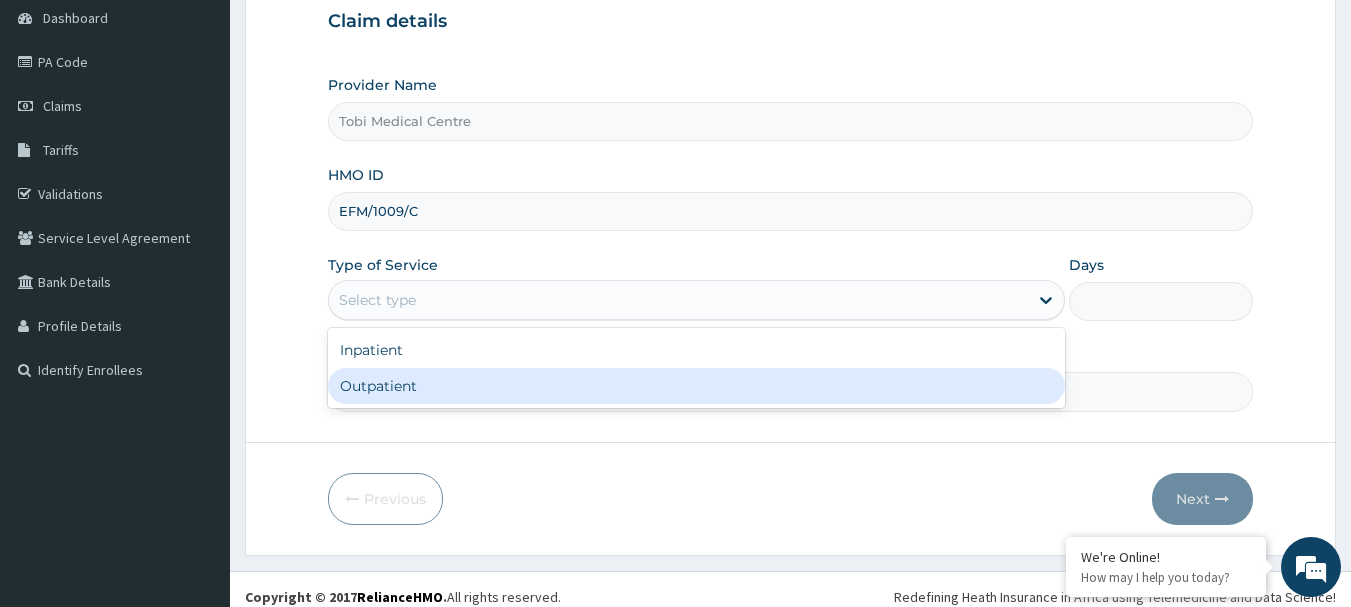 click on "Outpatient" at bounding box center (696, 386) 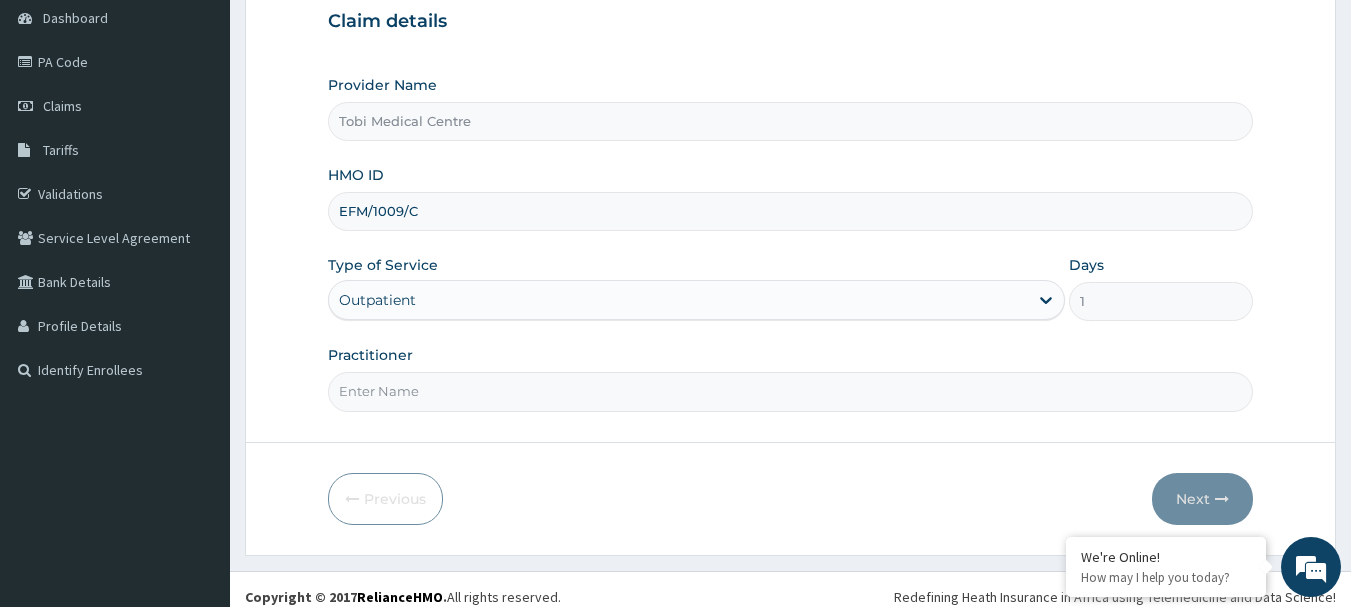 click on "Practitioner" at bounding box center (791, 391) 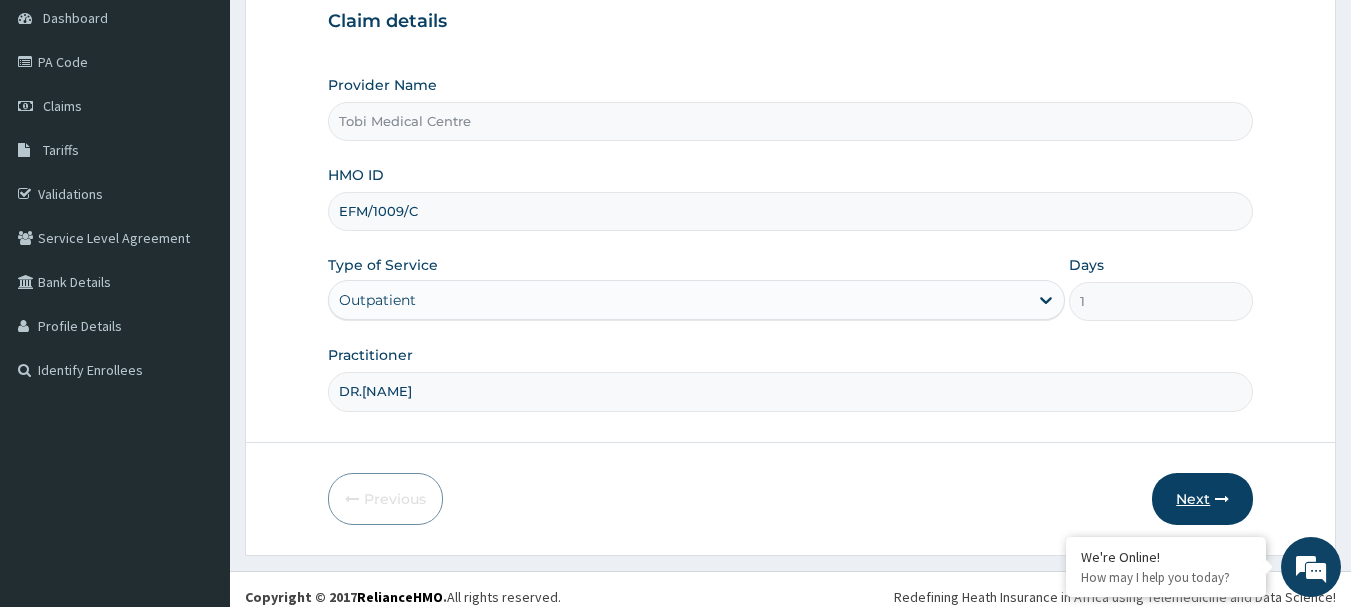 type on "DR.[NAME]" 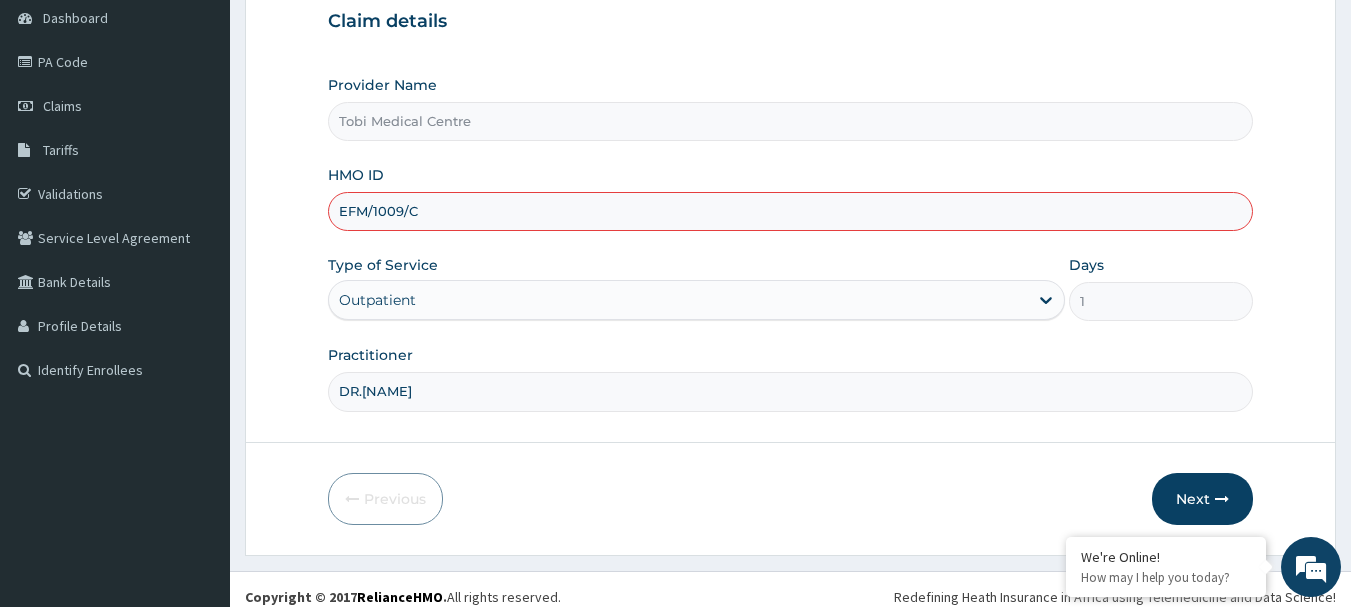 click on "EFM/1009/C" at bounding box center [791, 211] 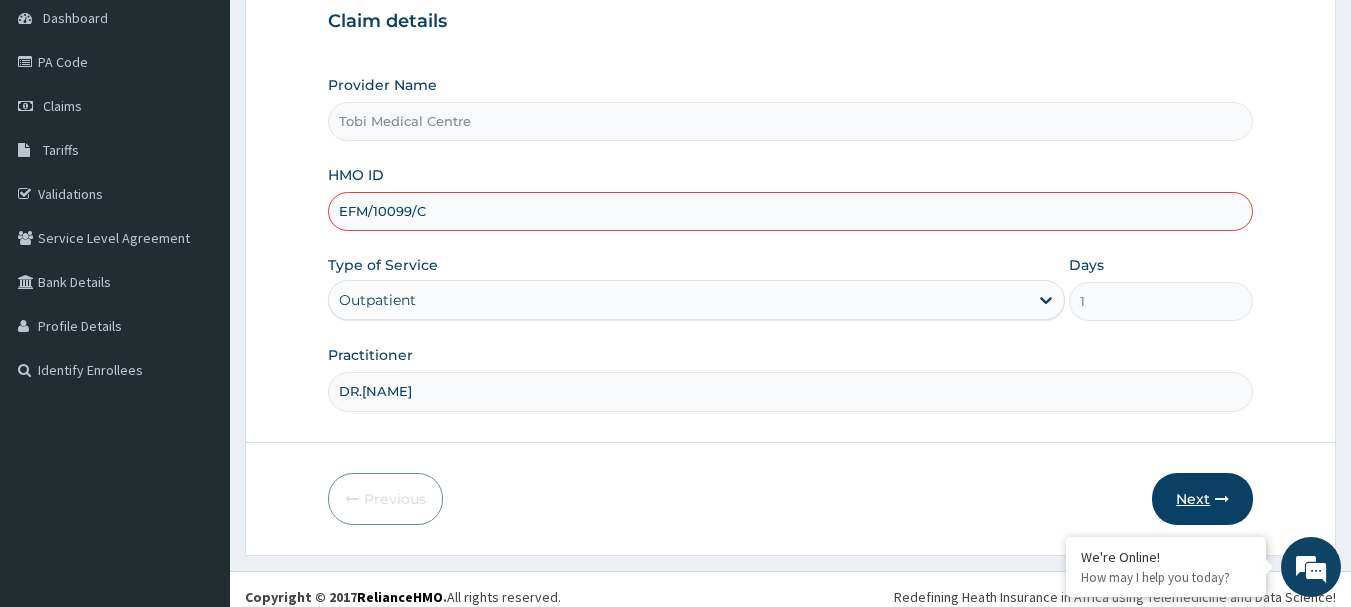 type on "EFM/10099/C" 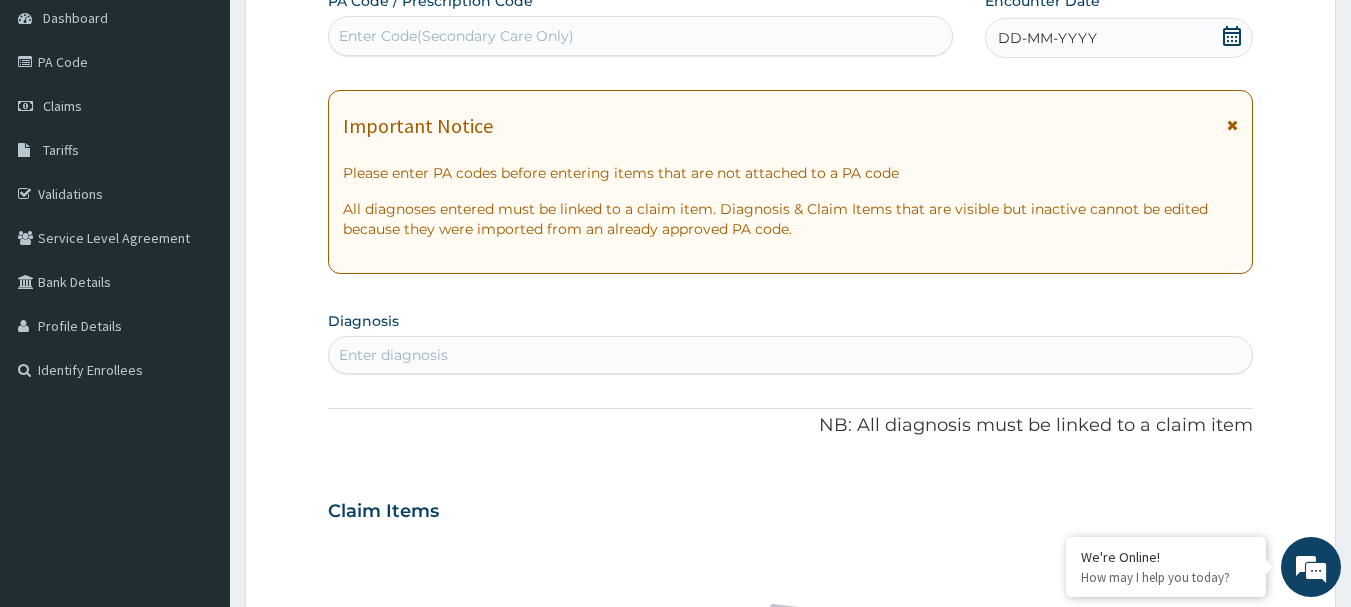 click 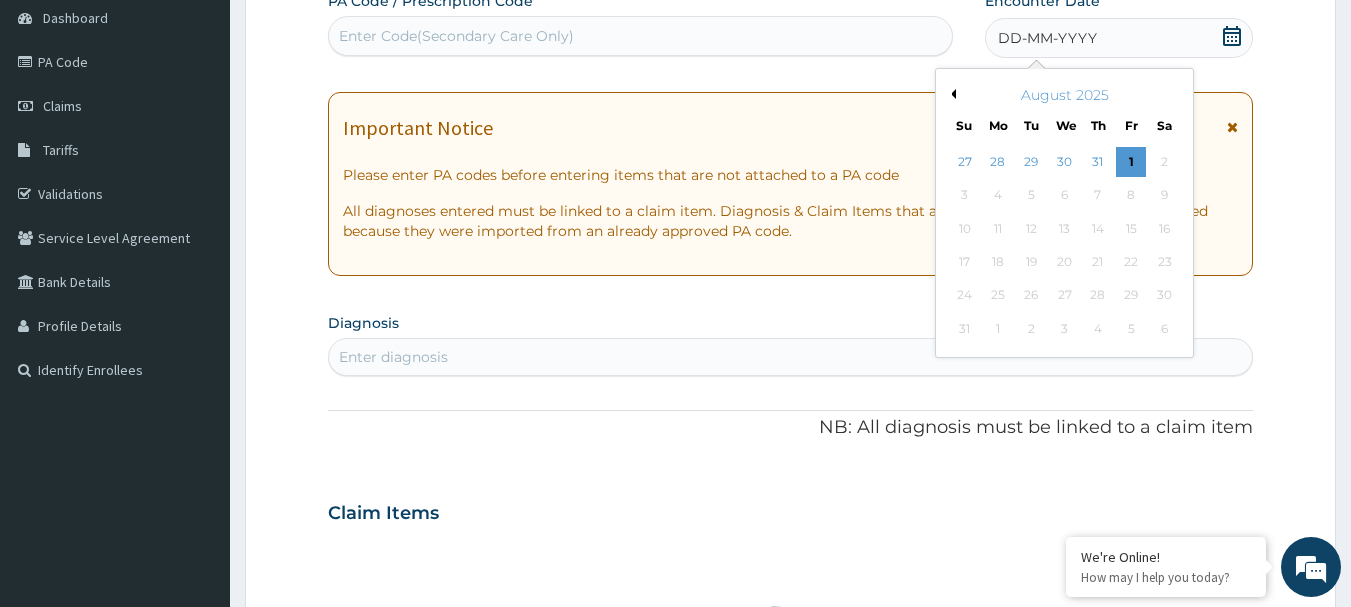 click on "August 2025" at bounding box center (1064, 95) 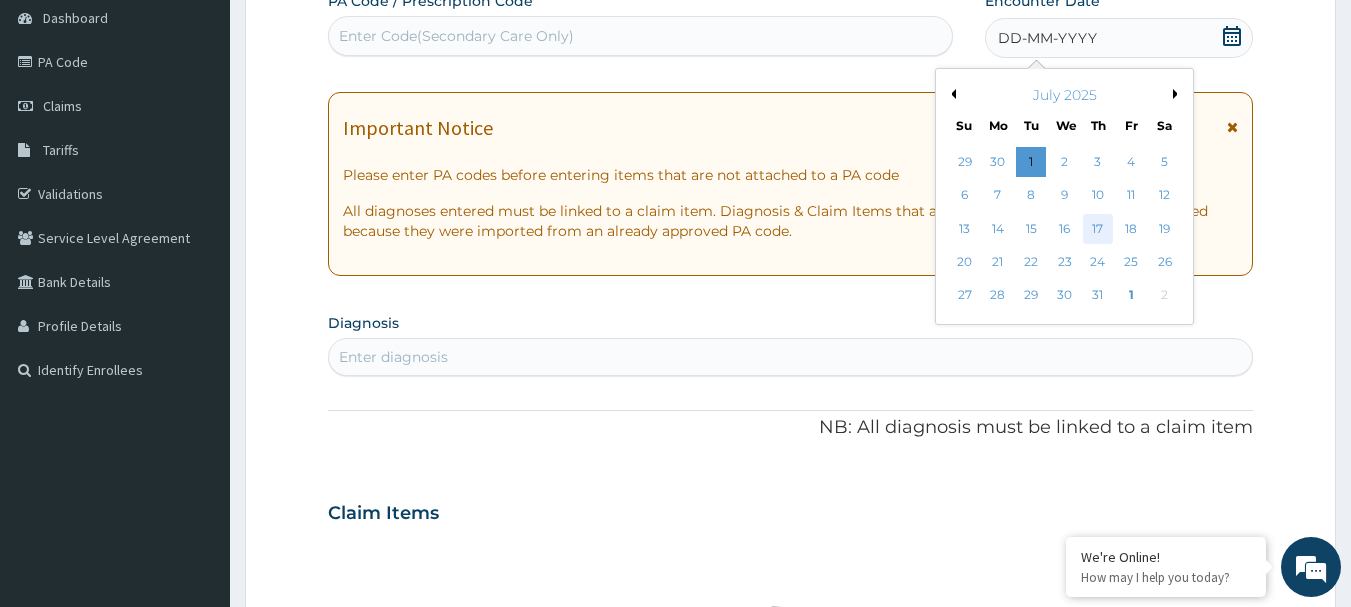 click on "17" at bounding box center (1098, 229) 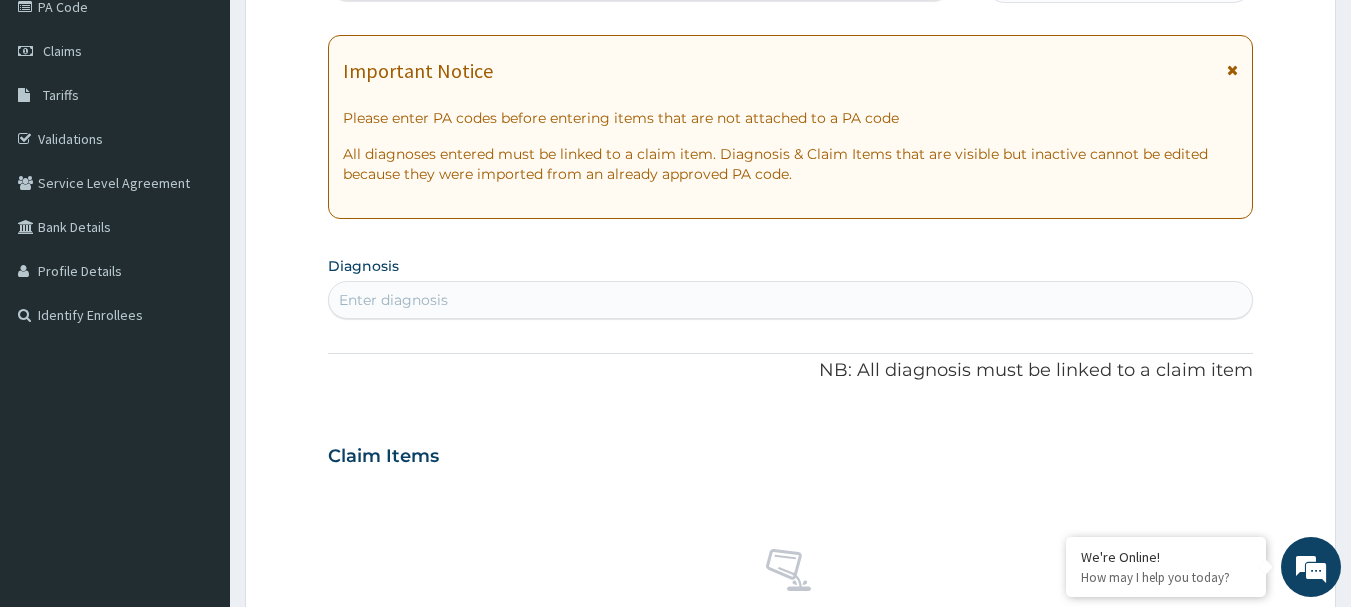 scroll, scrollTop: 400, scrollLeft: 0, axis: vertical 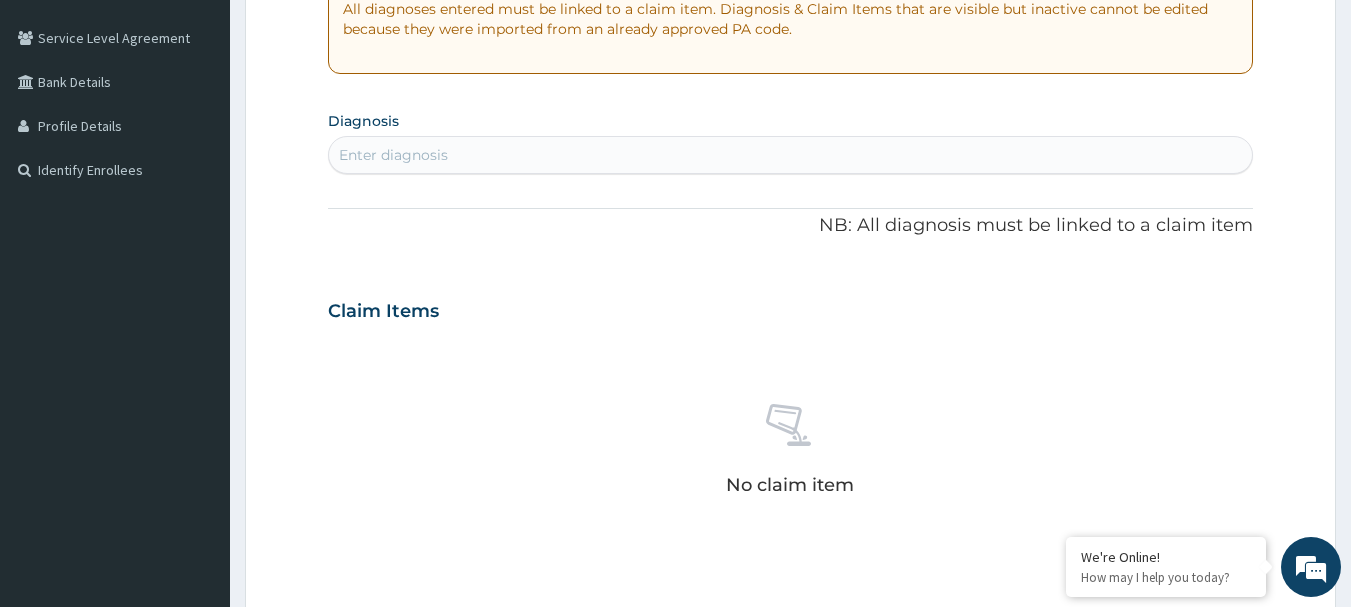 click on "Enter diagnosis" at bounding box center [791, 155] 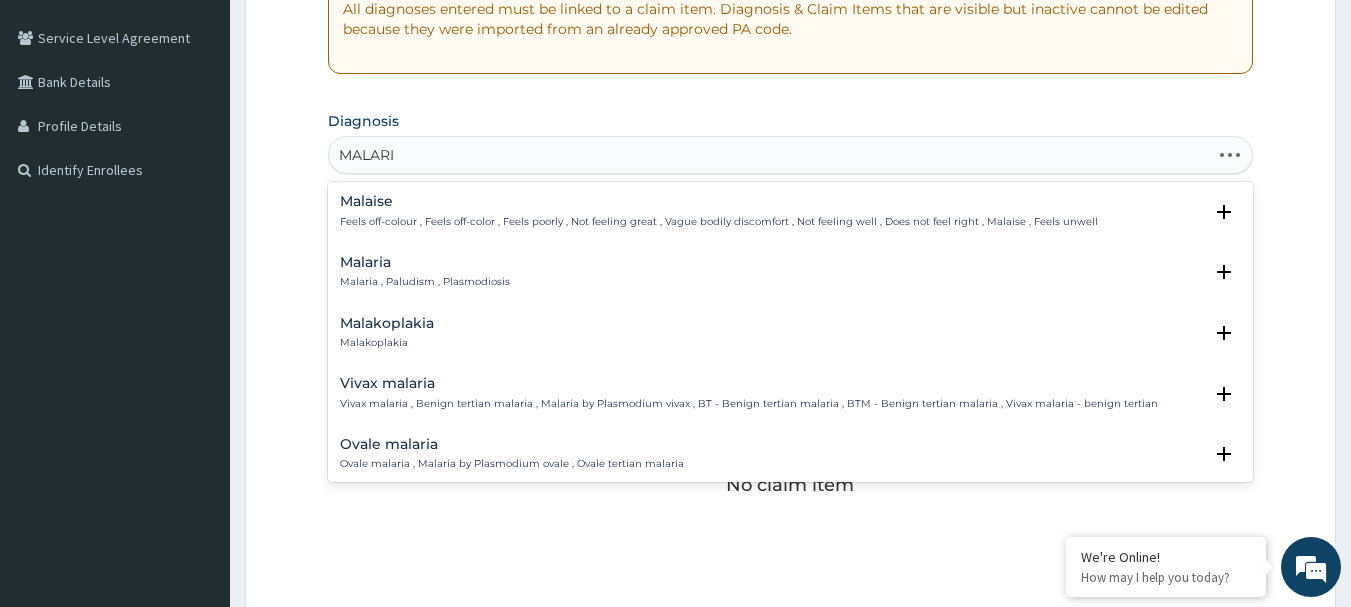 type on "MALARIA" 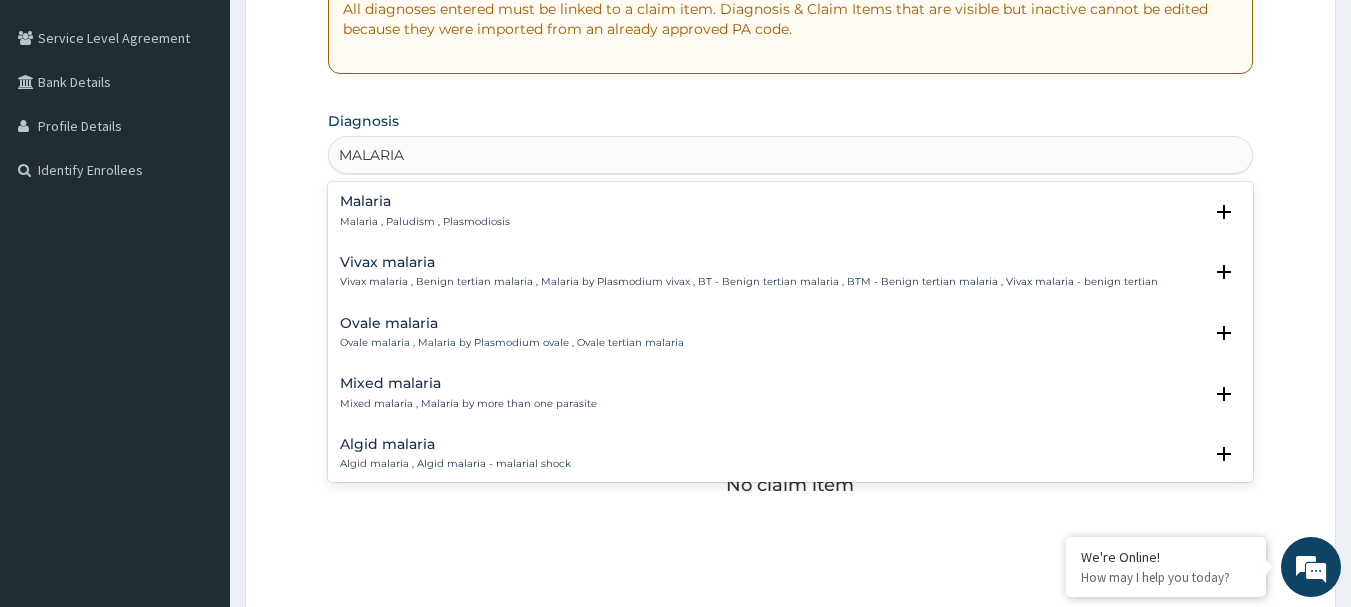 click on "Malaria , Paludism , Plasmodiosis" at bounding box center [425, 222] 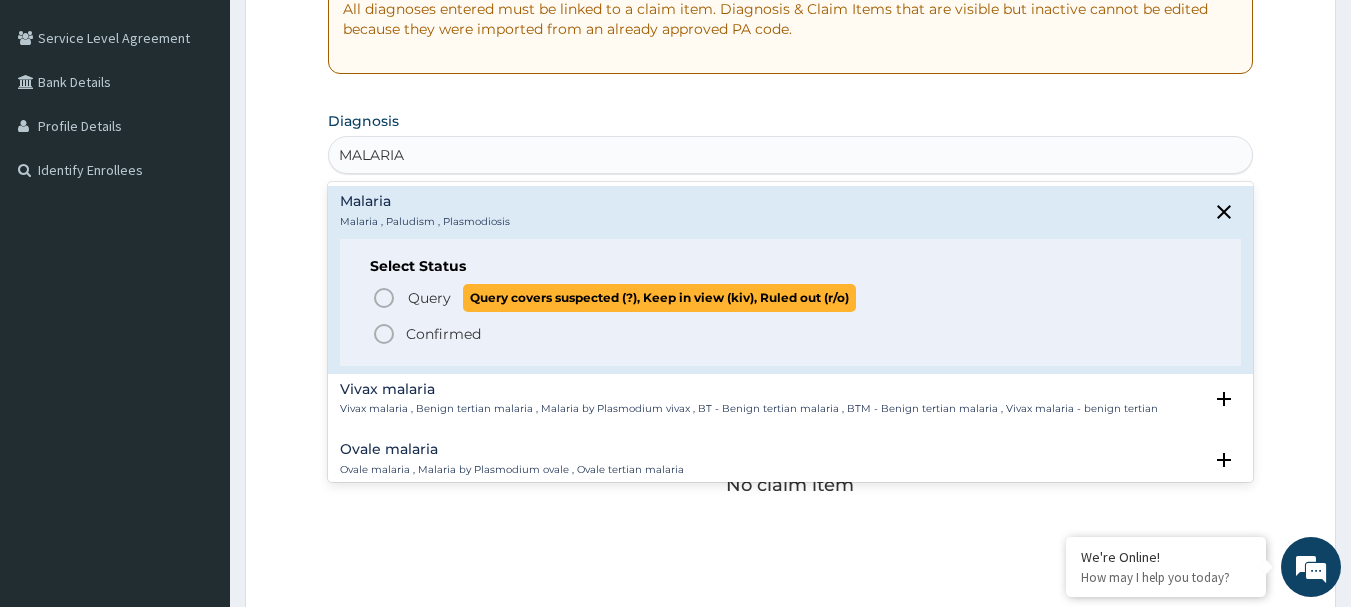 click on "Query" at bounding box center [429, 298] 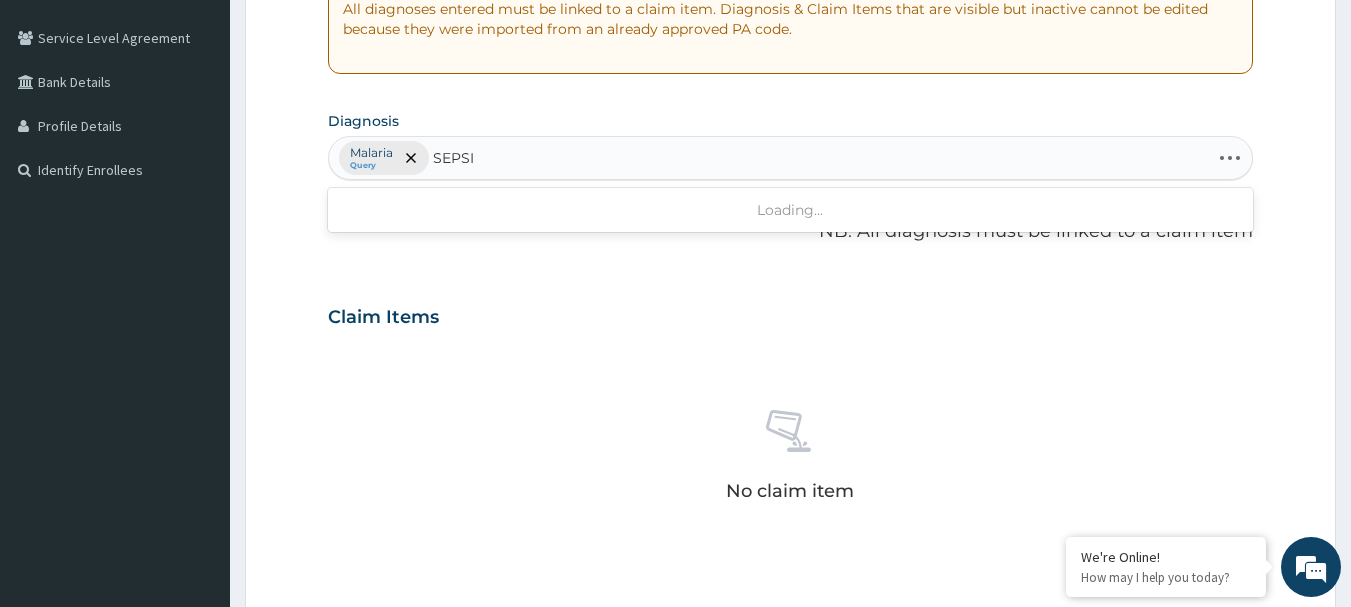 type on "SEPSIS" 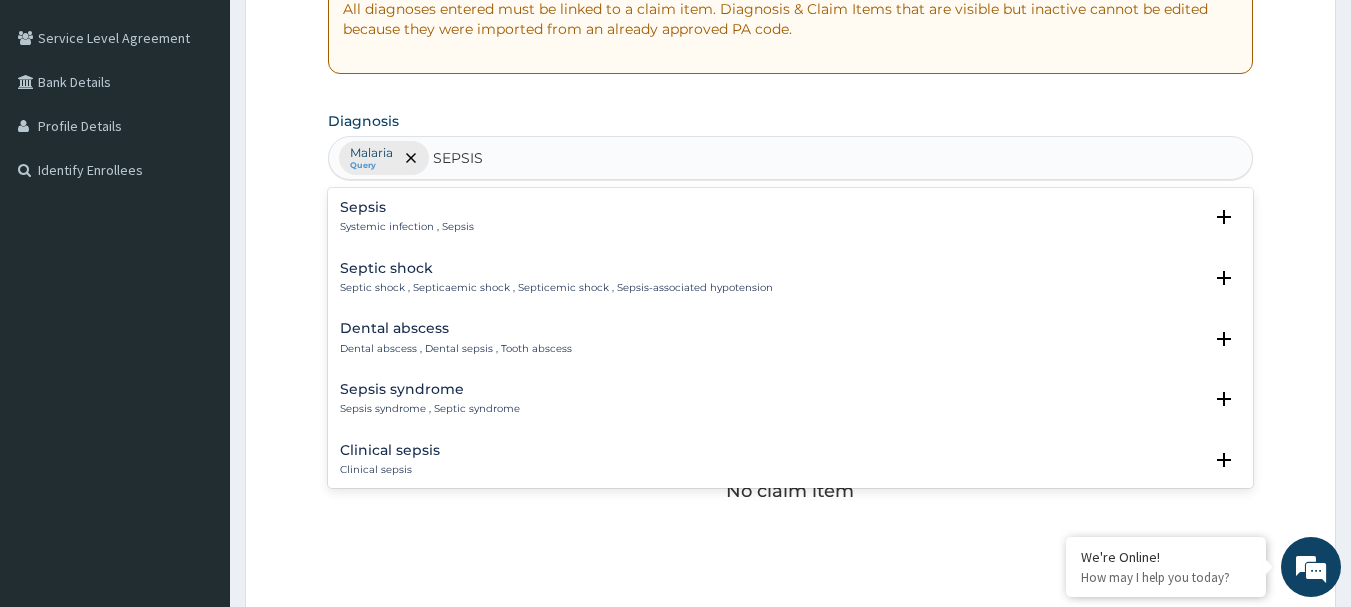 click on "Systemic infection , Sepsis" at bounding box center (407, 227) 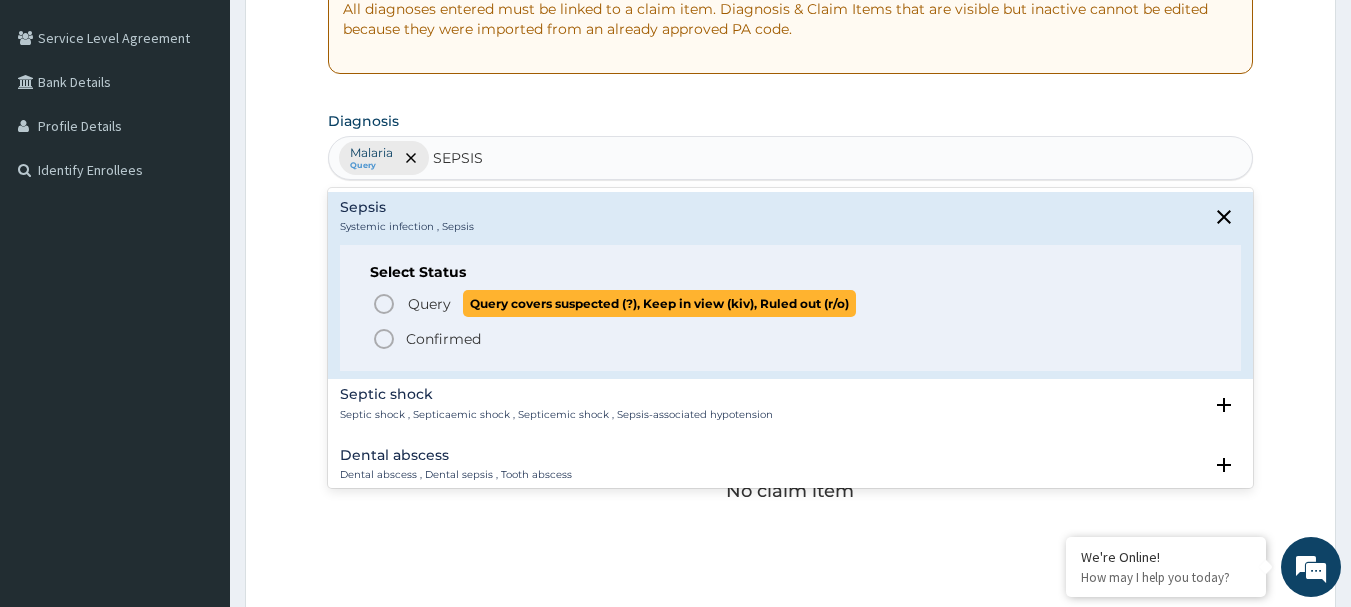 click 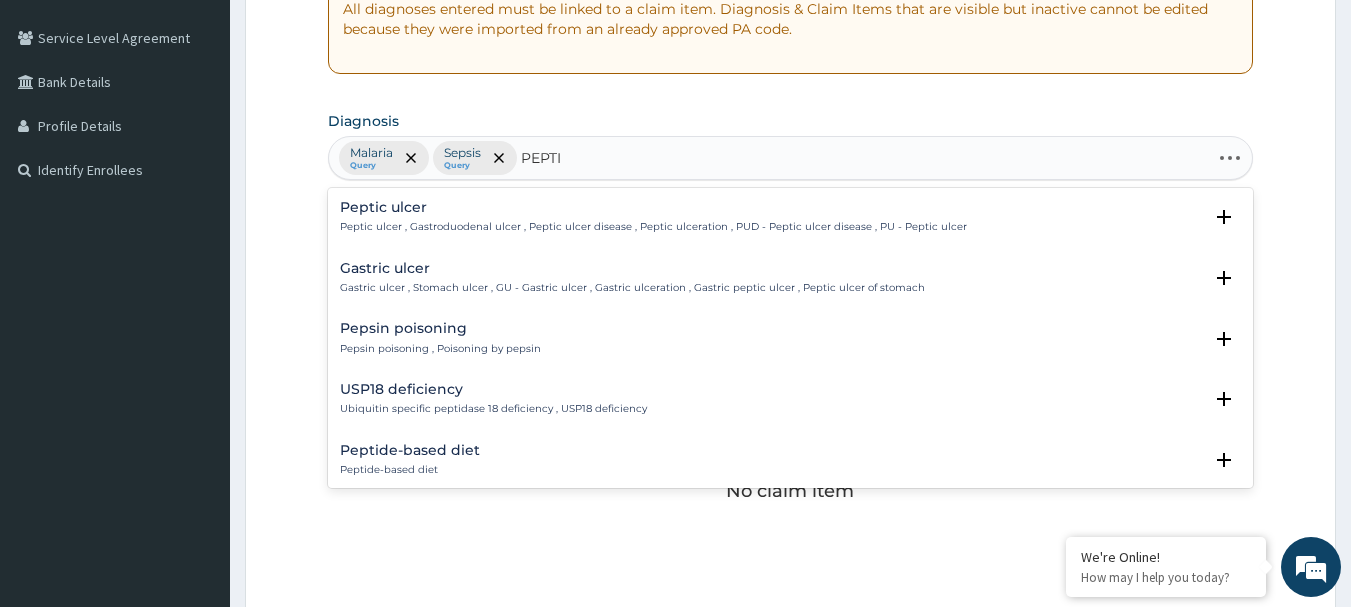 type on "PEPTIC" 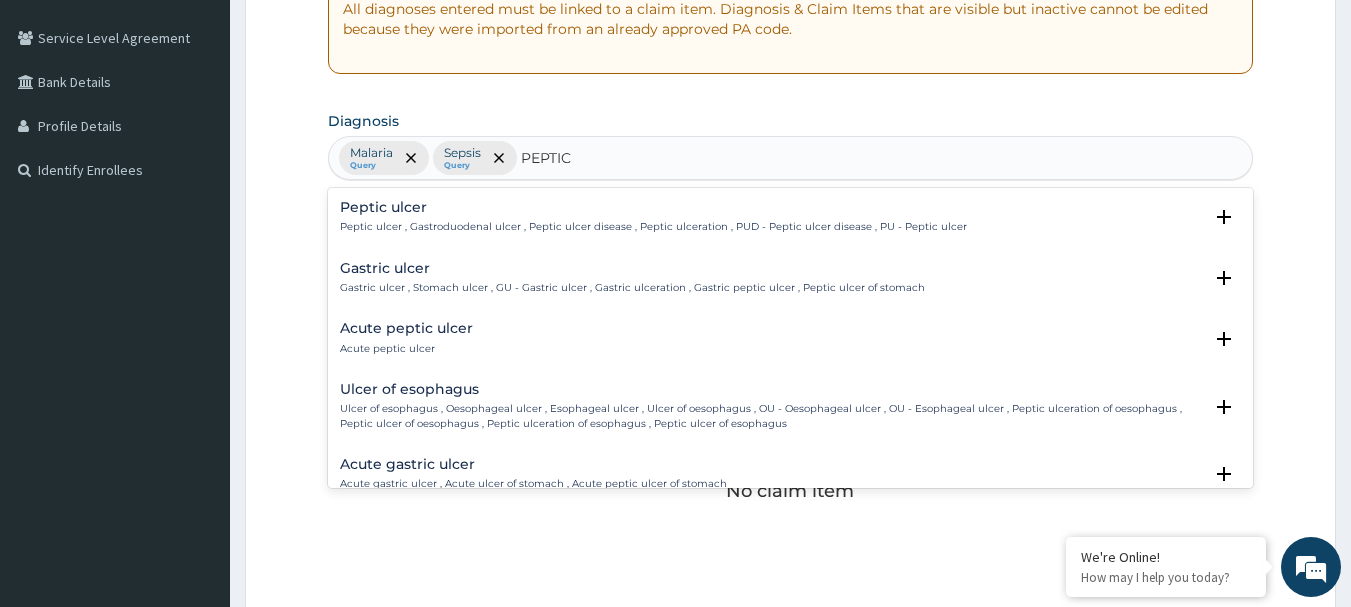click on "Peptic ulcer , Gastroduodenal ulcer , Peptic ulcer disease , Peptic ulceration , PUD - Peptic ulcer disease , PU - Peptic ulcer" at bounding box center (653, 227) 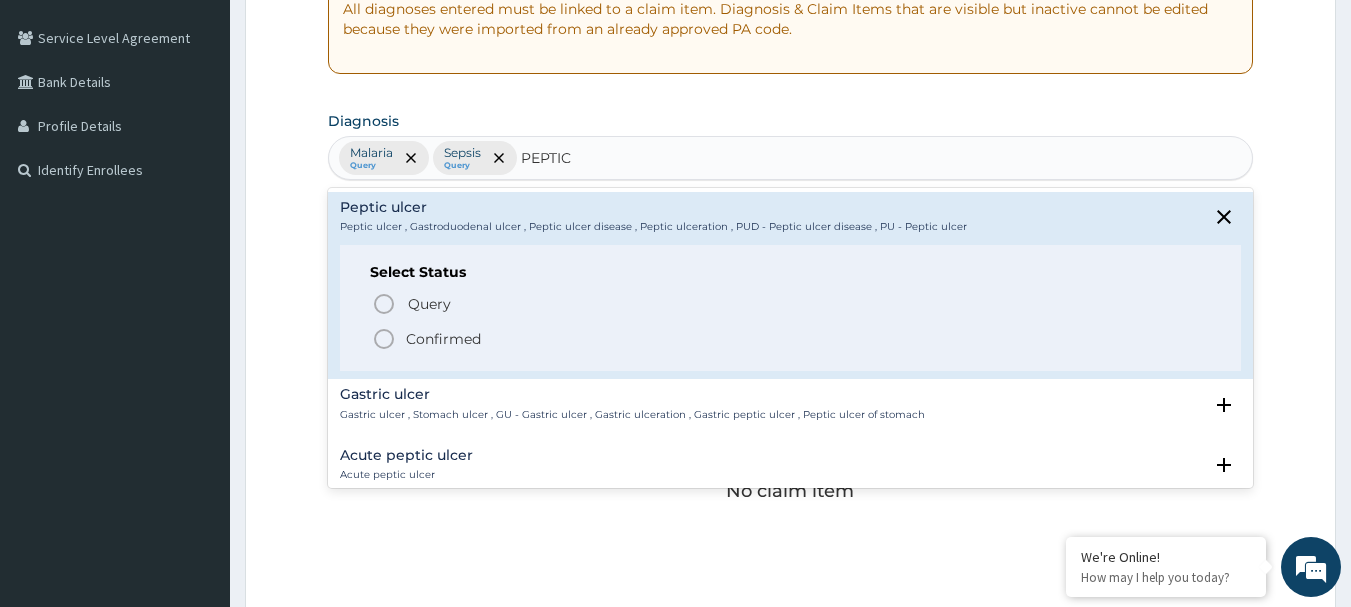 click on "Query Query covers suspected (?), Keep in view (kiv), Ruled out (r/o) Confirmed" at bounding box center (791, 320) 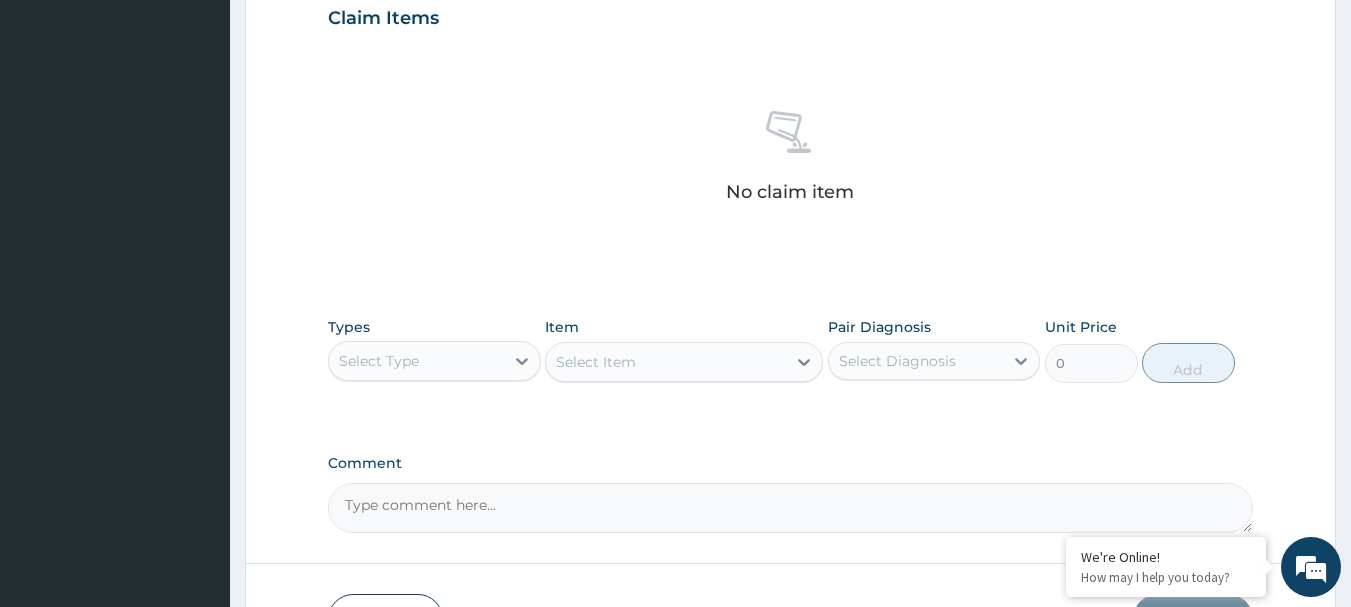 scroll, scrollTop: 800, scrollLeft: 0, axis: vertical 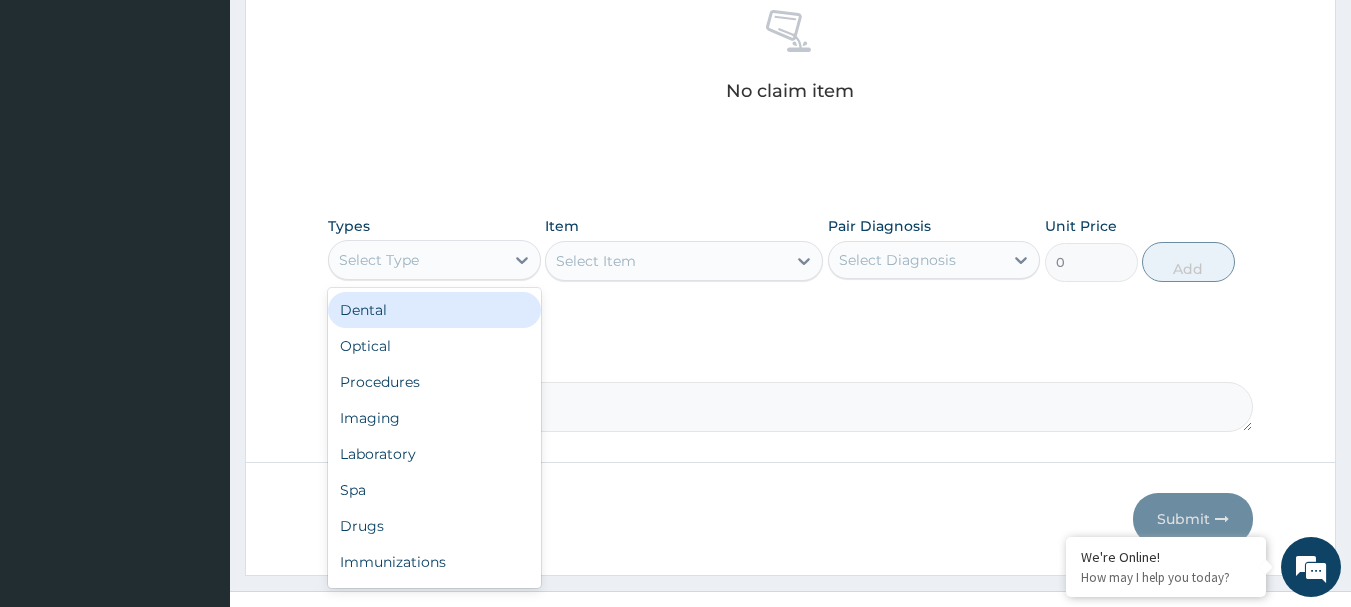 click on "Select Type" at bounding box center (416, 260) 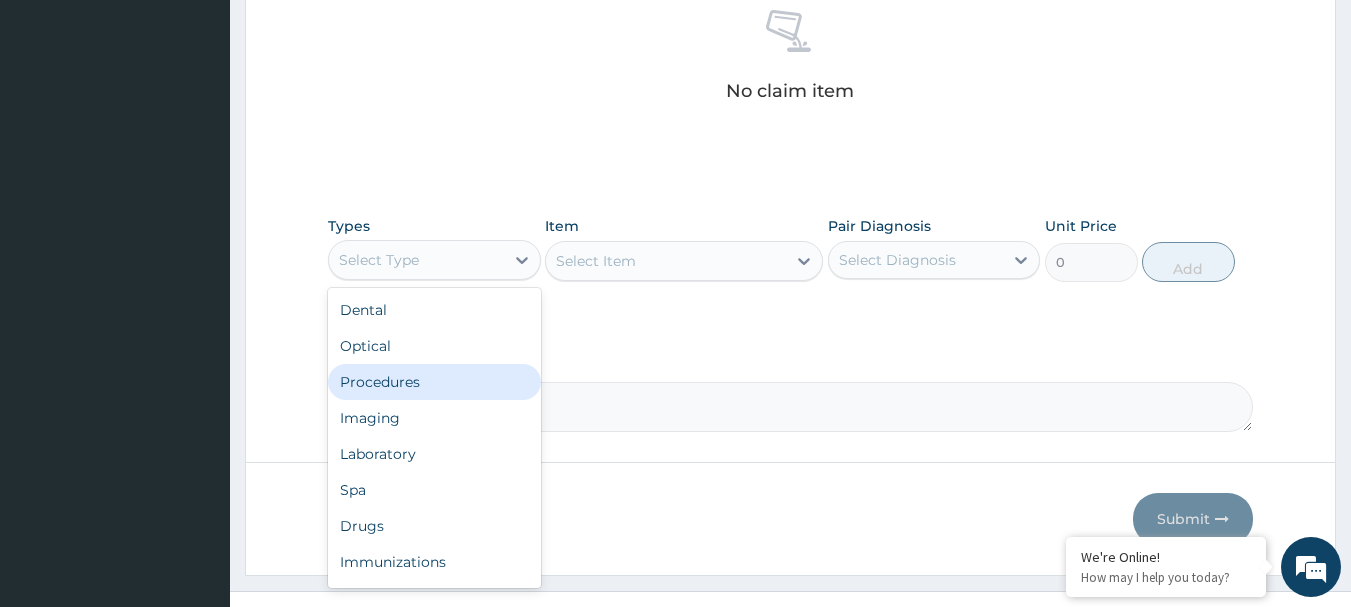 click on "Procedures" at bounding box center [434, 382] 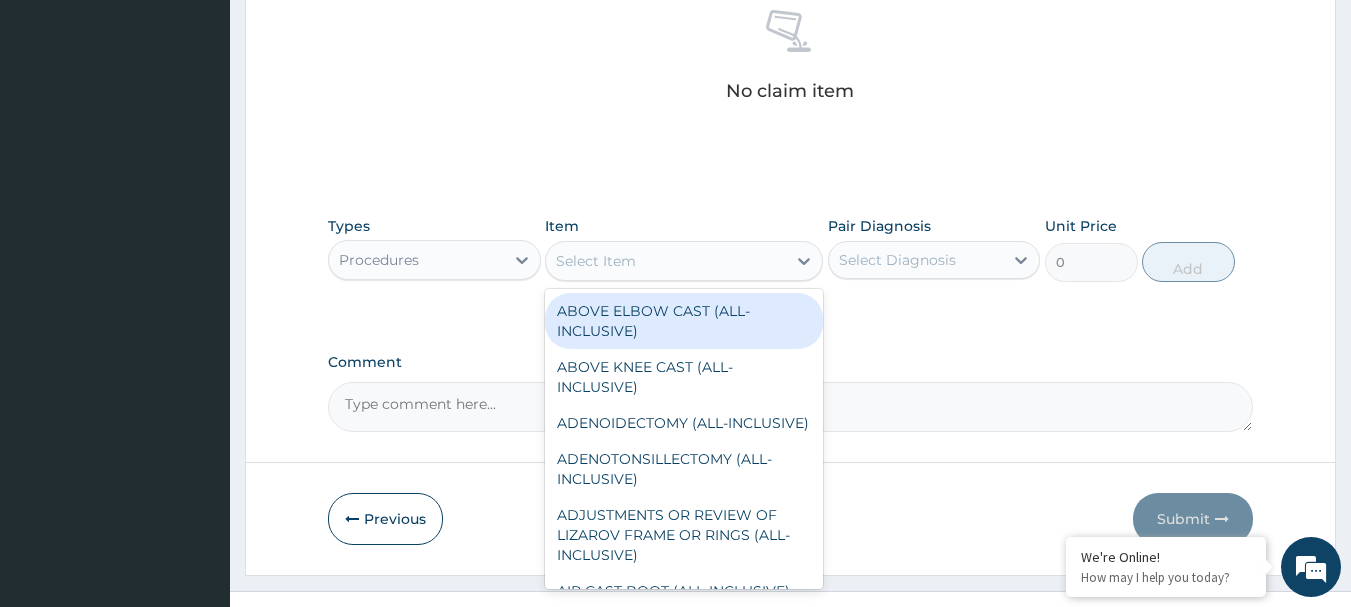 click on "Select Item" at bounding box center [666, 261] 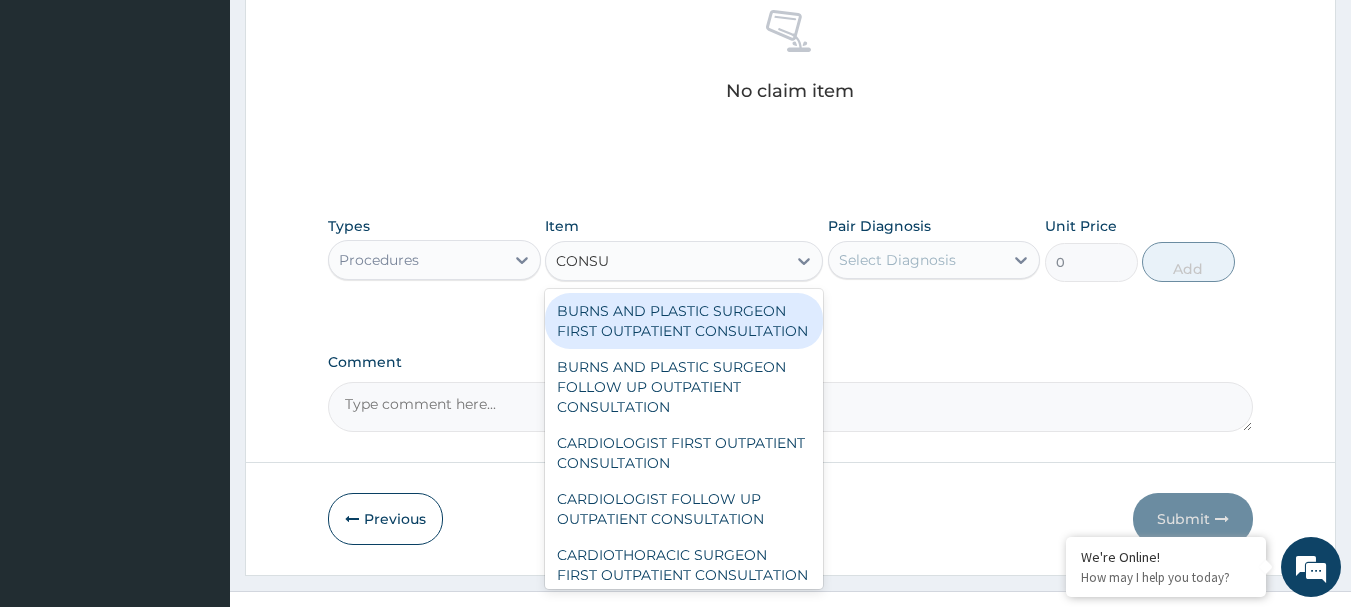 type on "CONSUL" 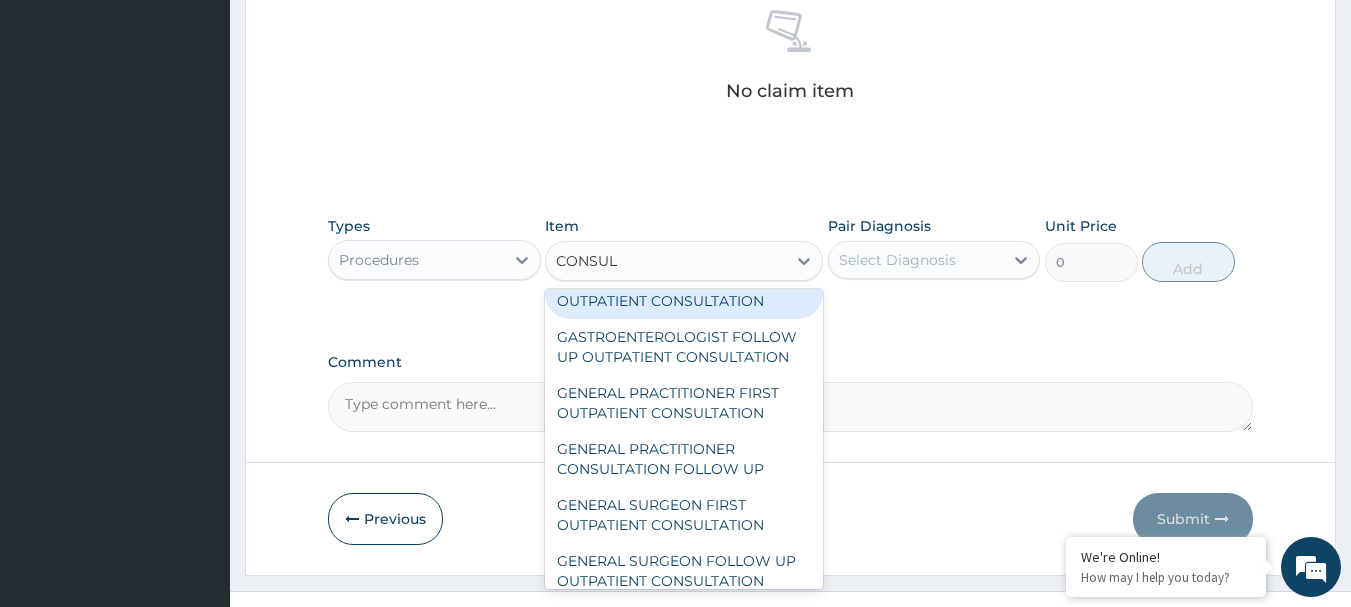 scroll, scrollTop: 1000, scrollLeft: 0, axis: vertical 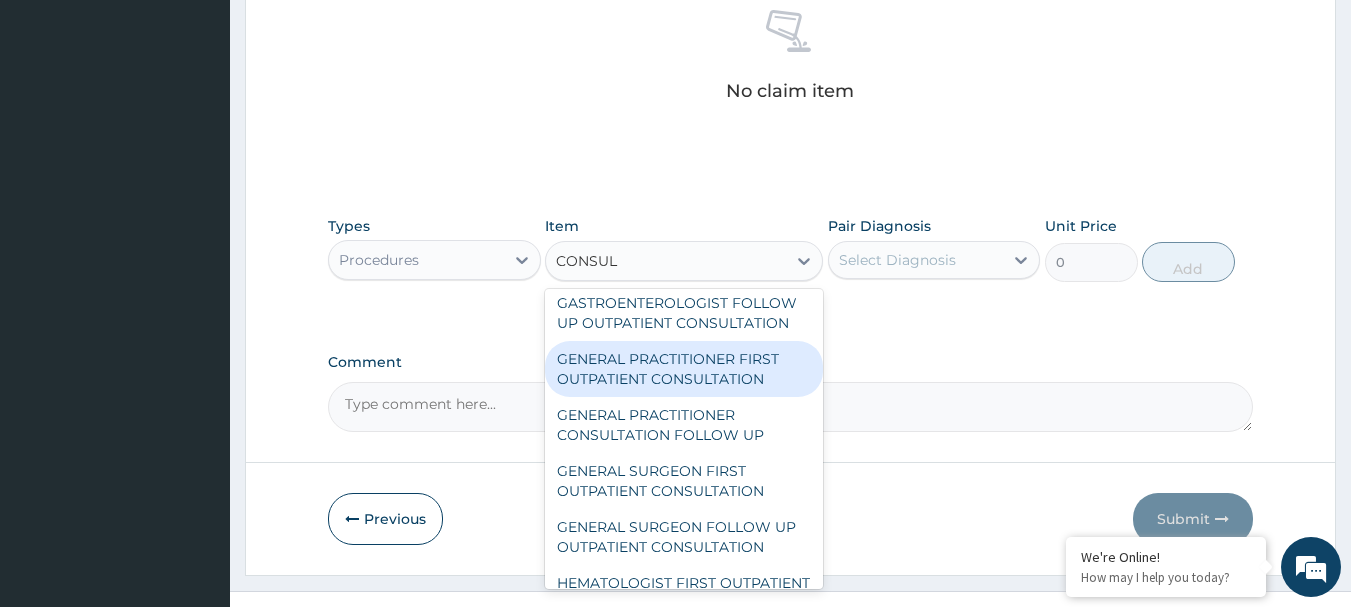 click on "GENERAL PRACTITIONER FIRST OUTPATIENT CONSULTATION" at bounding box center [684, 369] 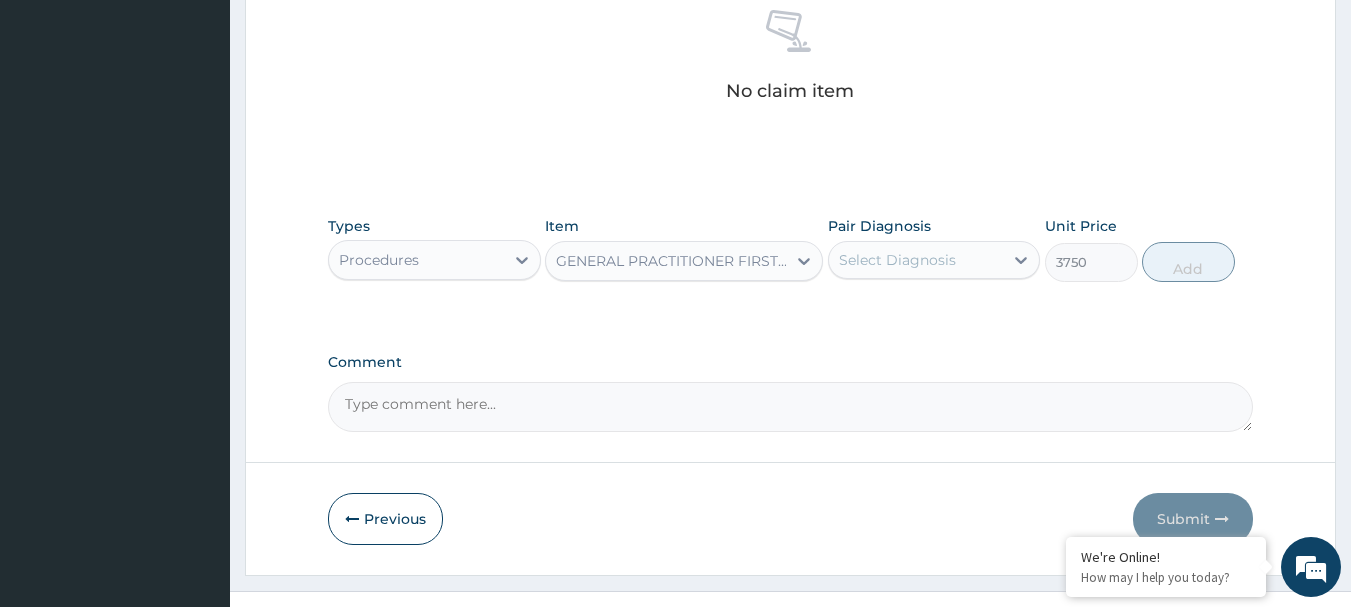 click on "Select Diagnosis" at bounding box center [897, 260] 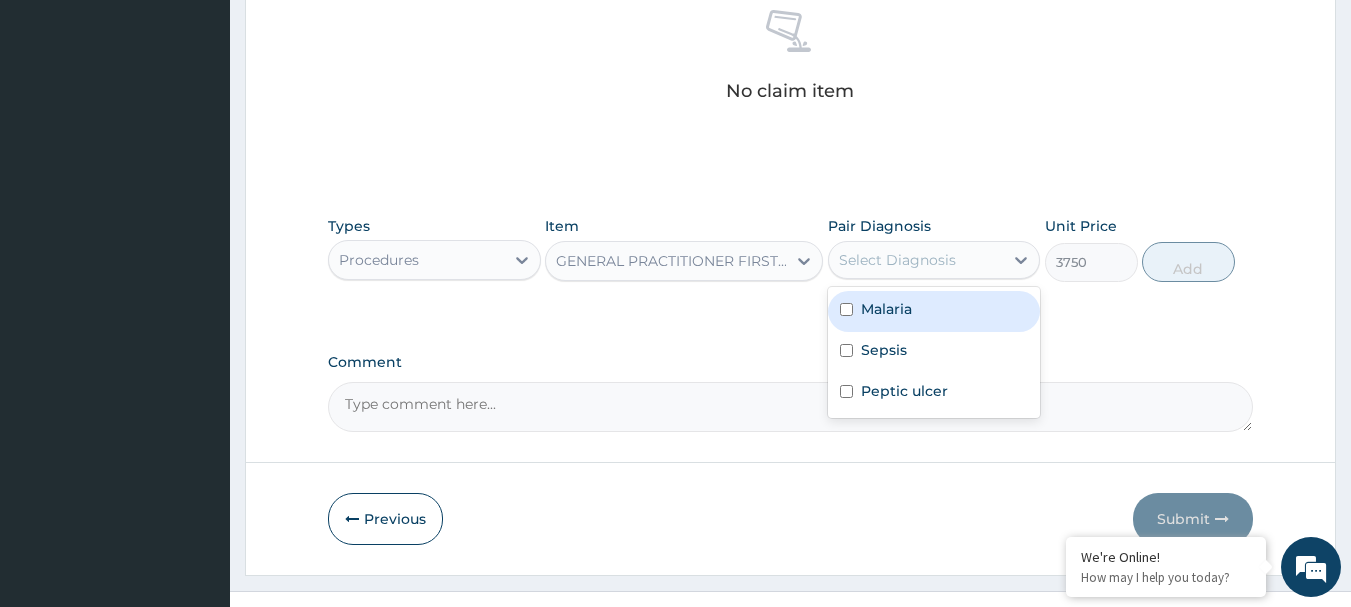 click on "Malaria" at bounding box center [886, 309] 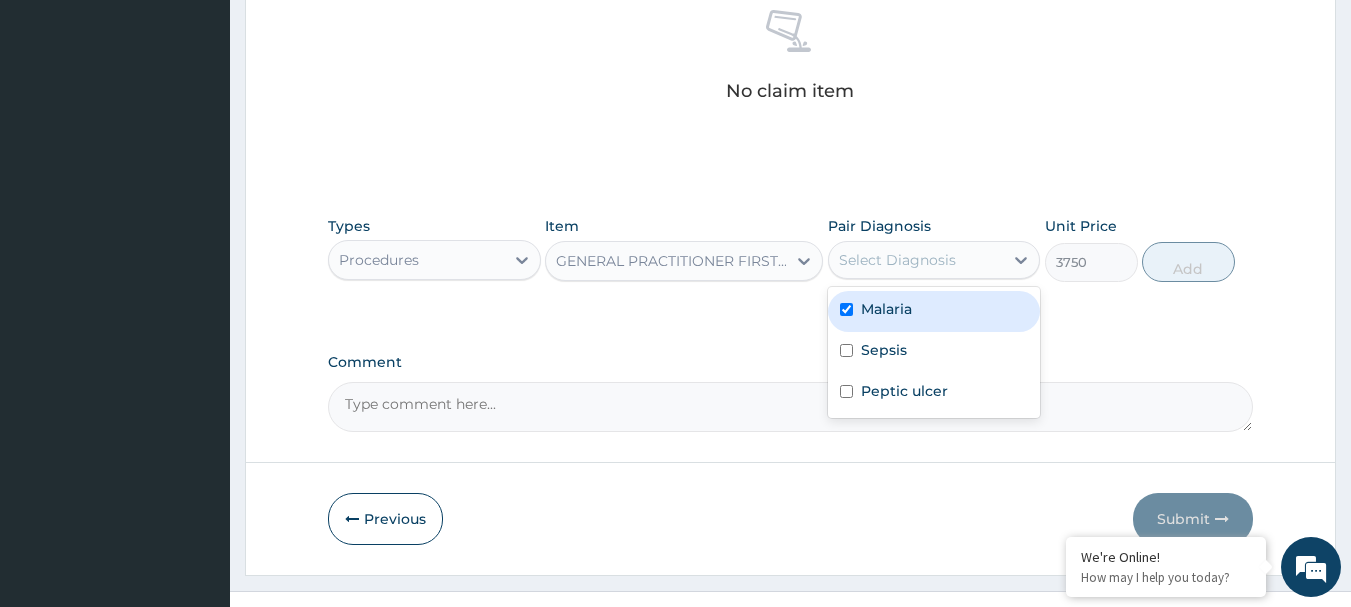 checkbox on "true" 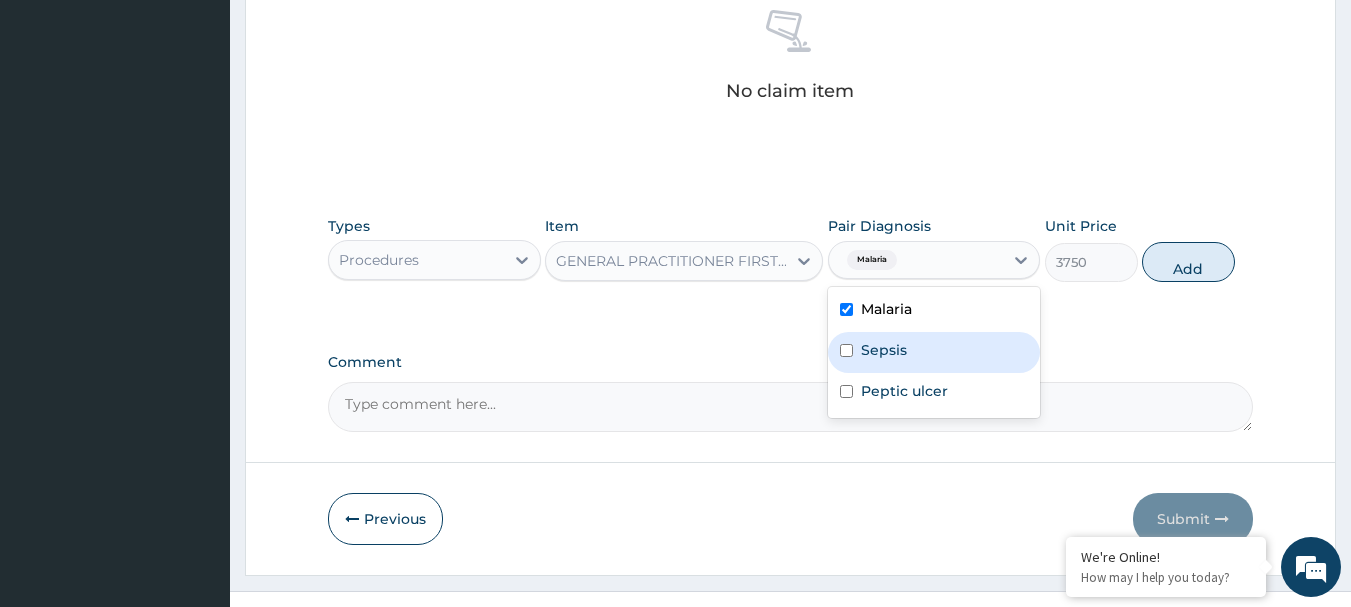 click on "Sepsis" at bounding box center [884, 350] 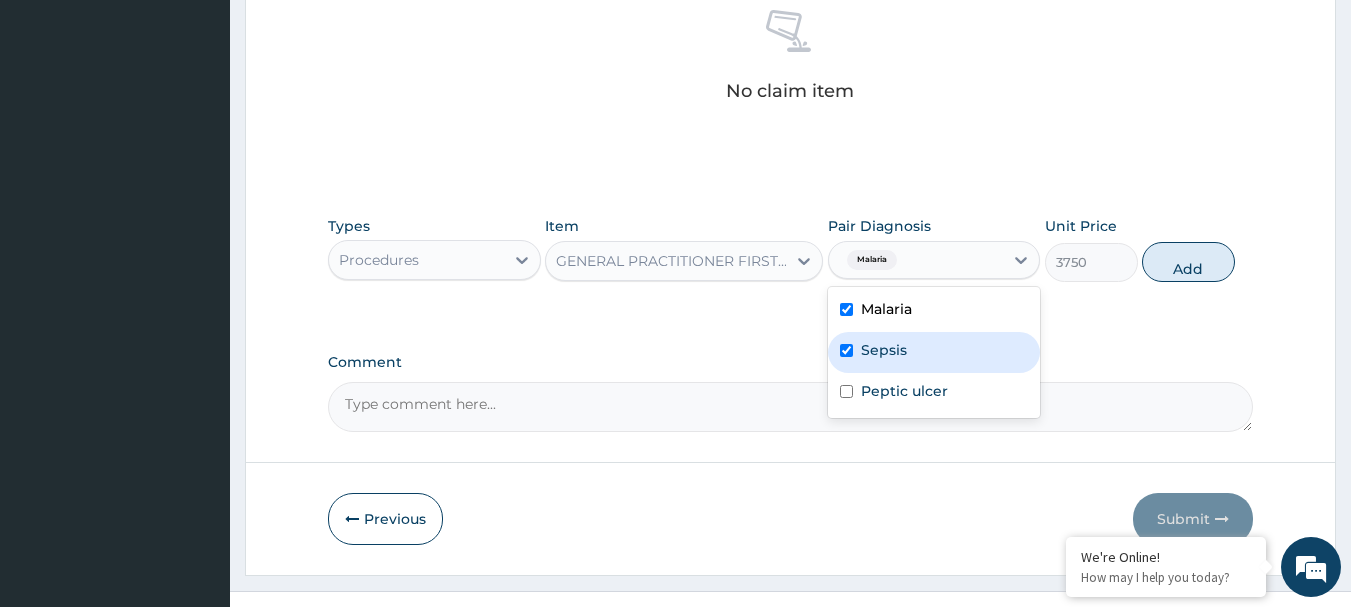 checkbox on "true" 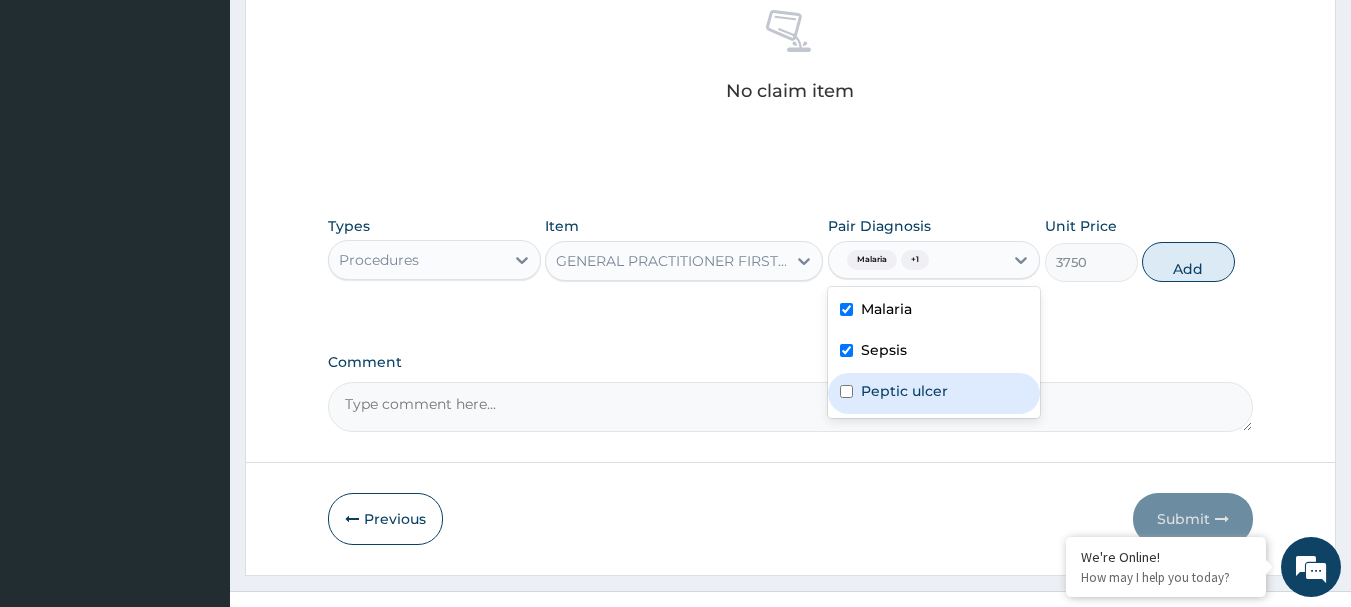 click on "Peptic ulcer" at bounding box center [934, 393] 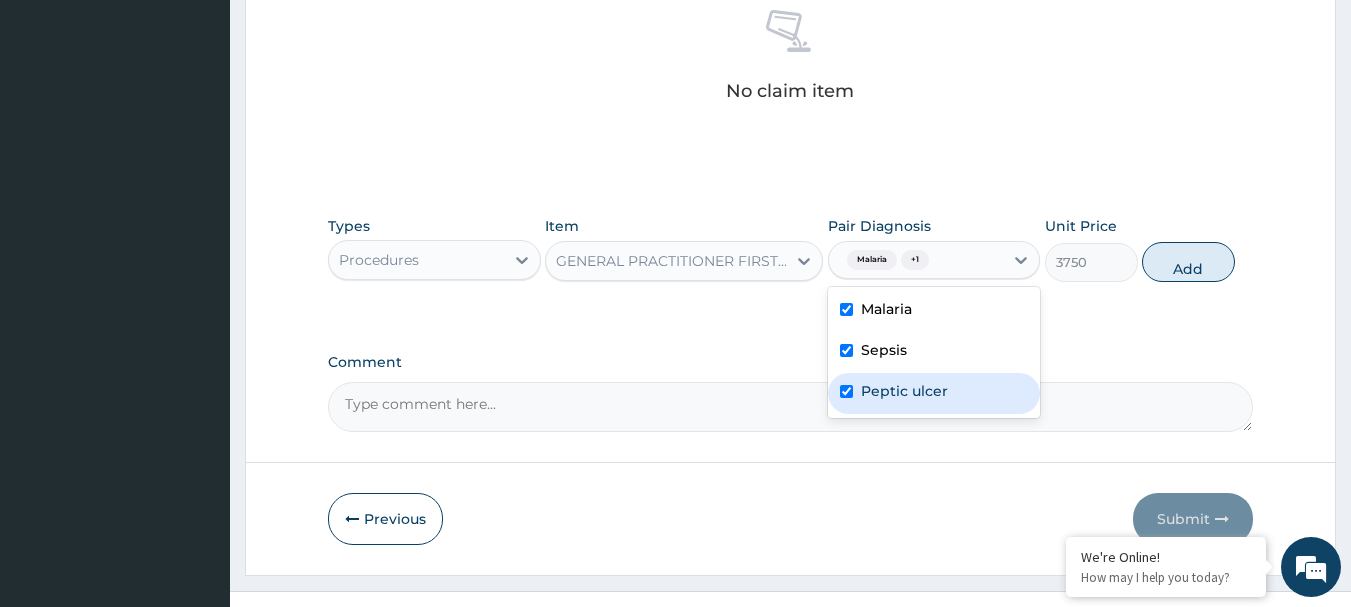 checkbox on "true" 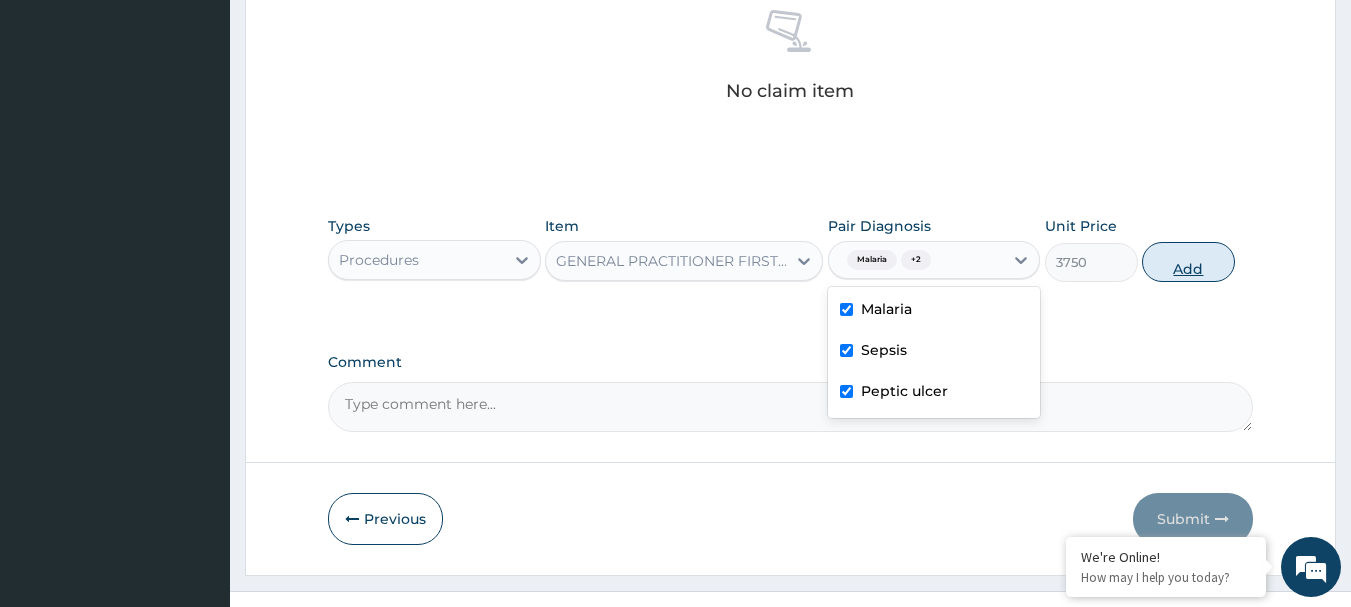 click on "Add" at bounding box center (1188, 262) 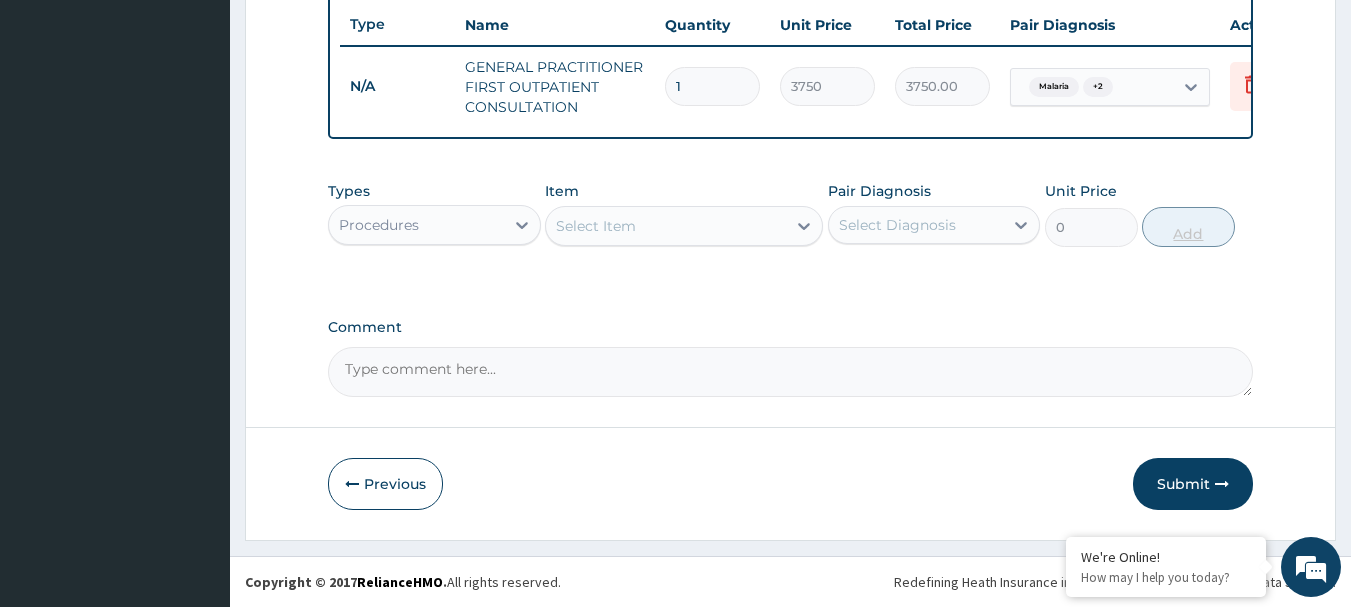 scroll, scrollTop: 766, scrollLeft: 0, axis: vertical 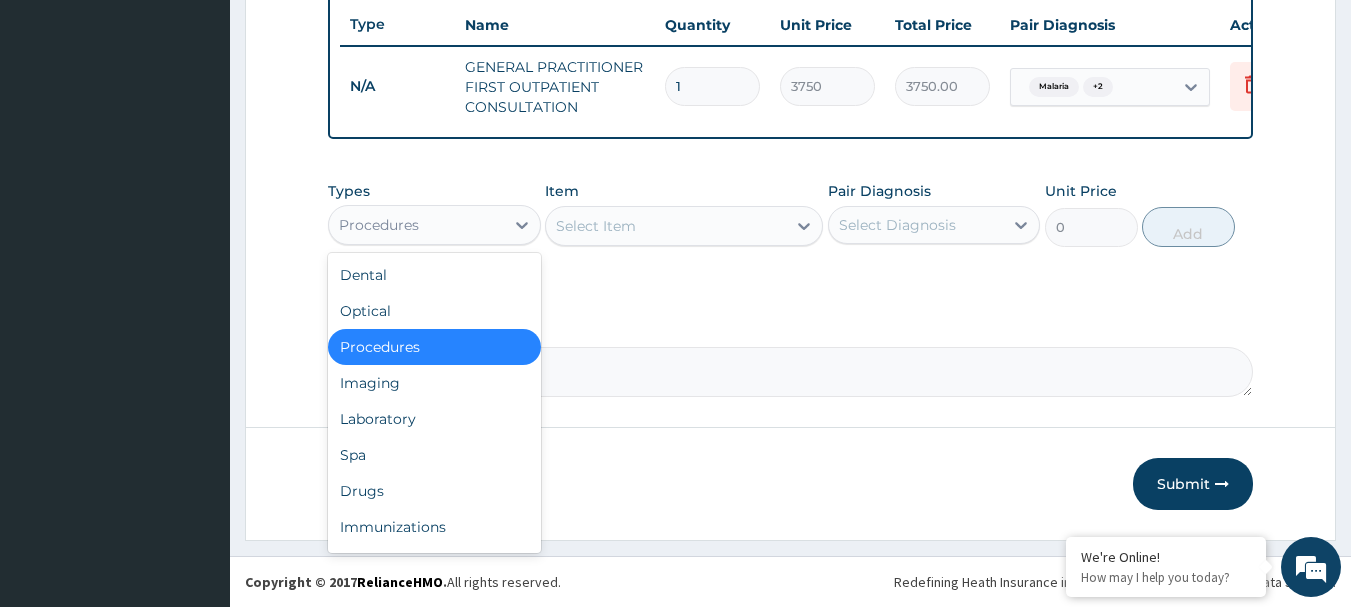 click on "Procedures" at bounding box center [379, 225] 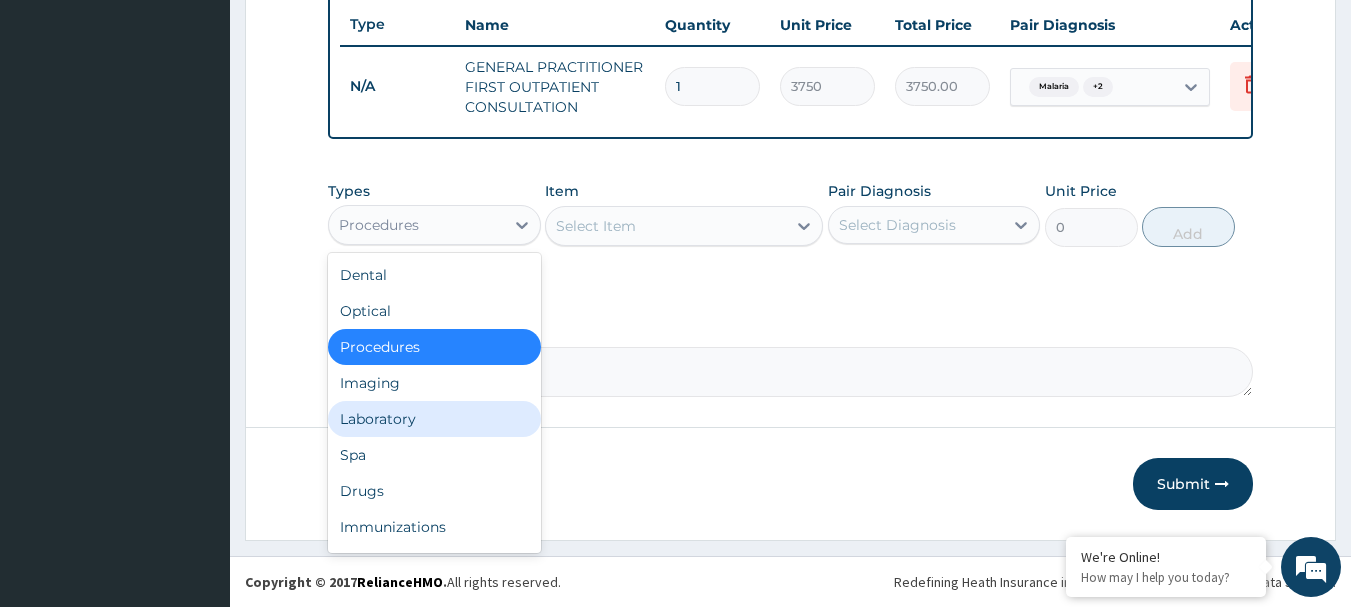 click on "Laboratory" at bounding box center [434, 419] 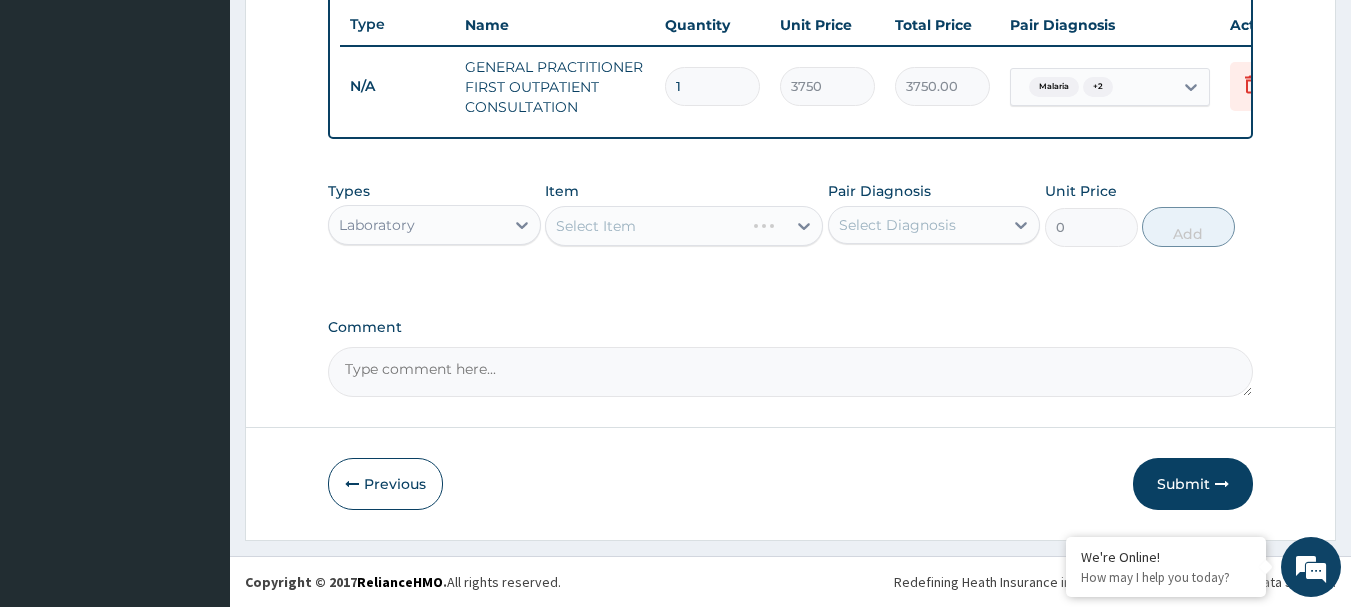 click on "Select Item" at bounding box center (684, 226) 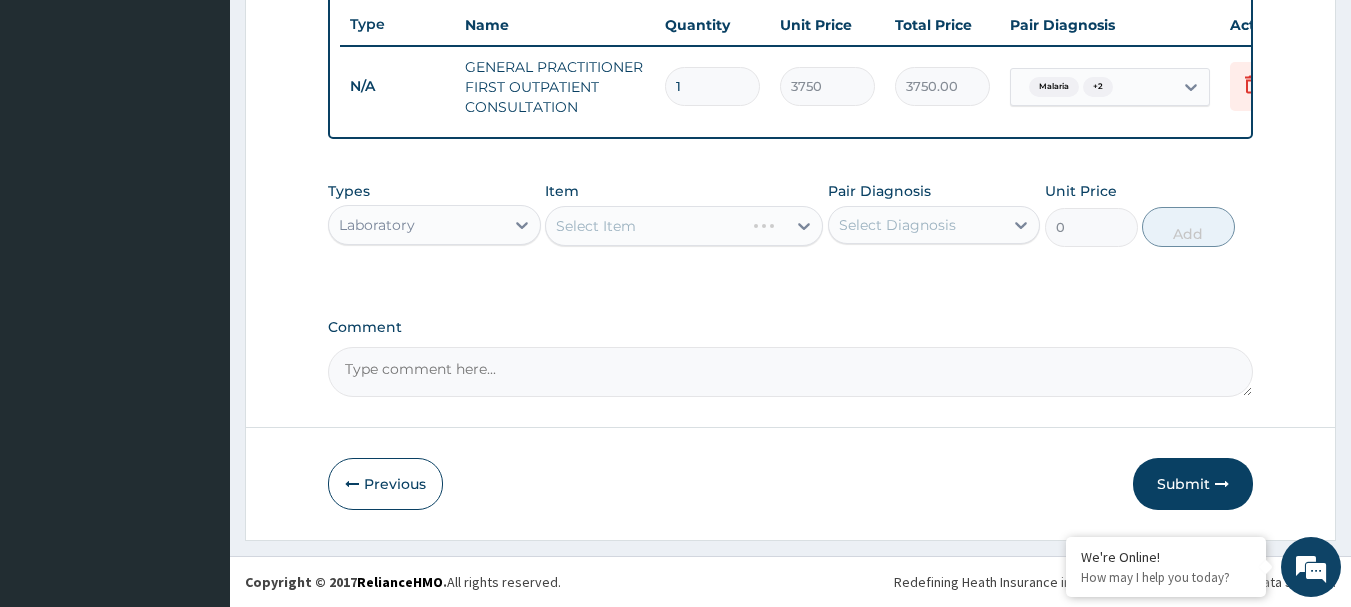 click on "Select Item" at bounding box center [684, 226] 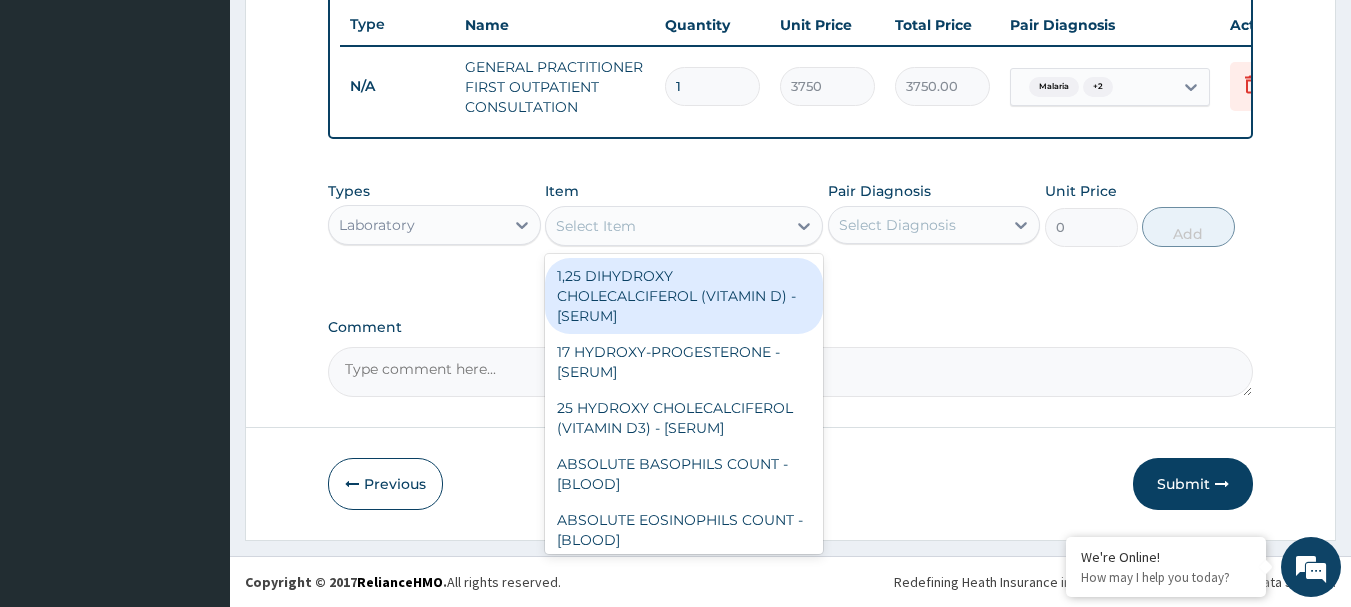 click on "Select Item" at bounding box center (596, 226) 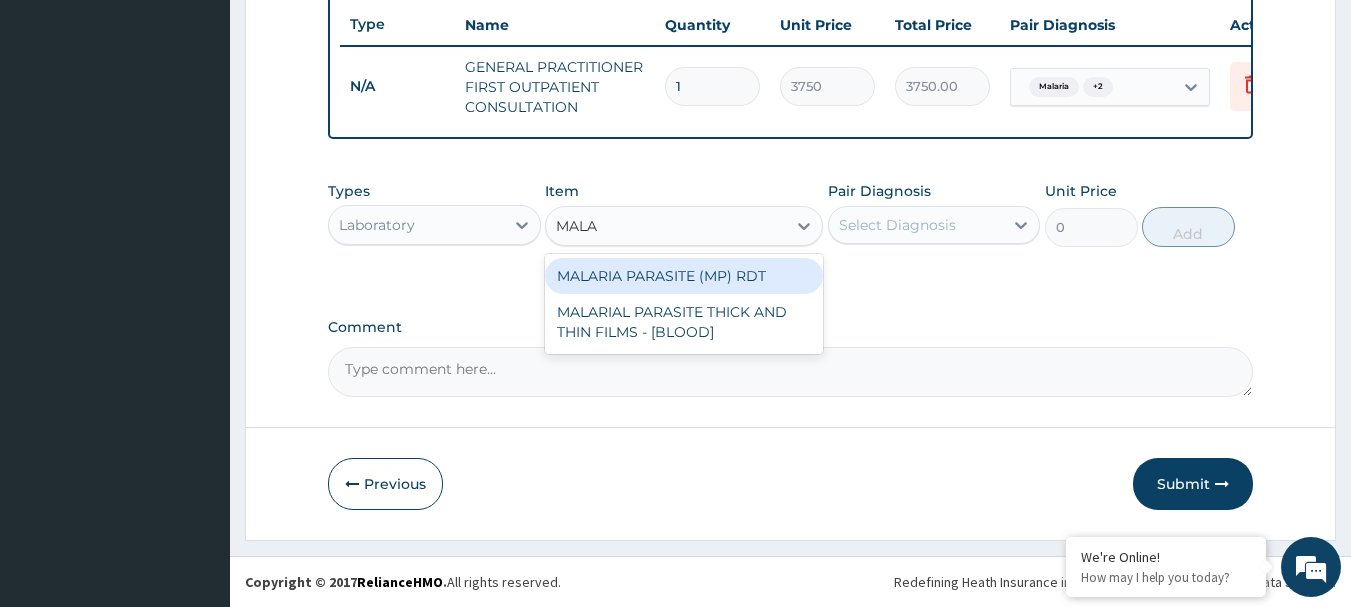 type on "MALAR" 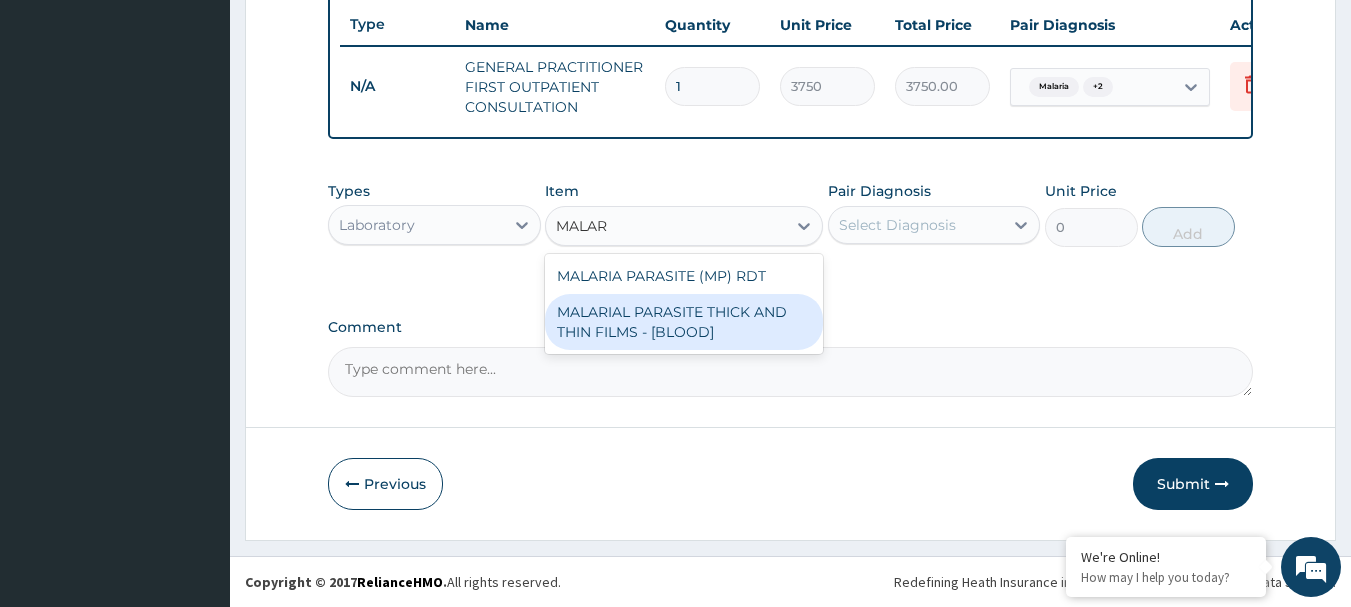 click on "MALARIAL PARASITE THICK AND THIN FILMS - [BLOOD]" at bounding box center [684, 322] 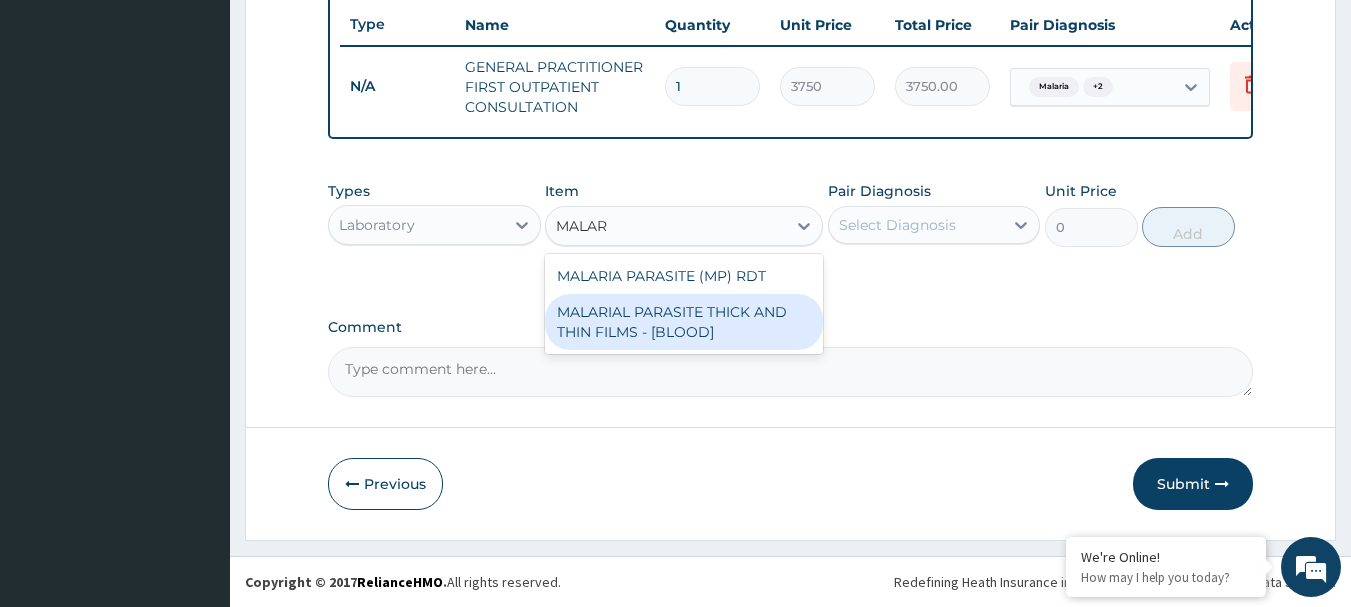 type 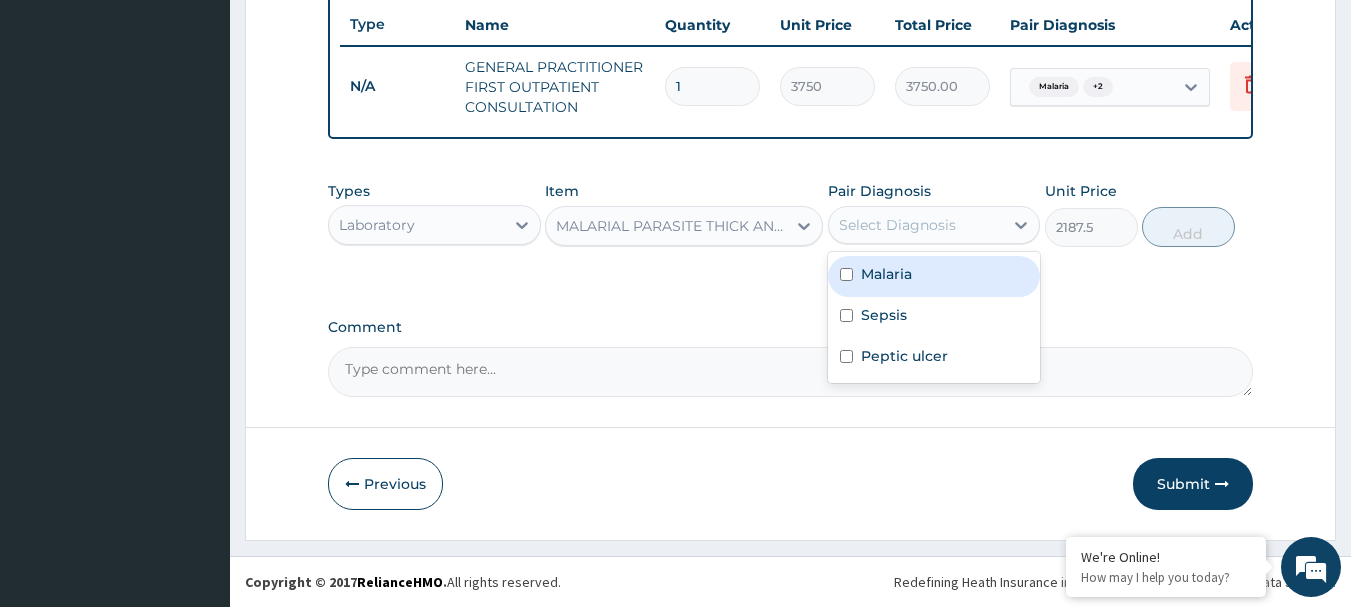 click on "Select Diagnosis" at bounding box center (897, 225) 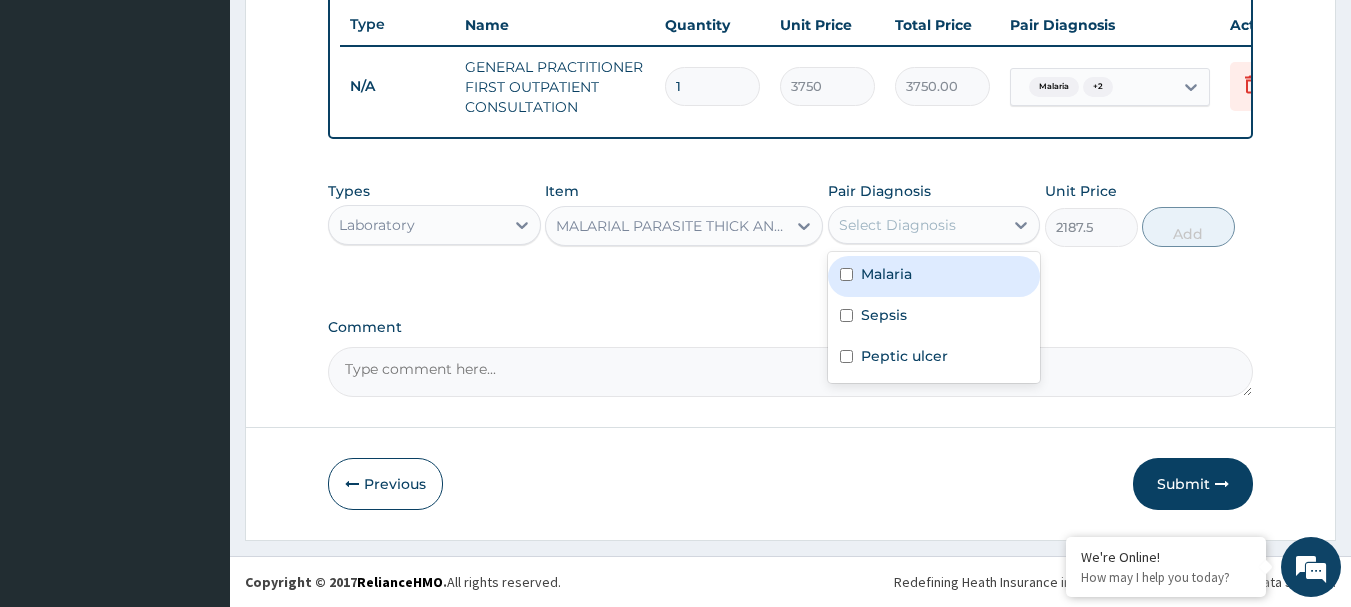 click on "Malaria" at bounding box center [886, 274] 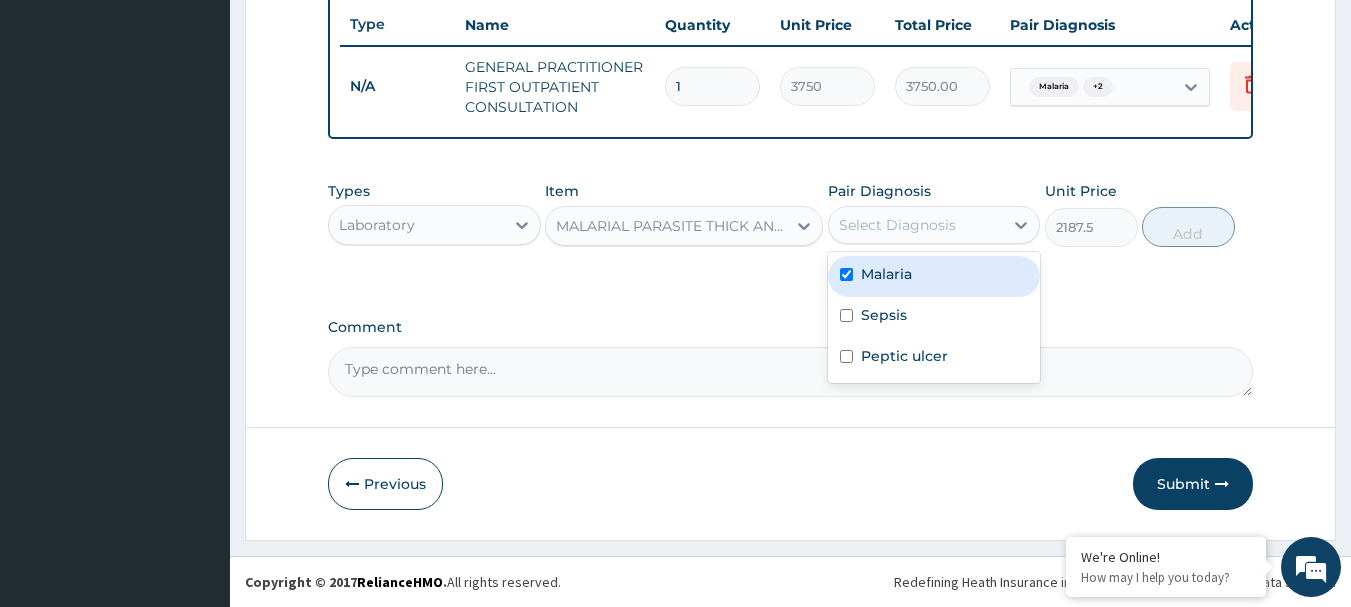checkbox on "true" 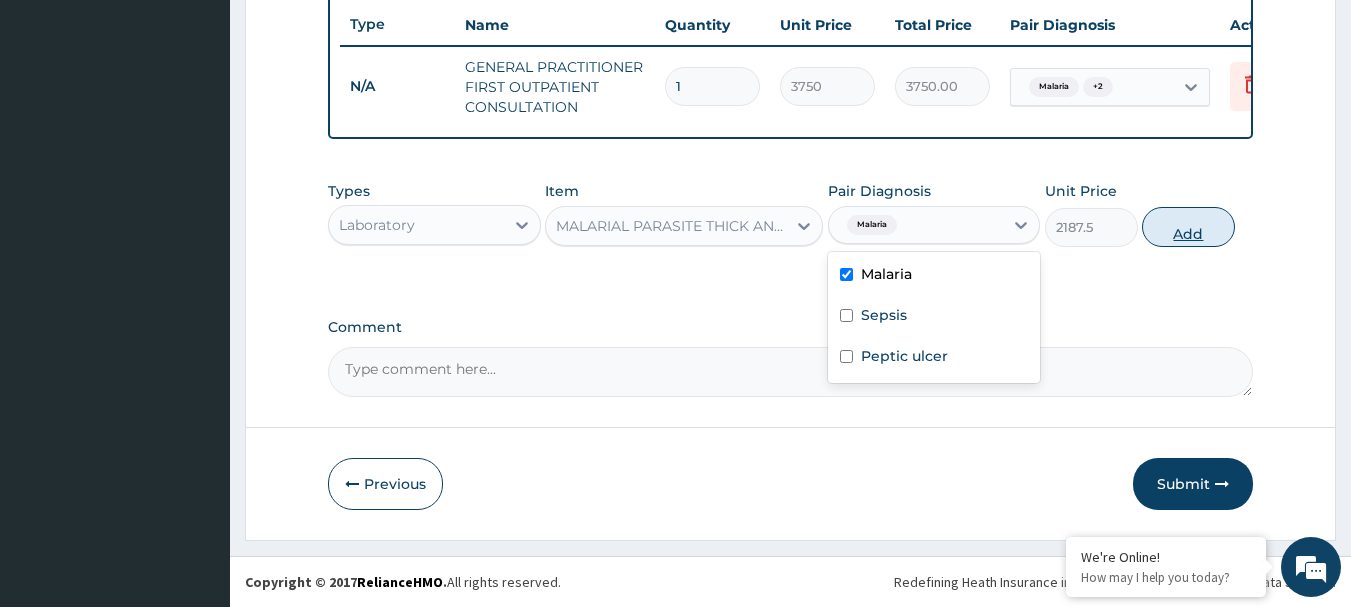 click on "Add" at bounding box center (1188, 227) 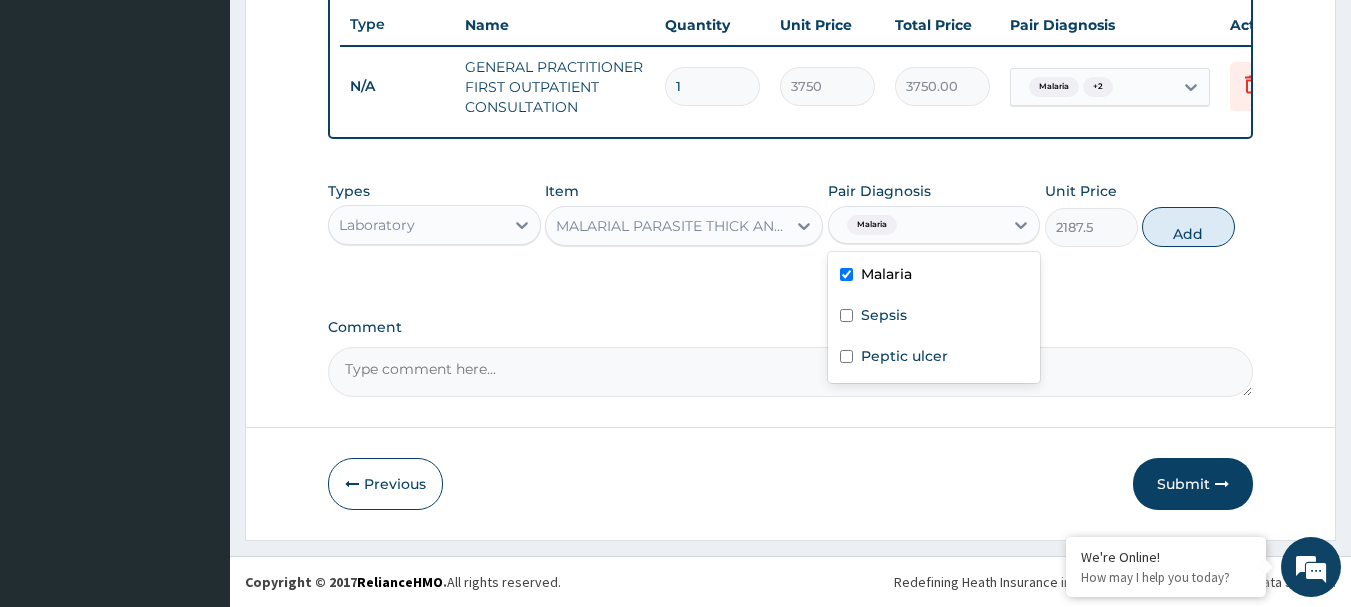 type on "0" 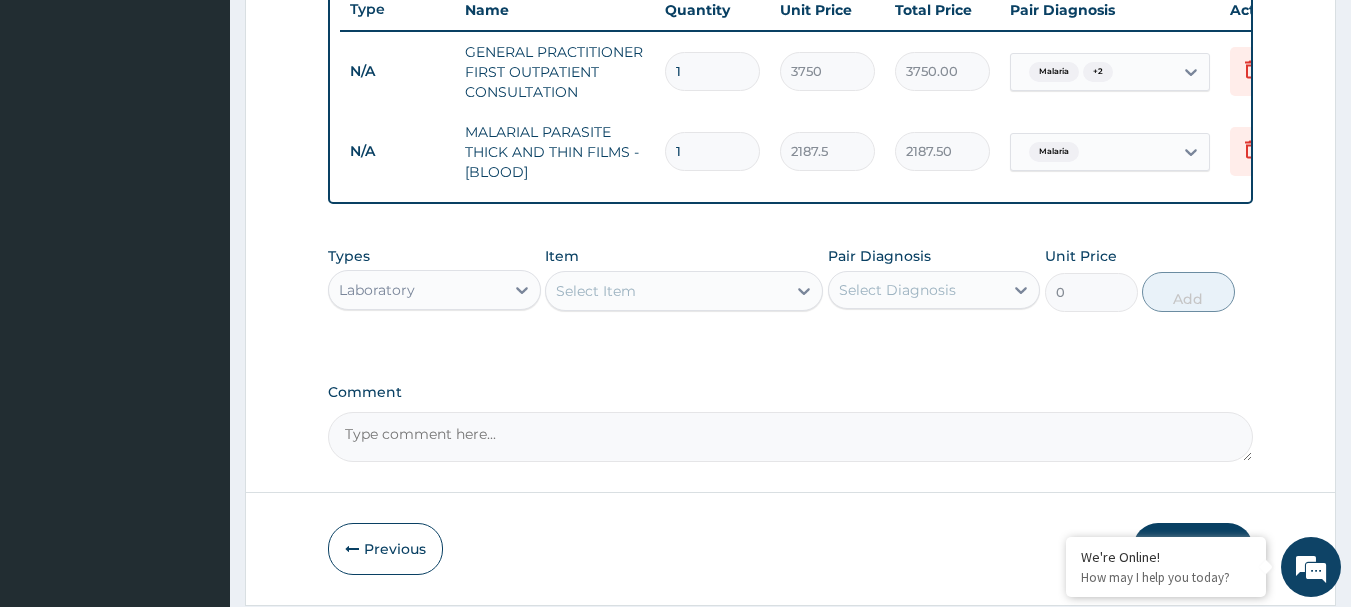 click on "Select Item" at bounding box center (666, 291) 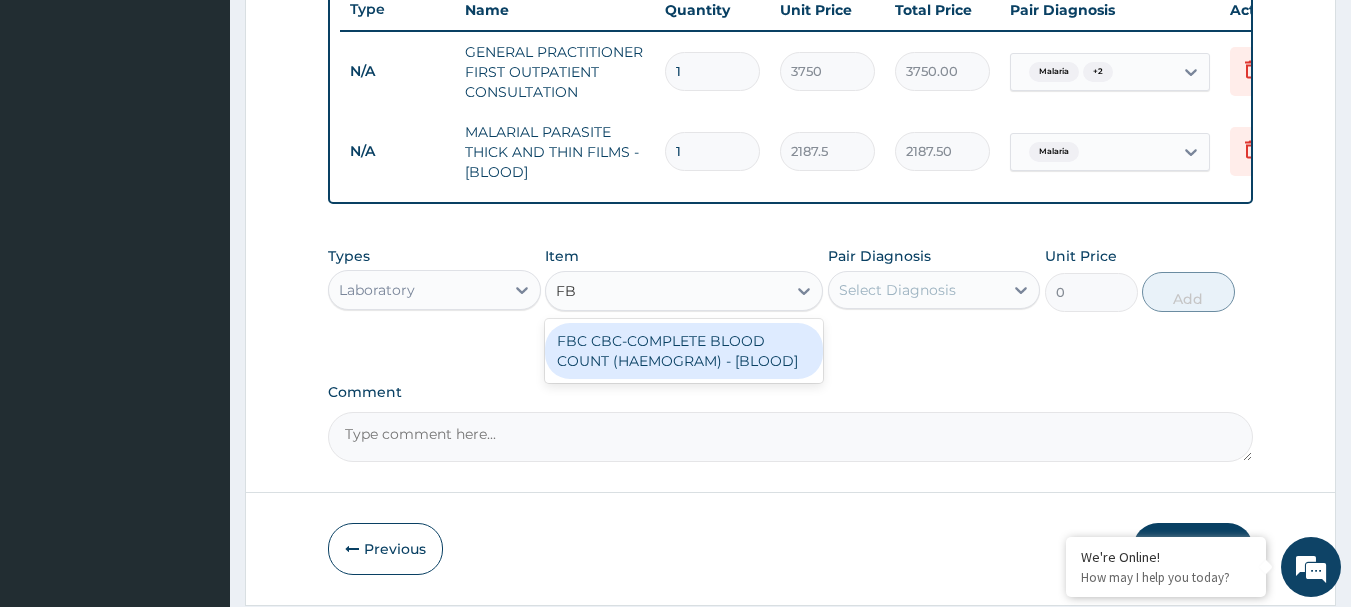 type on "FBC" 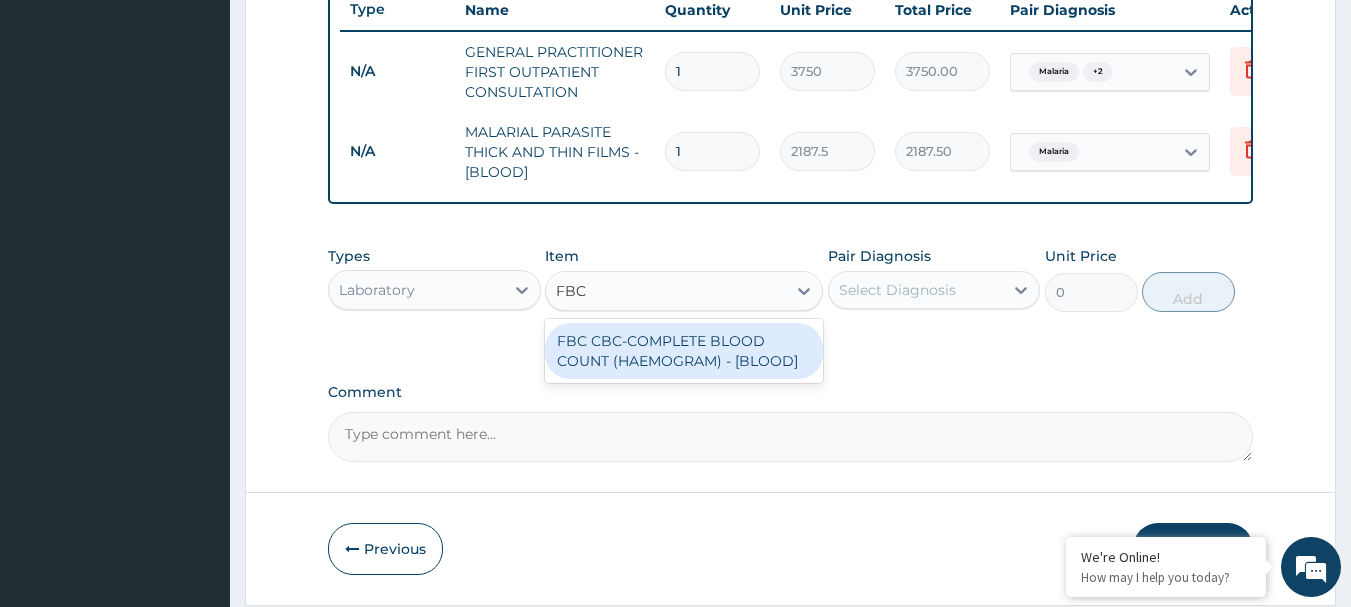 click on "FBC CBC-COMPLETE BLOOD COUNT (HAEMOGRAM) - [BLOOD]" at bounding box center (684, 351) 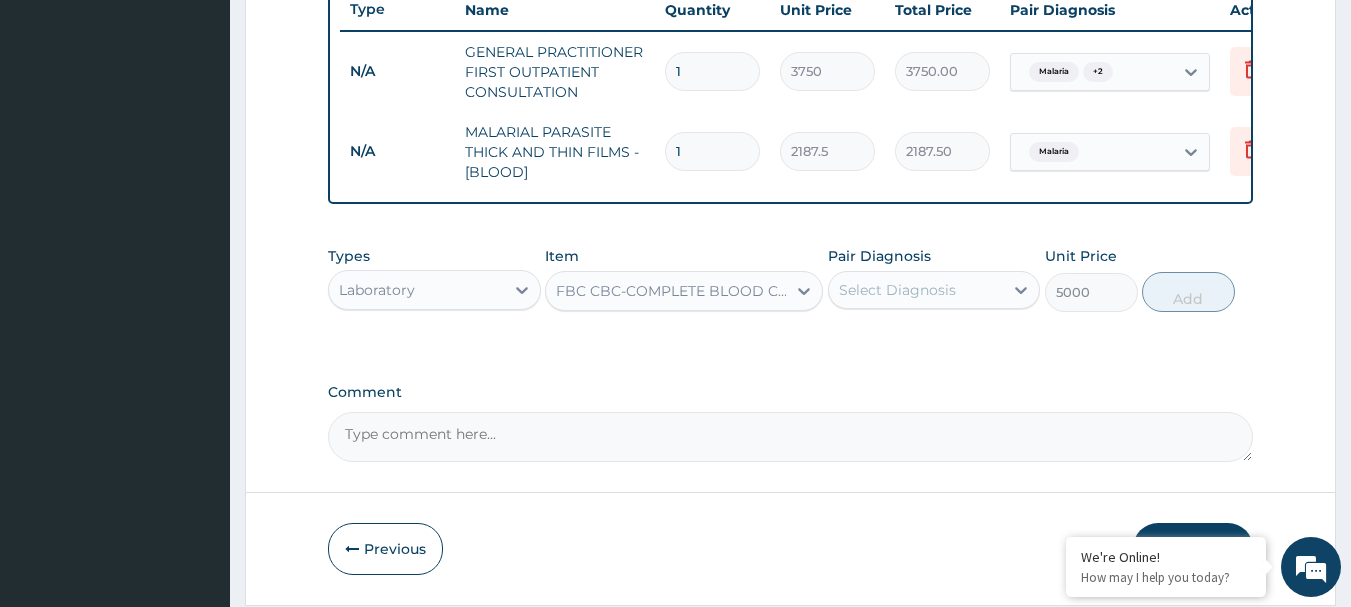click on "Select Diagnosis" at bounding box center (897, 290) 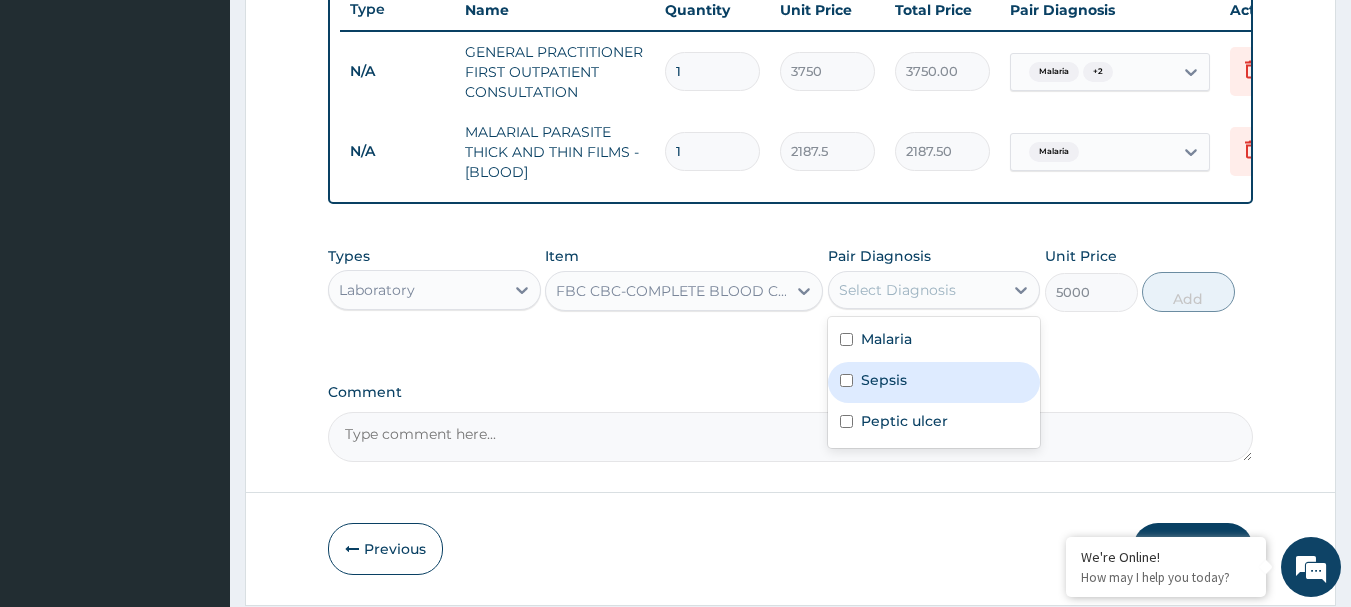 click on "Sepsis" at bounding box center [884, 380] 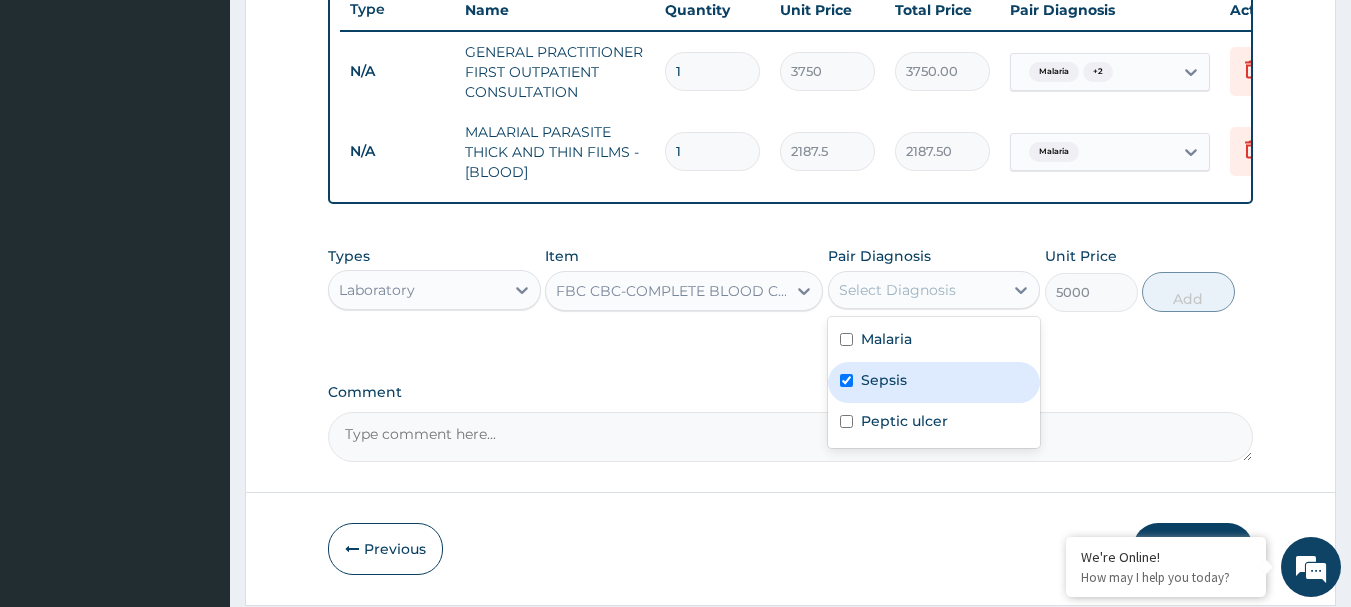 checkbox on "true" 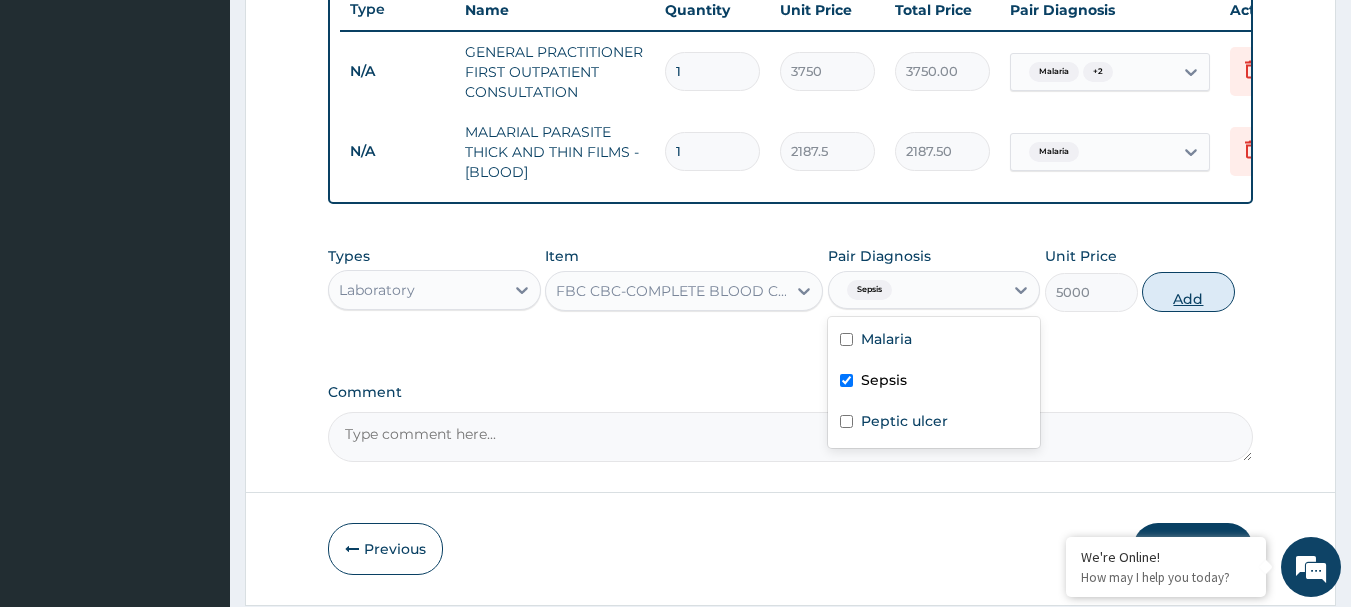 click on "Add" at bounding box center [1188, 292] 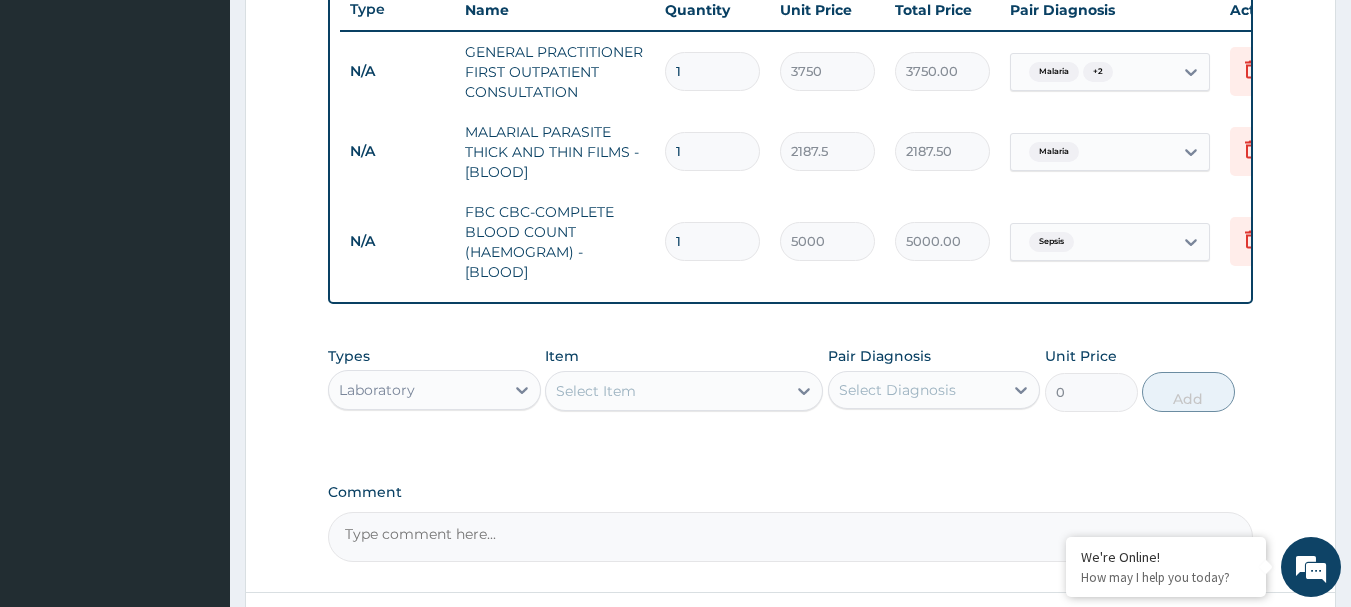 click on "Laboratory" at bounding box center [416, 390] 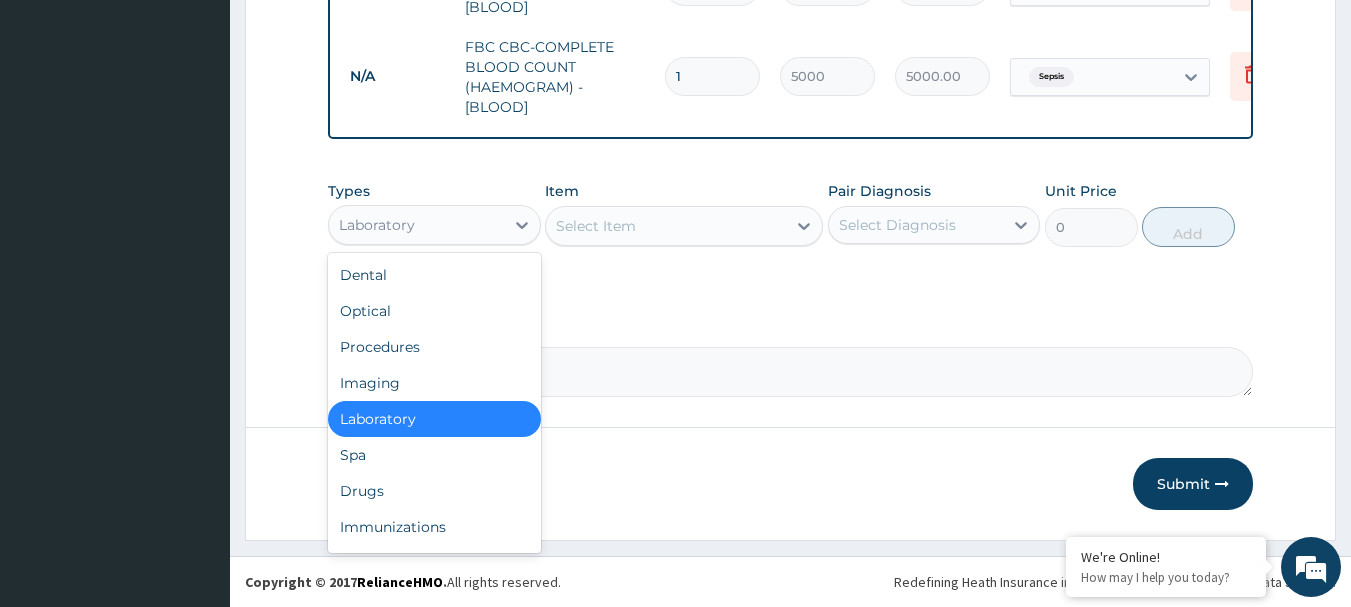 scroll, scrollTop: 946, scrollLeft: 0, axis: vertical 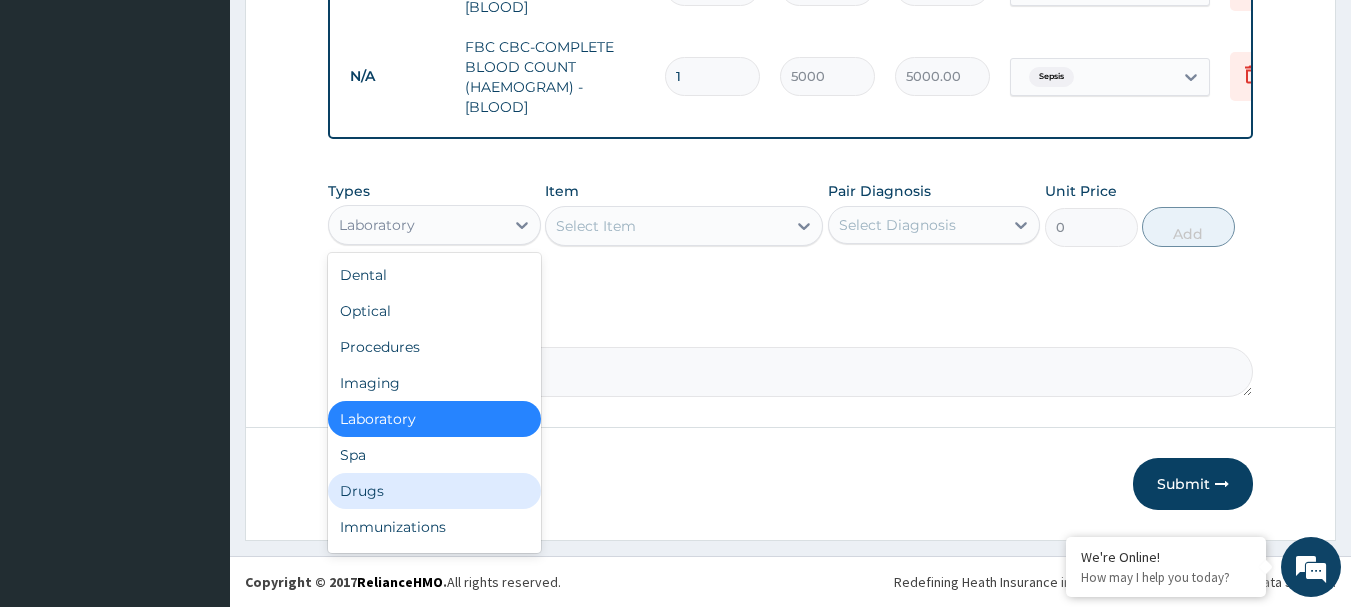 click on "Drugs" at bounding box center [434, 491] 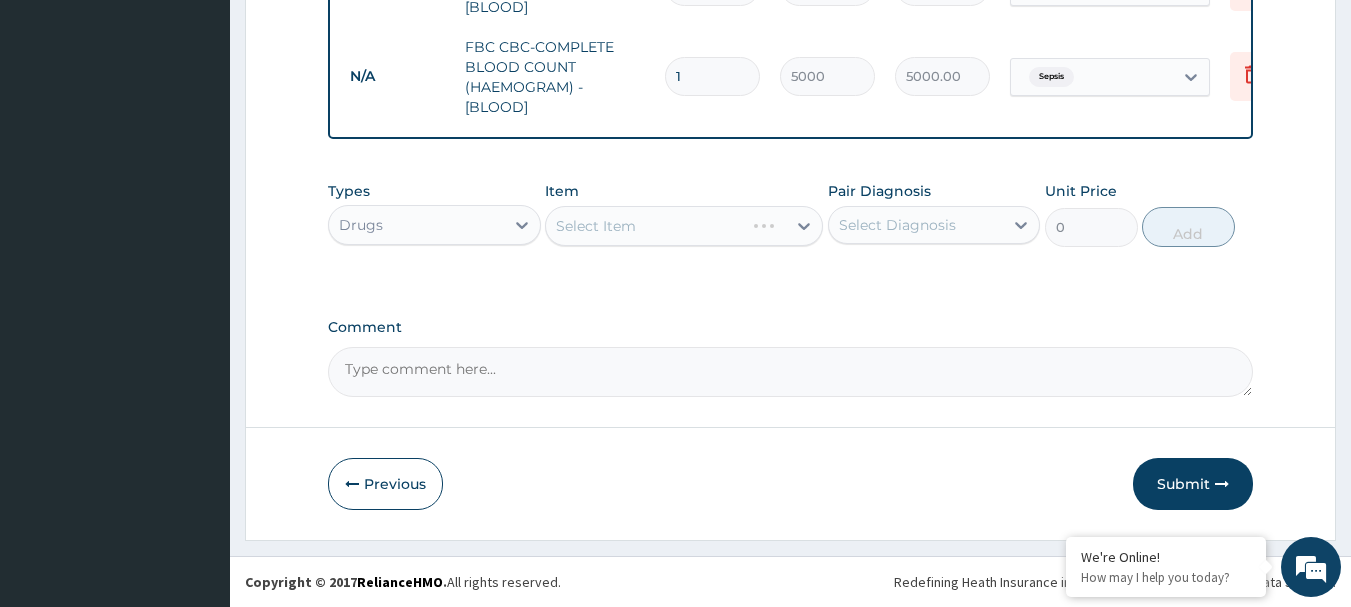 click on "Select Item" at bounding box center [684, 226] 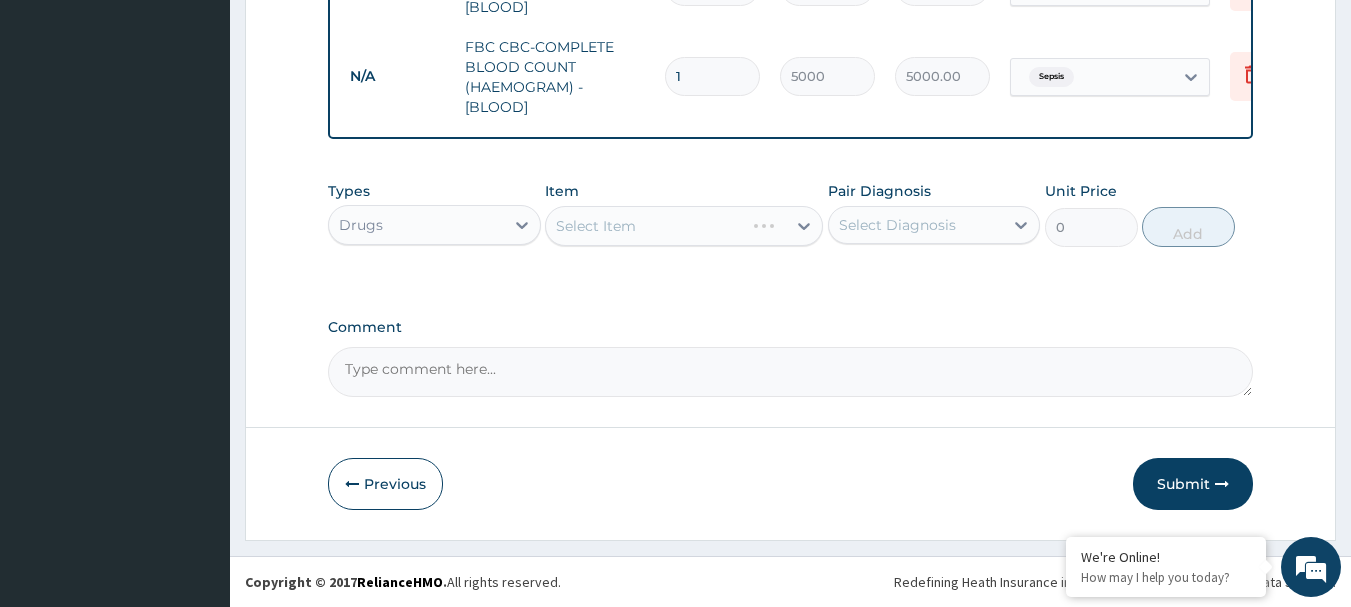 click on "Select Item" at bounding box center (684, 226) 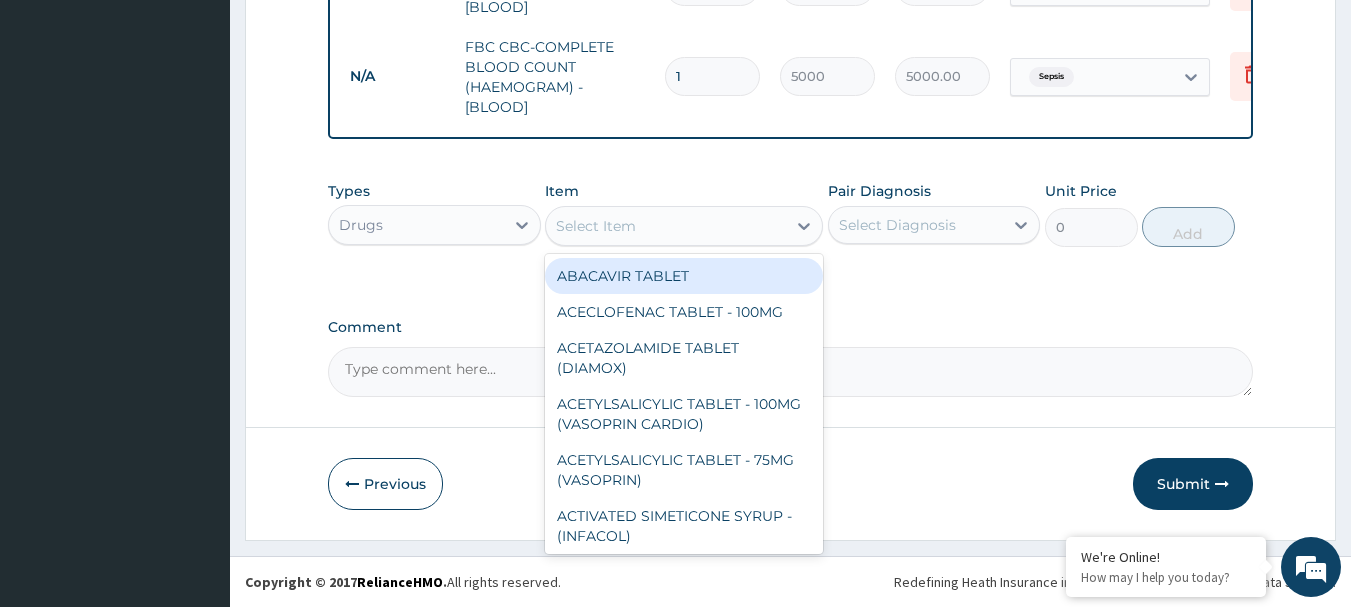 click on "Select Item" at bounding box center [666, 226] 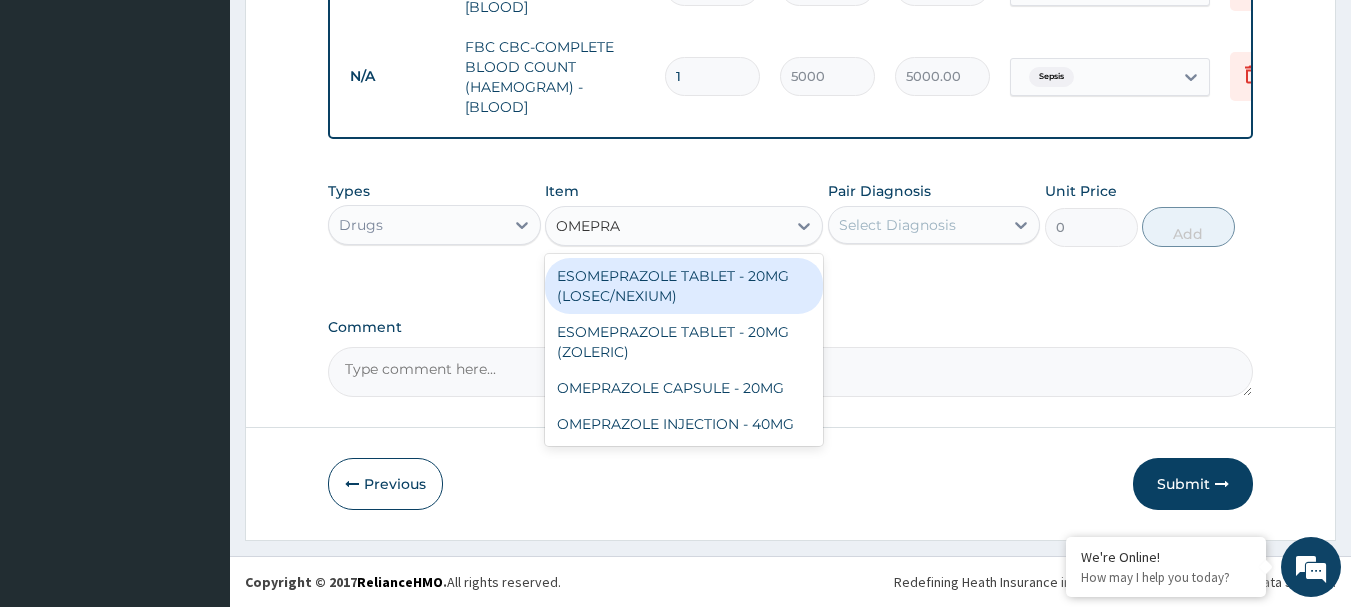 type on "OMEPRAZ" 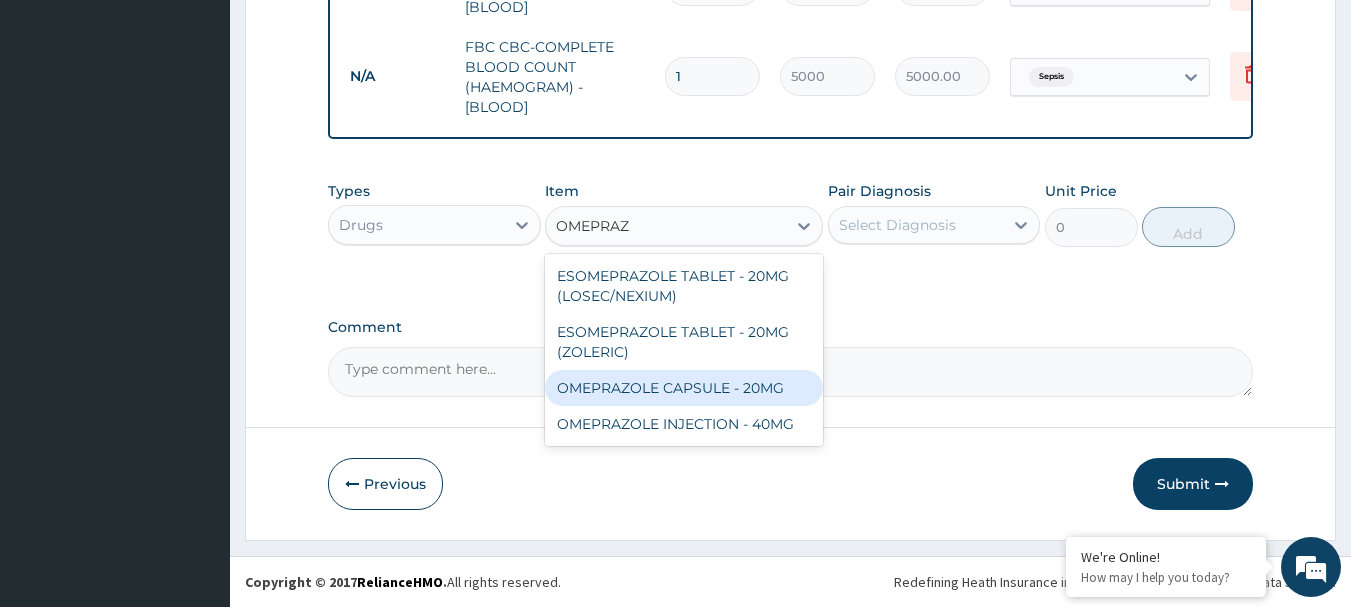 click on "OMEPRAZOLE CAPSULE - 20MG" at bounding box center [684, 388] 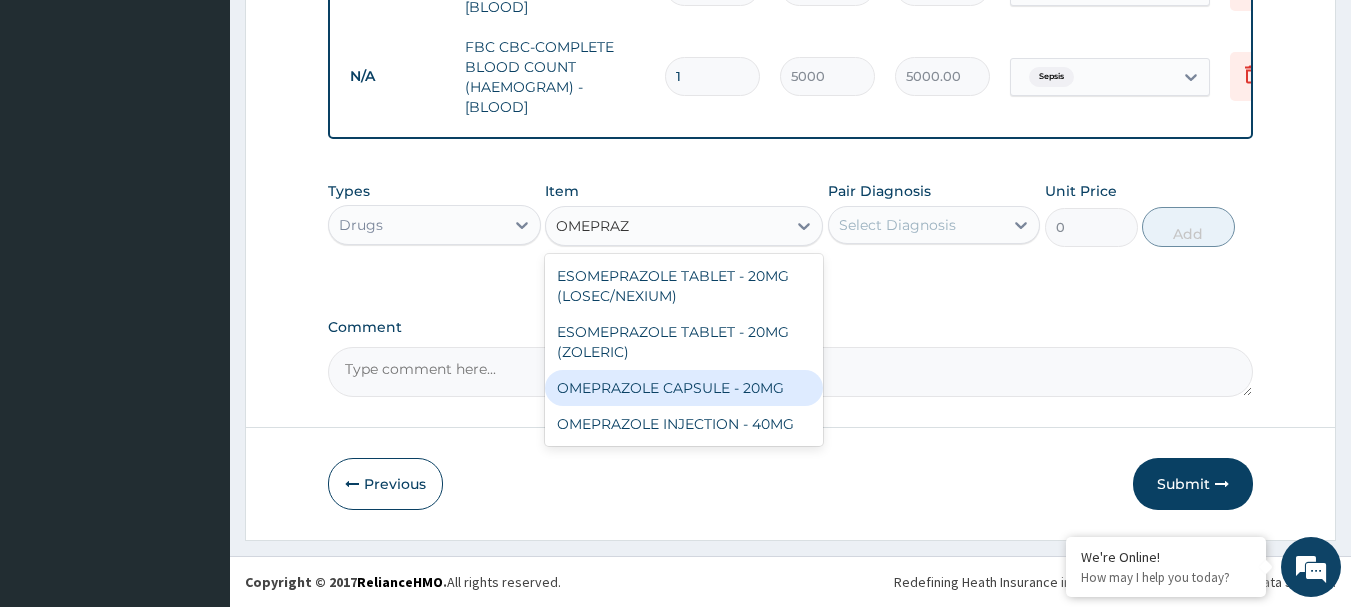 type 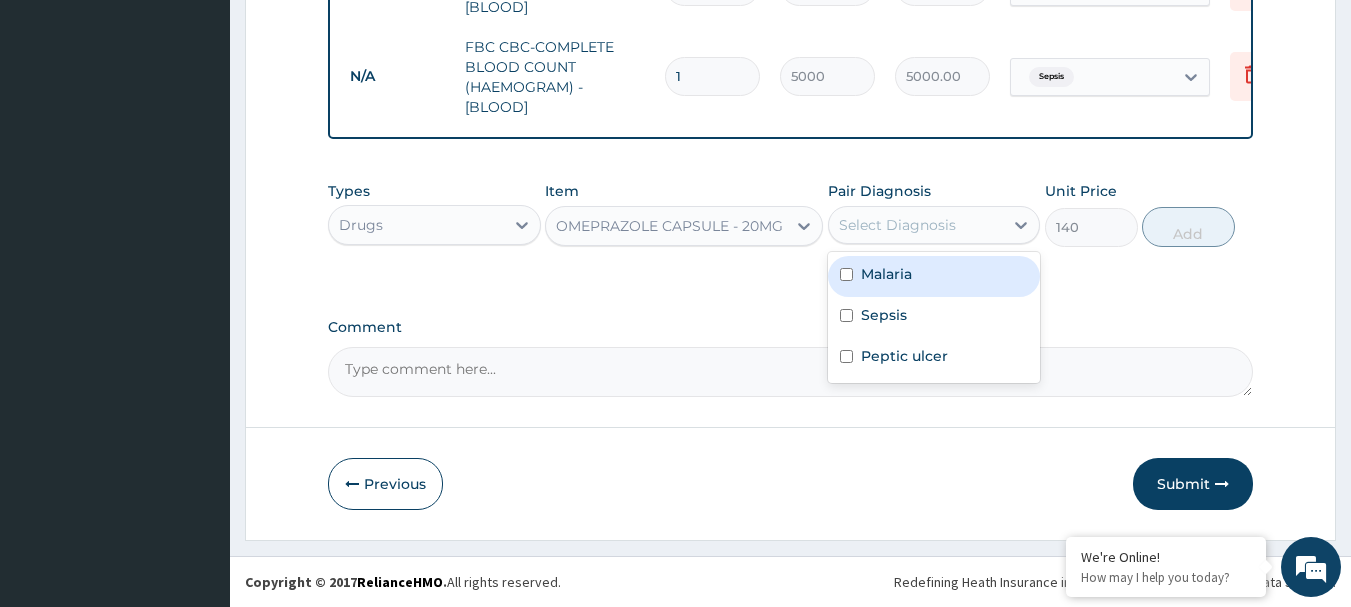 click on "Select Diagnosis" at bounding box center (897, 225) 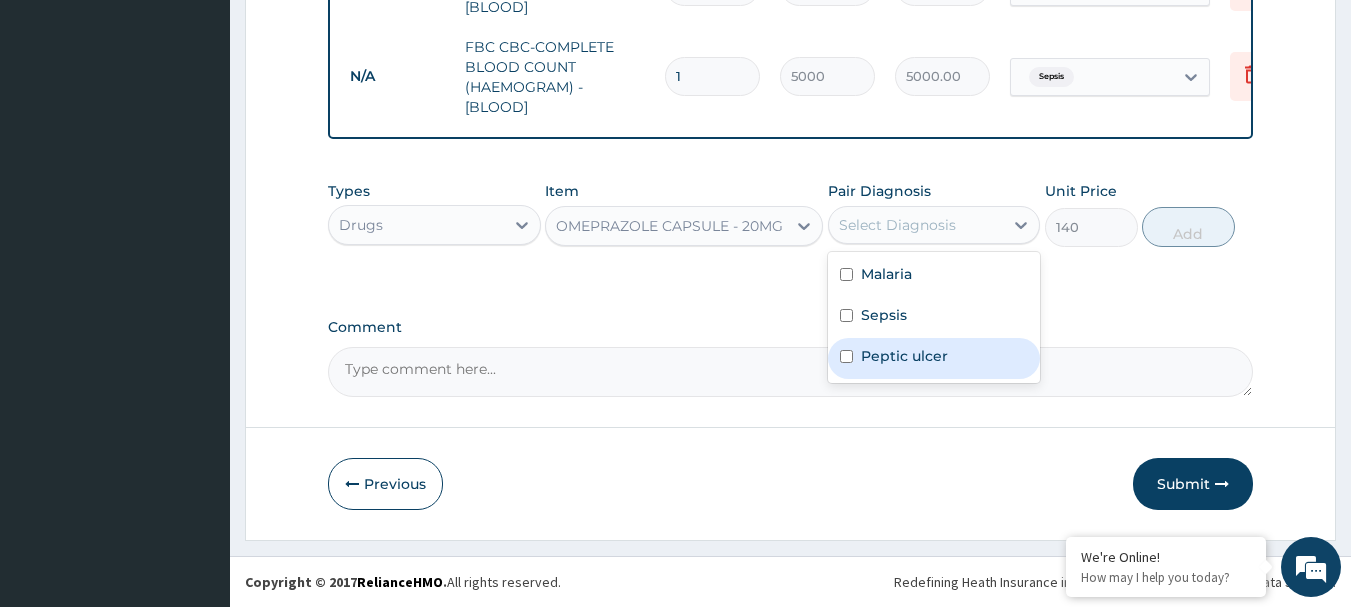click on "Peptic ulcer" at bounding box center (904, 356) 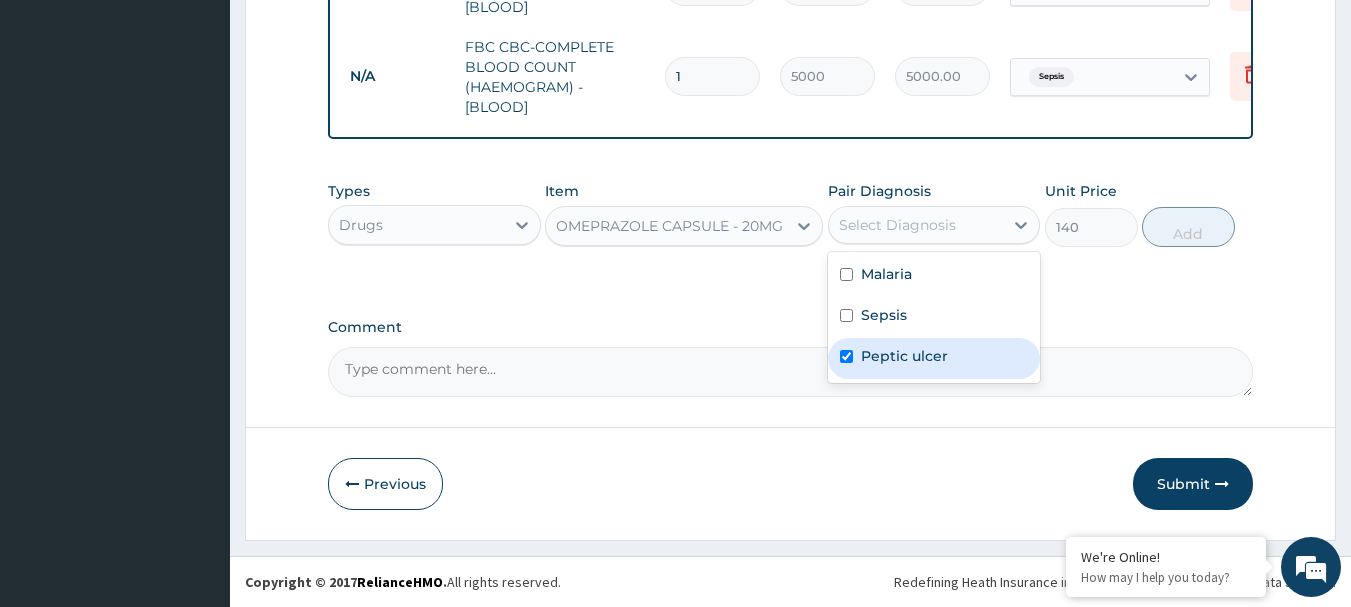 checkbox on "true" 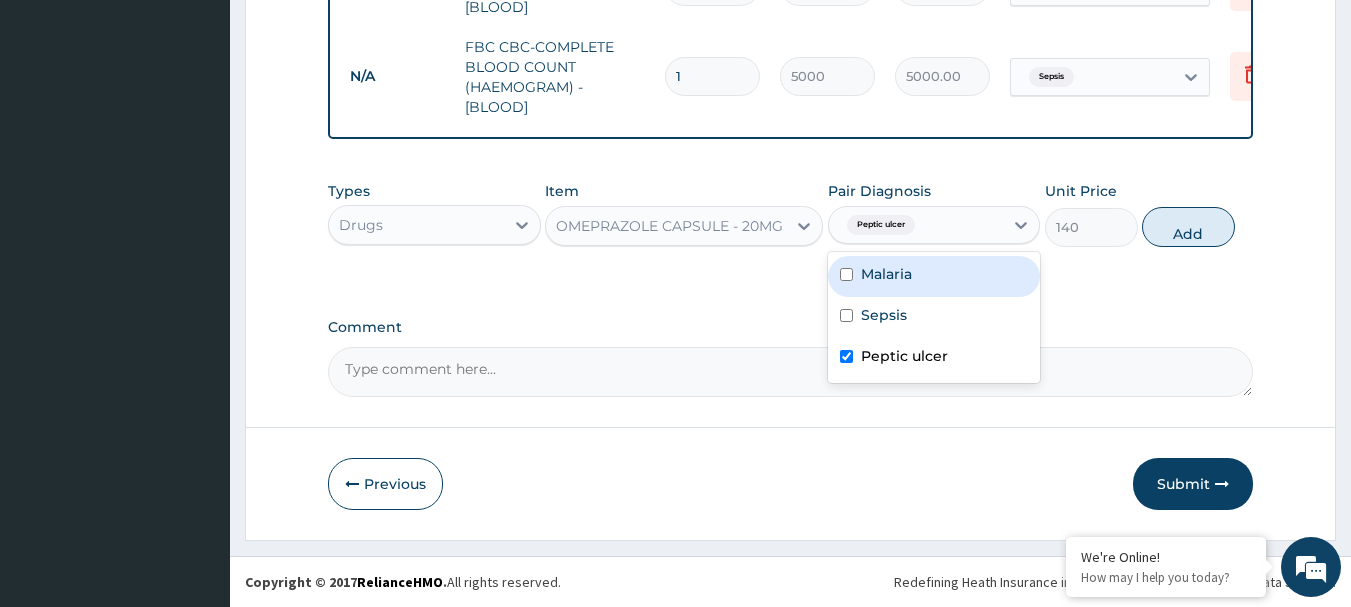 click on "Add" at bounding box center (1188, 227) 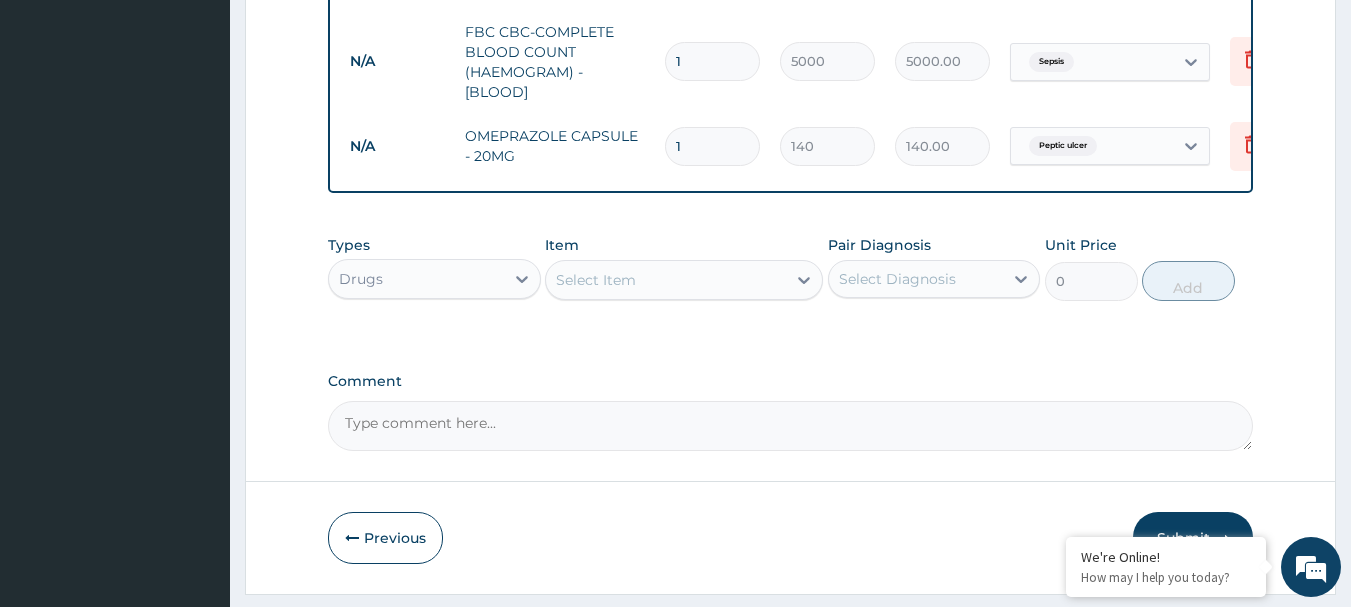type on "10" 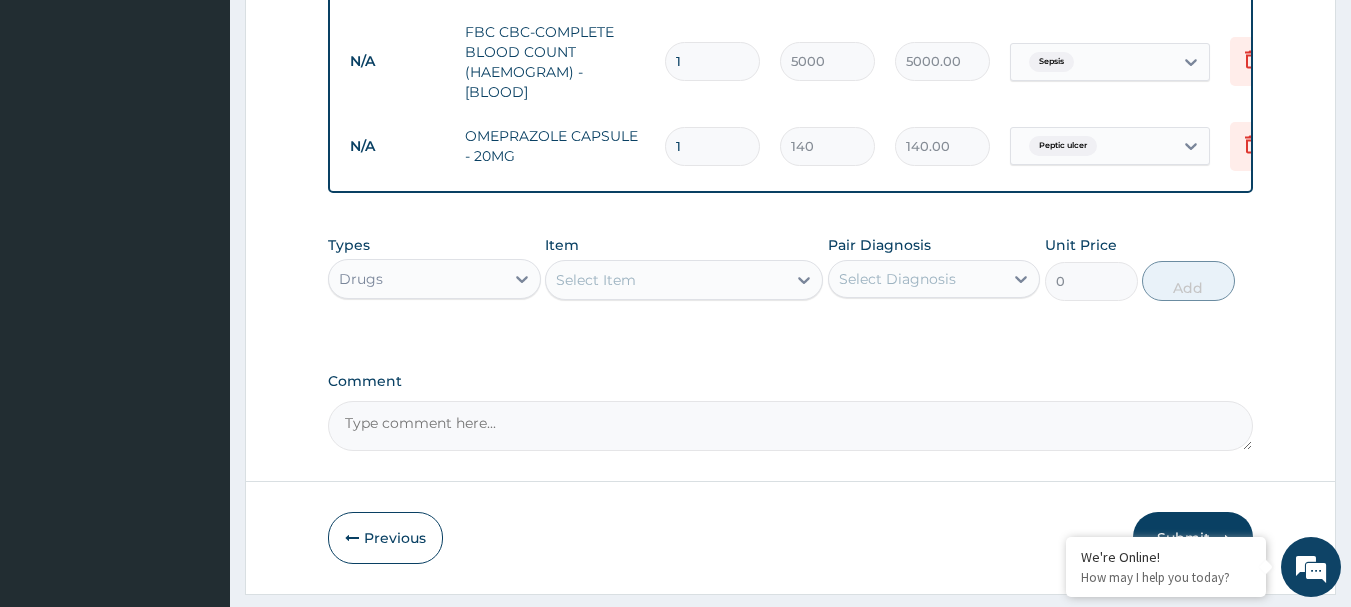 type on "1400.00" 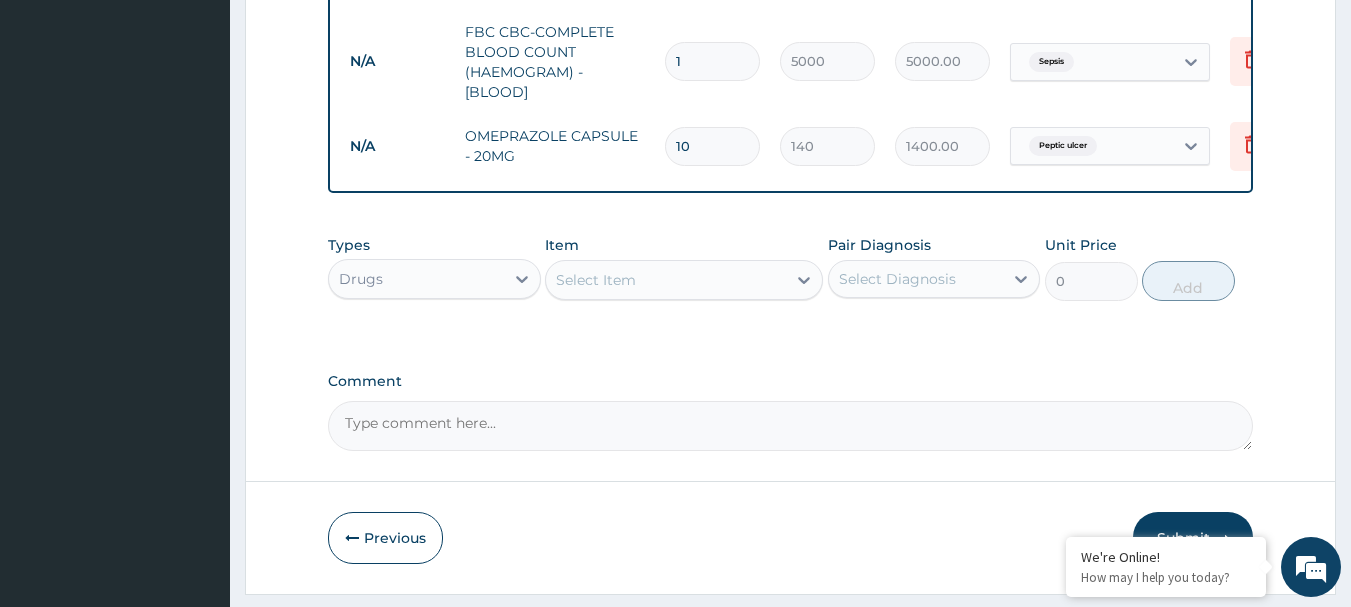 type on "1" 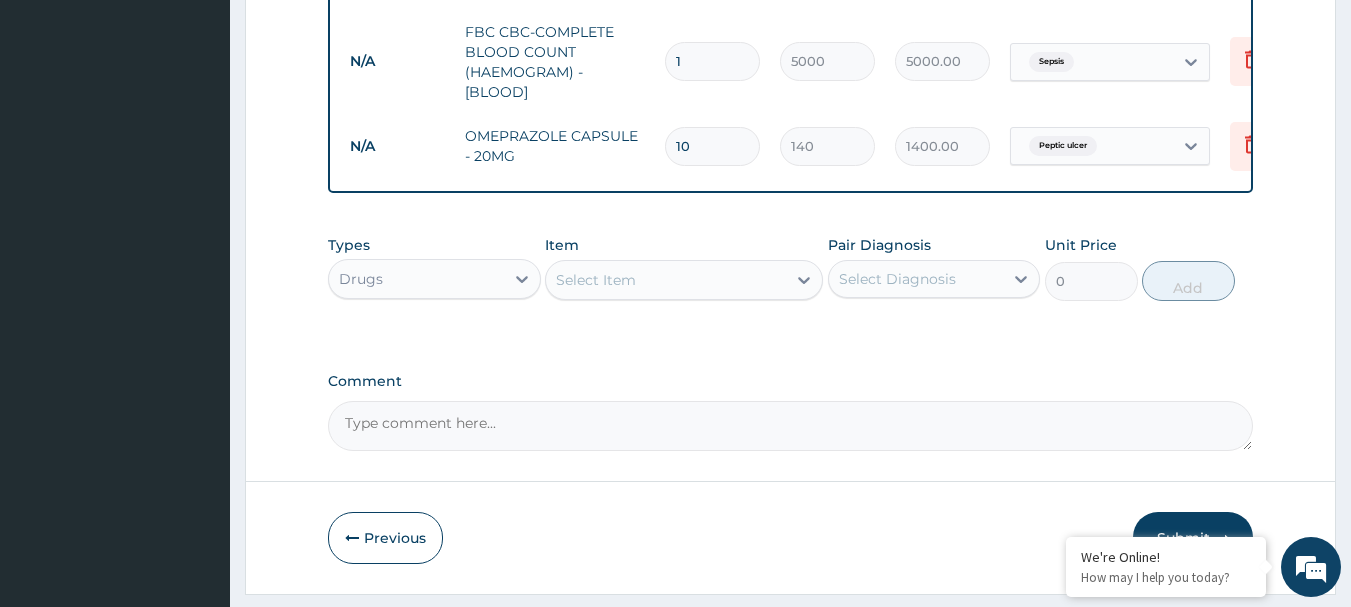 type on "140.00" 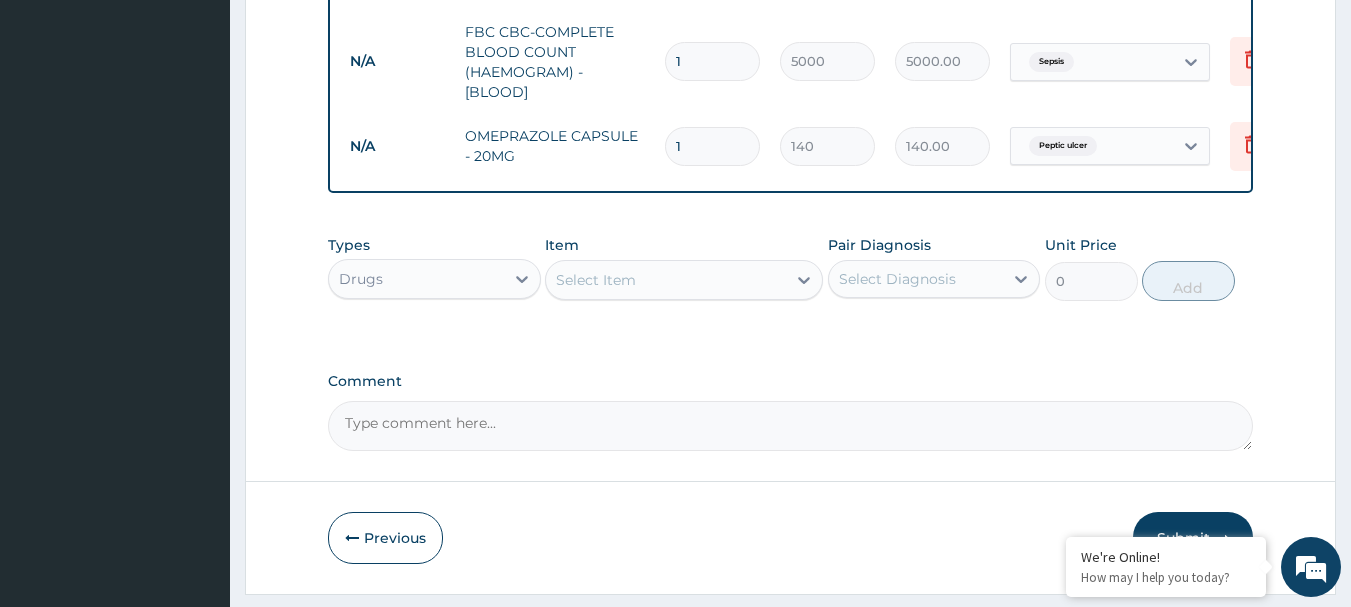 type on "14" 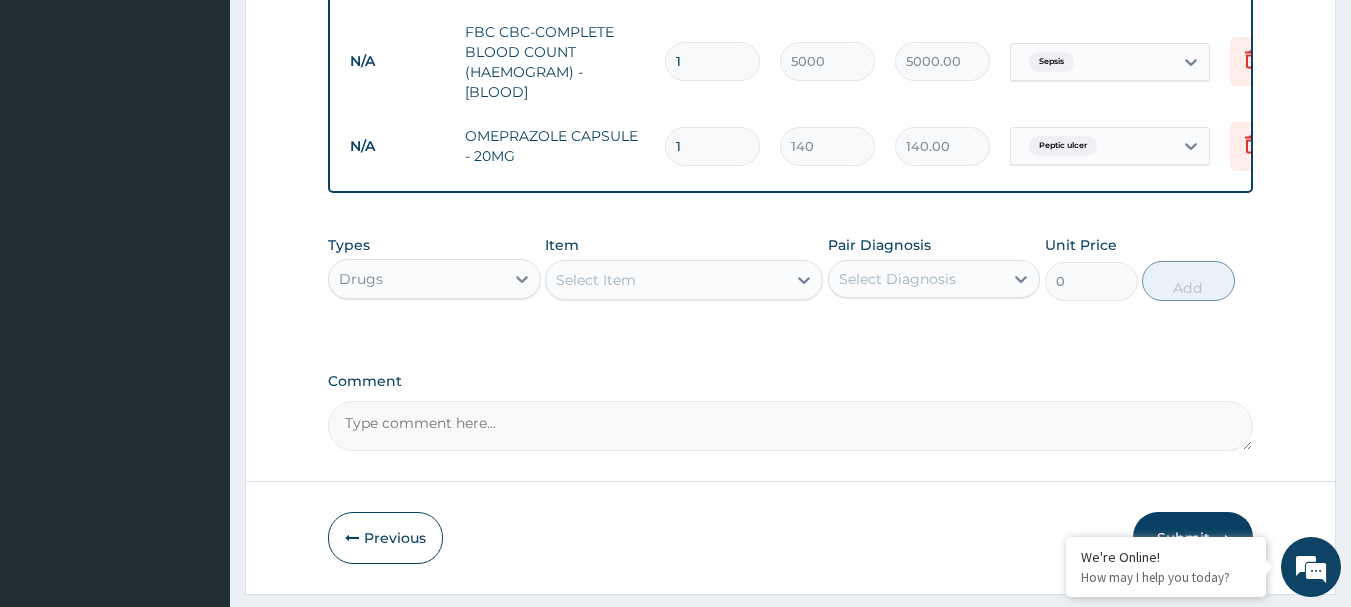 type on "1960.00" 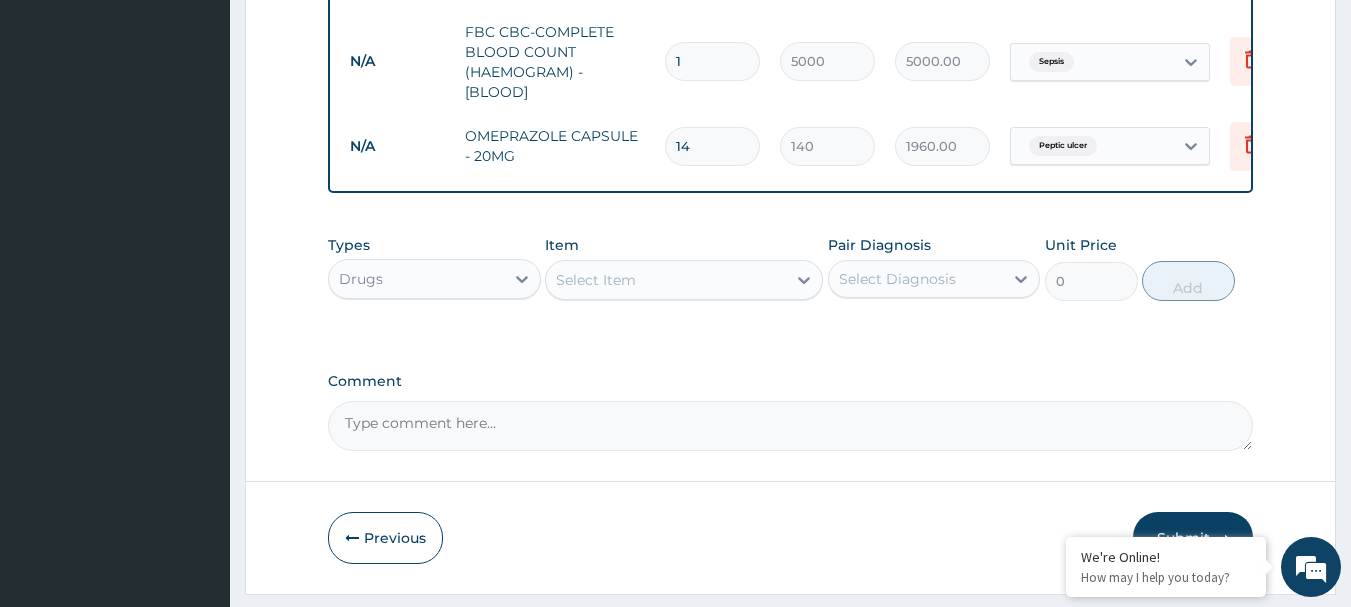 type on "1" 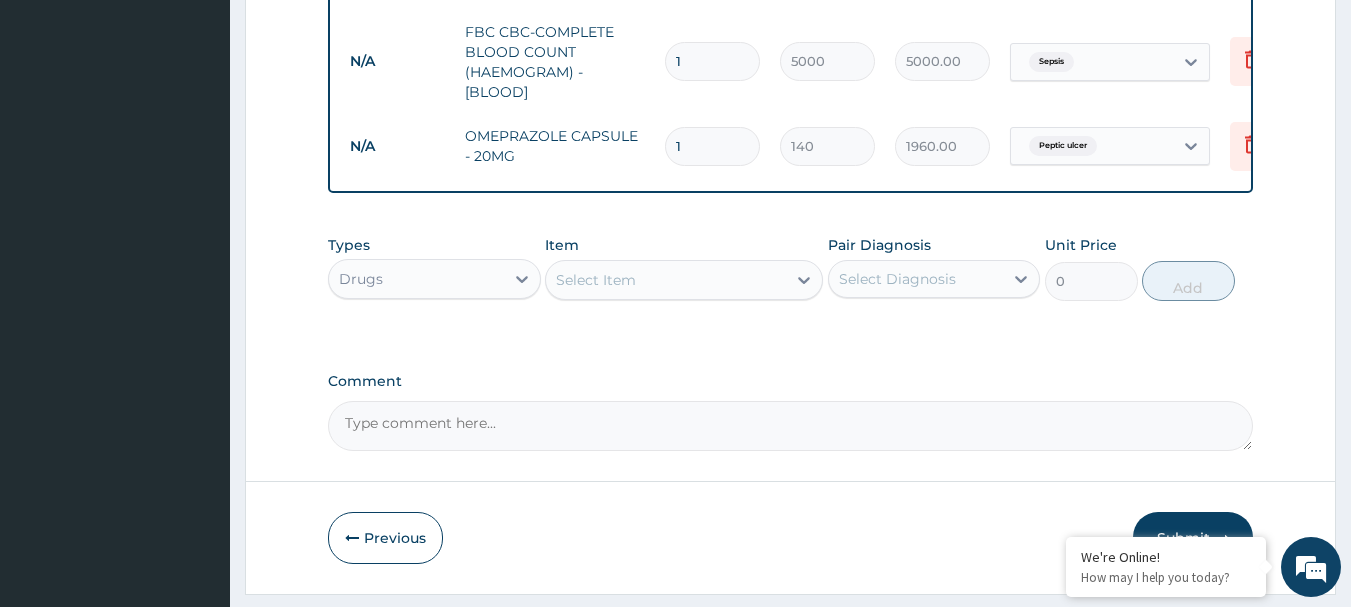 type on "140.00" 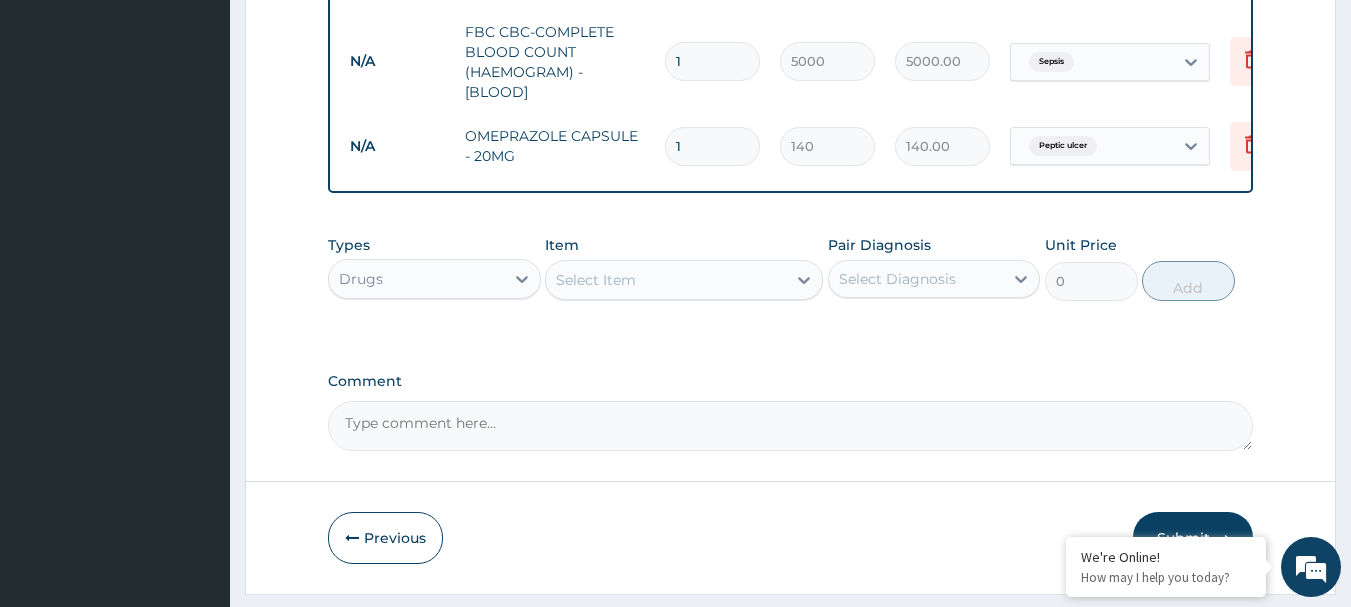 type 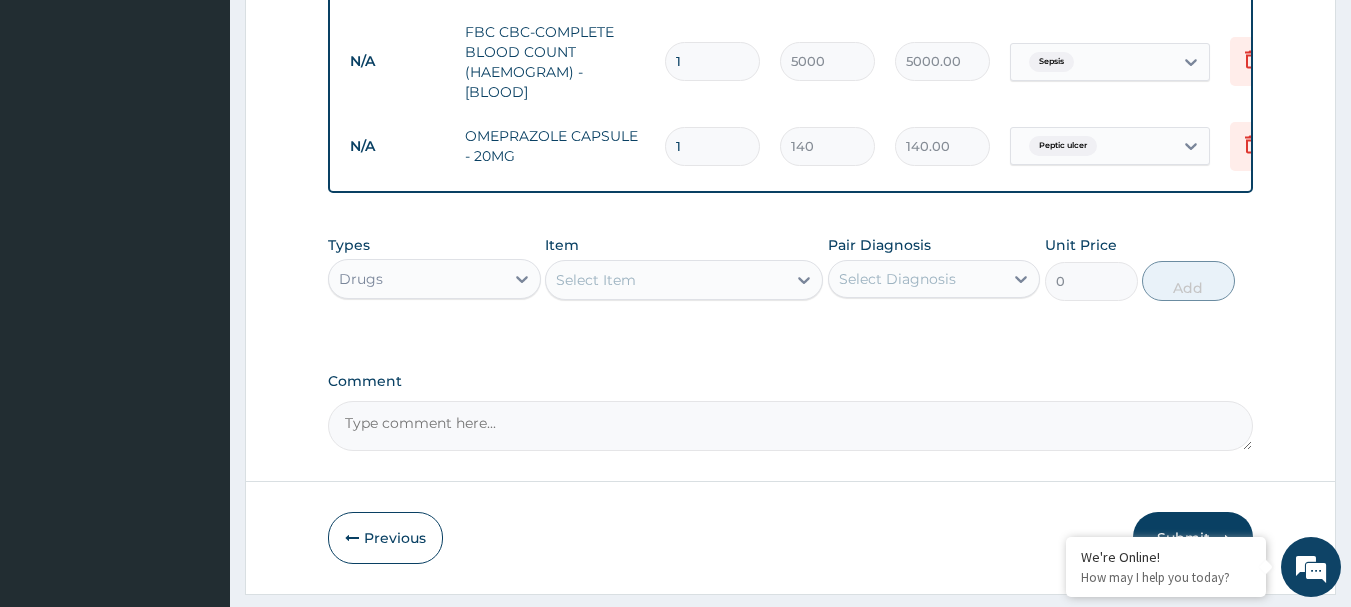 type on "0.00" 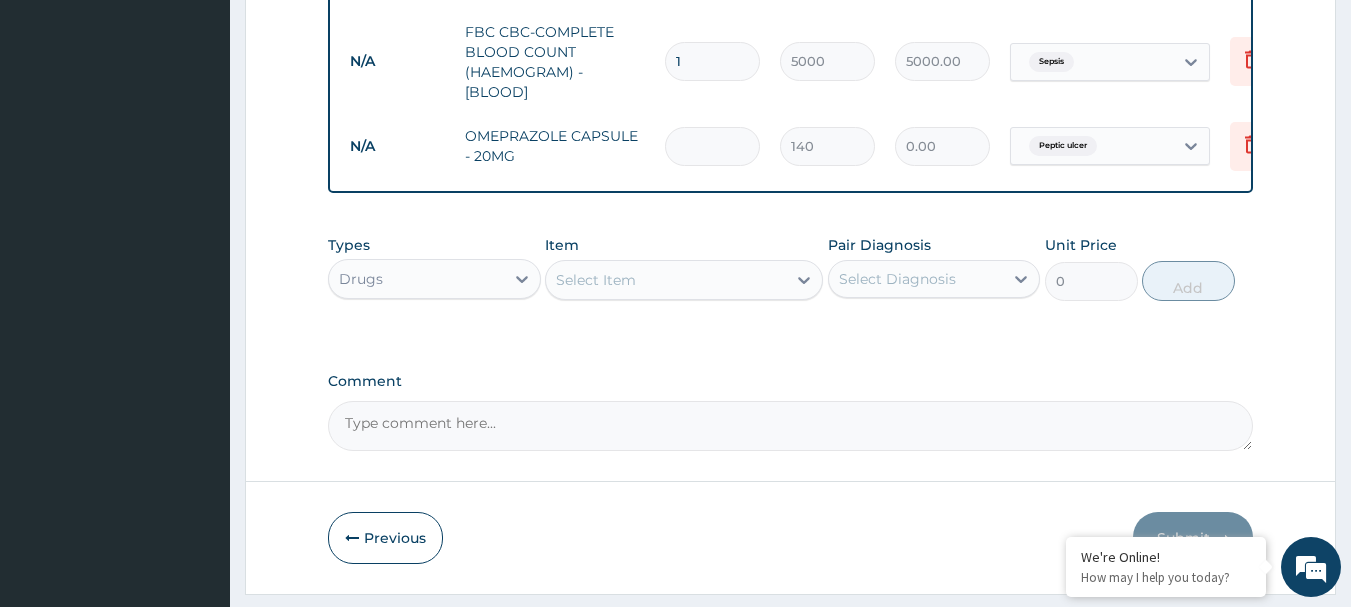 type on "2" 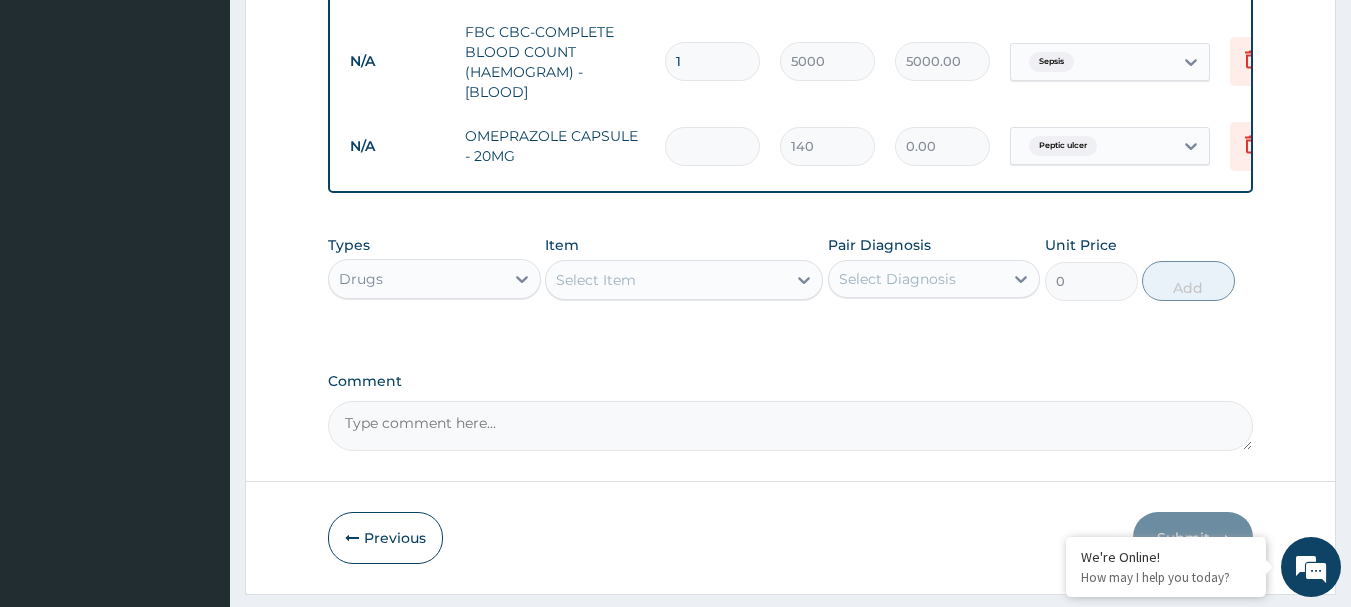 type on "280.00" 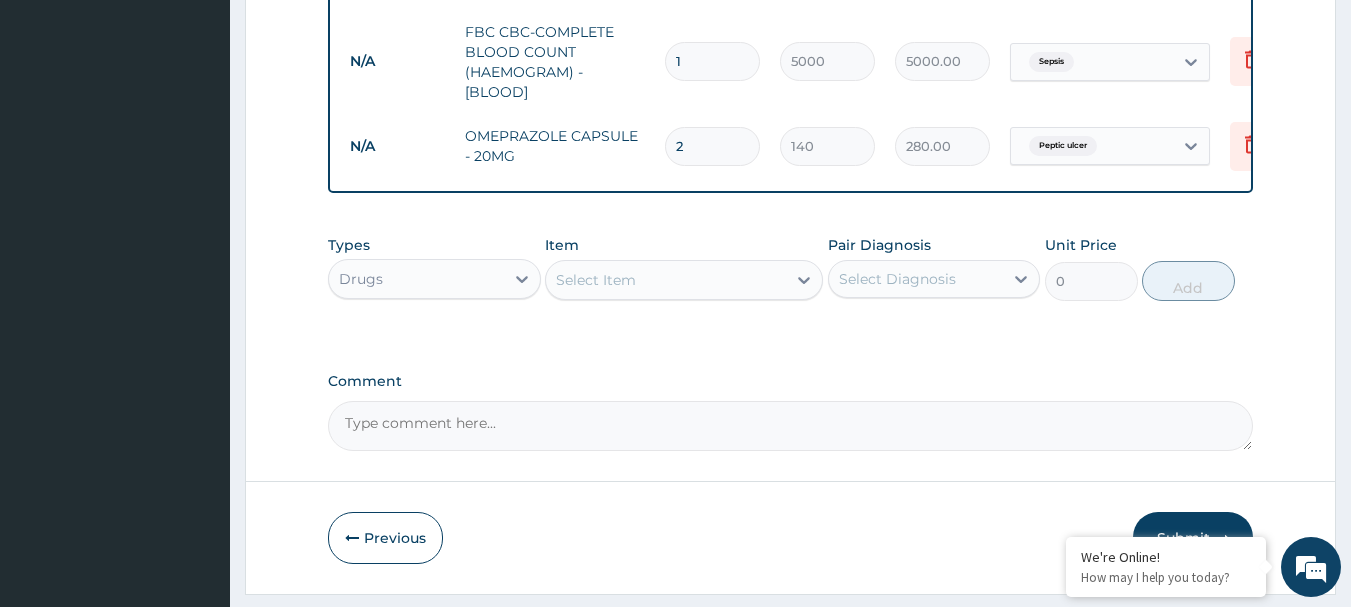 type on "28" 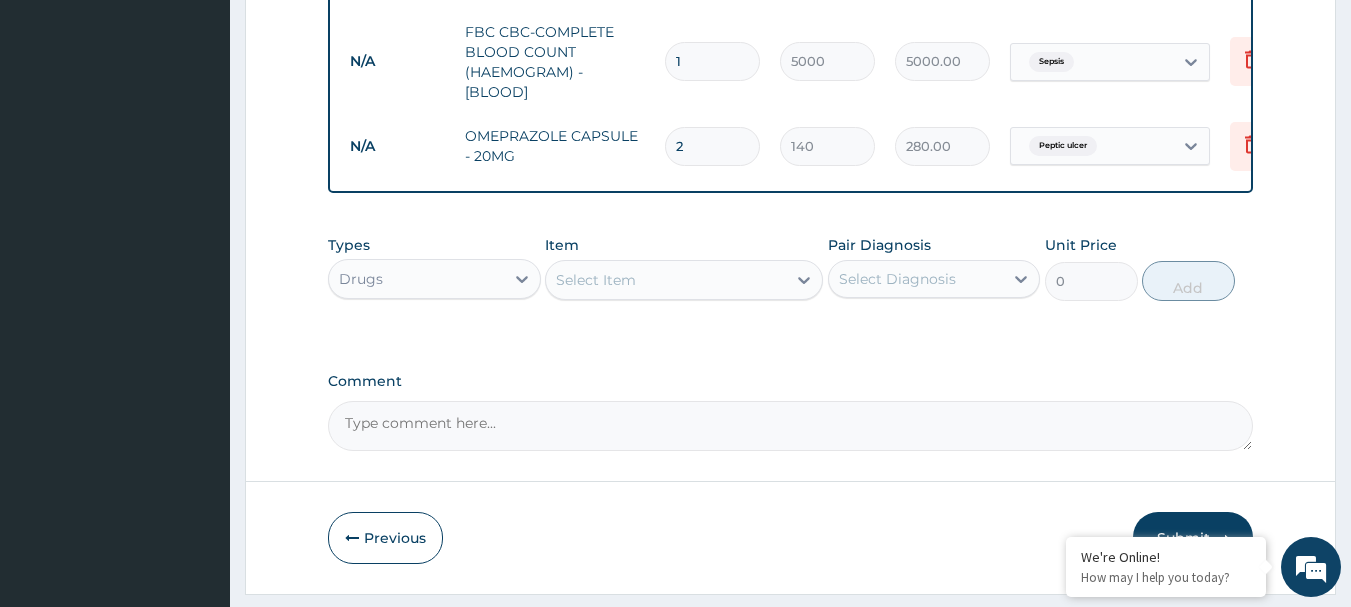 type on "3920.00" 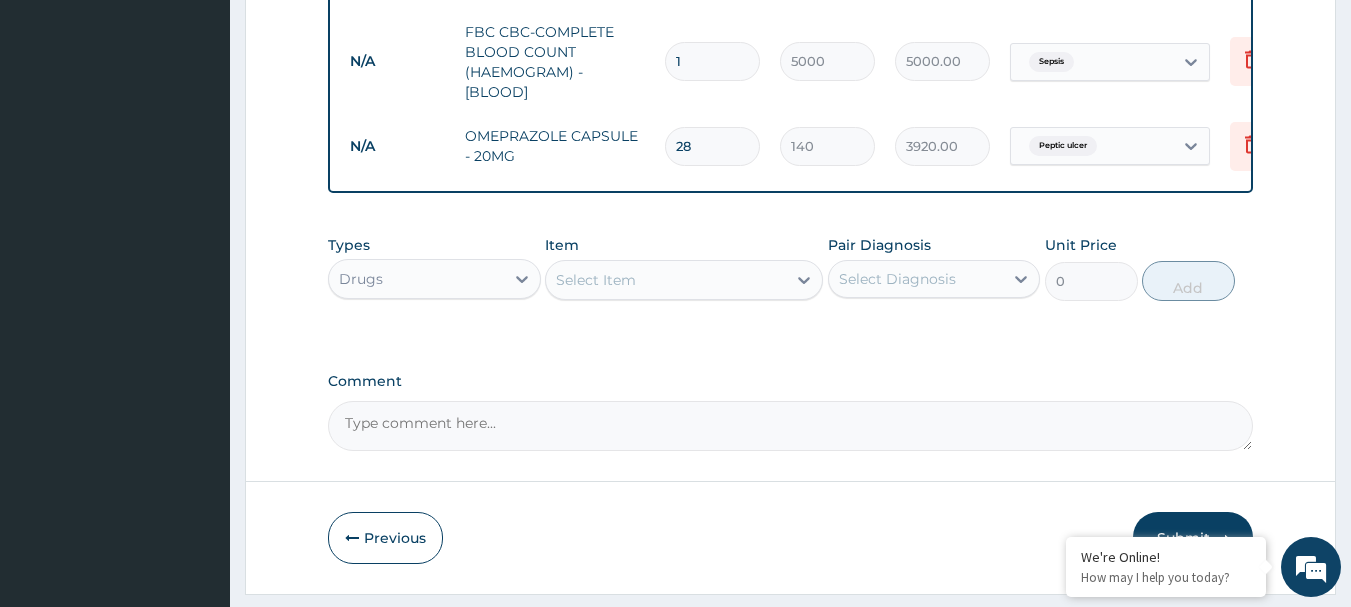 type on "28" 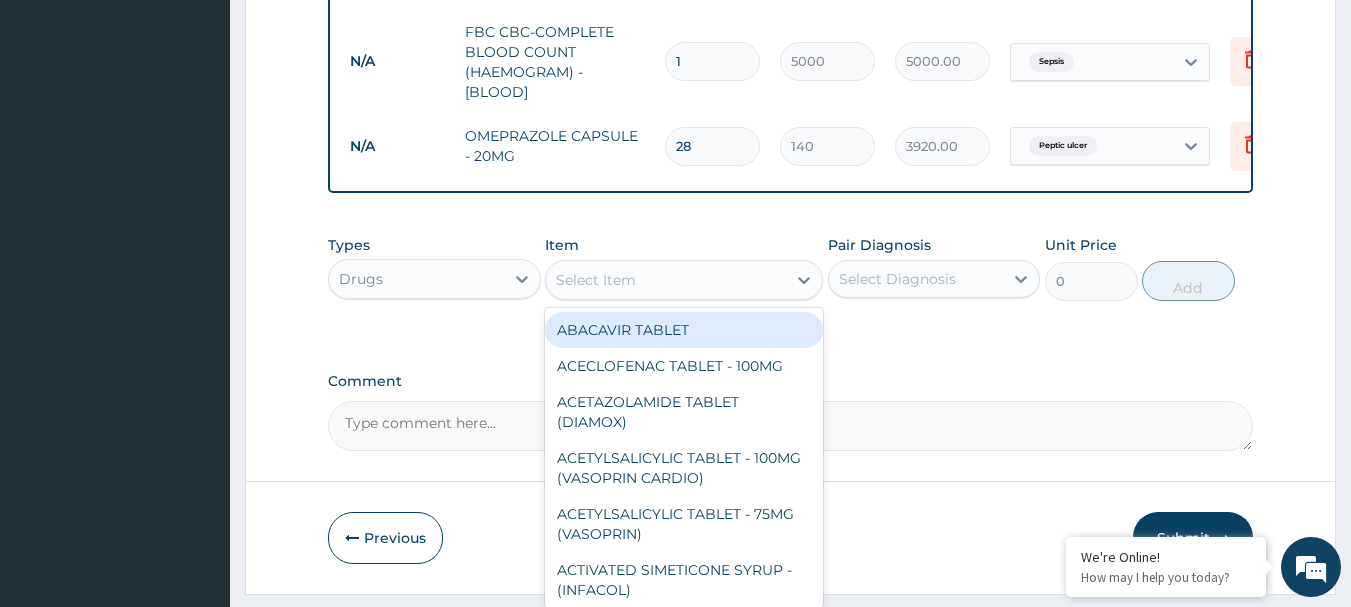 click on "Select Item" at bounding box center [666, 280] 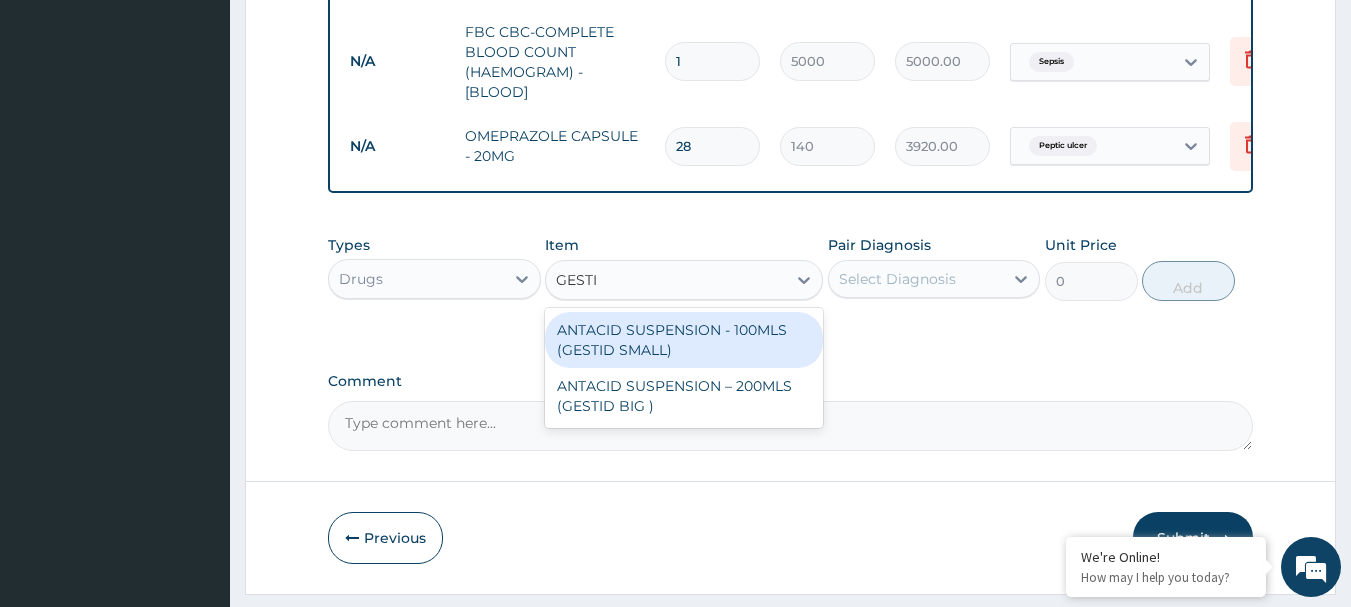 type on "GESTID" 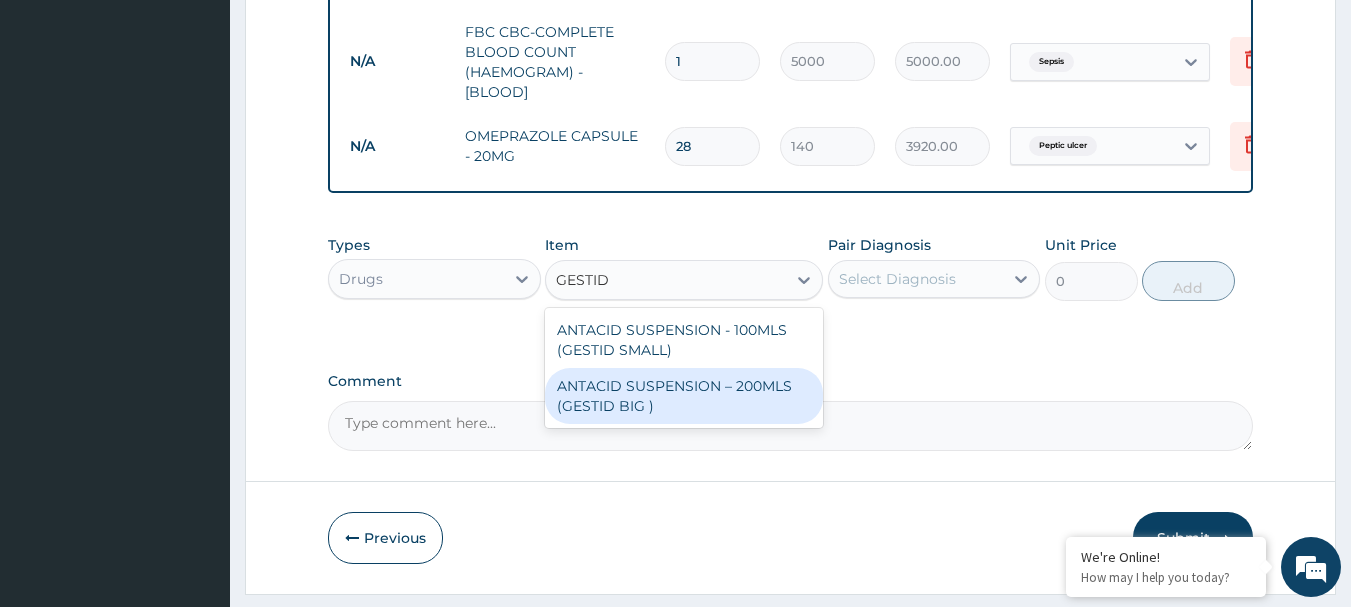 drag, startPoint x: 733, startPoint y: 417, endPoint x: 749, endPoint y: 374, distance: 45.88028 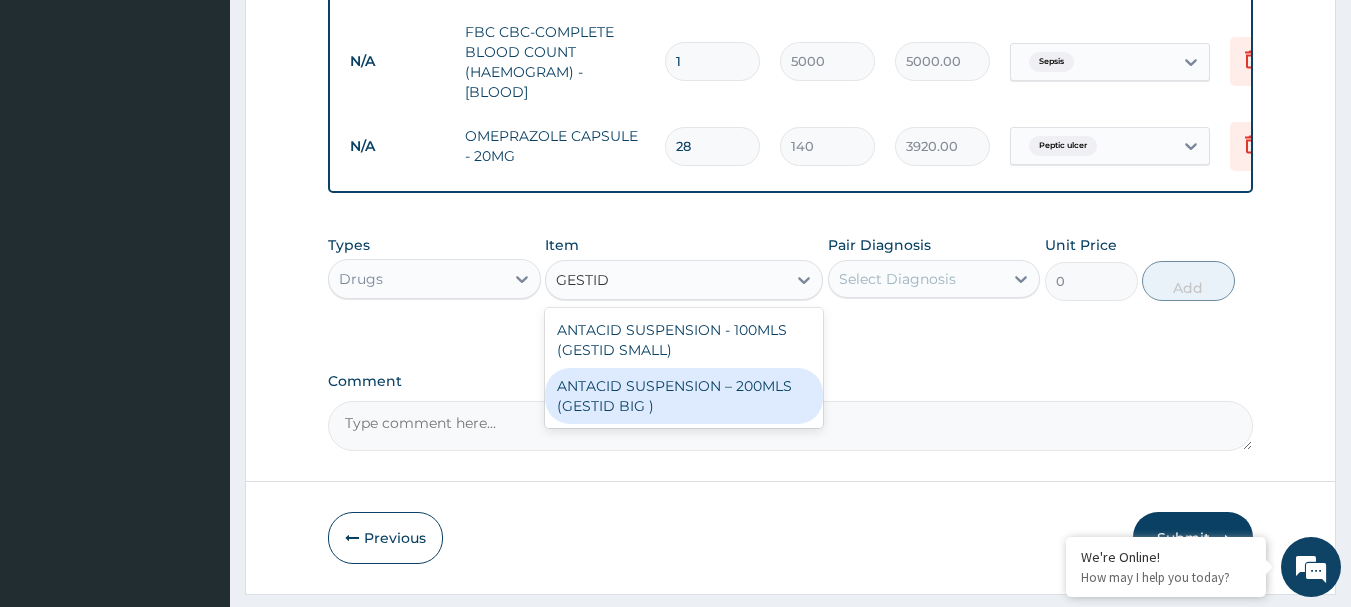 click on "ANTACID SUSPENSION – 200MLS (GESTID BIG )" at bounding box center [684, 396] 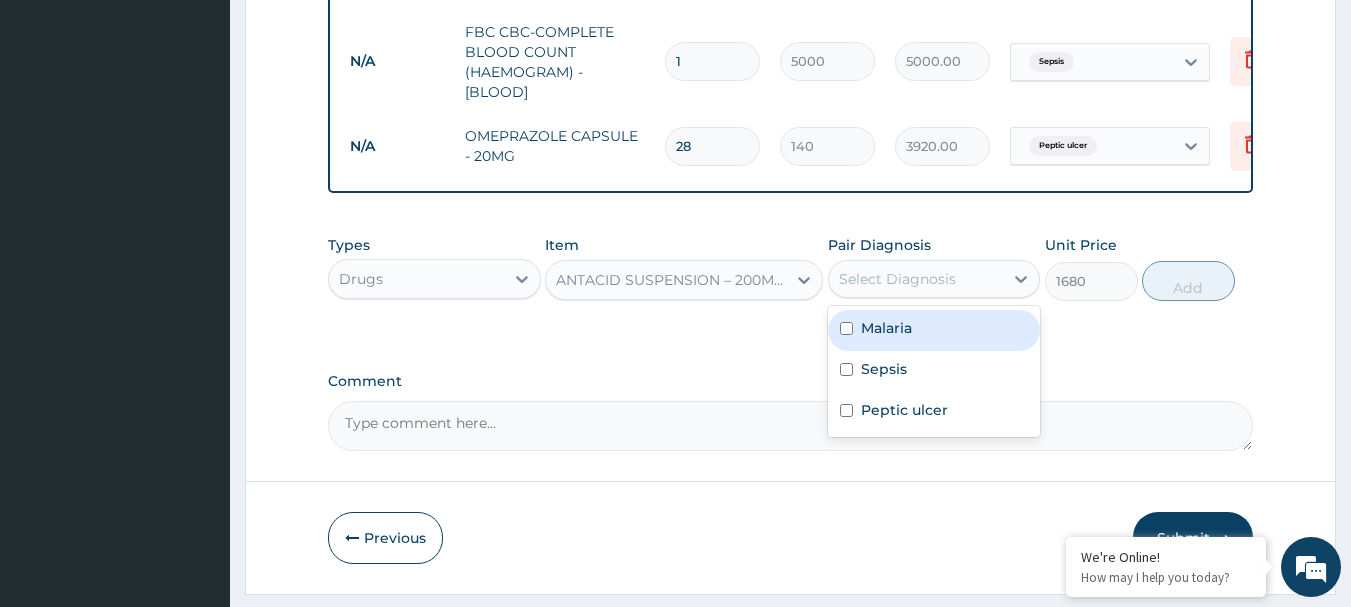 click on "Select Diagnosis" at bounding box center [897, 279] 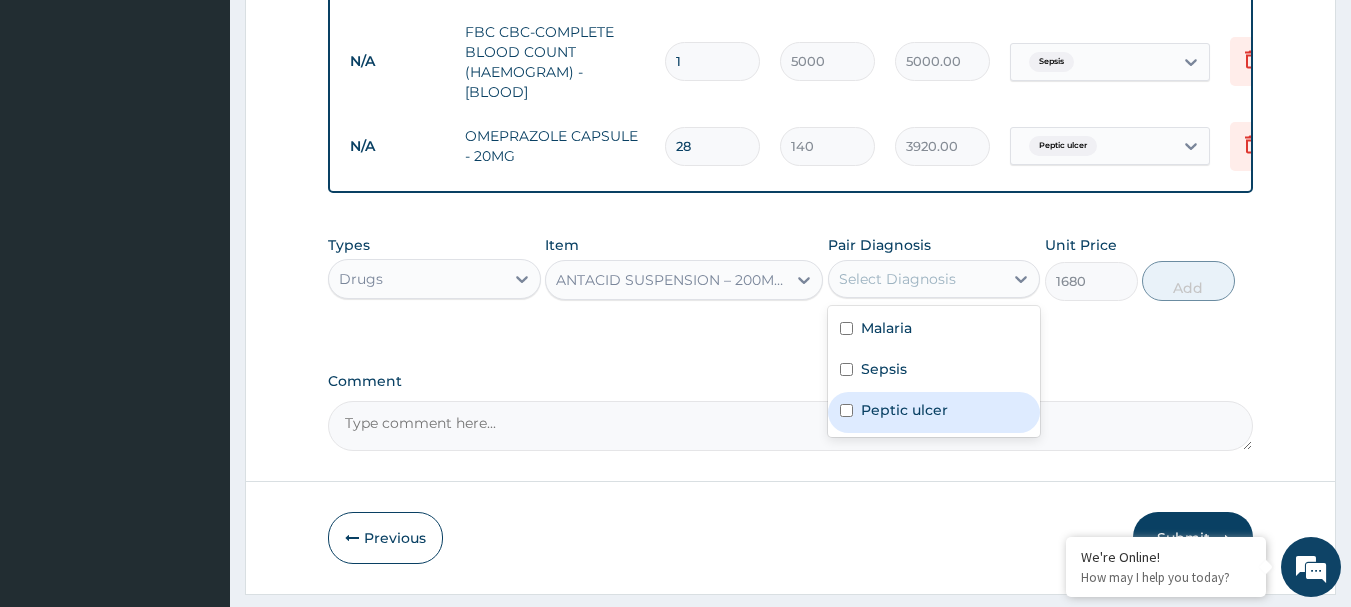 click on "Peptic ulcer" at bounding box center (934, 412) 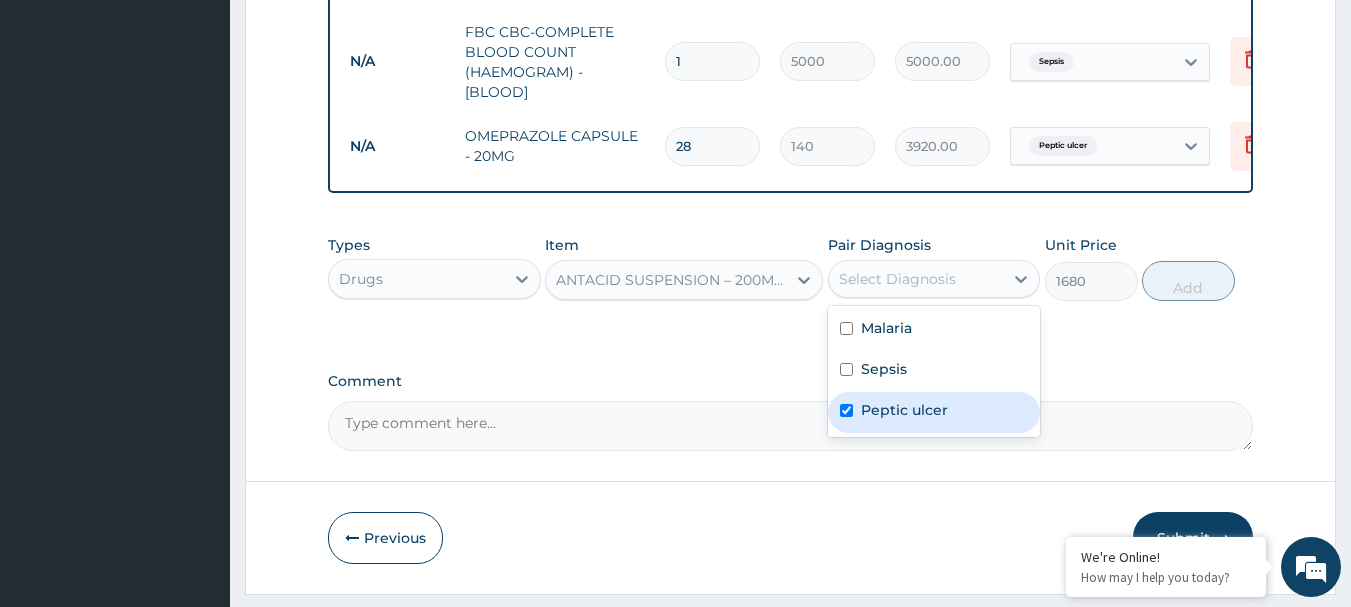 checkbox on "true" 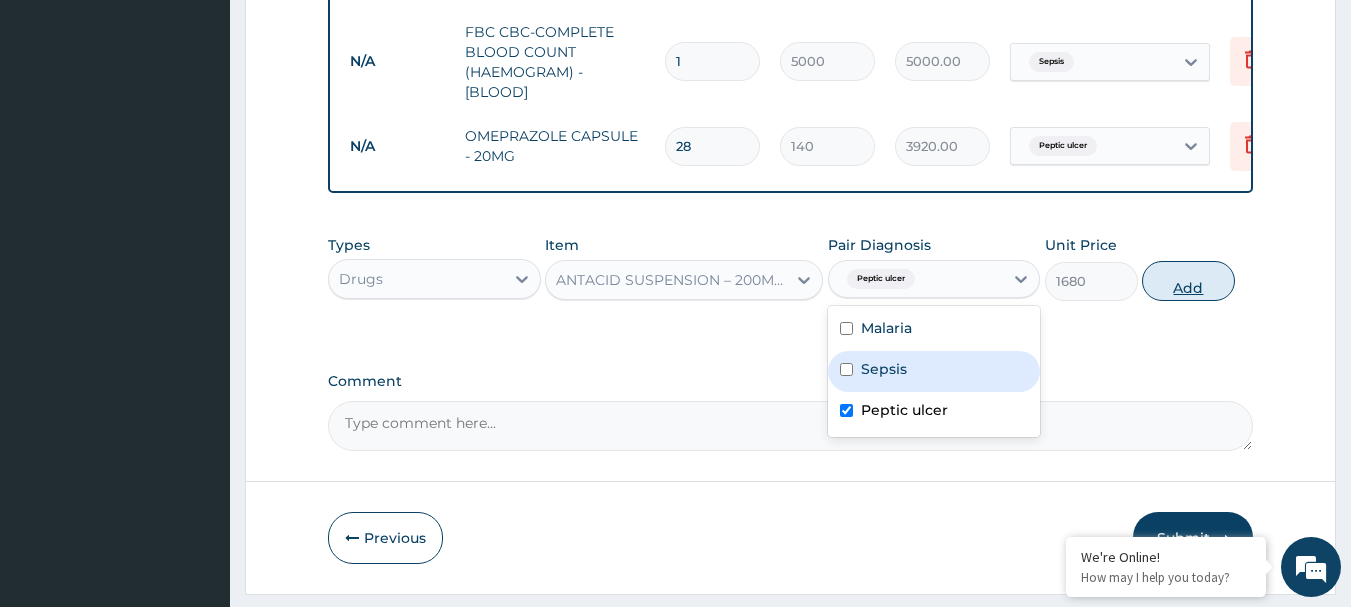 click on "Add" at bounding box center (1188, 281) 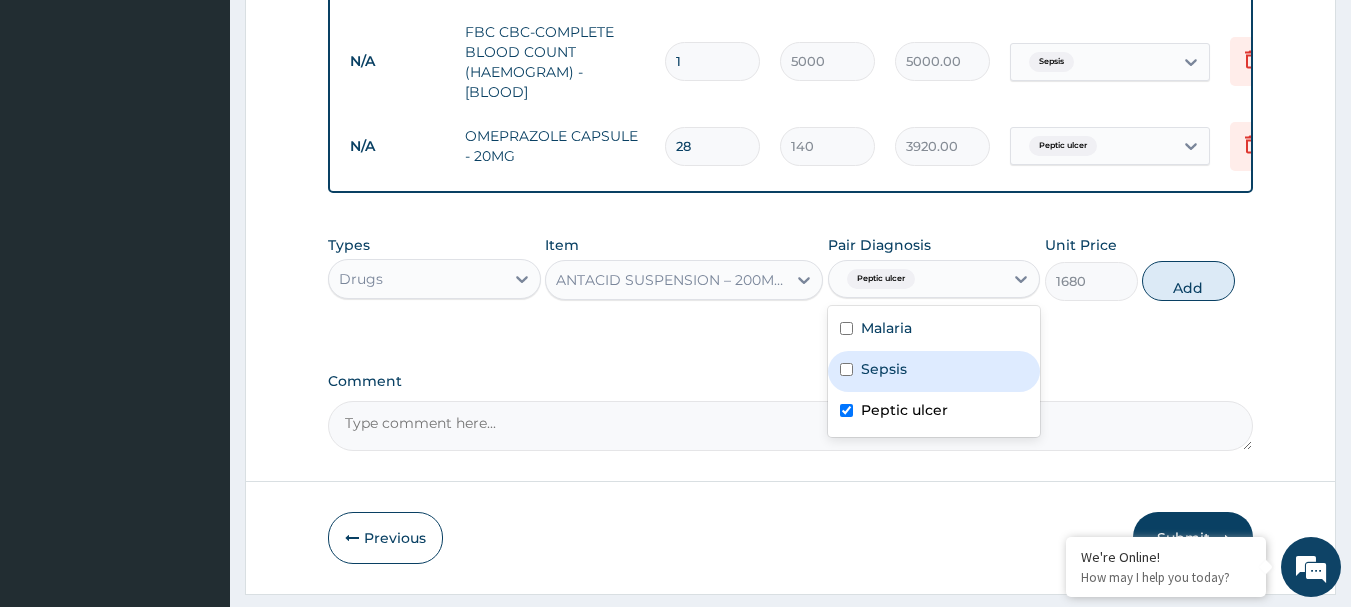 type on "0" 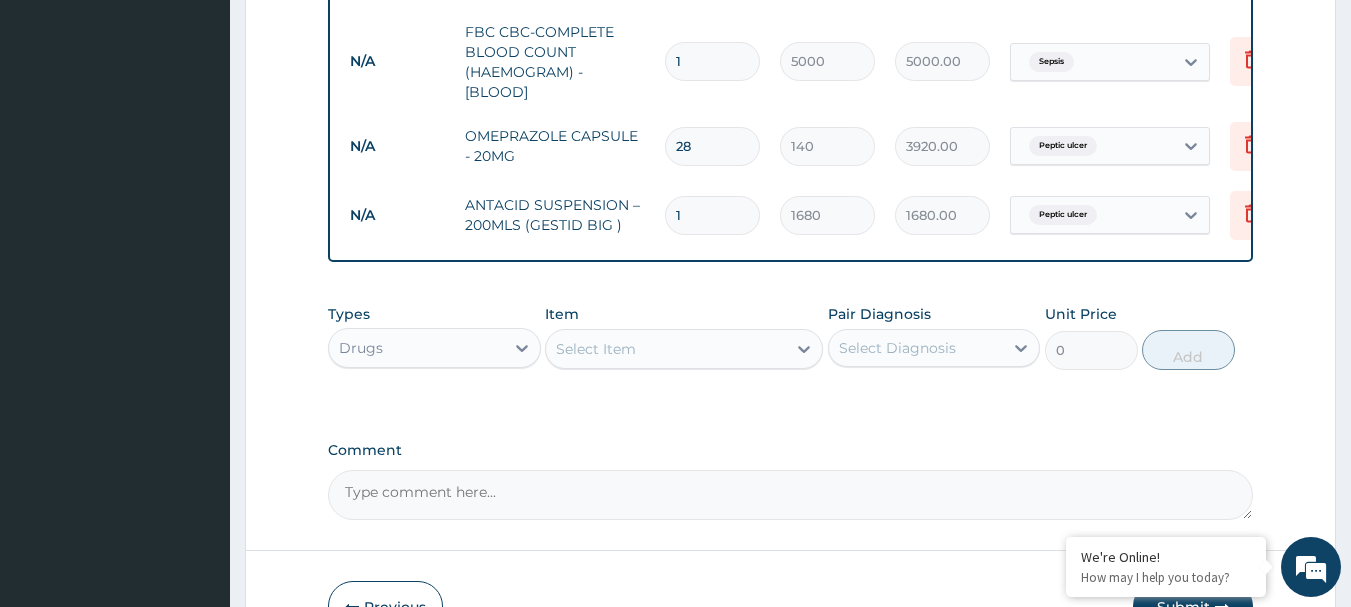 click on "Select Item" at bounding box center [666, 349] 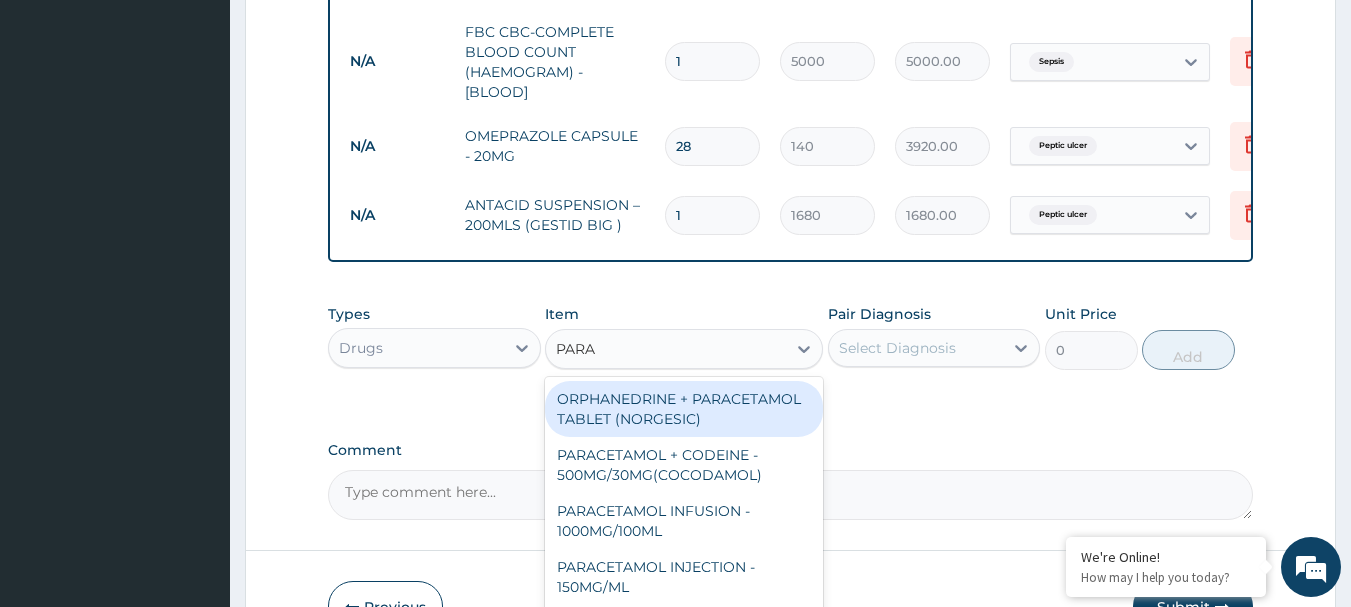 type on "PARAC" 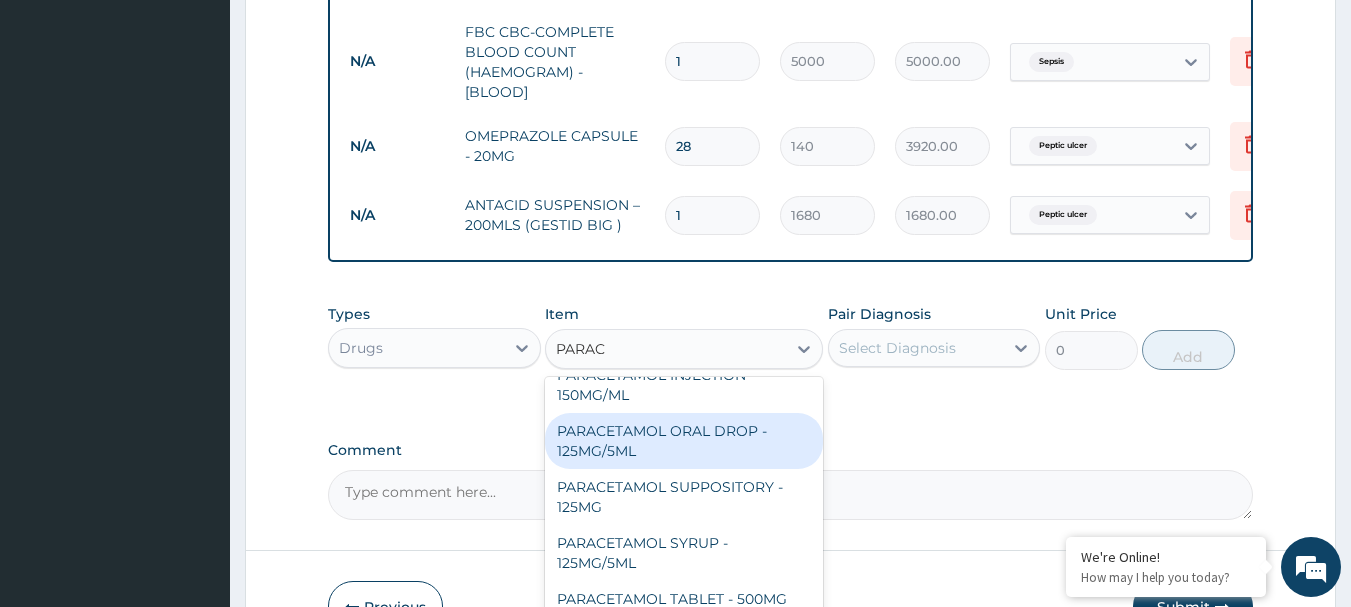 scroll, scrollTop: 212, scrollLeft: 0, axis: vertical 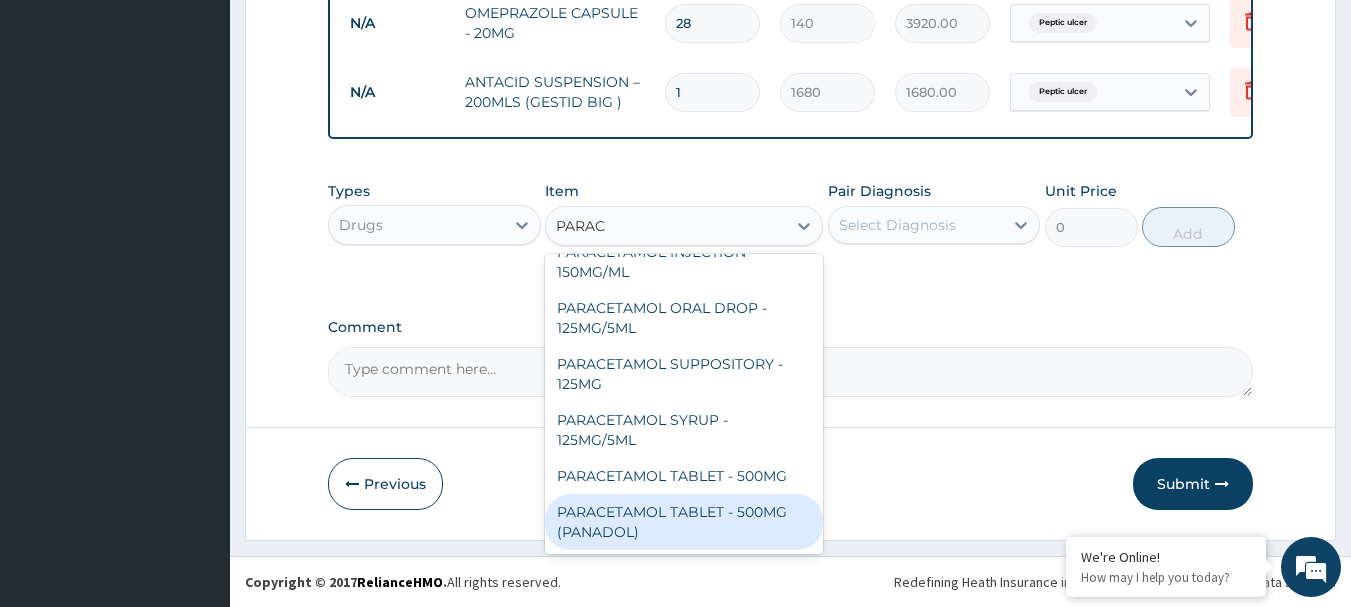 click on "PARACETAMOL TABLET - 500MG (PANADOL)" at bounding box center [684, 522] 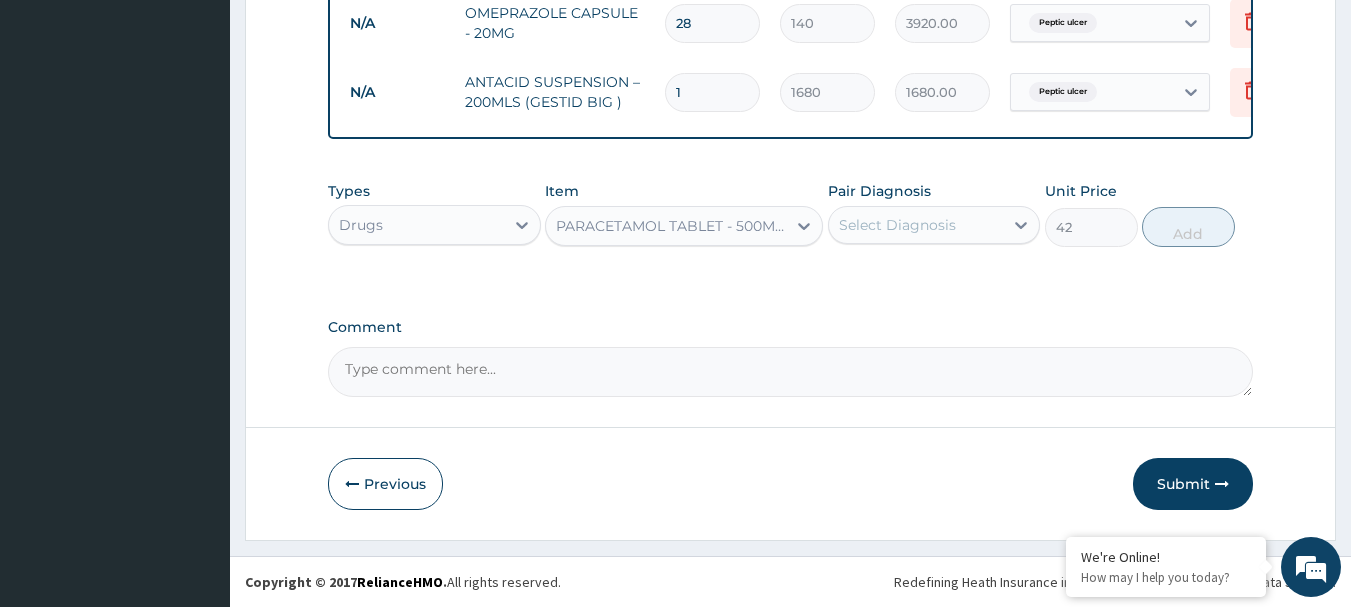 click on "Select Diagnosis" at bounding box center (916, 225) 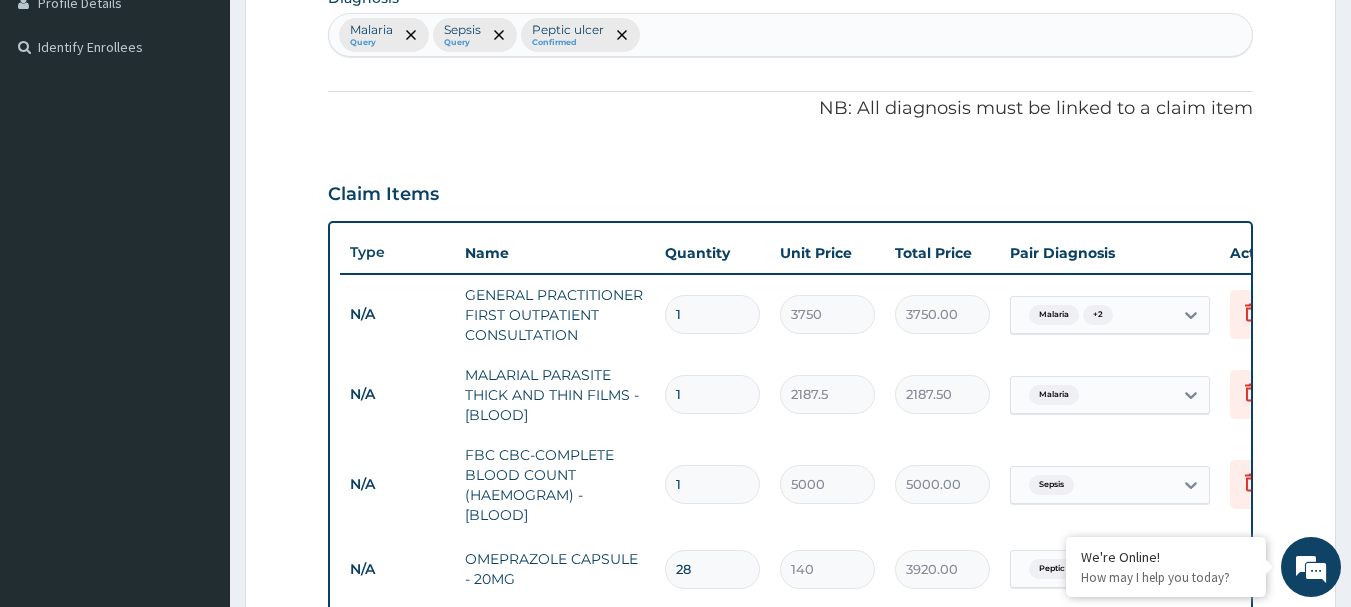 scroll, scrollTop: 484, scrollLeft: 0, axis: vertical 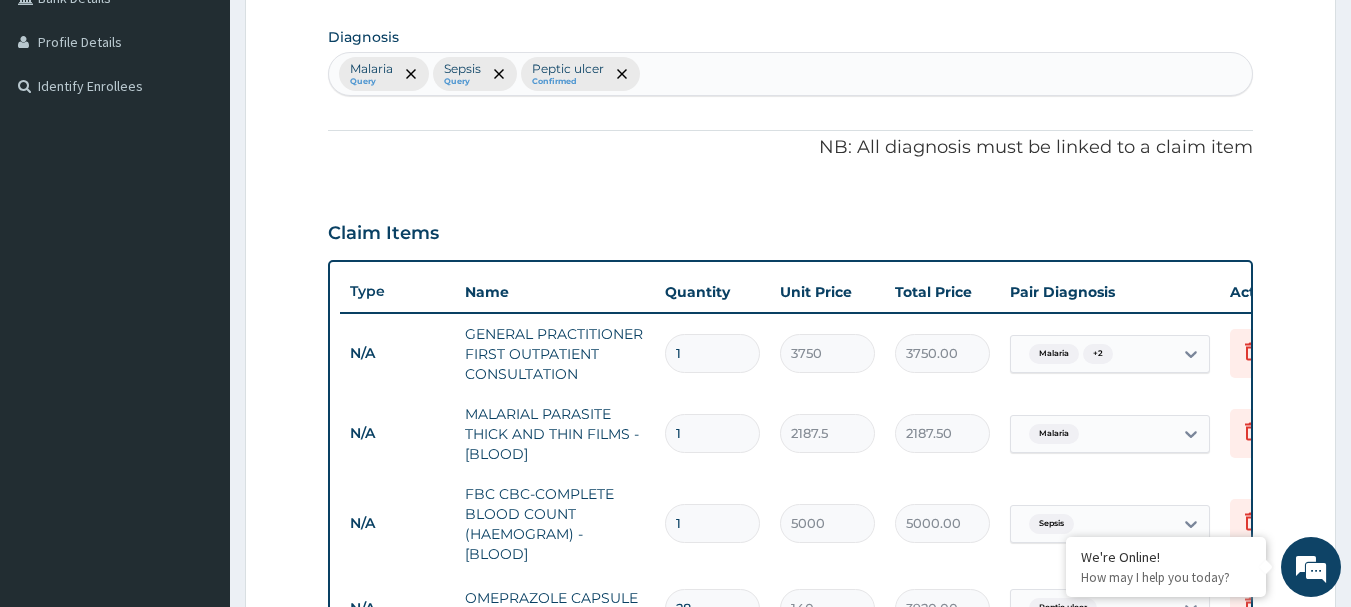 click on "Malaria Query Sepsis Query Peptic ulcer Confirmed" at bounding box center [791, 74] 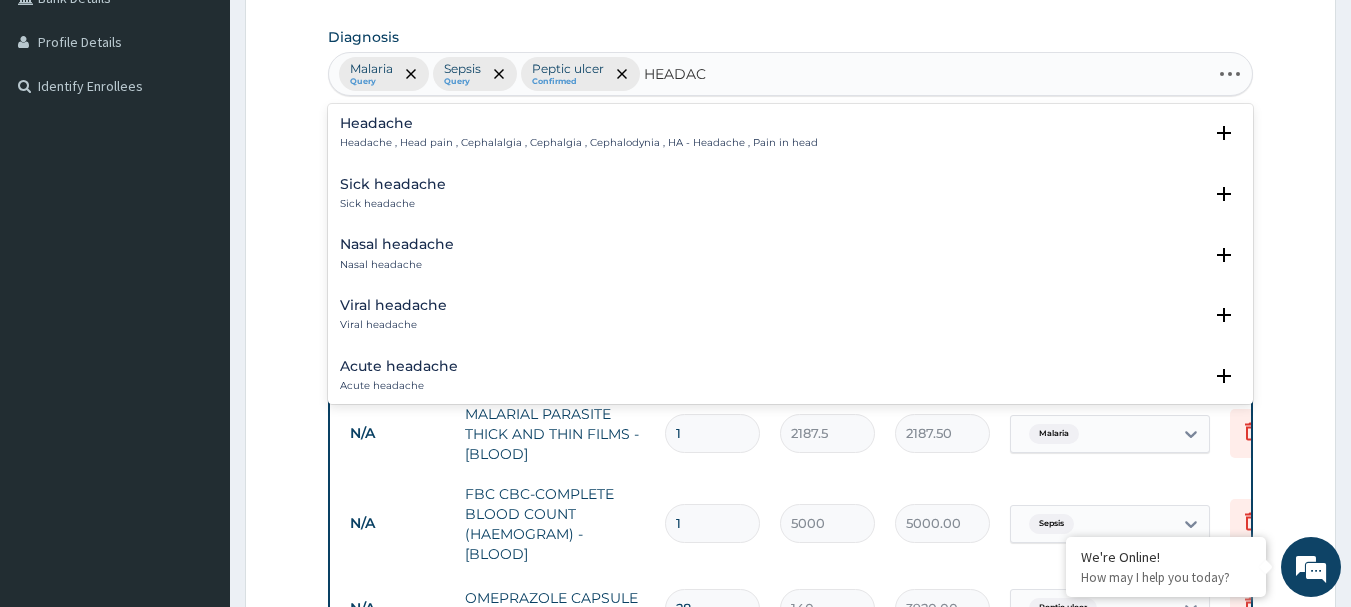 type on "HEADACH" 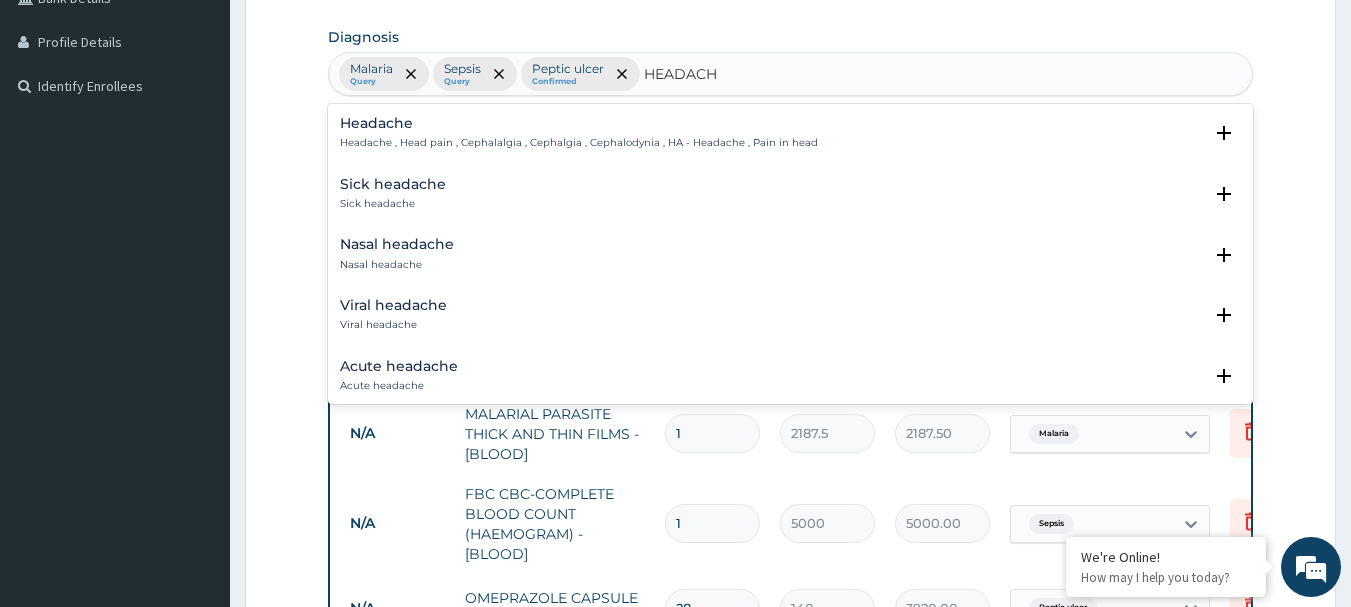 click on "Headache , Head pain , Cephalalgia , Cephalgia , Cephalodynia , HA - Headache , Pain in head" at bounding box center [579, 143] 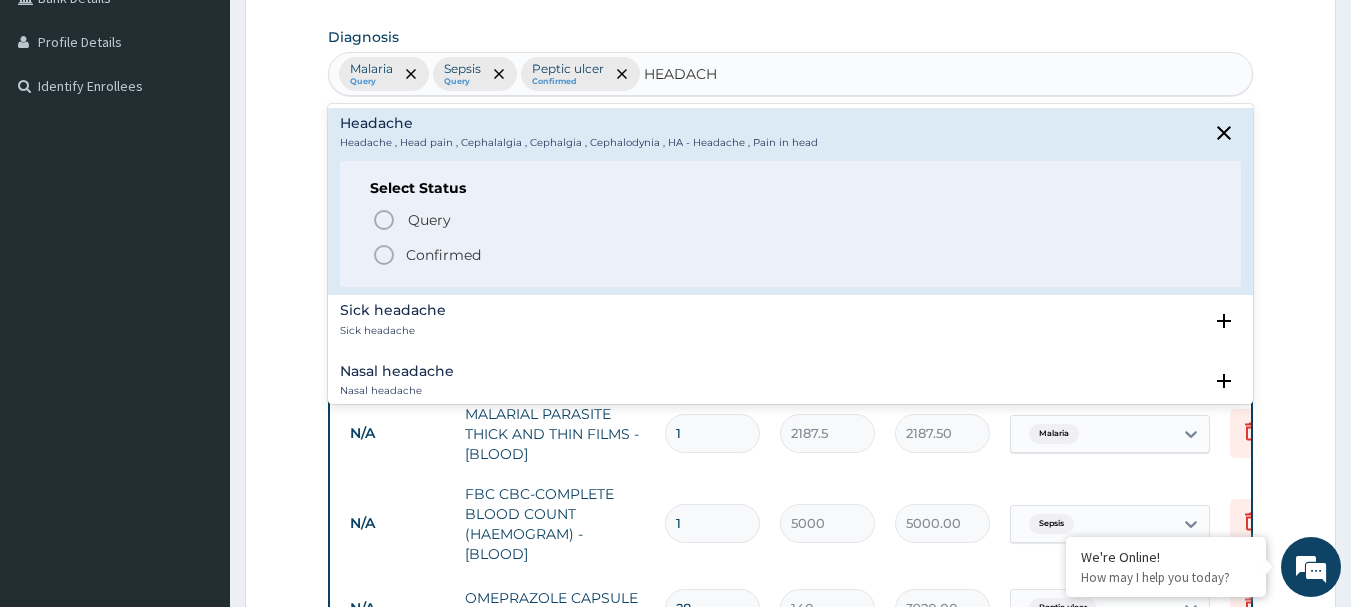 click on "Confirmed" at bounding box center [443, 255] 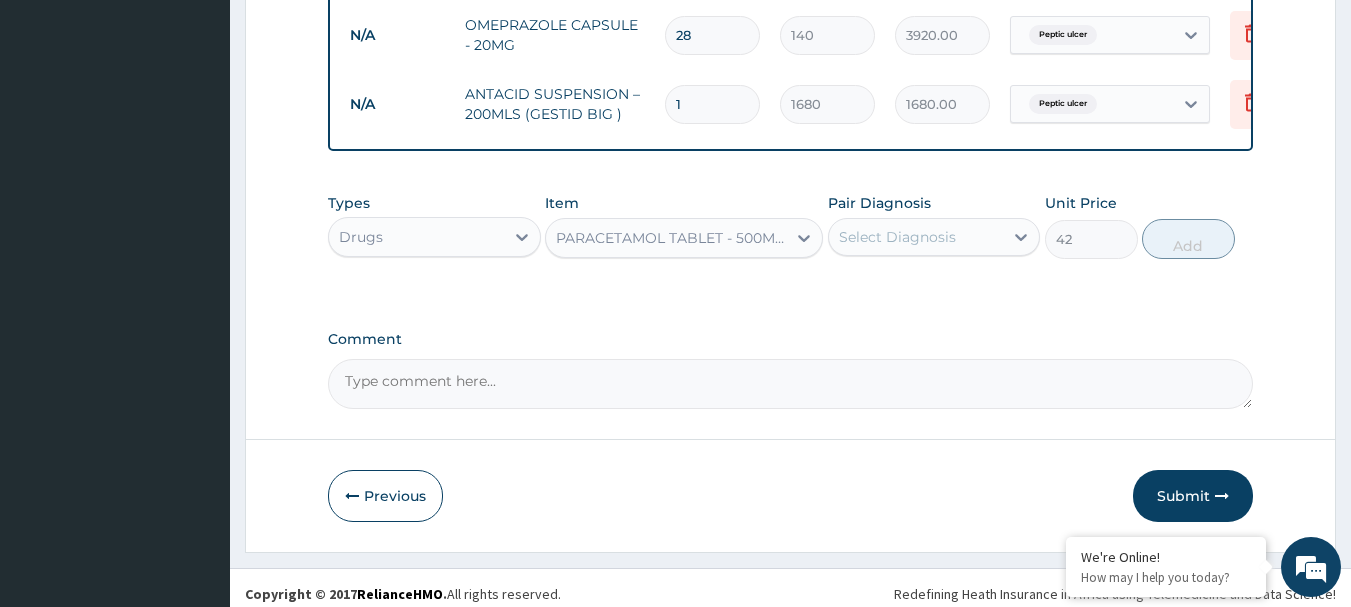 scroll, scrollTop: 1084, scrollLeft: 0, axis: vertical 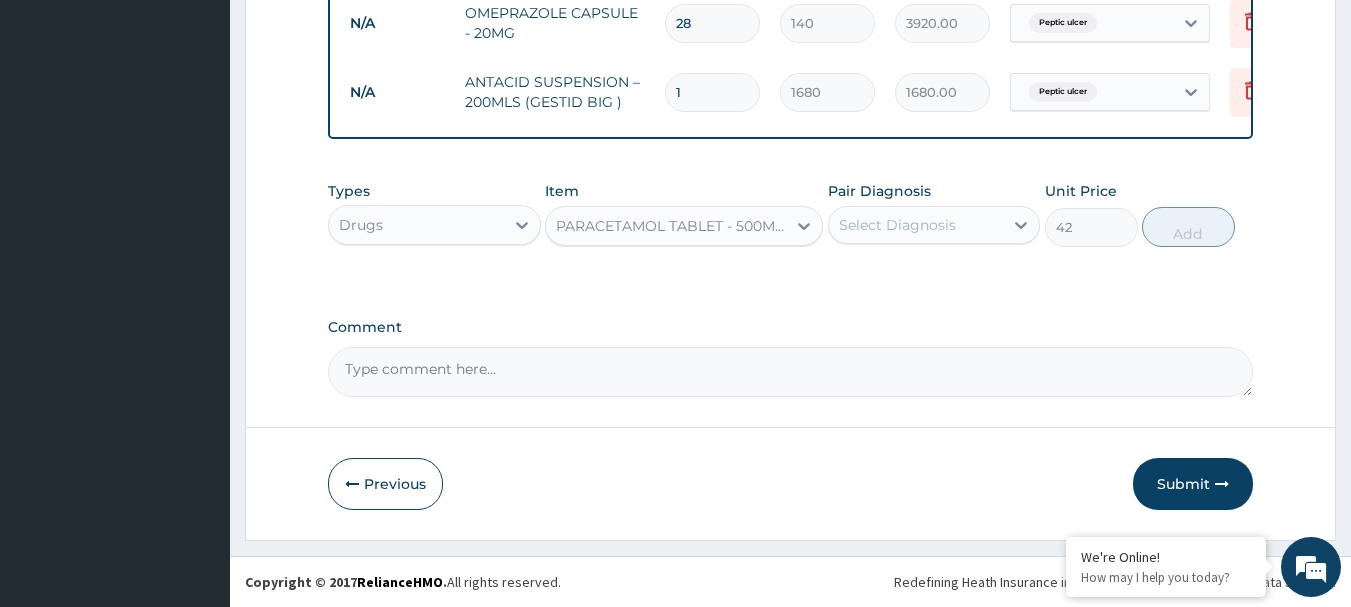 click on "Select Diagnosis" at bounding box center (897, 225) 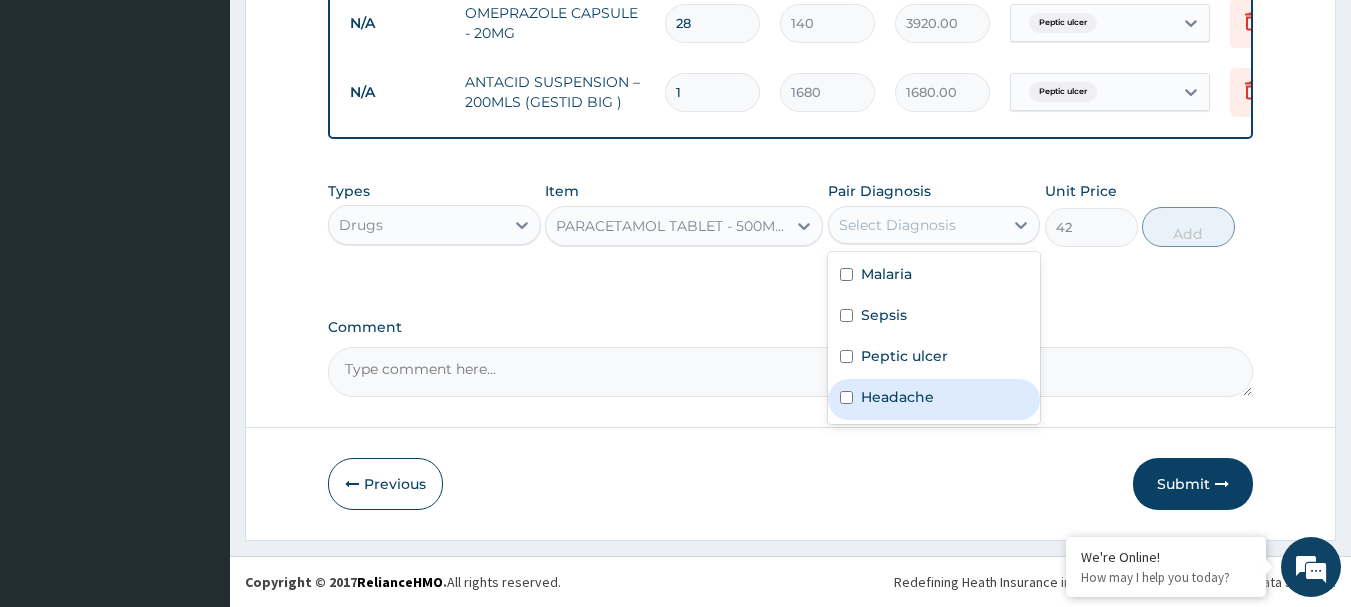click on "Headache" at bounding box center [897, 397] 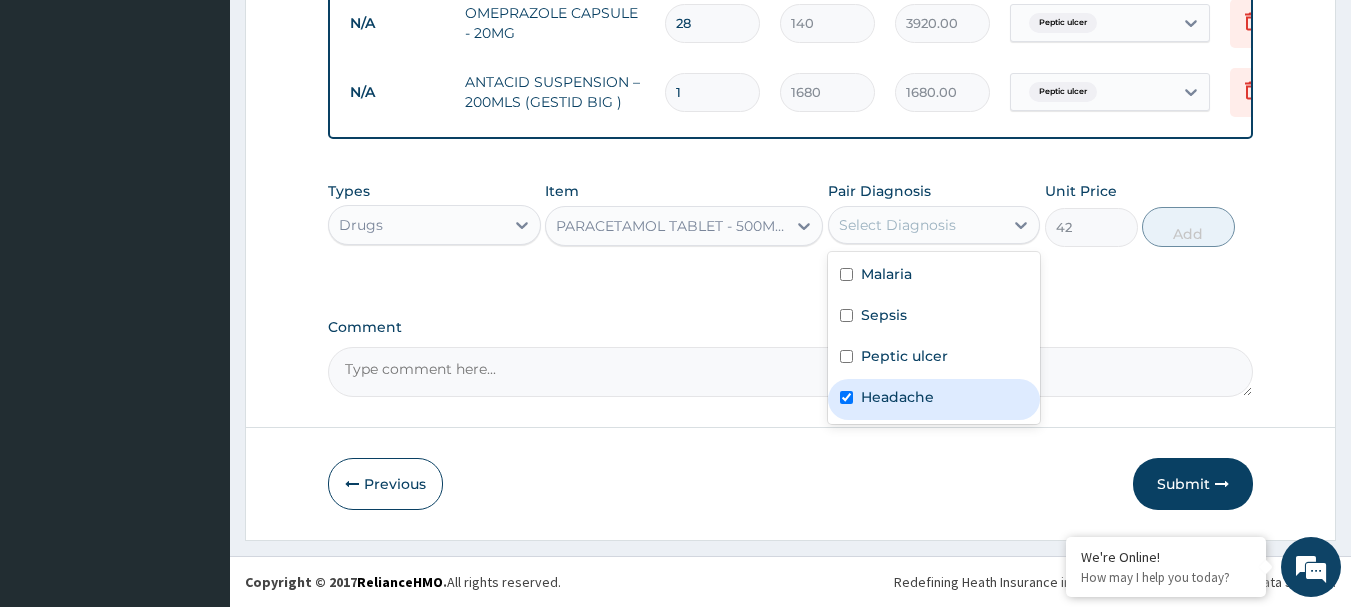 checkbox on "true" 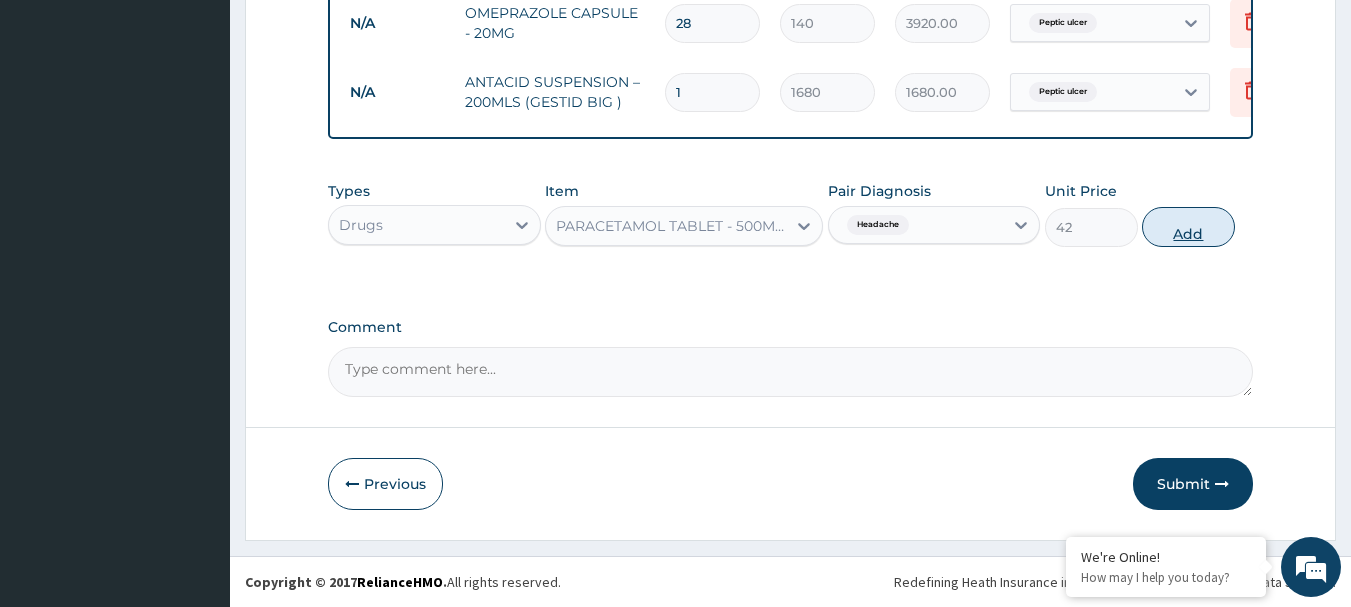 click on "Add" at bounding box center [1188, 227] 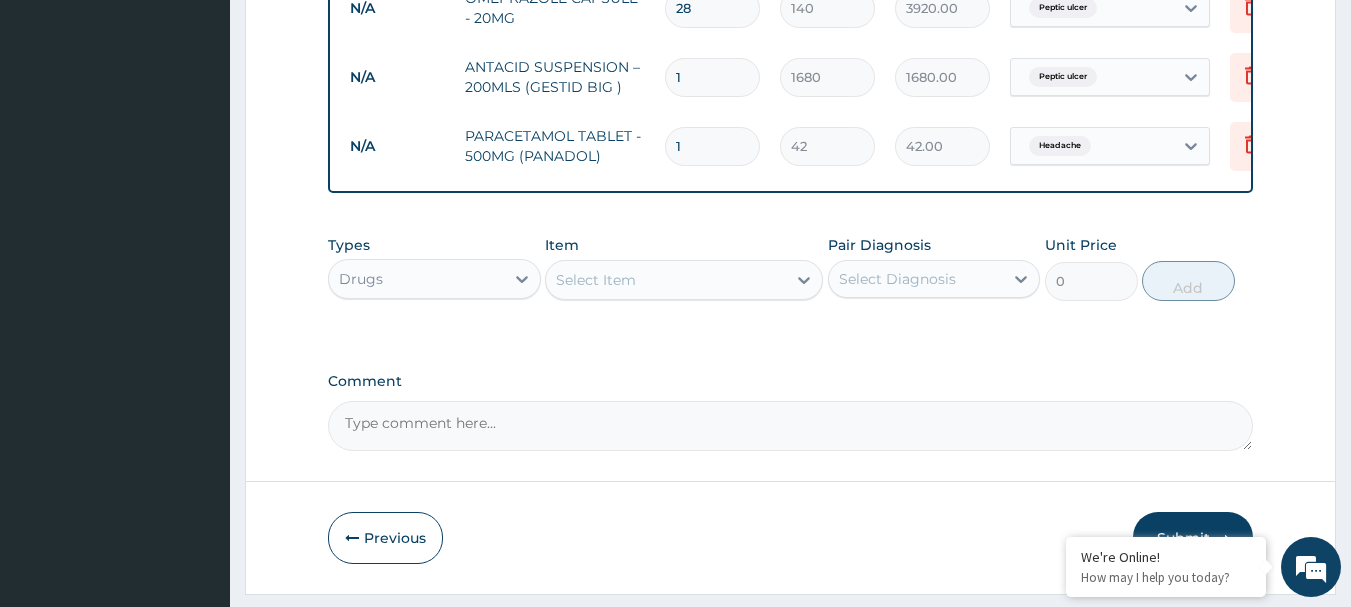 type on "18" 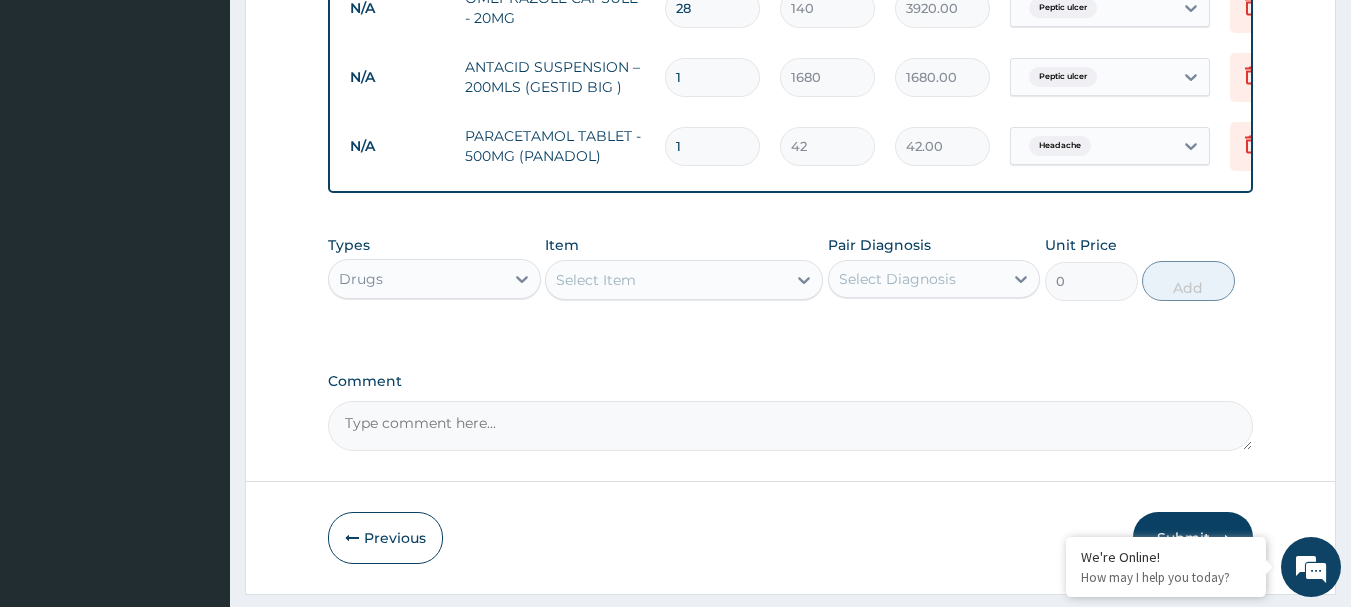type on "756.00" 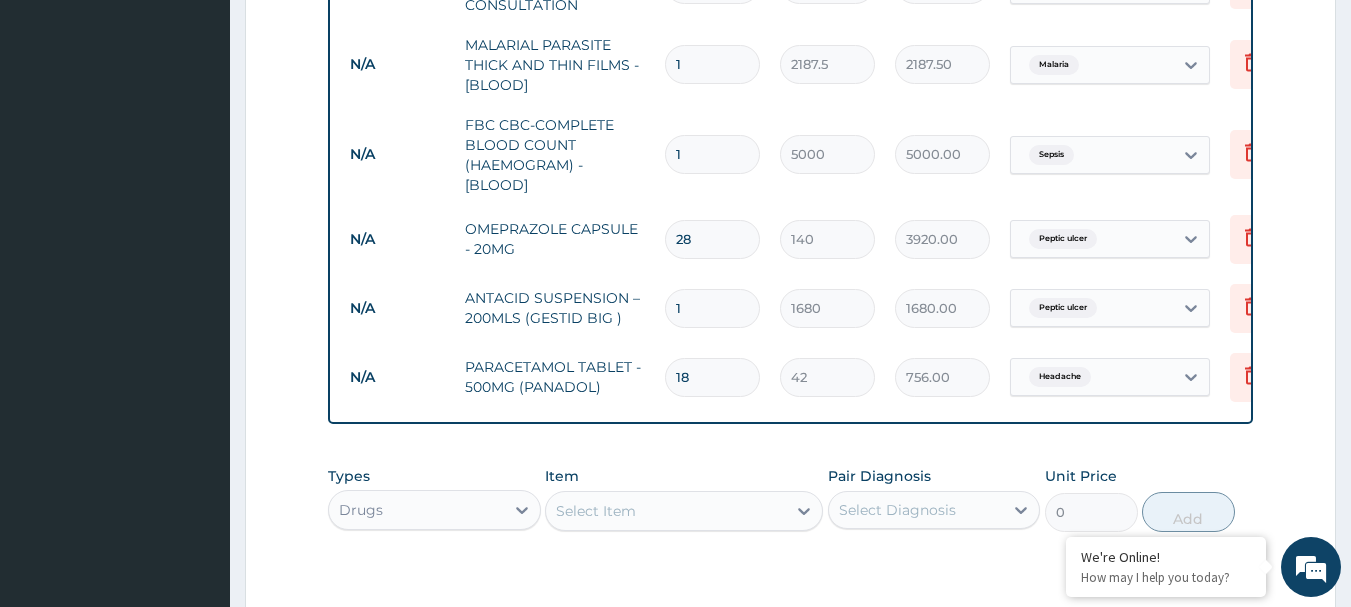 scroll, scrollTop: 1153, scrollLeft: 0, axis: vertical 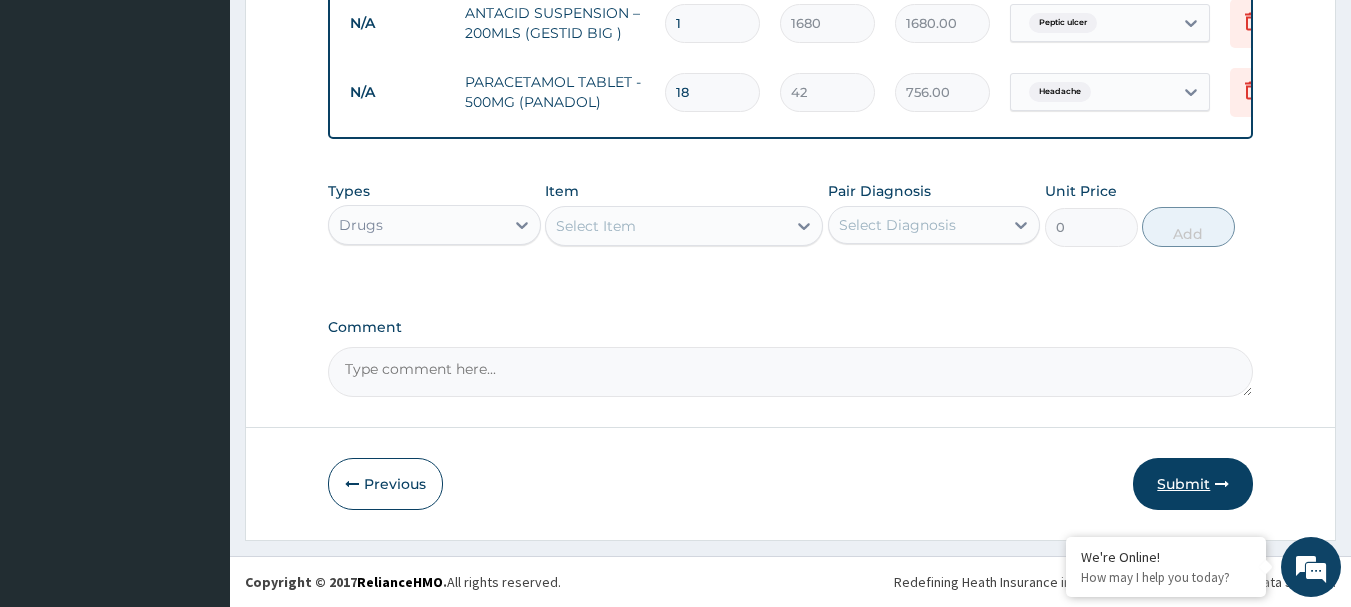 type on "18" 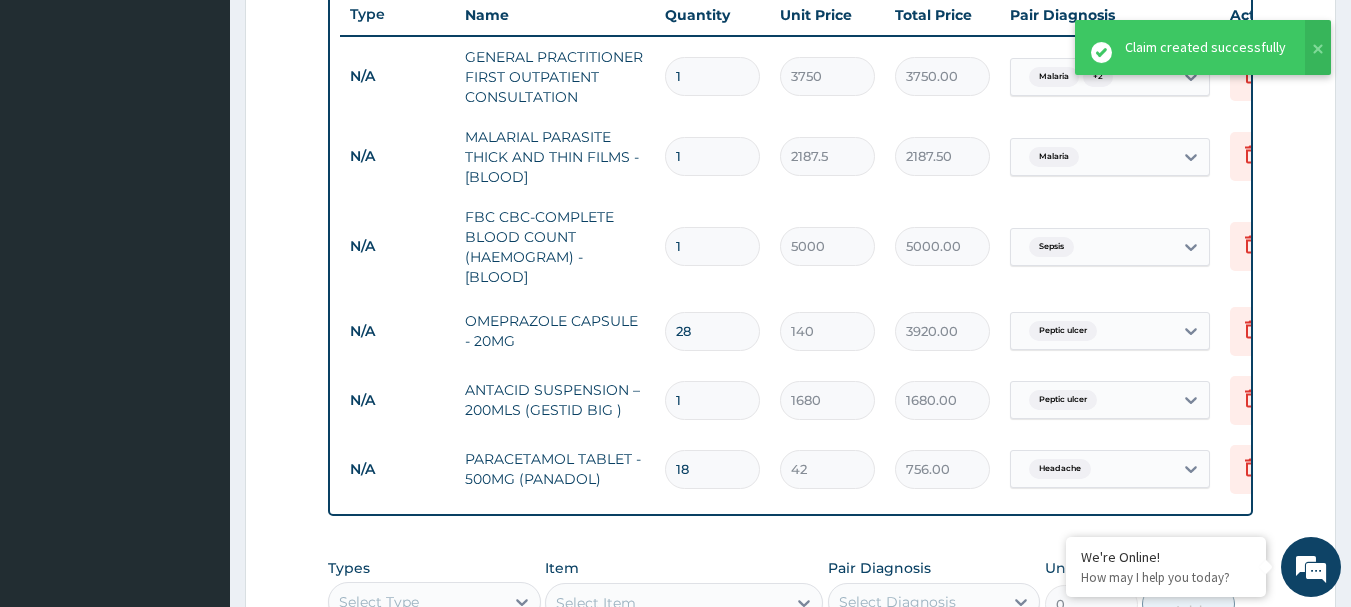 scroll, scrollTop: 753, scrollLeft: 0, axis: vertical 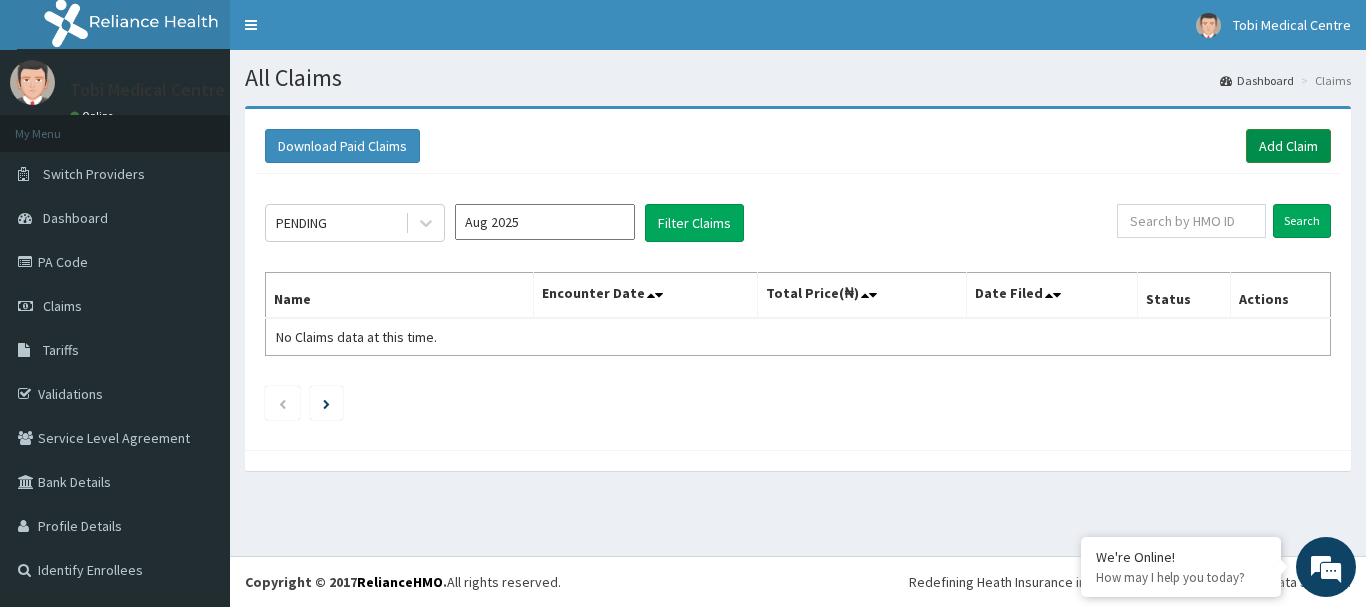 click on "Add Claim" at bounding box center (1288, 146) 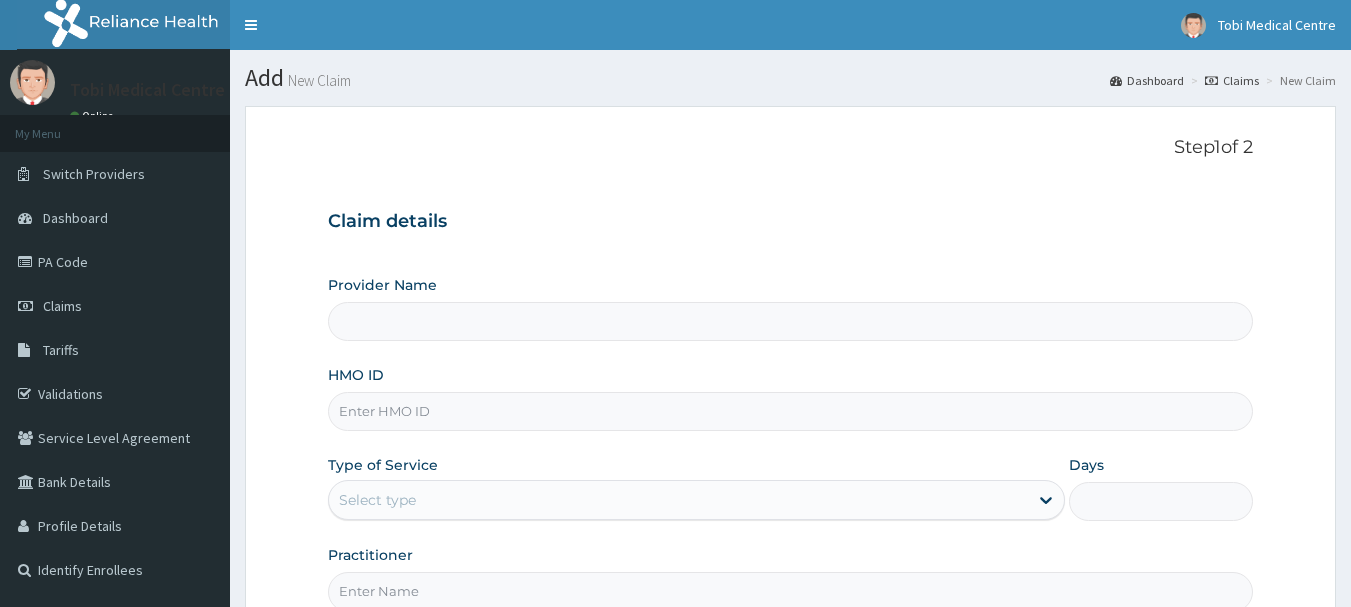 scroll, scrollTop: 0, scrollLeft: 0, axis: both 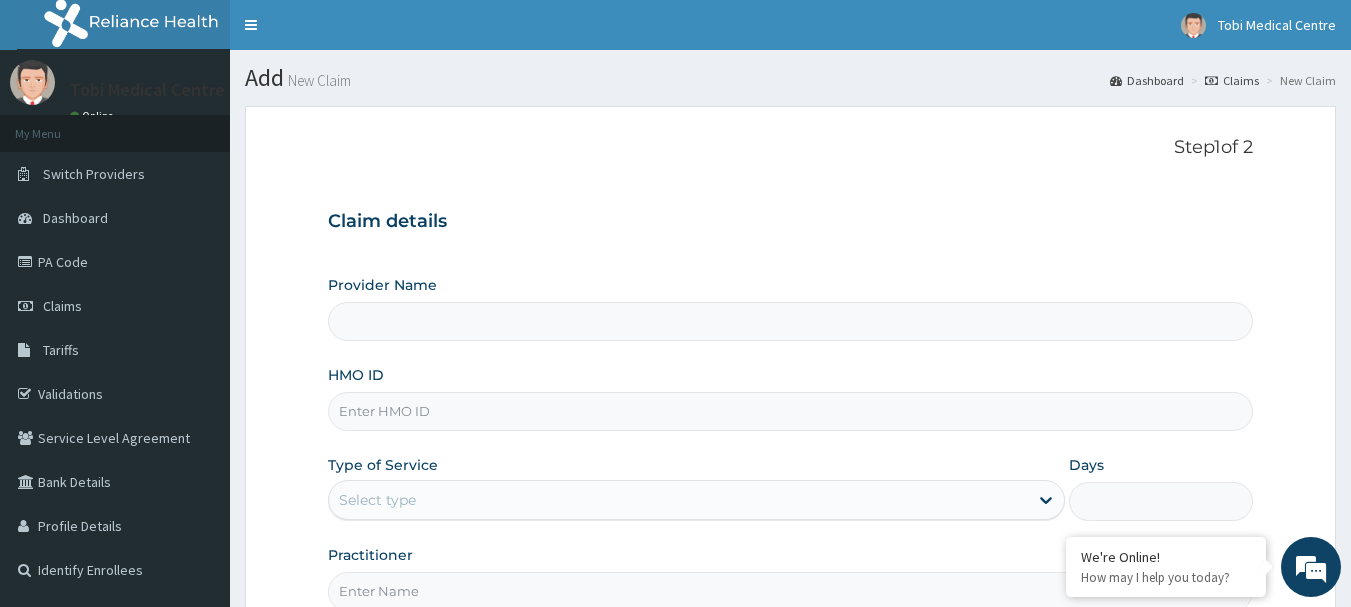 type on "Tobi Medical Centre" 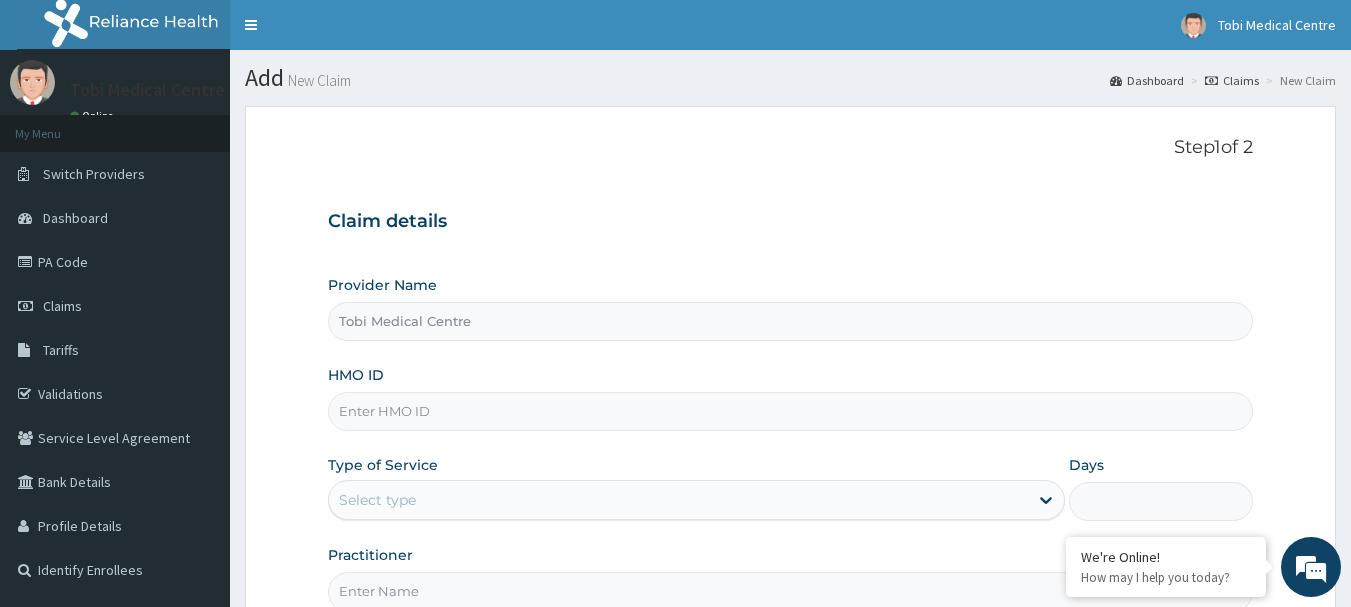 paste on "EFM/10099/B" 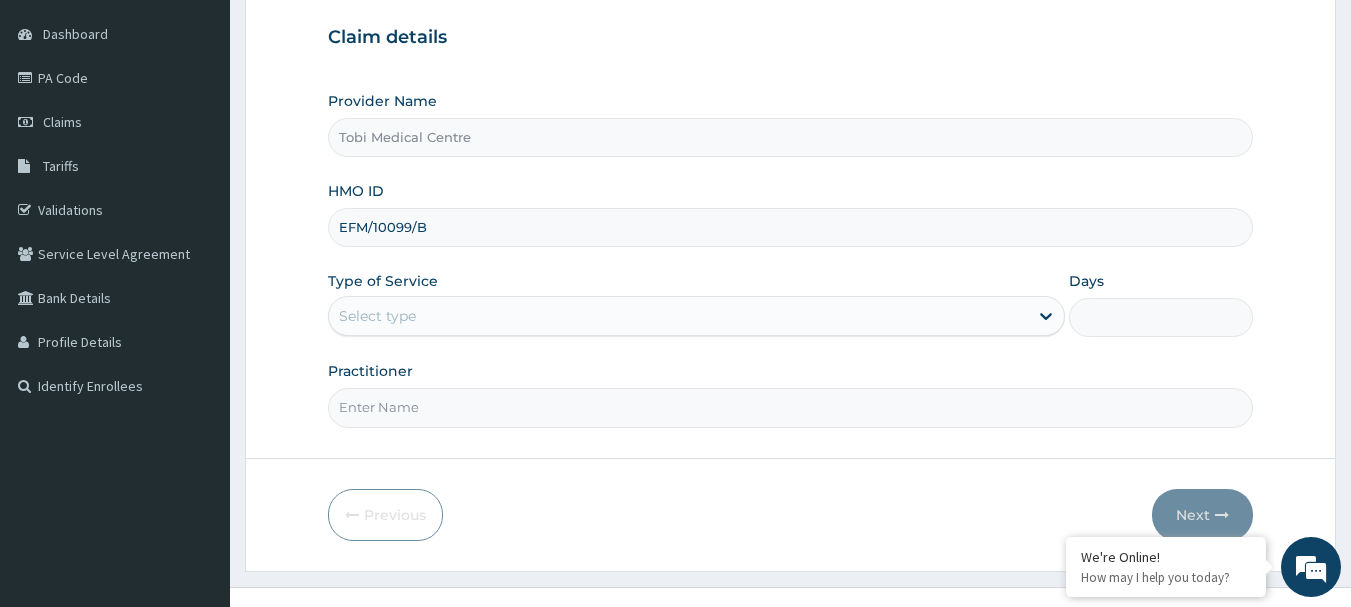 scroll, scrollTop: 200, scrollLeft: 0, axis: vertical 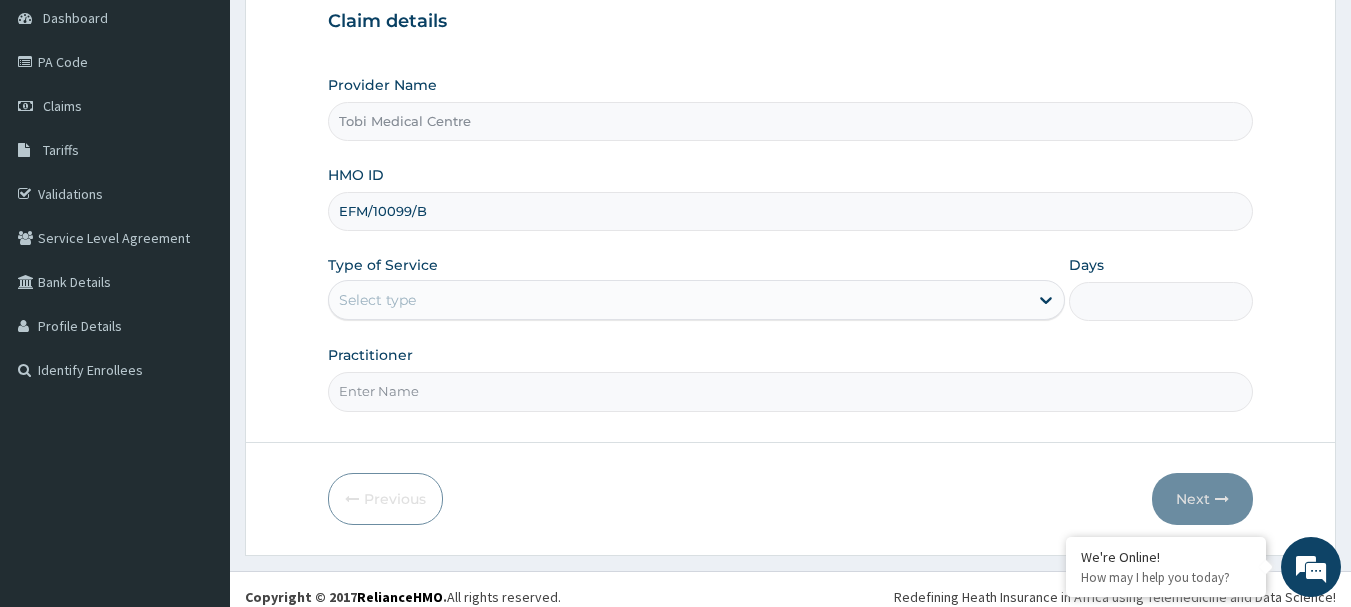 type on "EFM/10099/B" 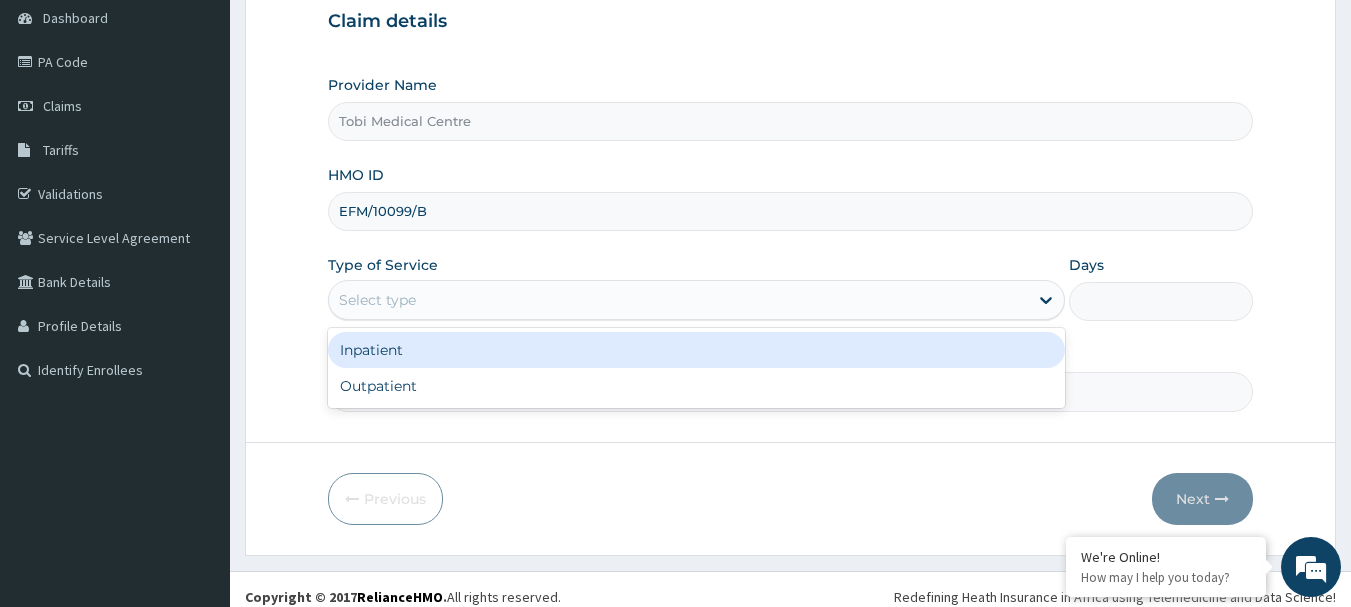 click on "Select type" at bounding box center (377, 300) 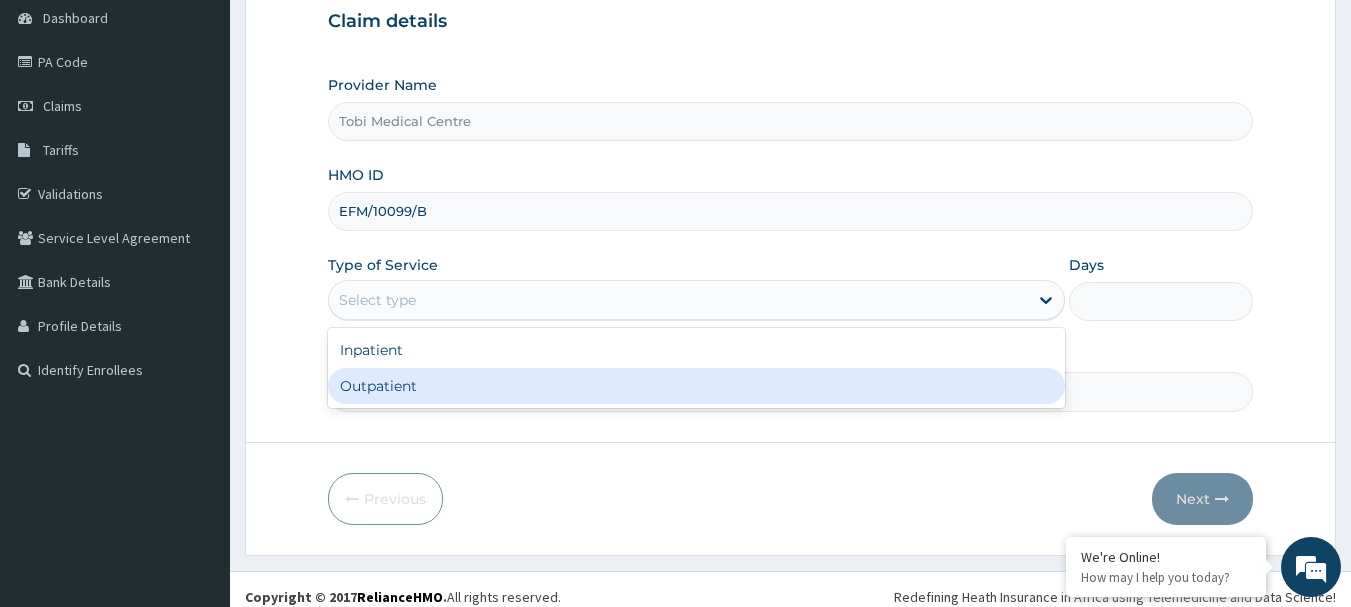 click on "Outpatient" at bounding box center [696, 386] 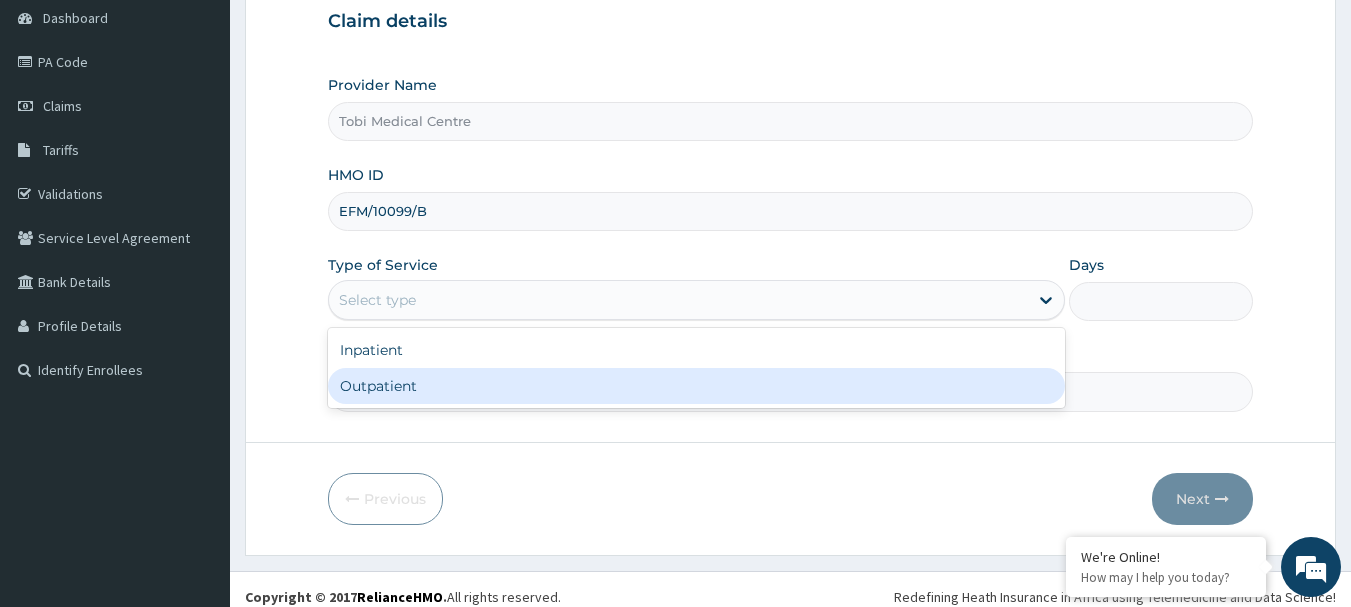 type on "1" 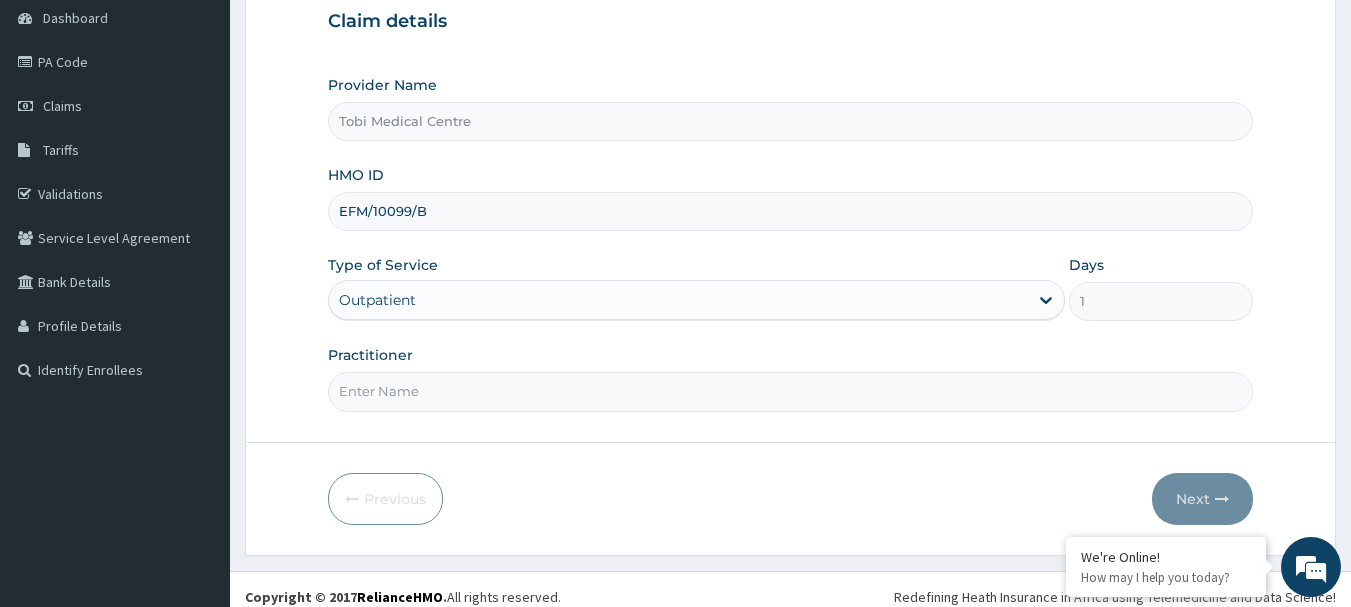 click on "Practitioner" at bounding box center [791, 391] 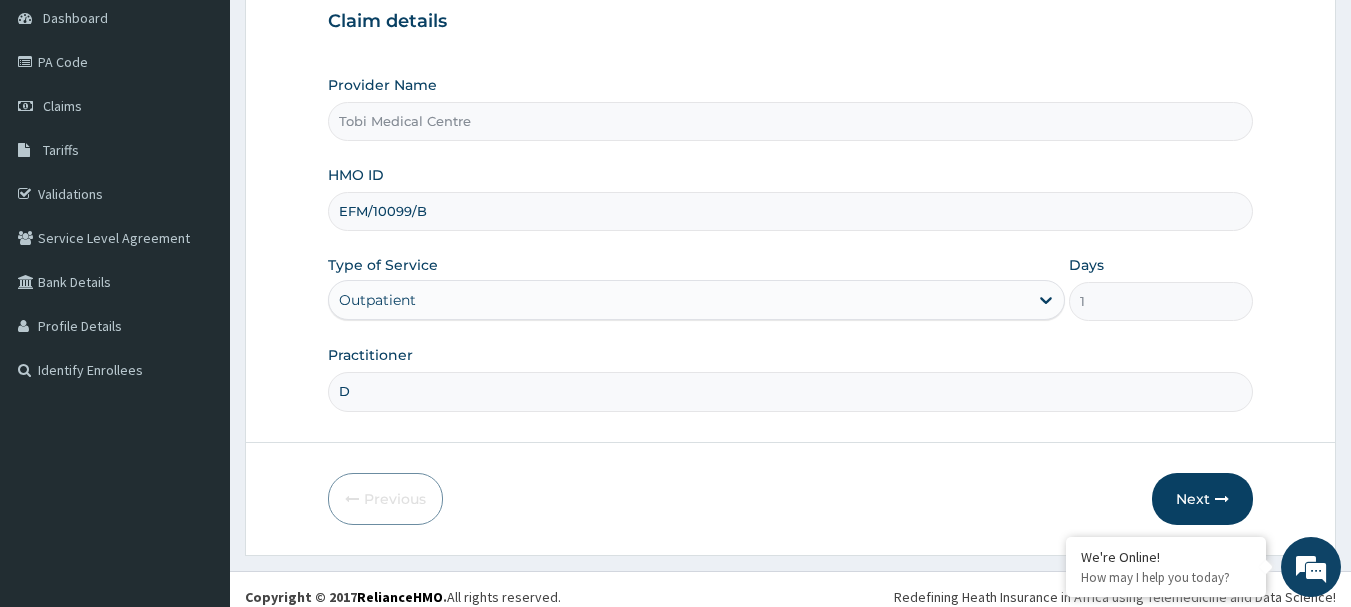 scroll, scrollTop: 0, scrollLeft: 0, axis: both 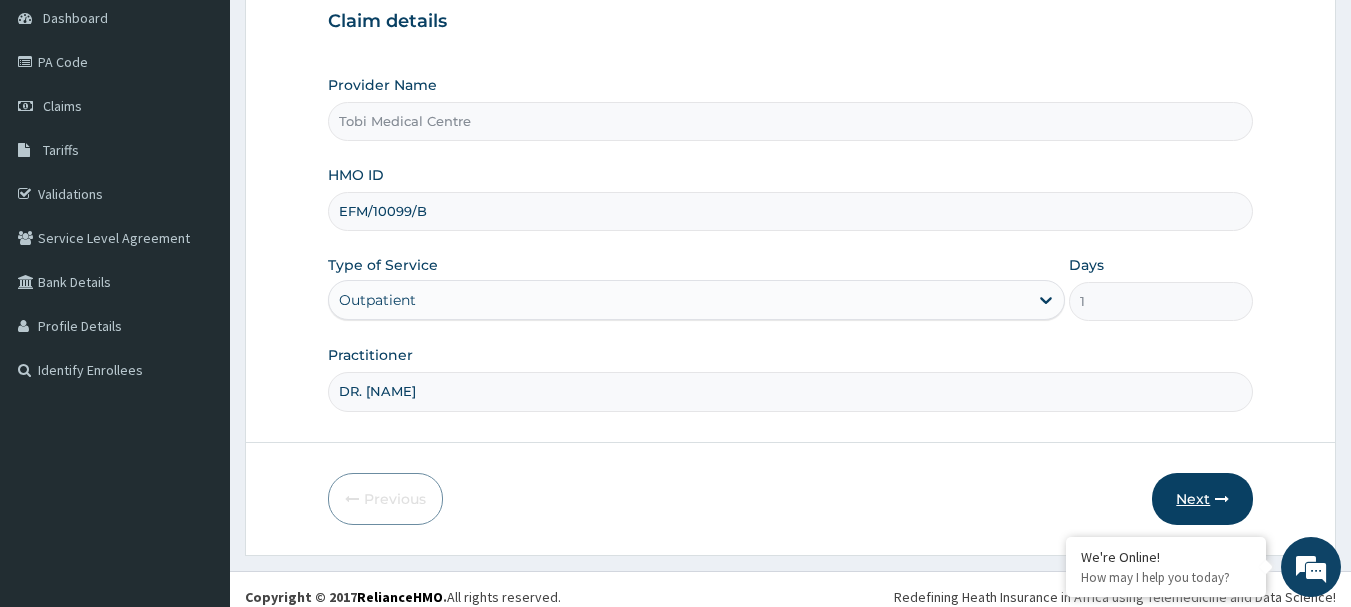 type on "DR. LEWIS" 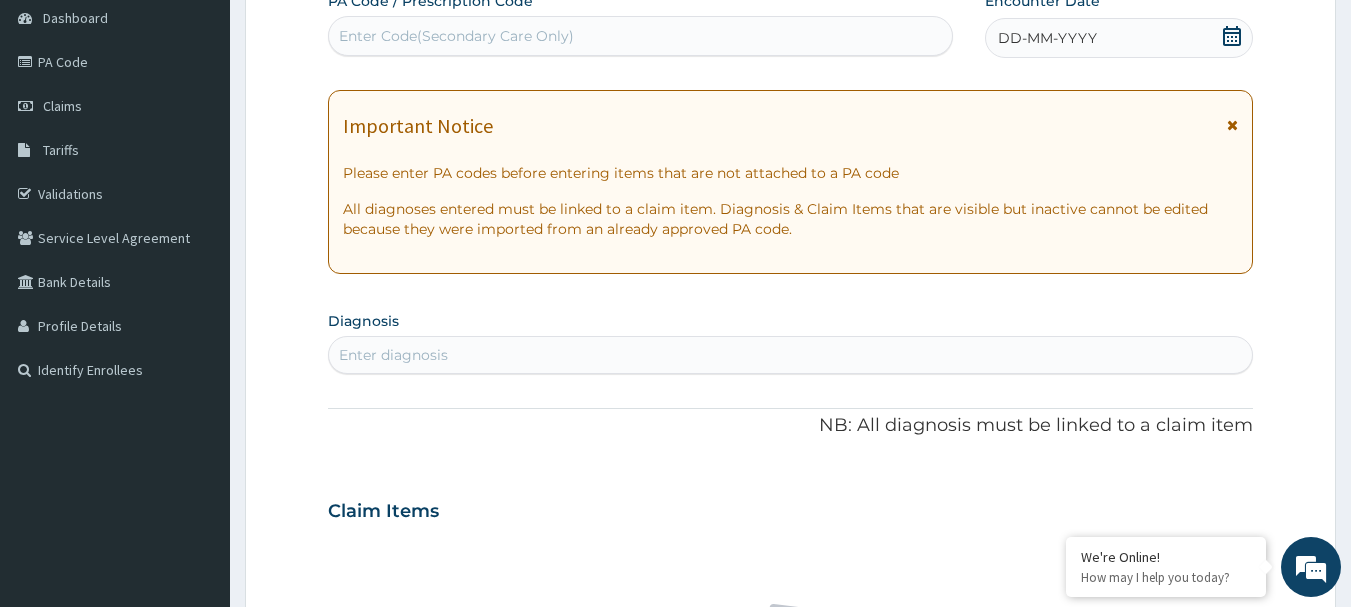 click on "Enter Code(Secondary Care Only)" at bounding box center (641, 36) 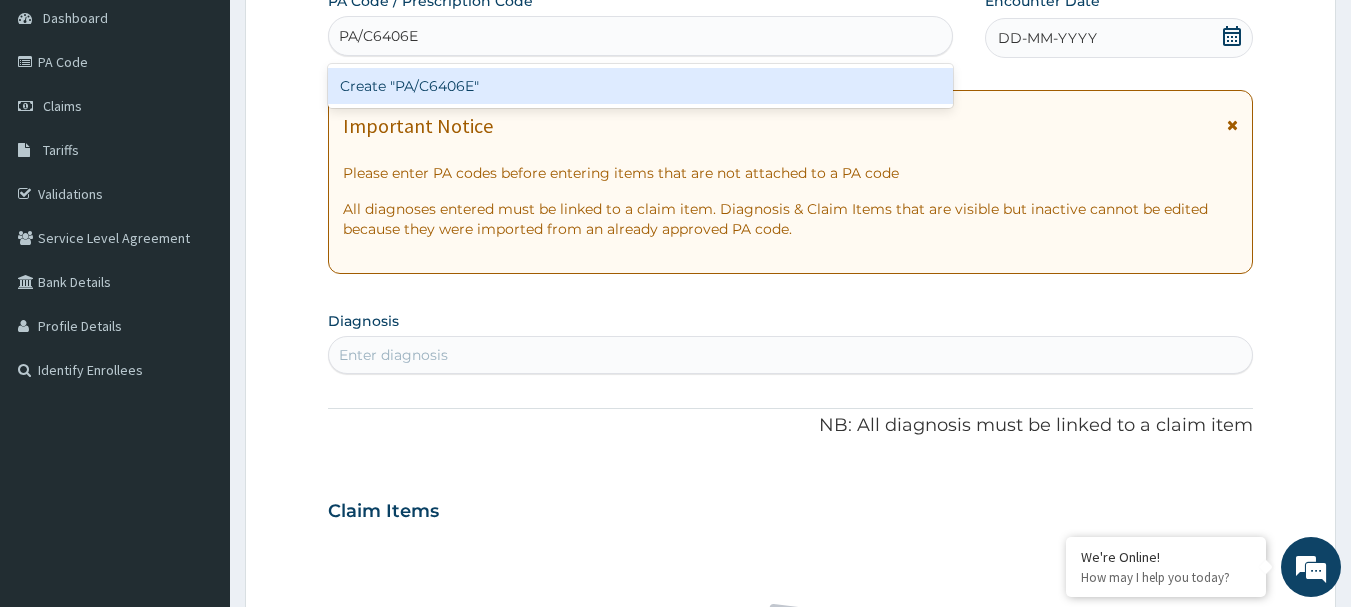 click on "Create "PA/C6406E"" at bounding box center (641, 86) 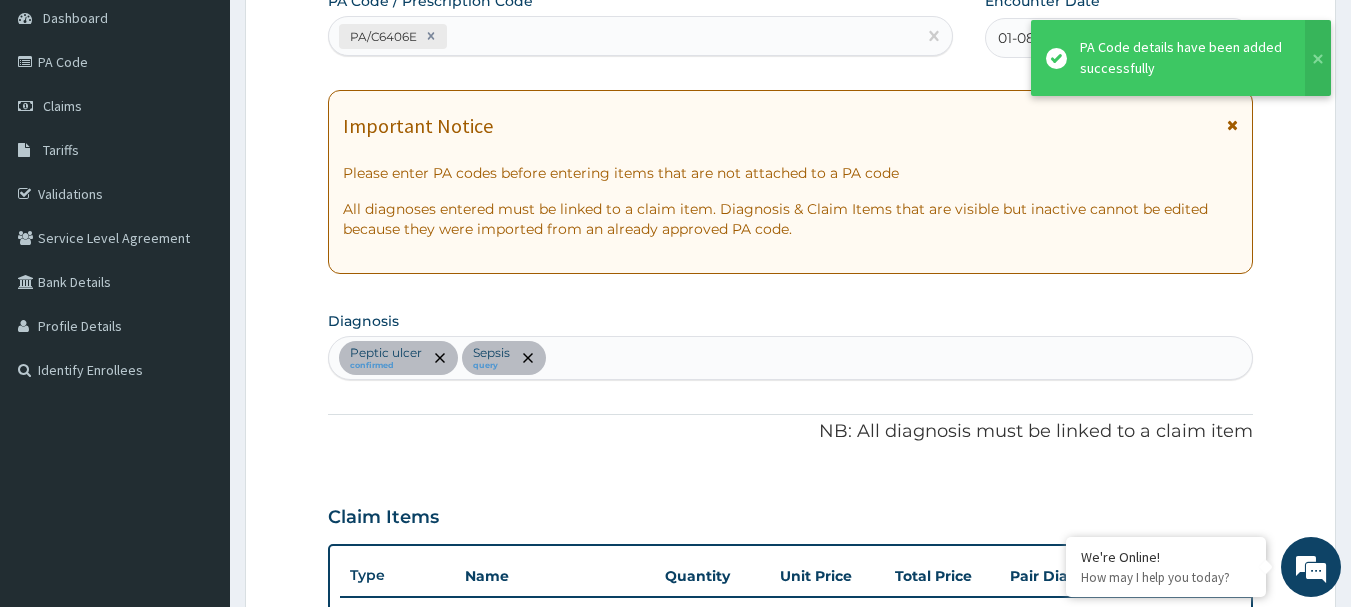 scroll, scrollTop: 529, scrollLeft: 0, axis: vertical 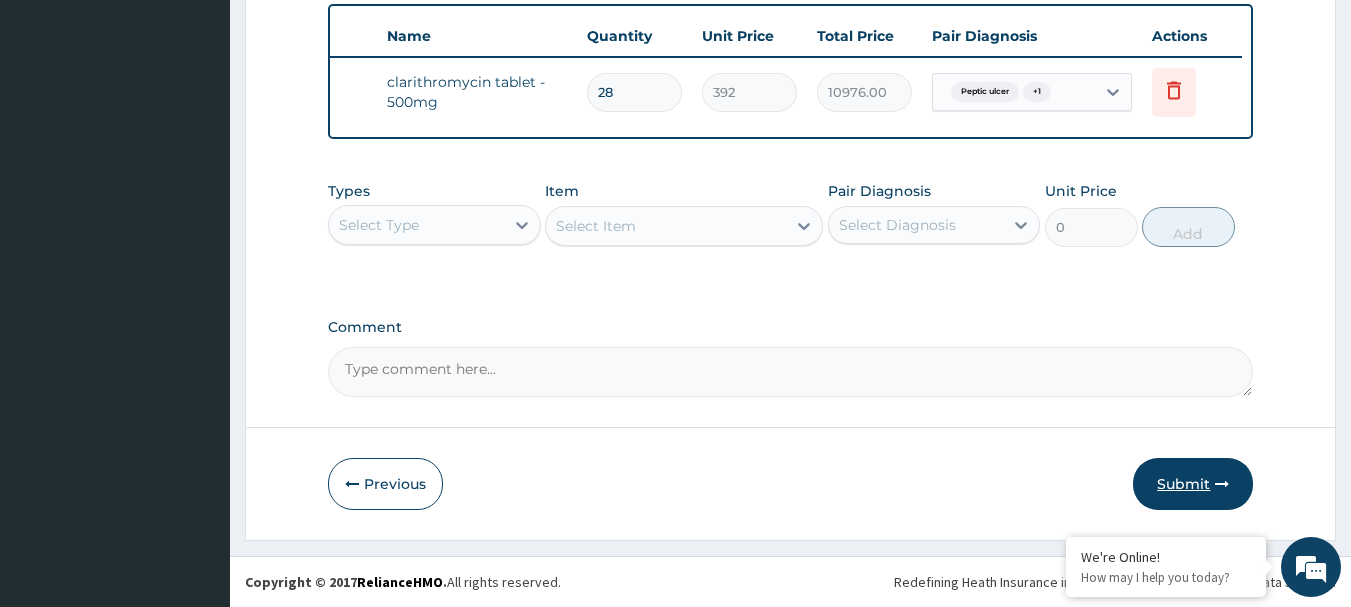 click on "Submit" at bounding box center (1193, 484) 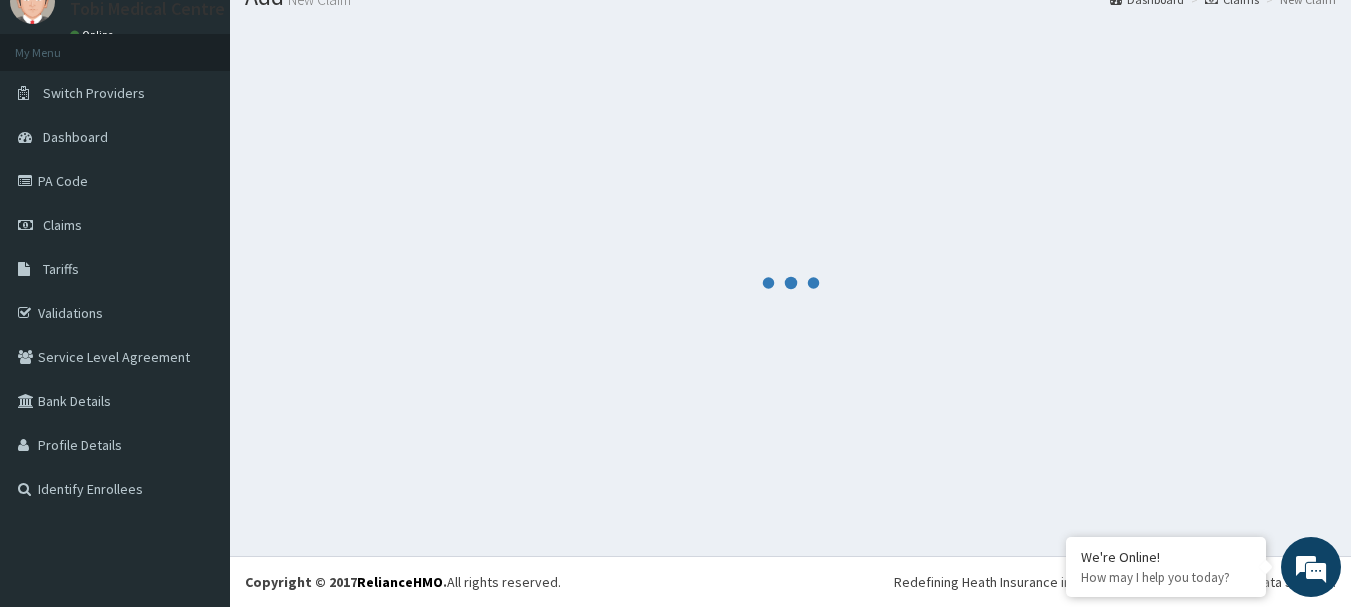 scroll, scrollTop: 755, scrollLeft: 0, axis: vertical 